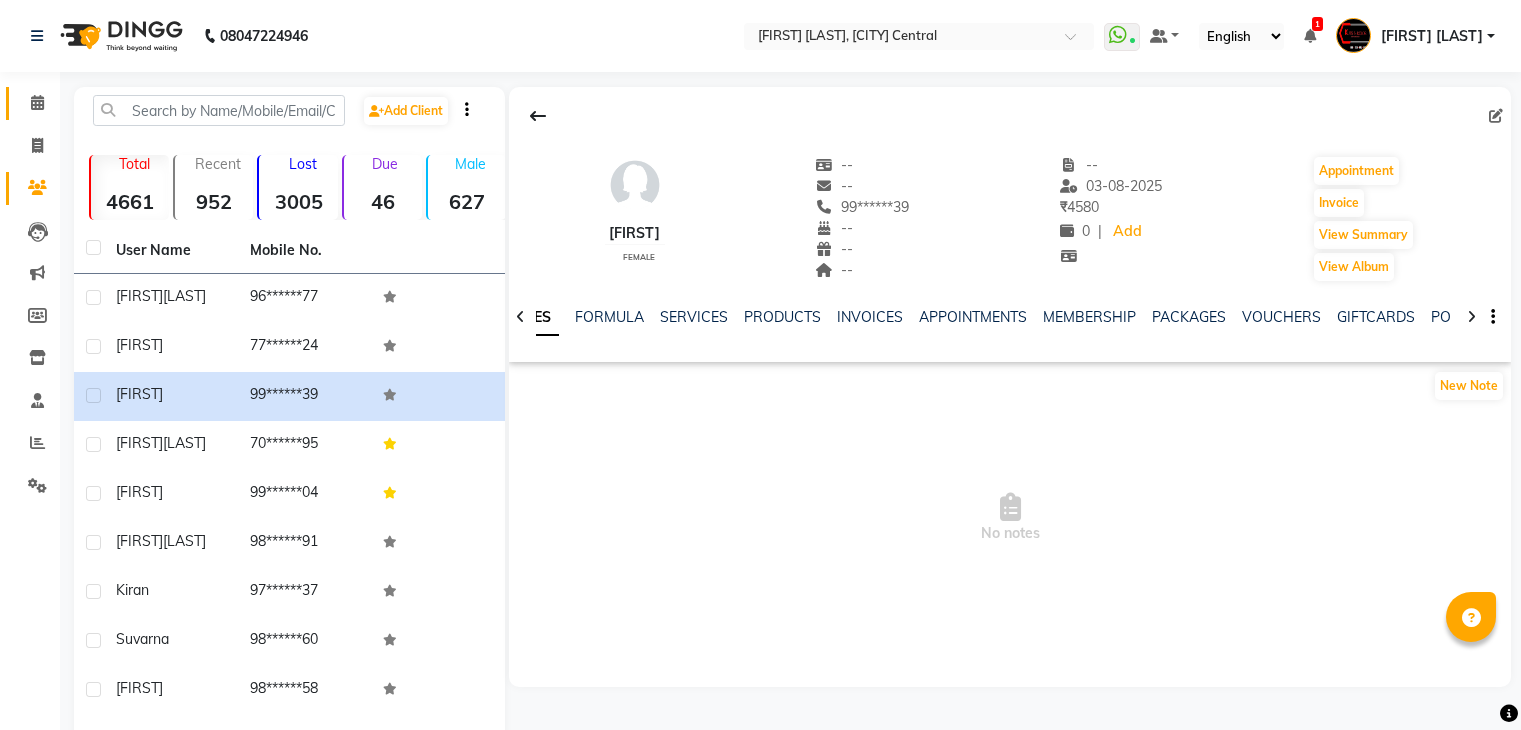 scroll, scrollTop: 0, scrollLeft: 0, axis: both 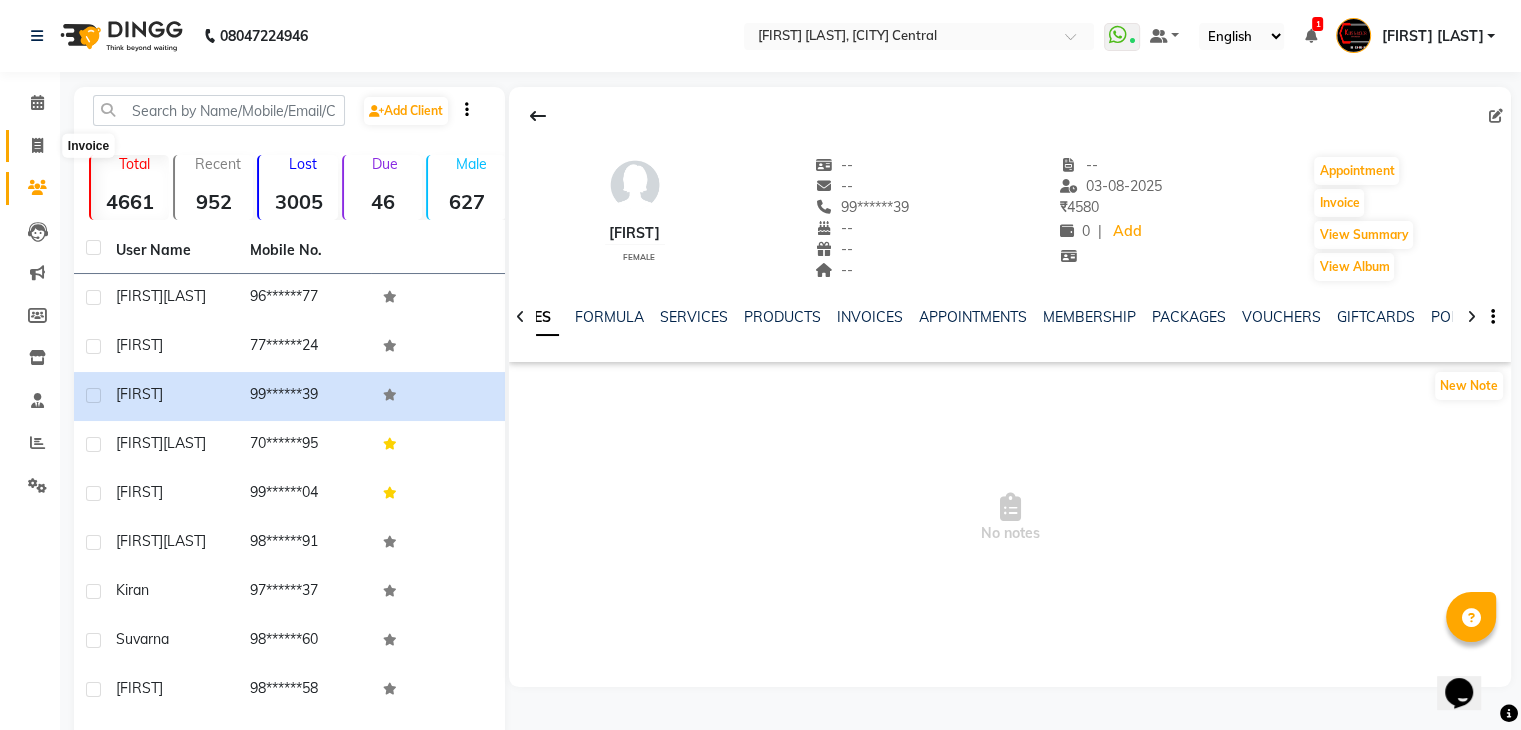 click 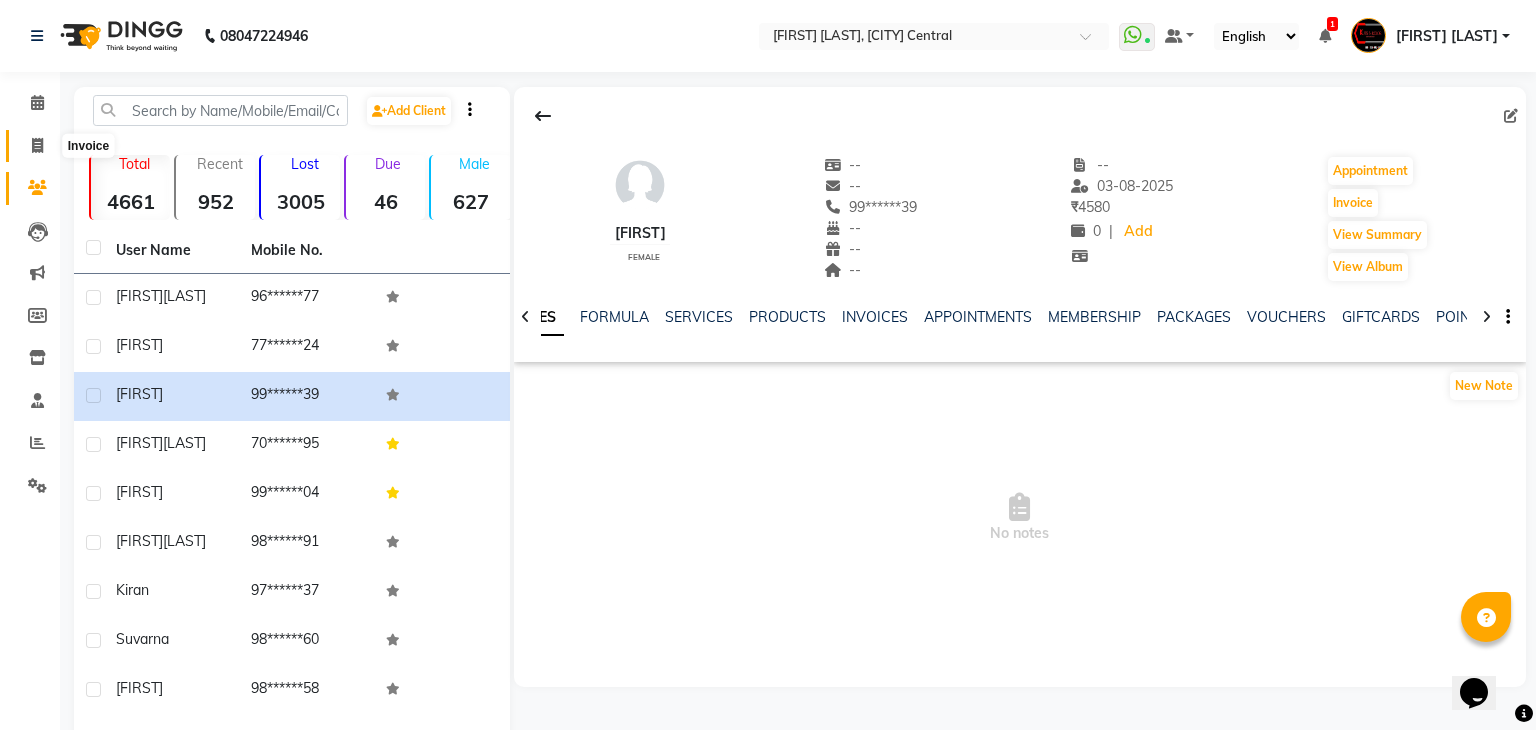 select on "4172" 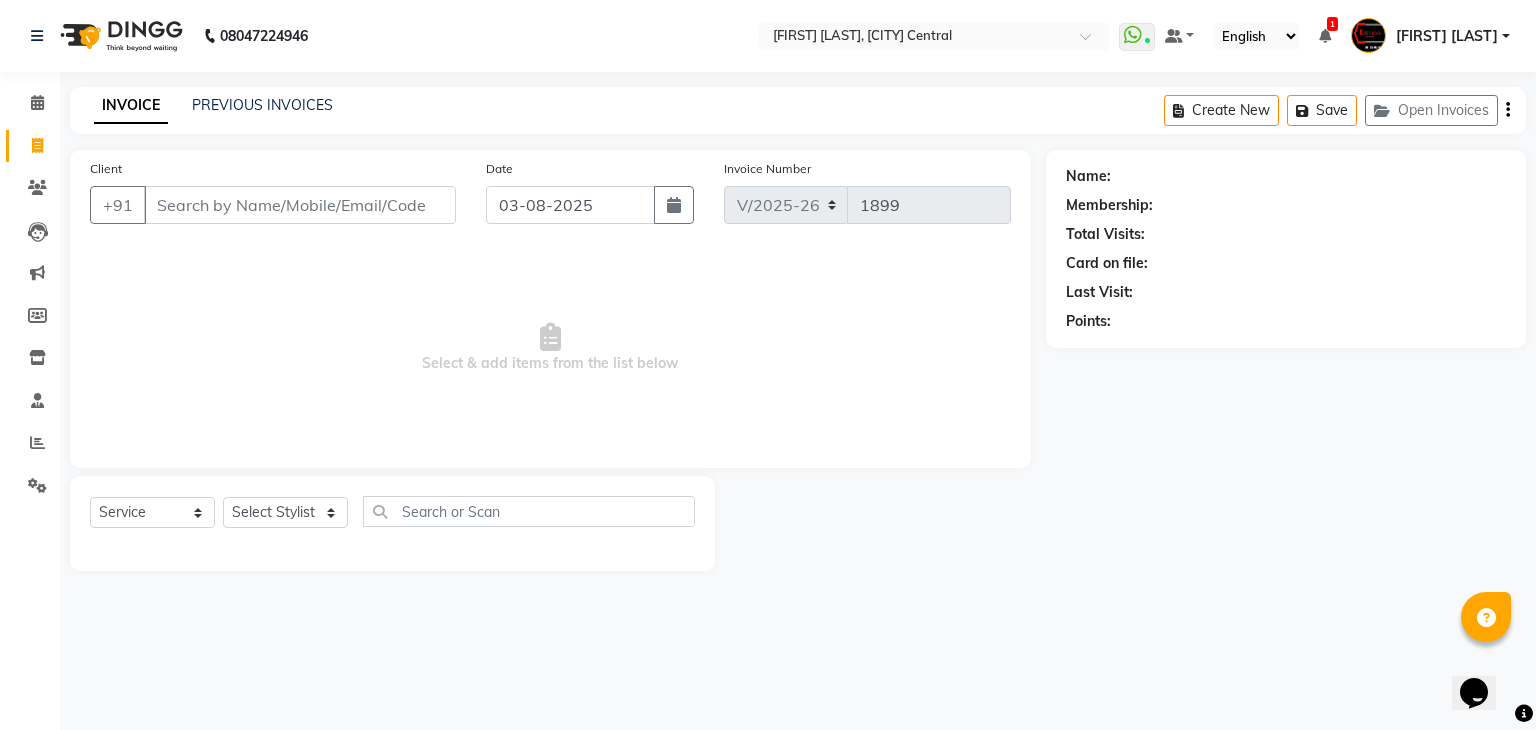 click on "Client" at bounding box center (300, 205) 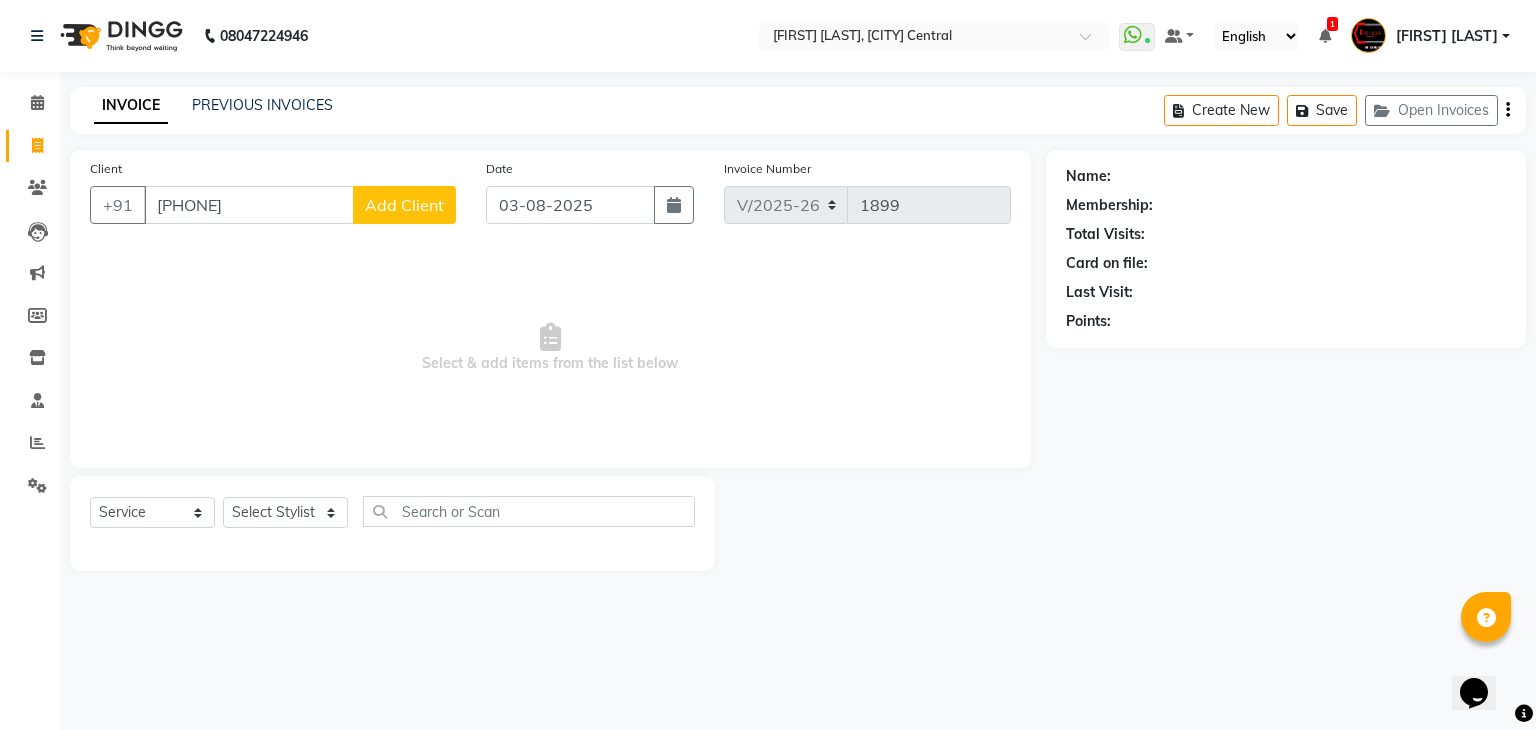 type on "[PHONE]" 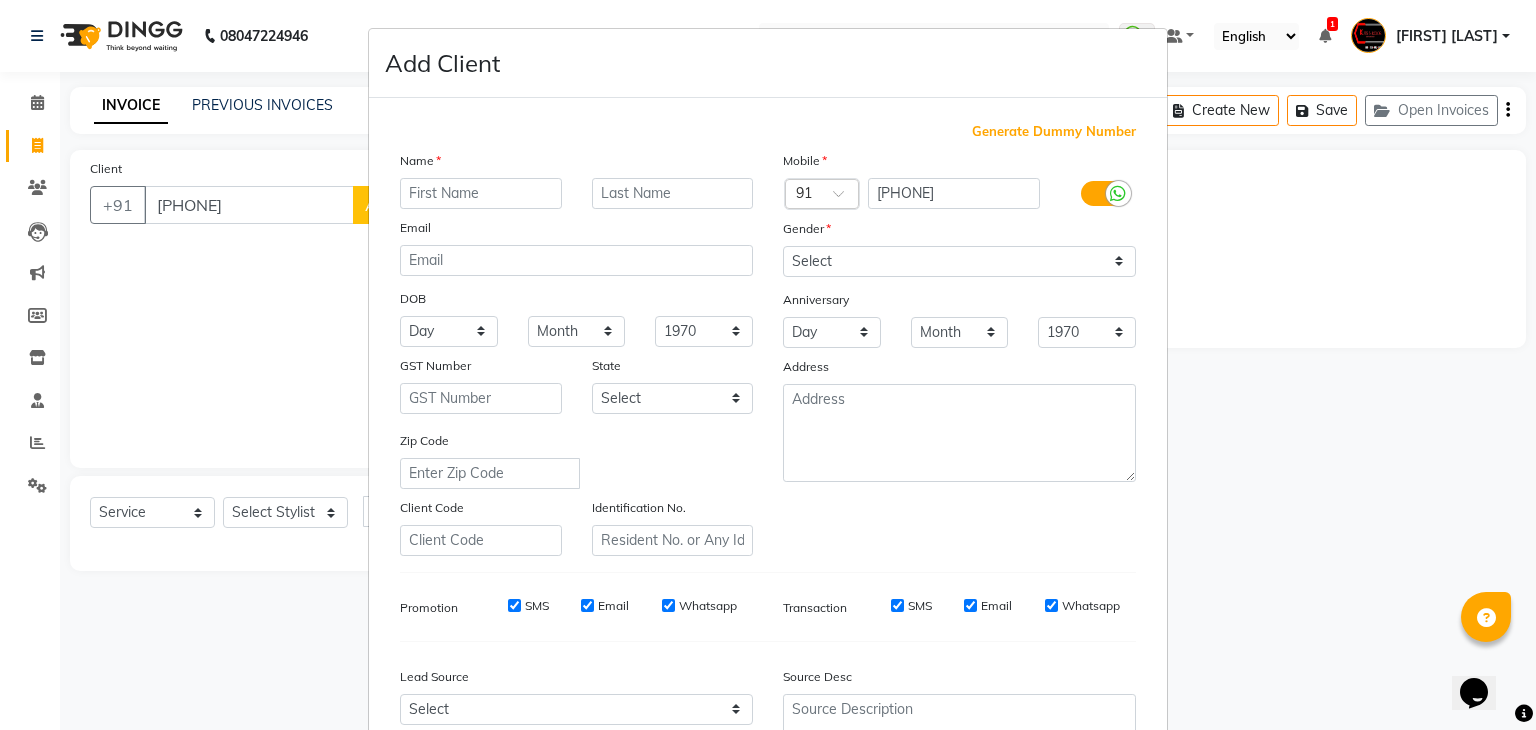click at bounding box center [481, 193] 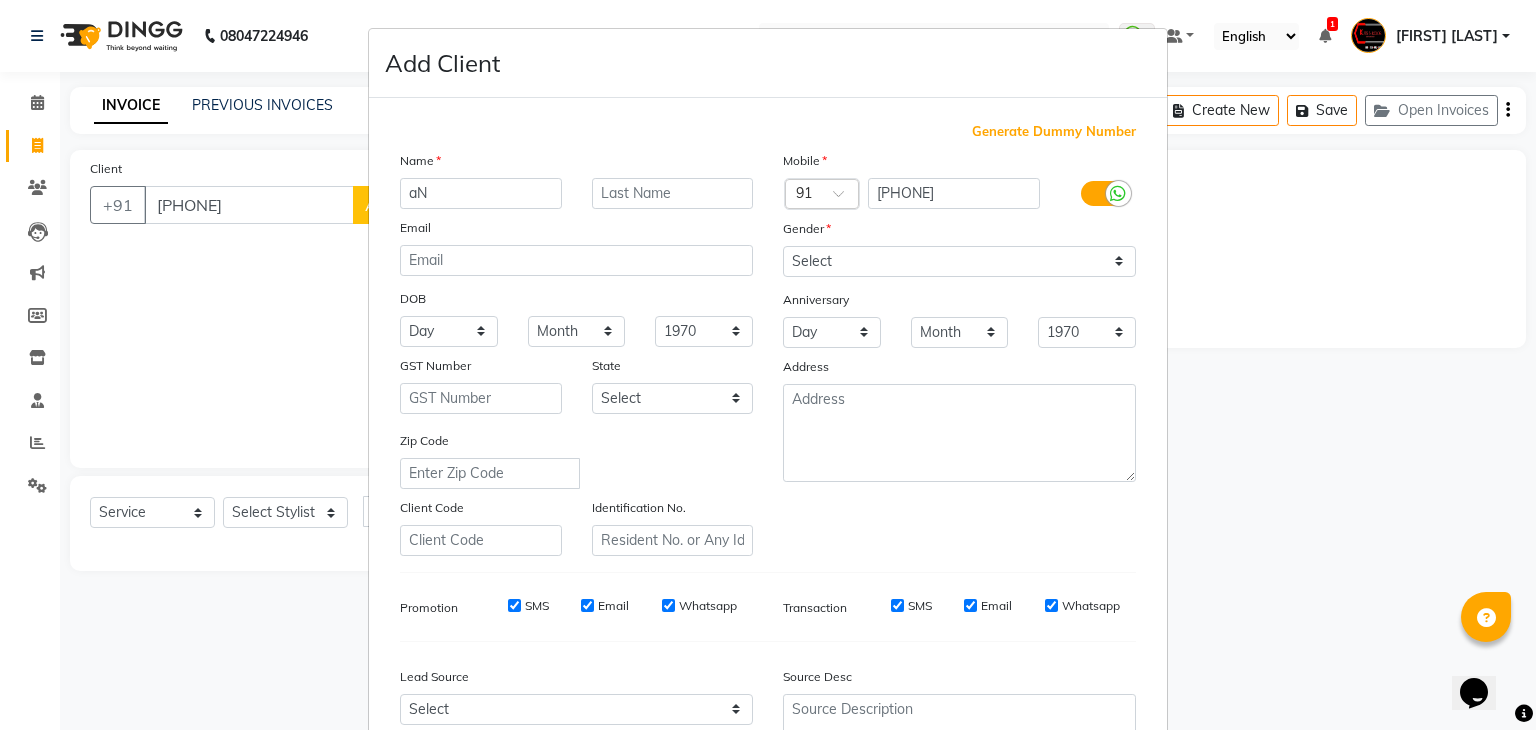 type on "a" 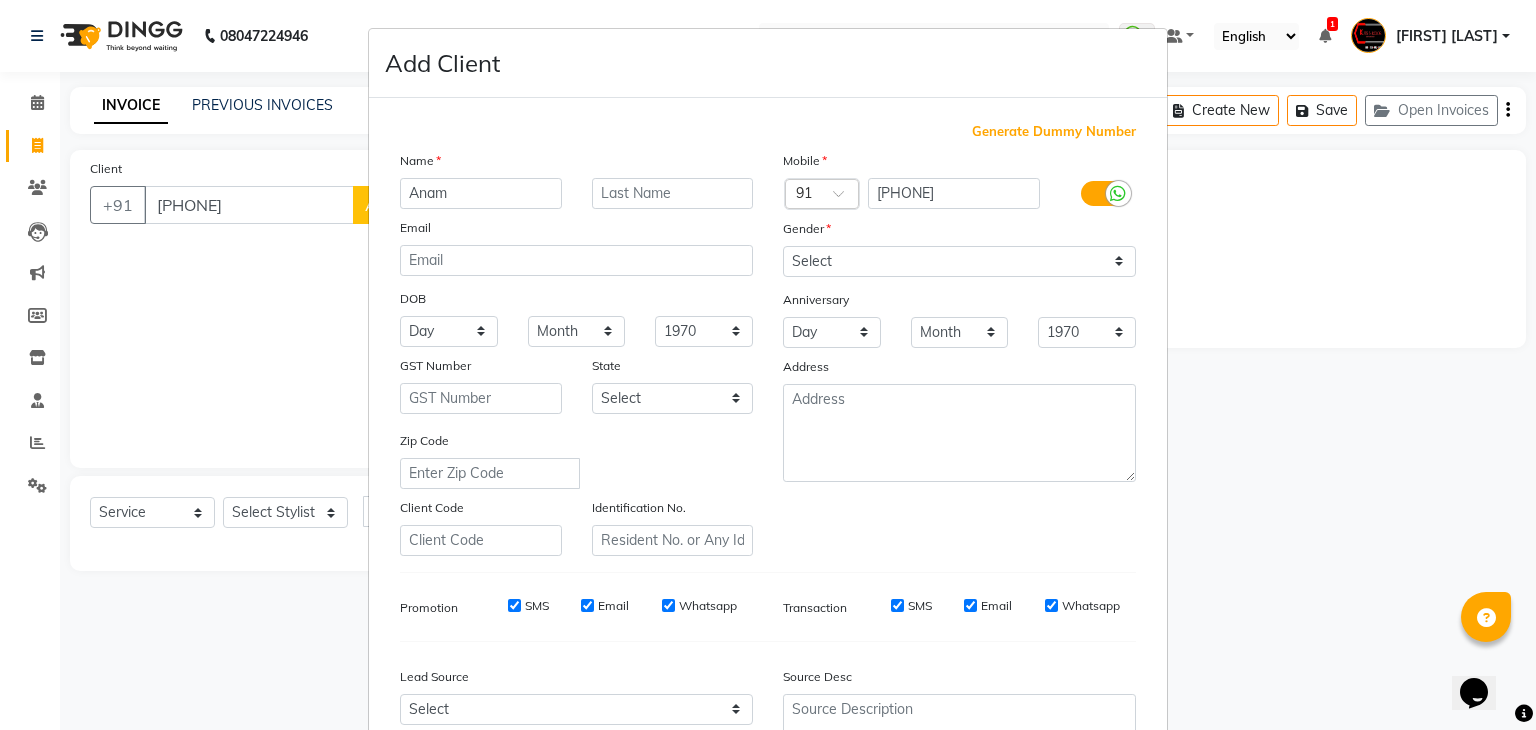 type on "Anam" 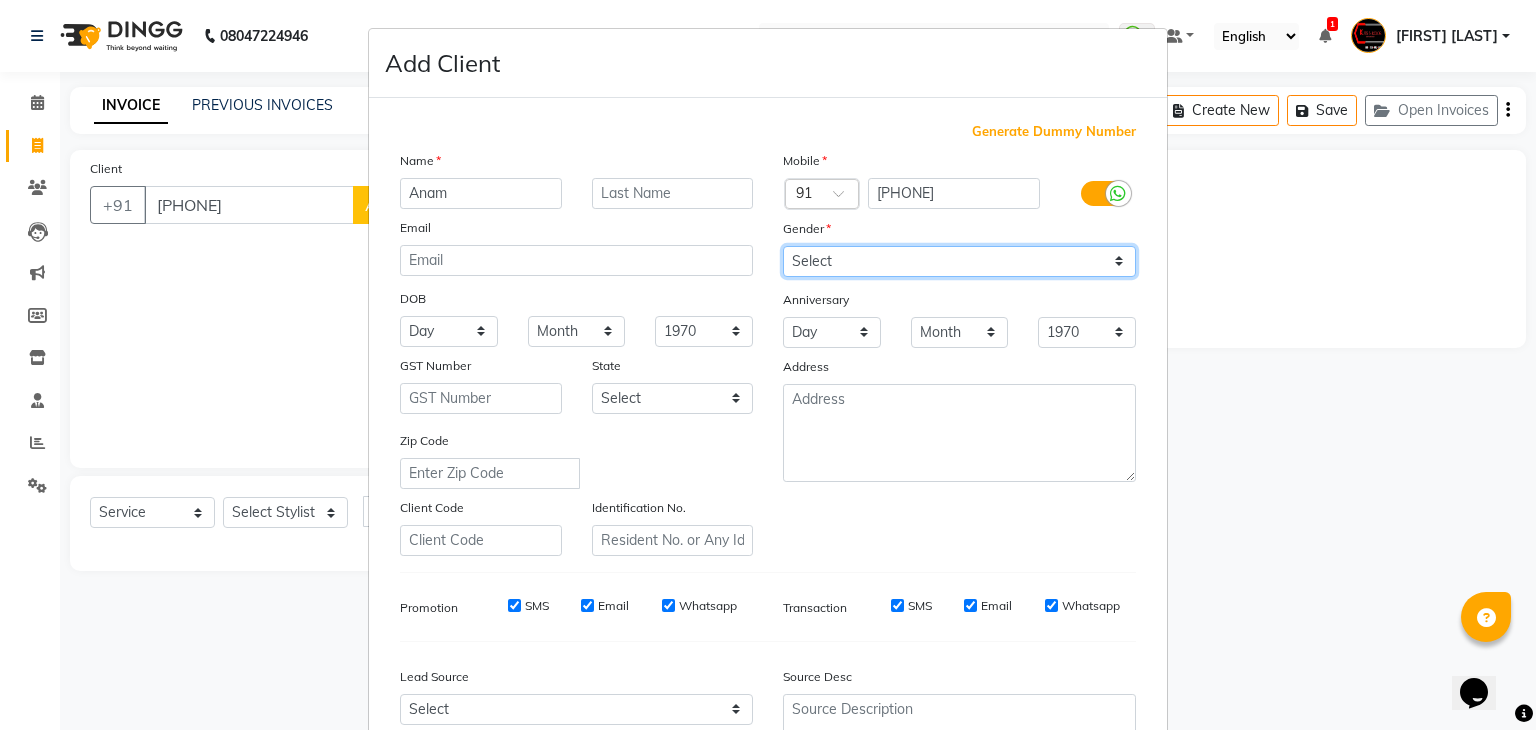 click on "Select Male Female Other Prefer Not To Say" at bounding box center [959, 261] 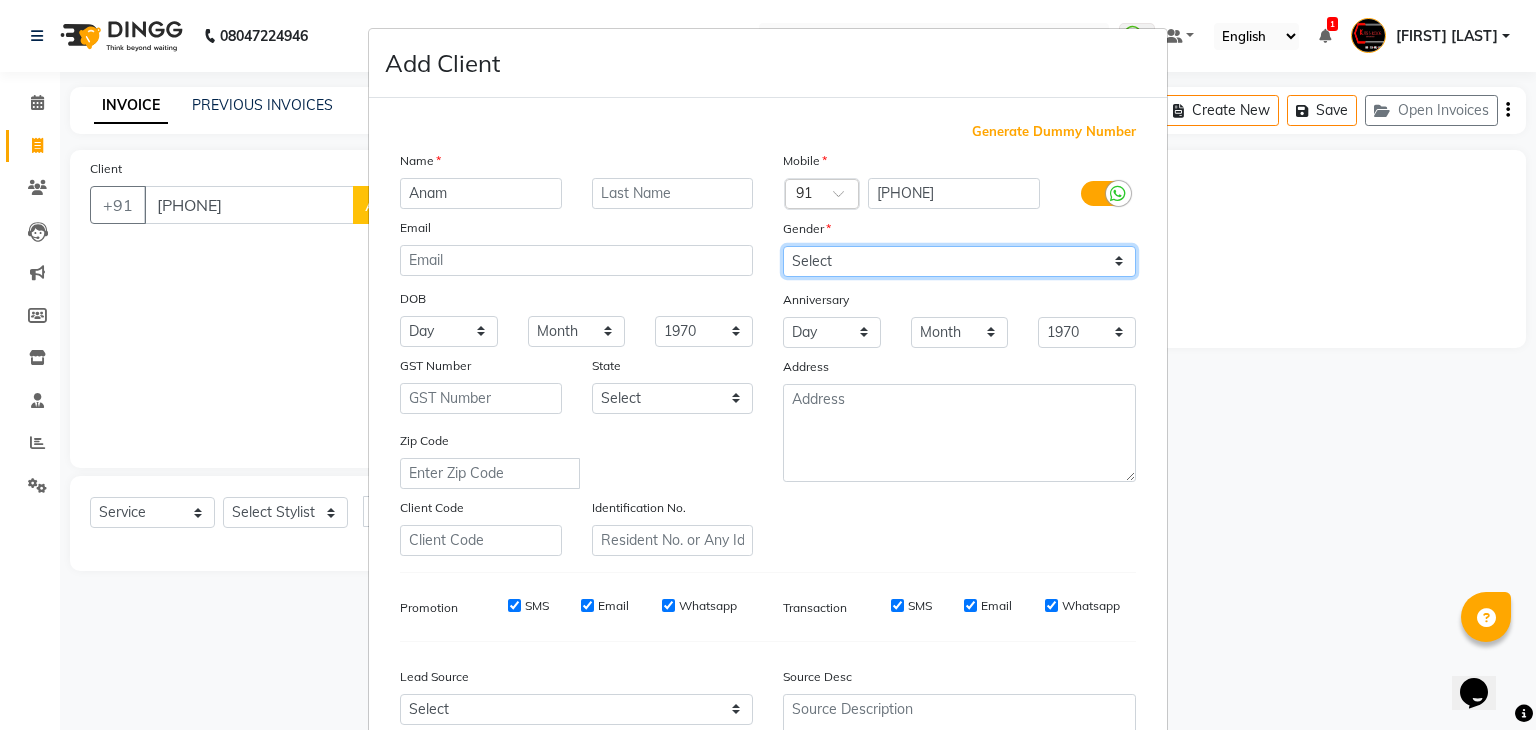 select on "female" 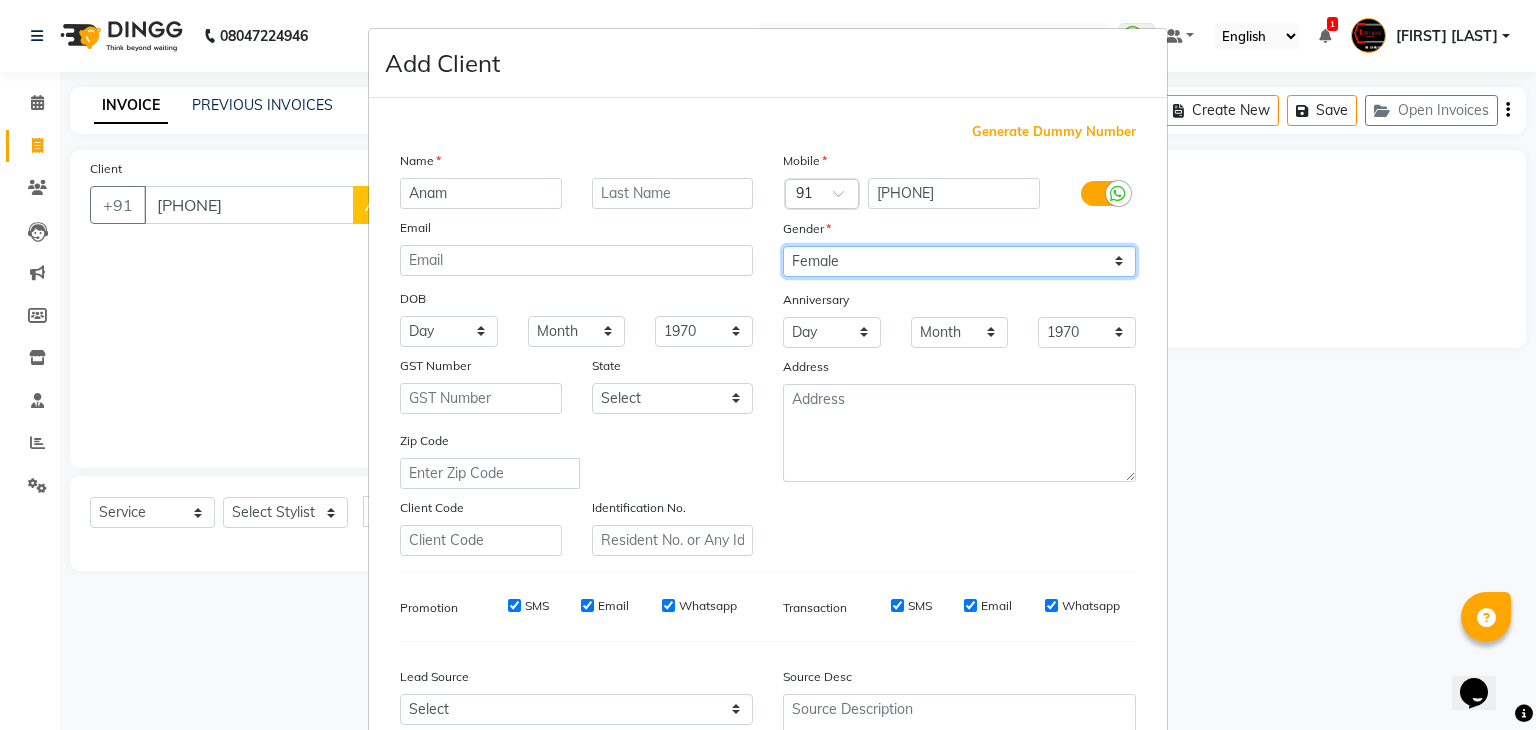 click on "Select Male Female Other Prefer Not To Say" at bounding box center [959, 261] 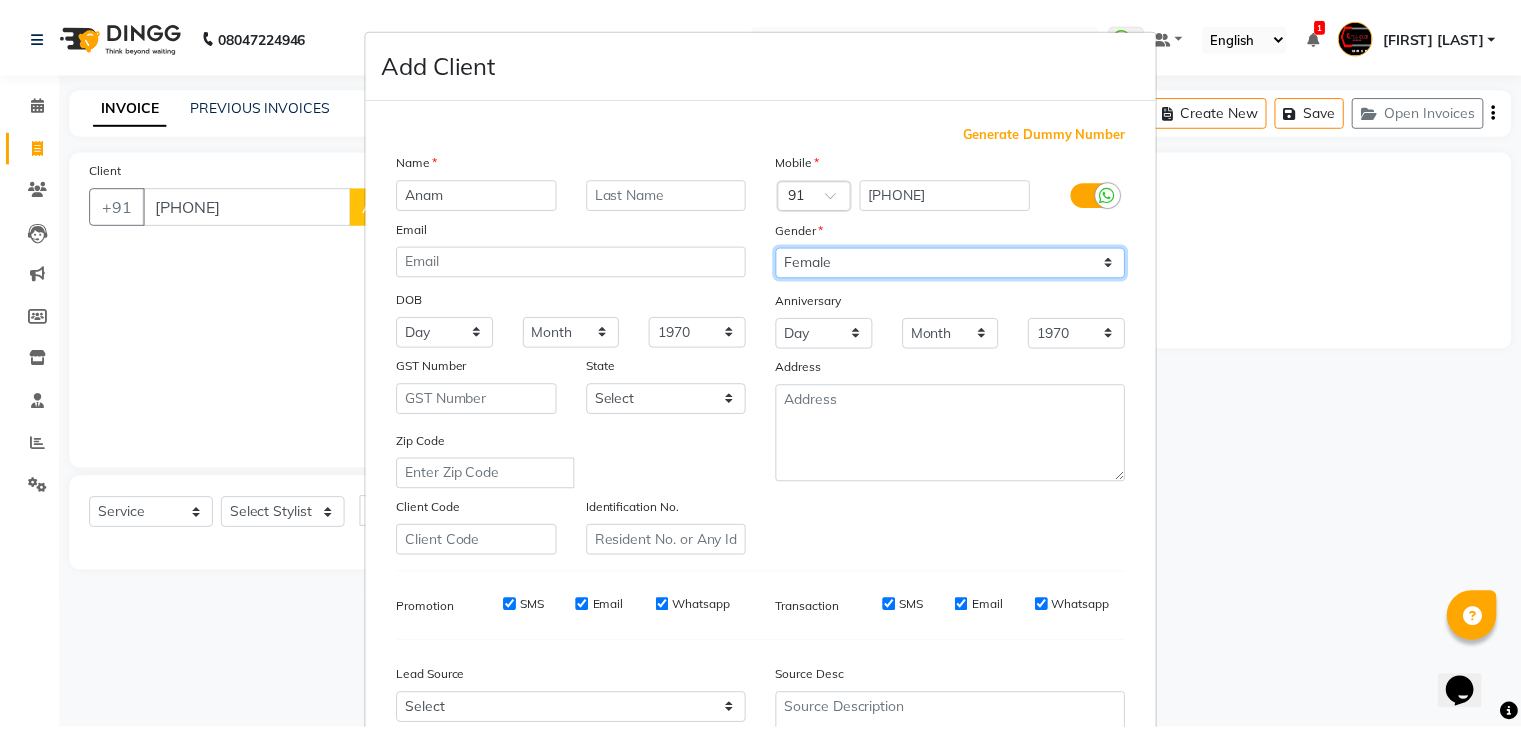 scroll, scrollTop: 203, scrollLeft: 0, axis: vertical 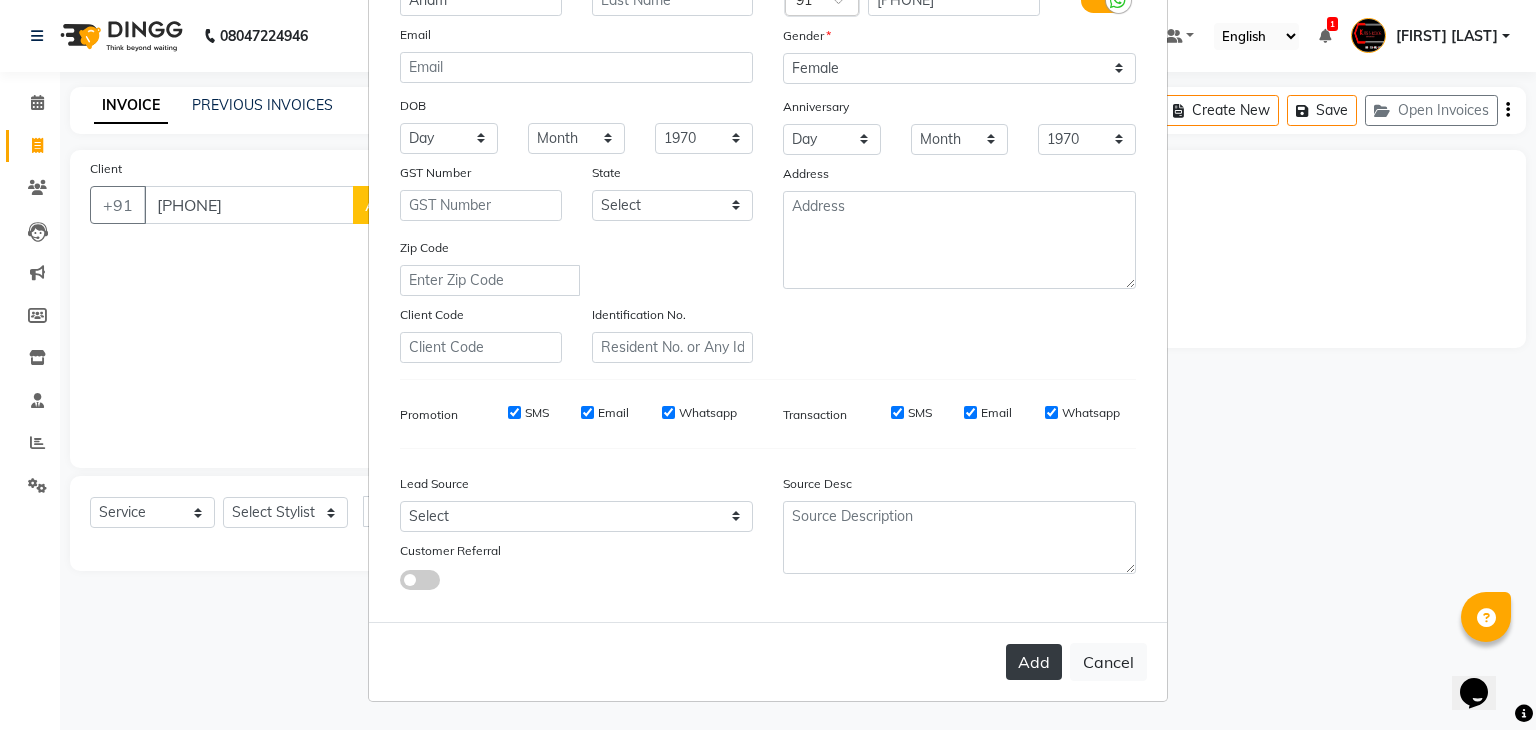 click on "Add" at bounding box center (1034, 662) 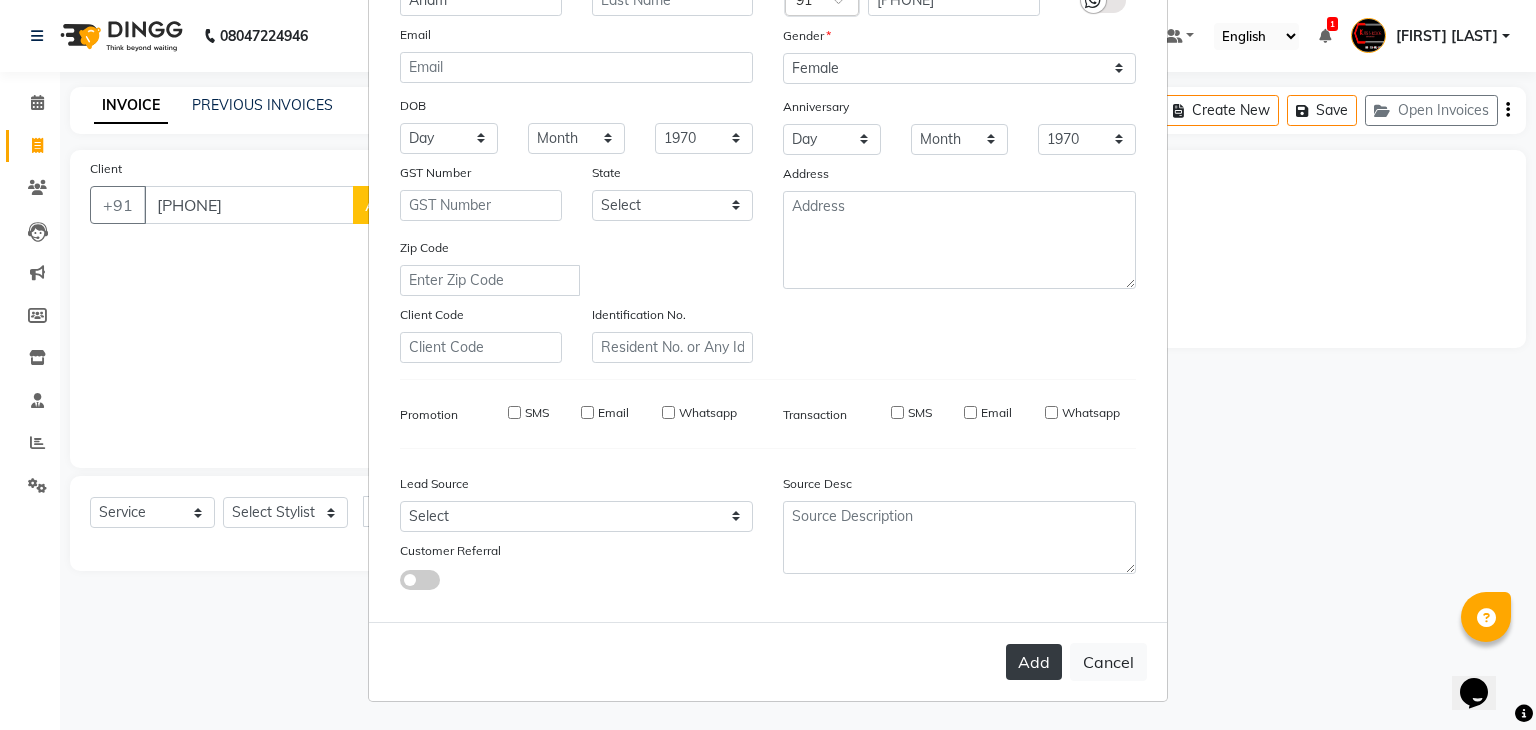 type on "93******28" 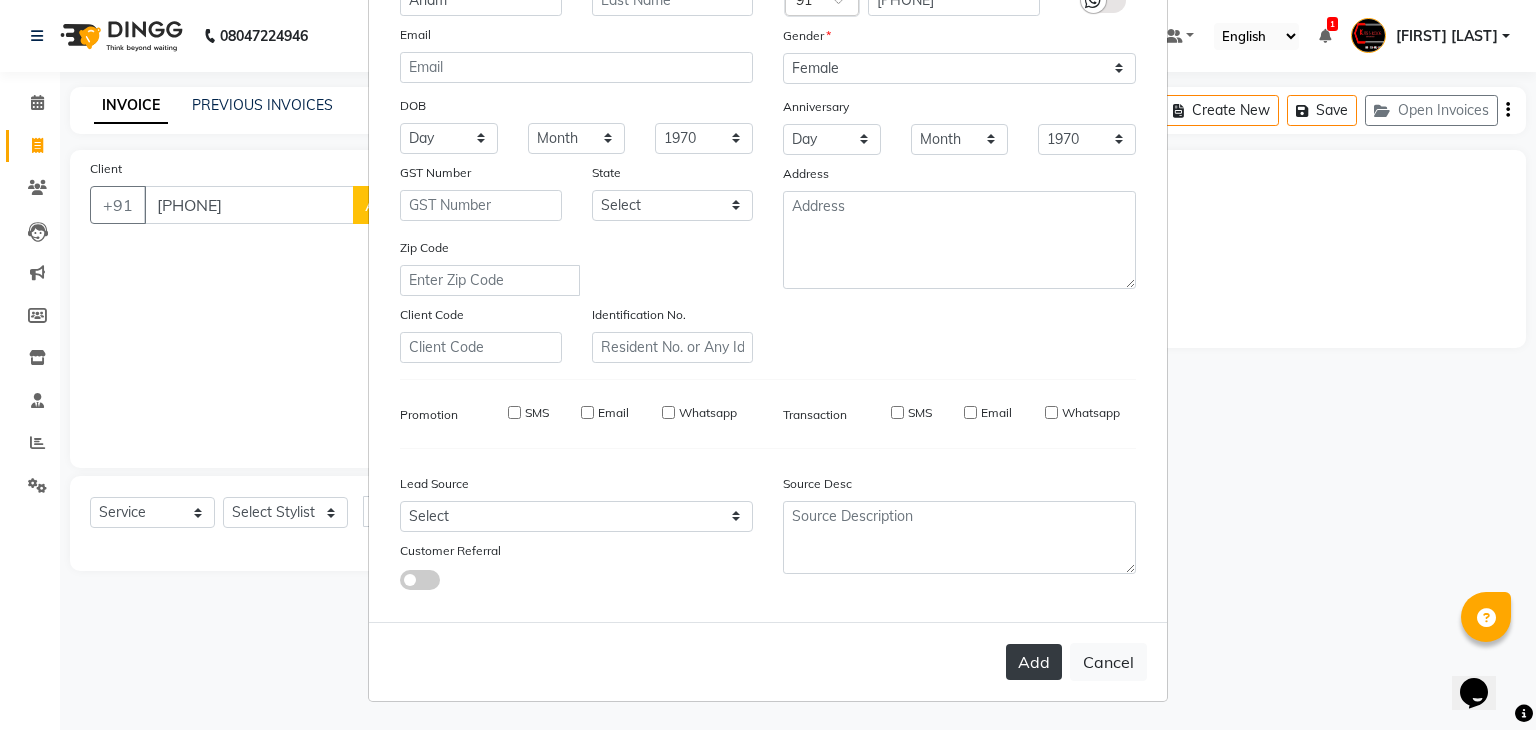type 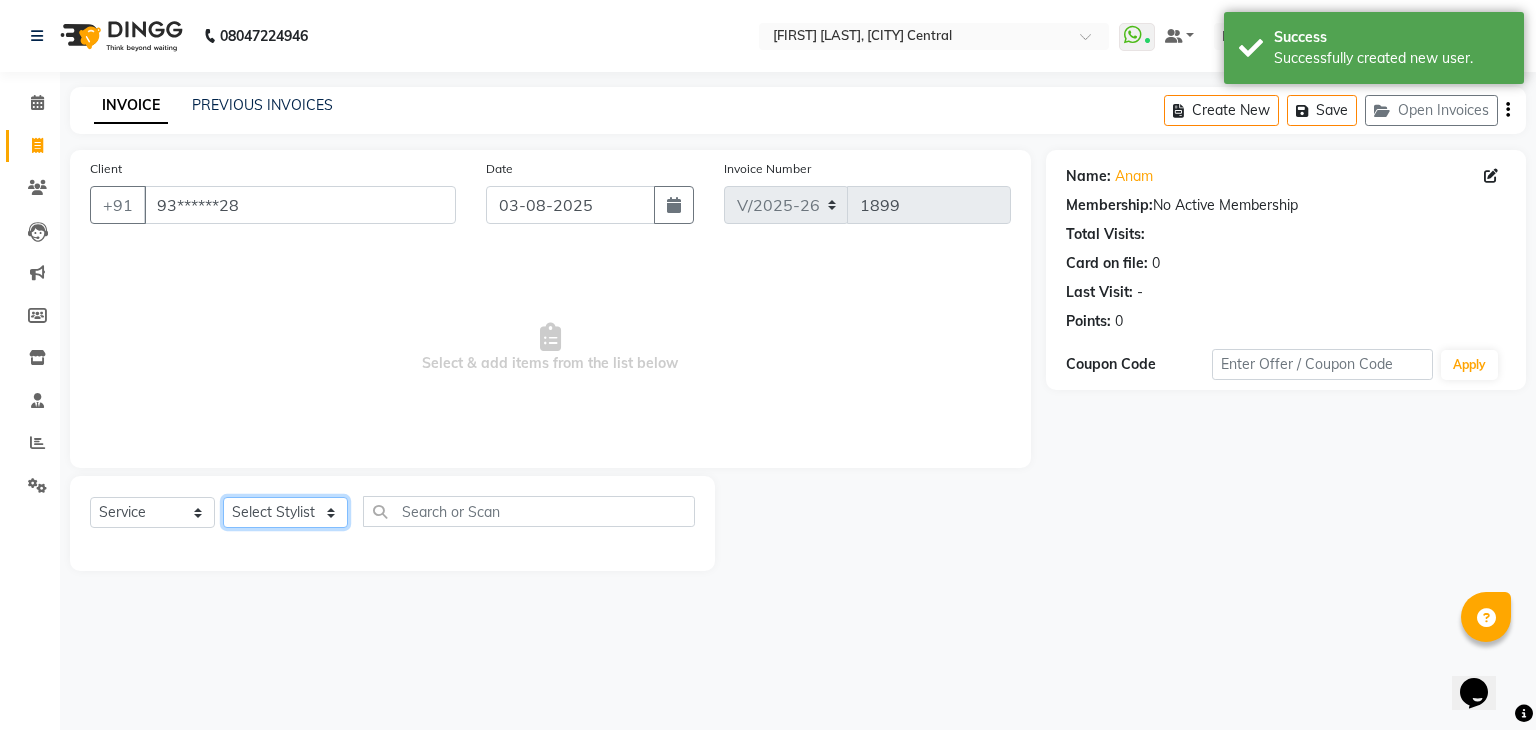 click on "Select Stylist [FIRST] [FIRST] [FIRST] [FIRST] [FIRST] [FIRST] [FIRST] [FIRST] [FIRST] [FIRST] [FIRST] [FIRST] [FIRST] [FIRST] [FIRST] [FIRST] [FIRST]" 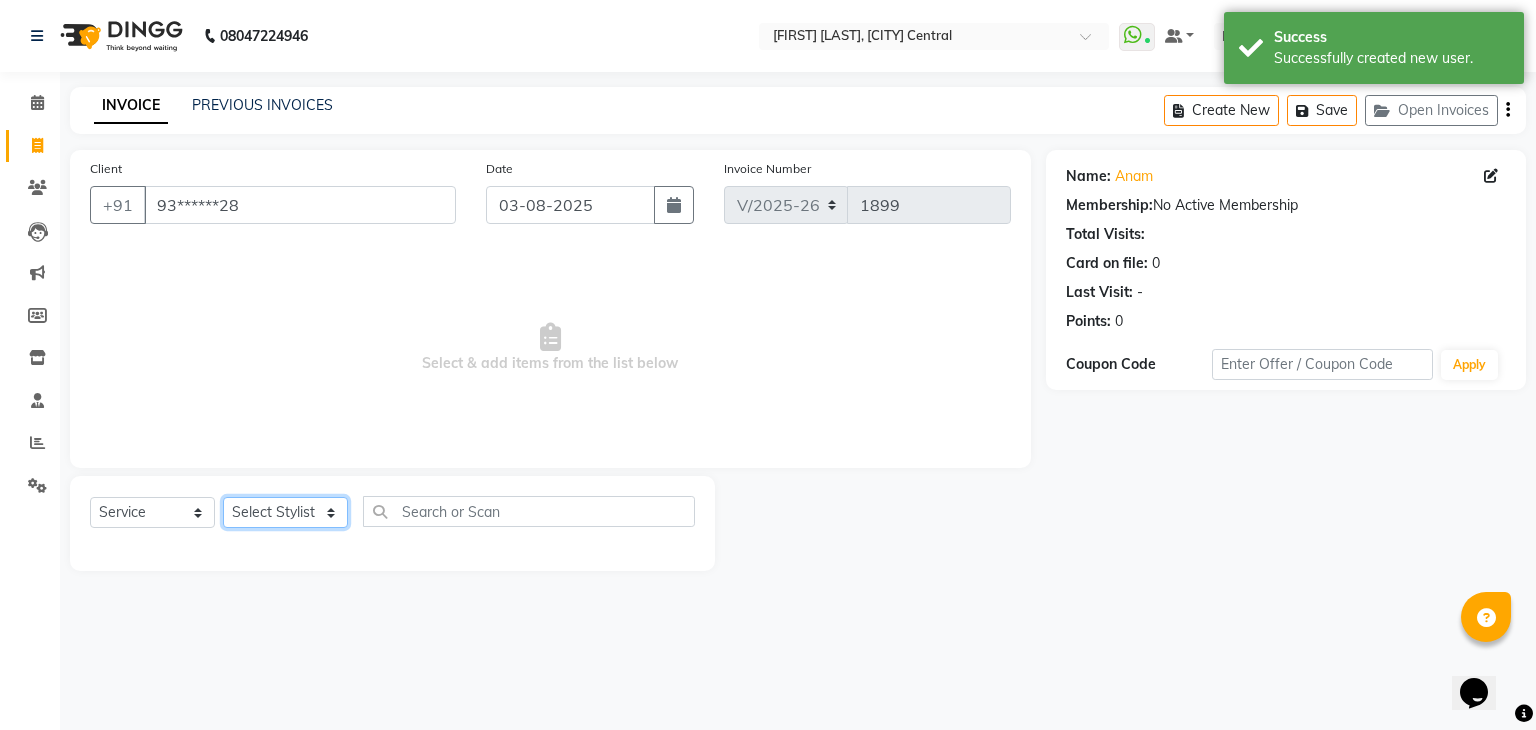select on "22561" 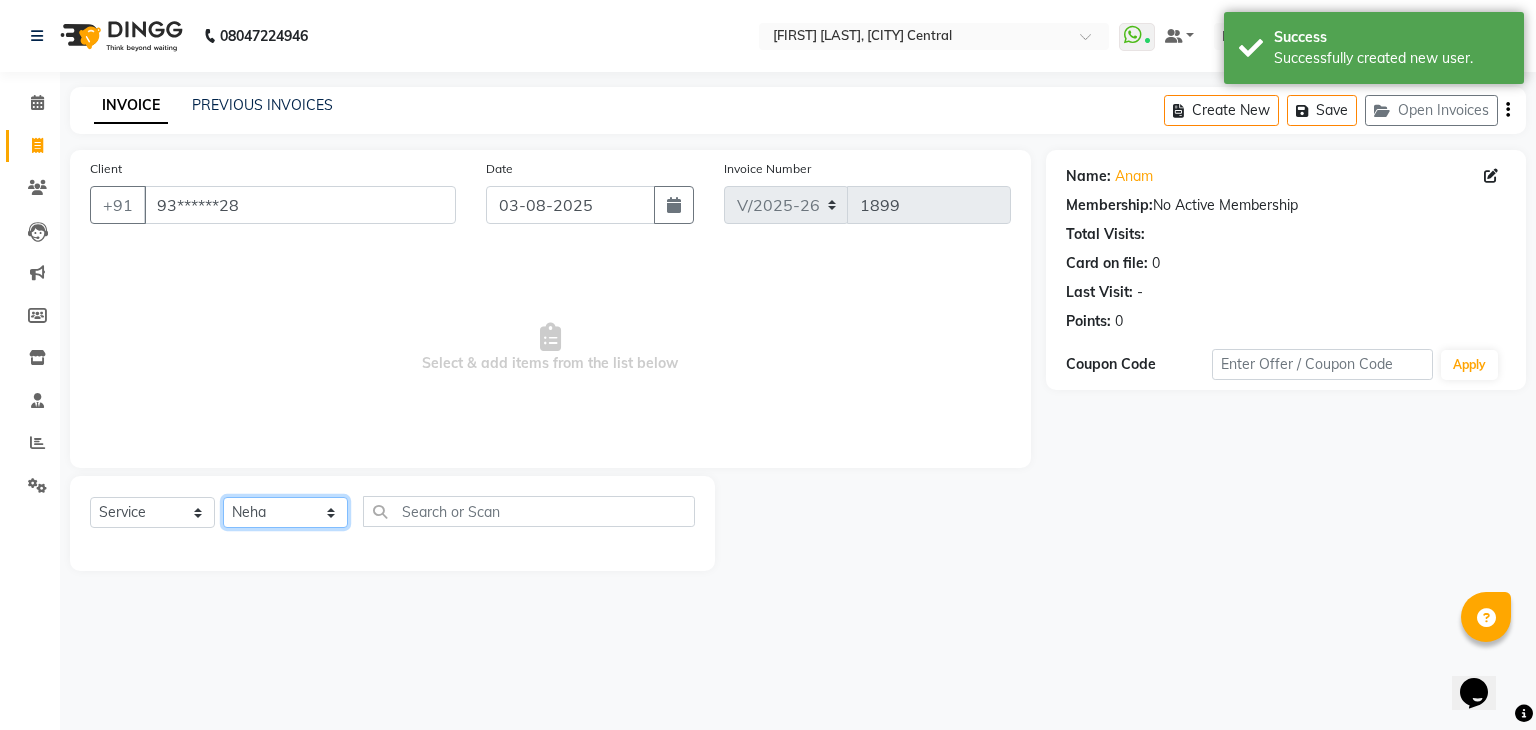 click on "Select Stylist [FIRST] [FIRST] [FIRST] [FIRST] [FIRST] [FIRST] [FIRST] [FIRST] [FIRST] [FIRST] [FIRST] [FIRST] [FIRST] [FIRST] [FIRST] [FIRST] [FIRST]" 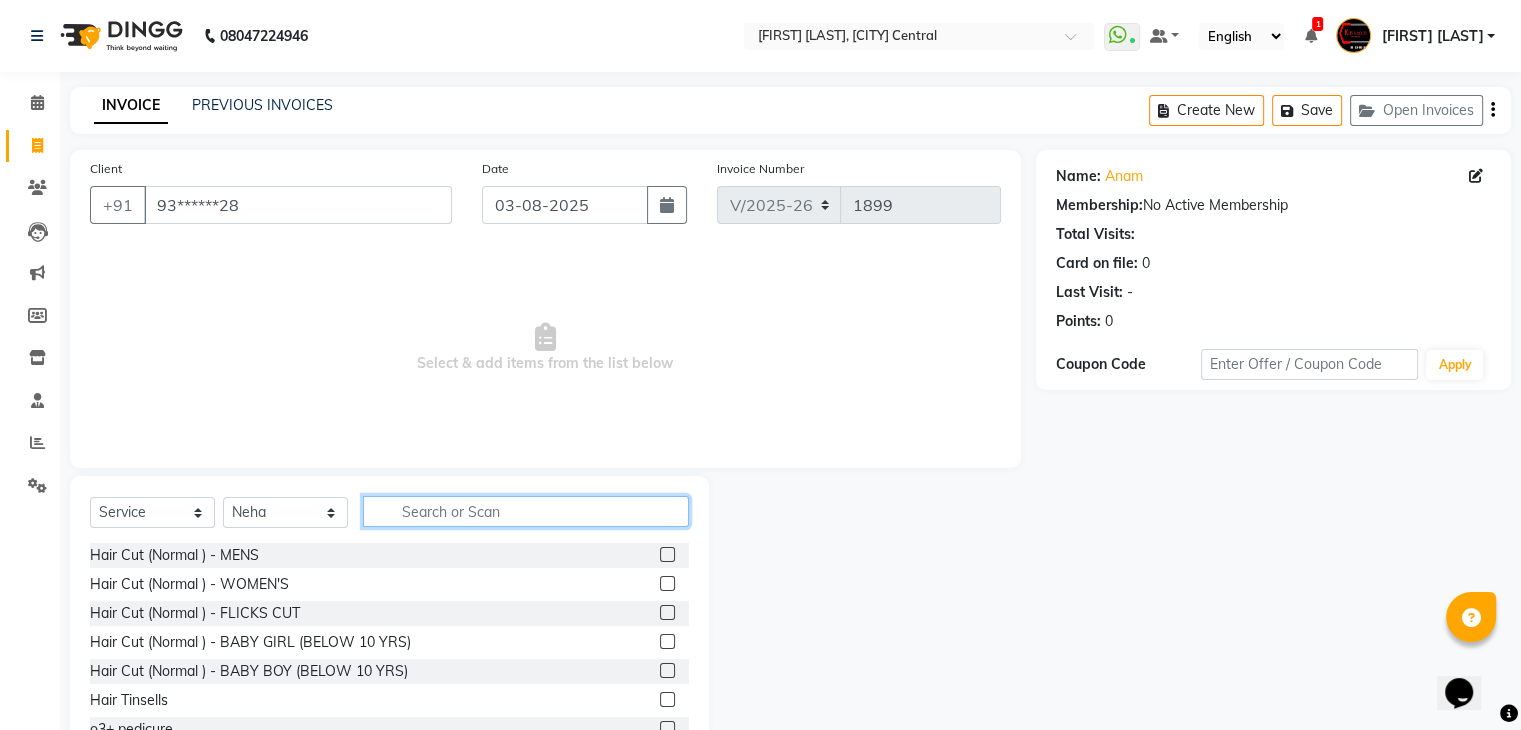 click 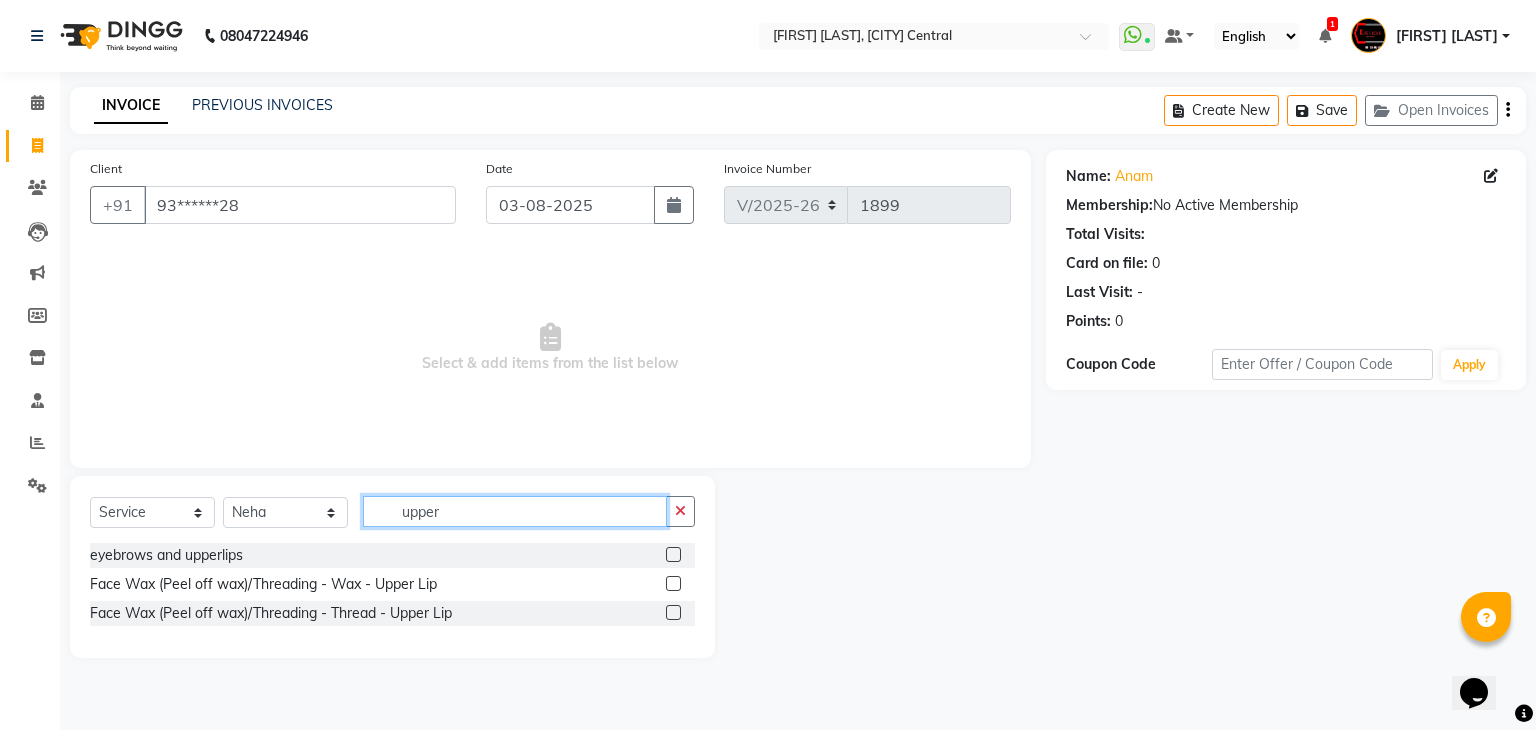type on "upper" 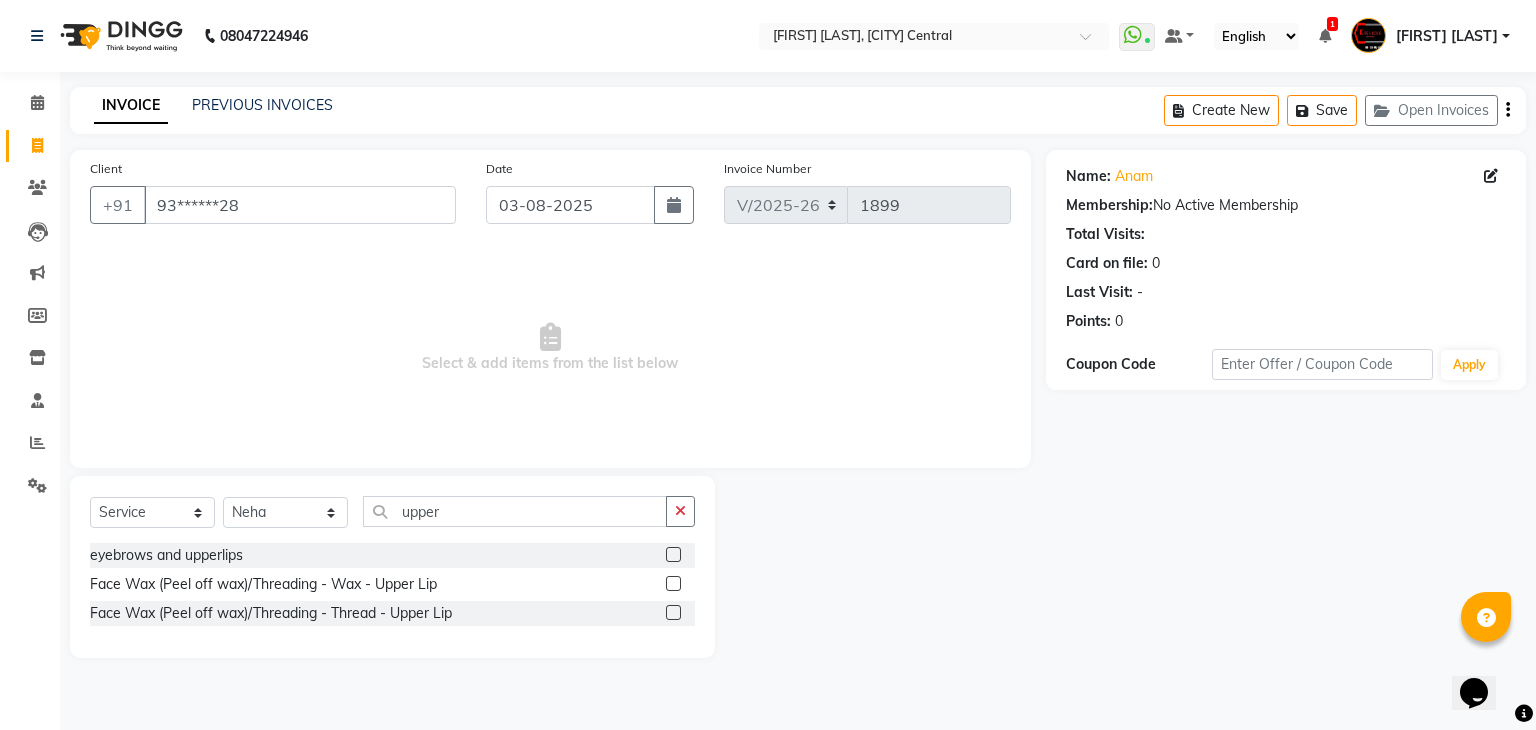 click on "eyebrows and upperlips" 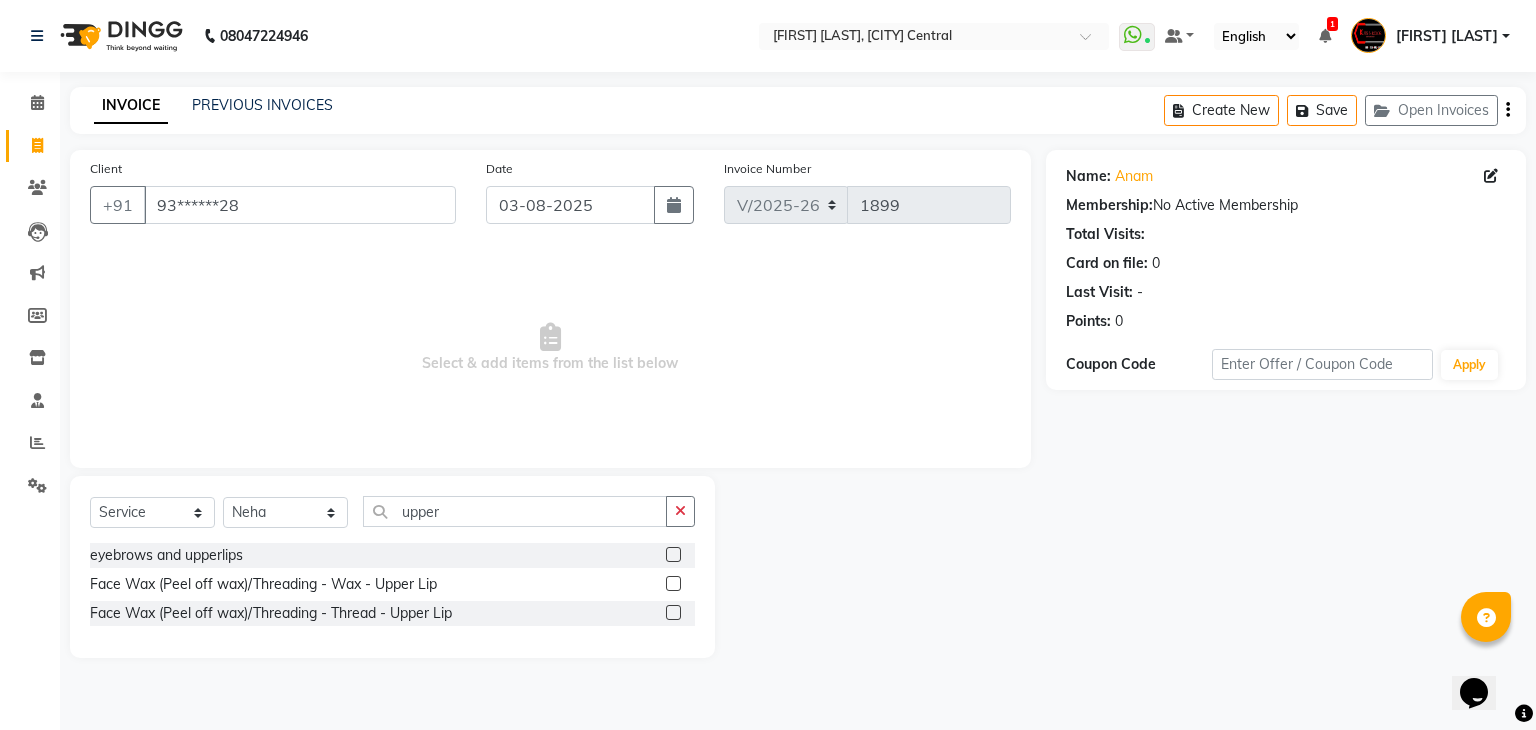 click on "eyebrows and upperlips" 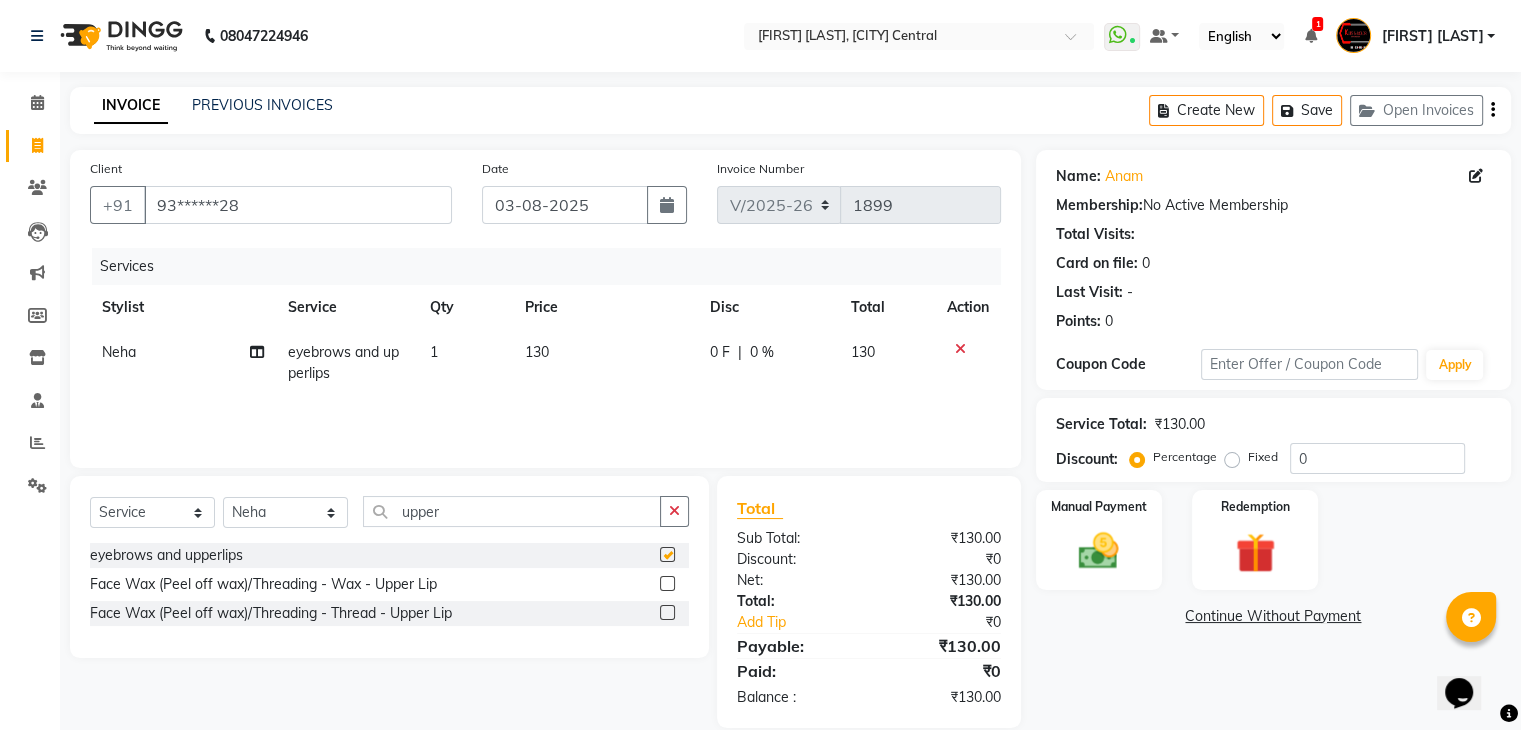 checkbox on "false" 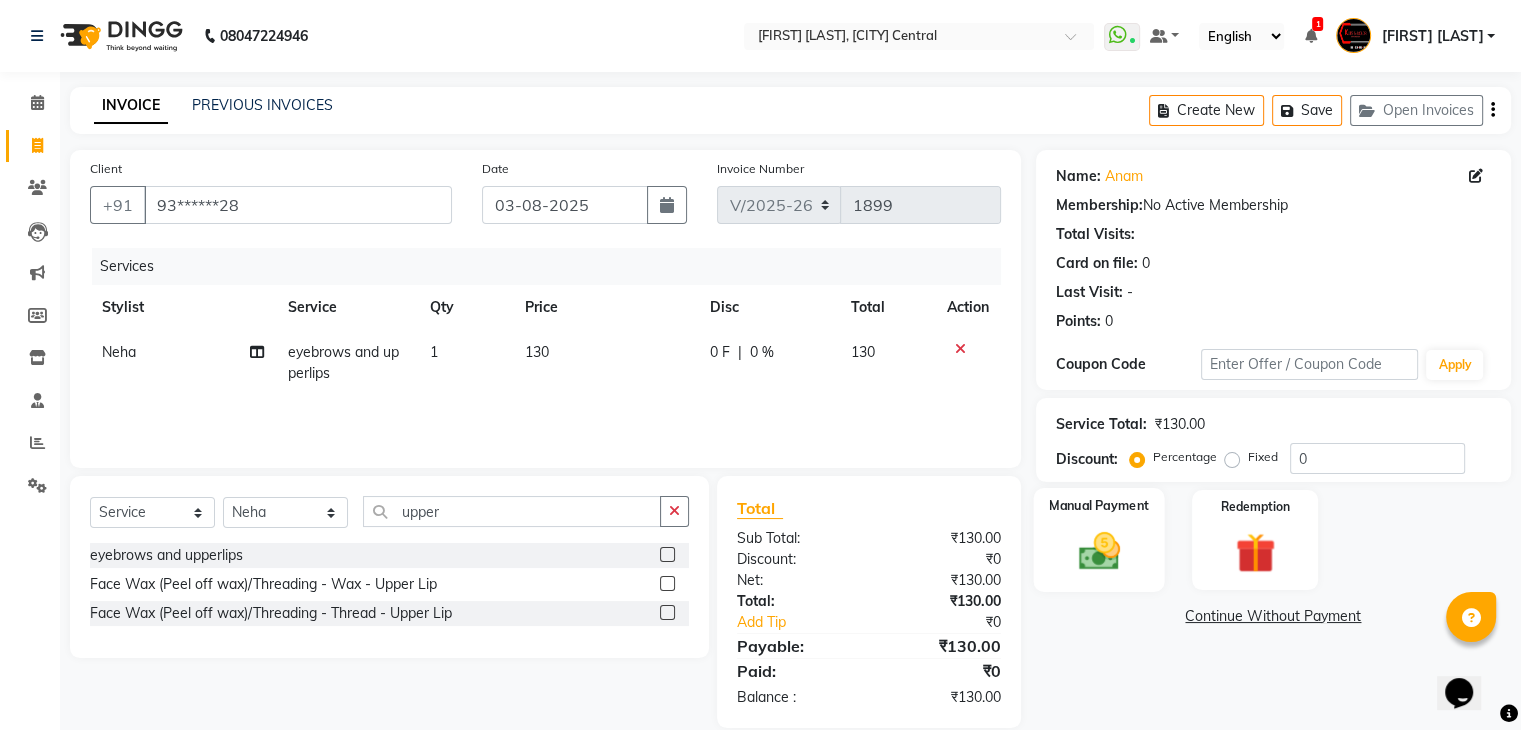 click 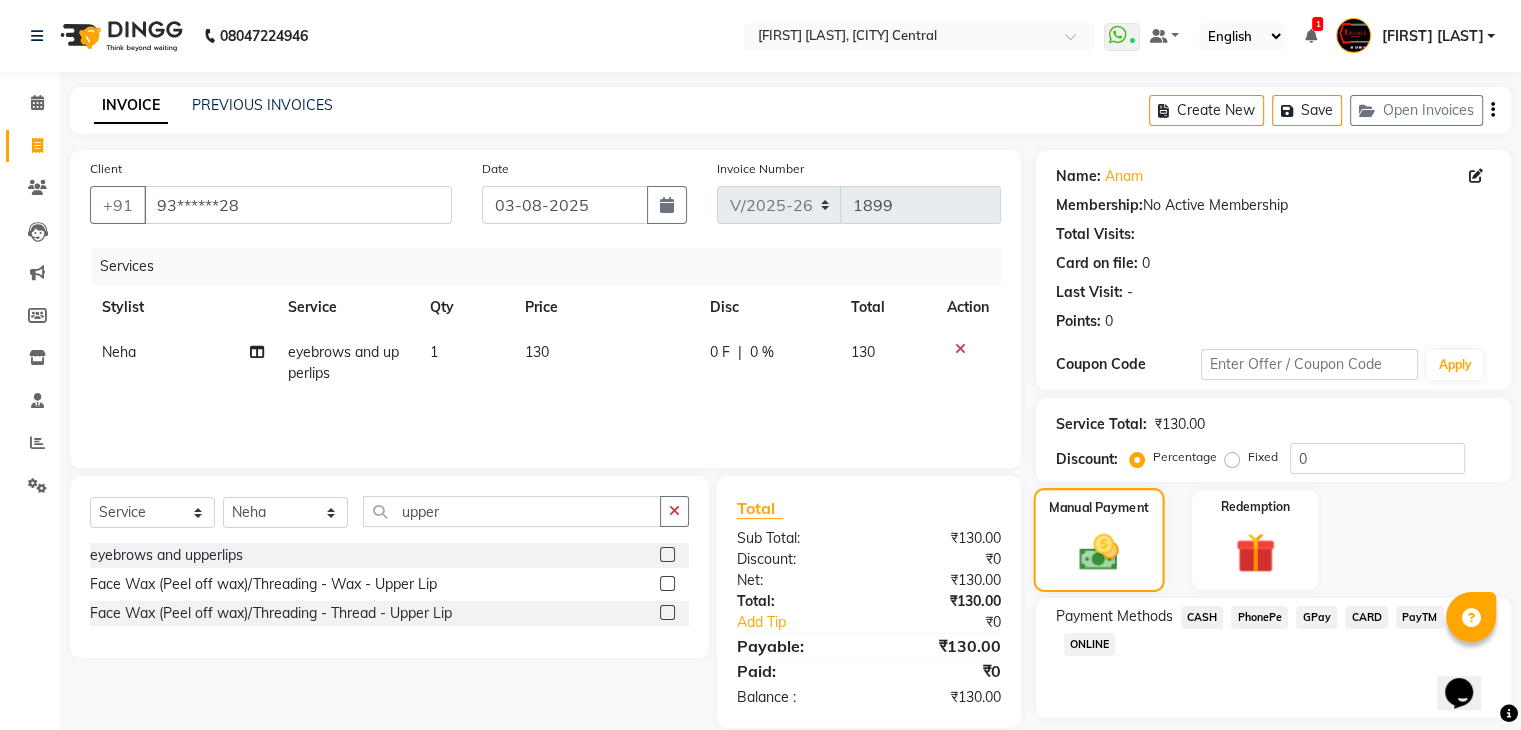 scroll, scrollTop: 58, scrollLeft: 0, axis: vertical 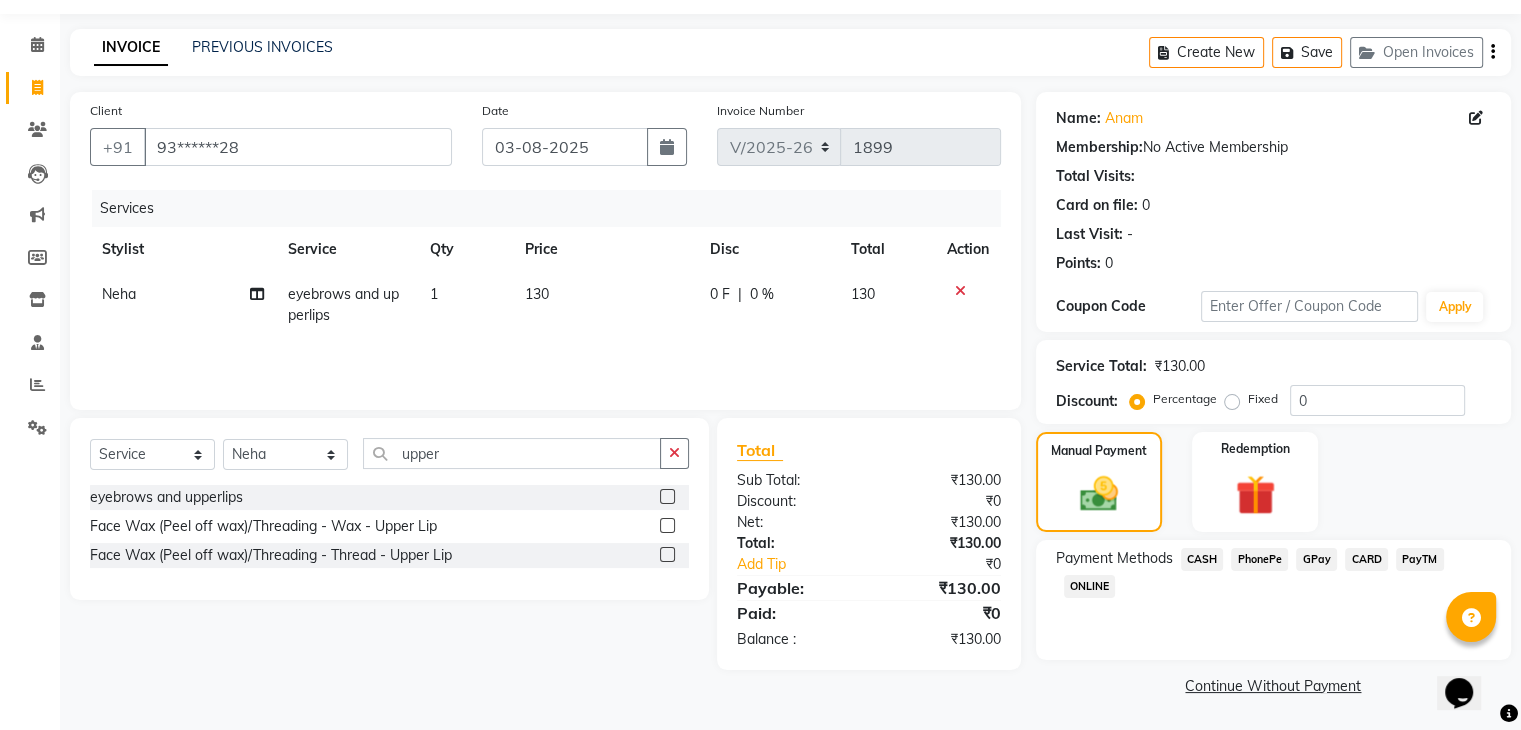 click on "CASH" 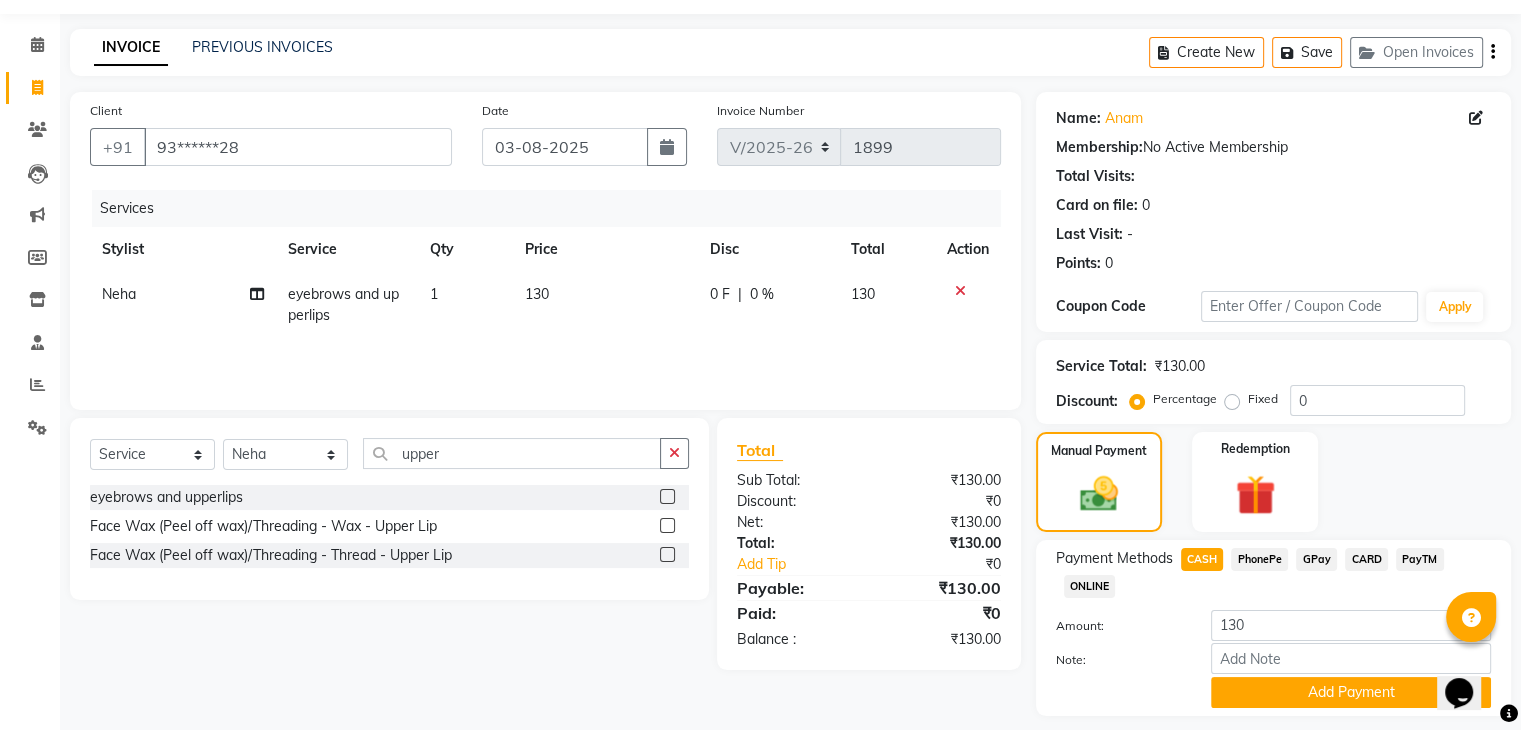 scroll, scrollTop: 117, scrollLeft: 0, axis: vertical 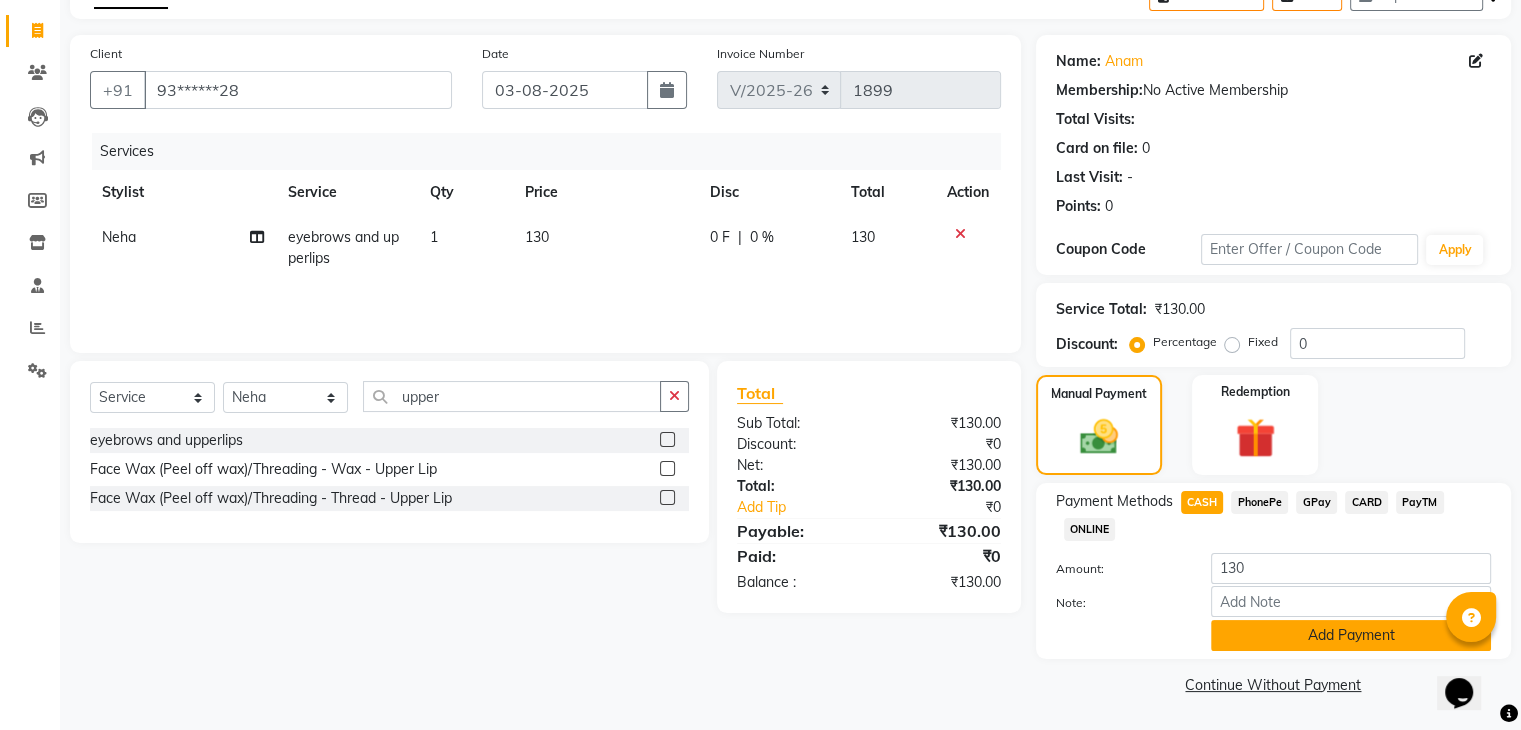 click on "Add Payment" 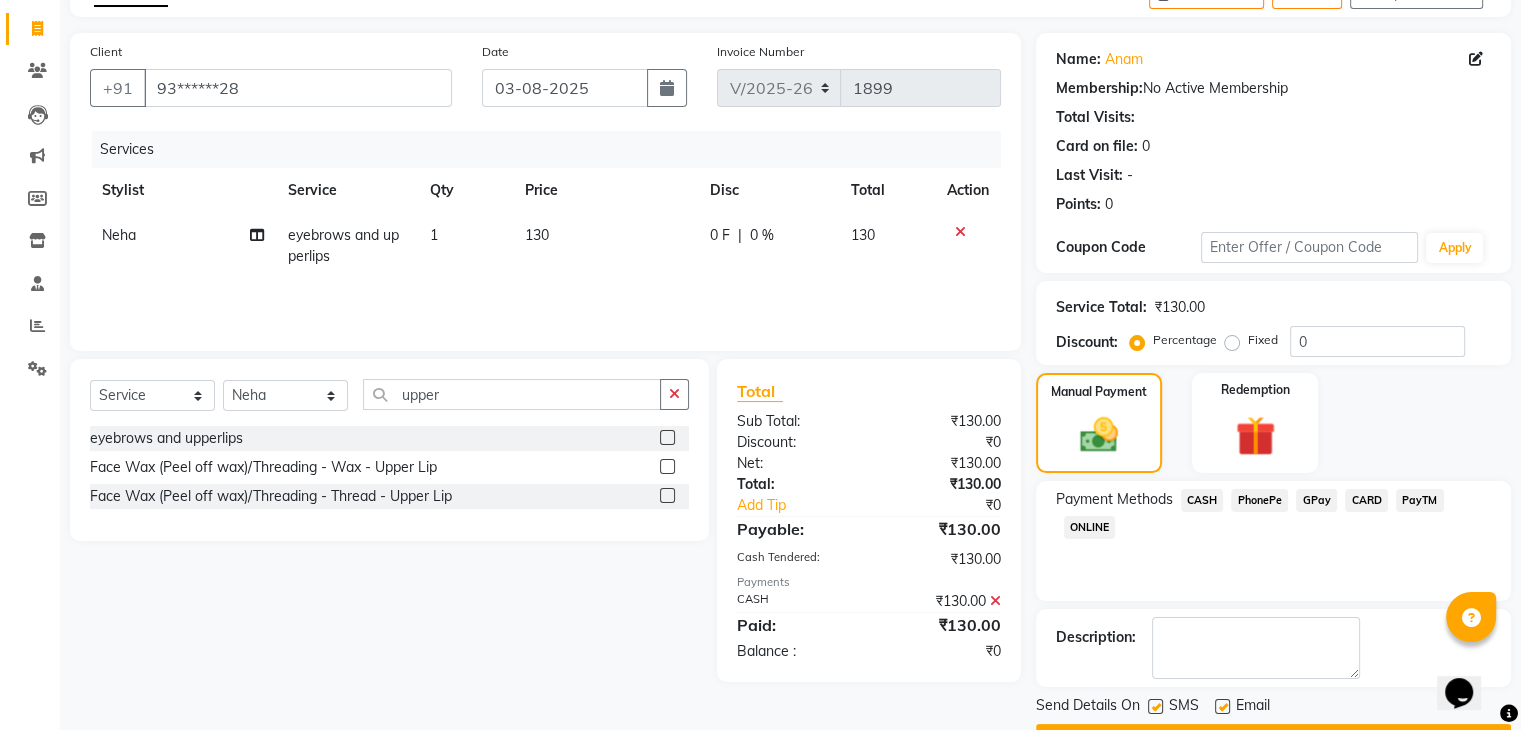scroll, scrollTop: 171, scrollLeft: 0, axis: vertical 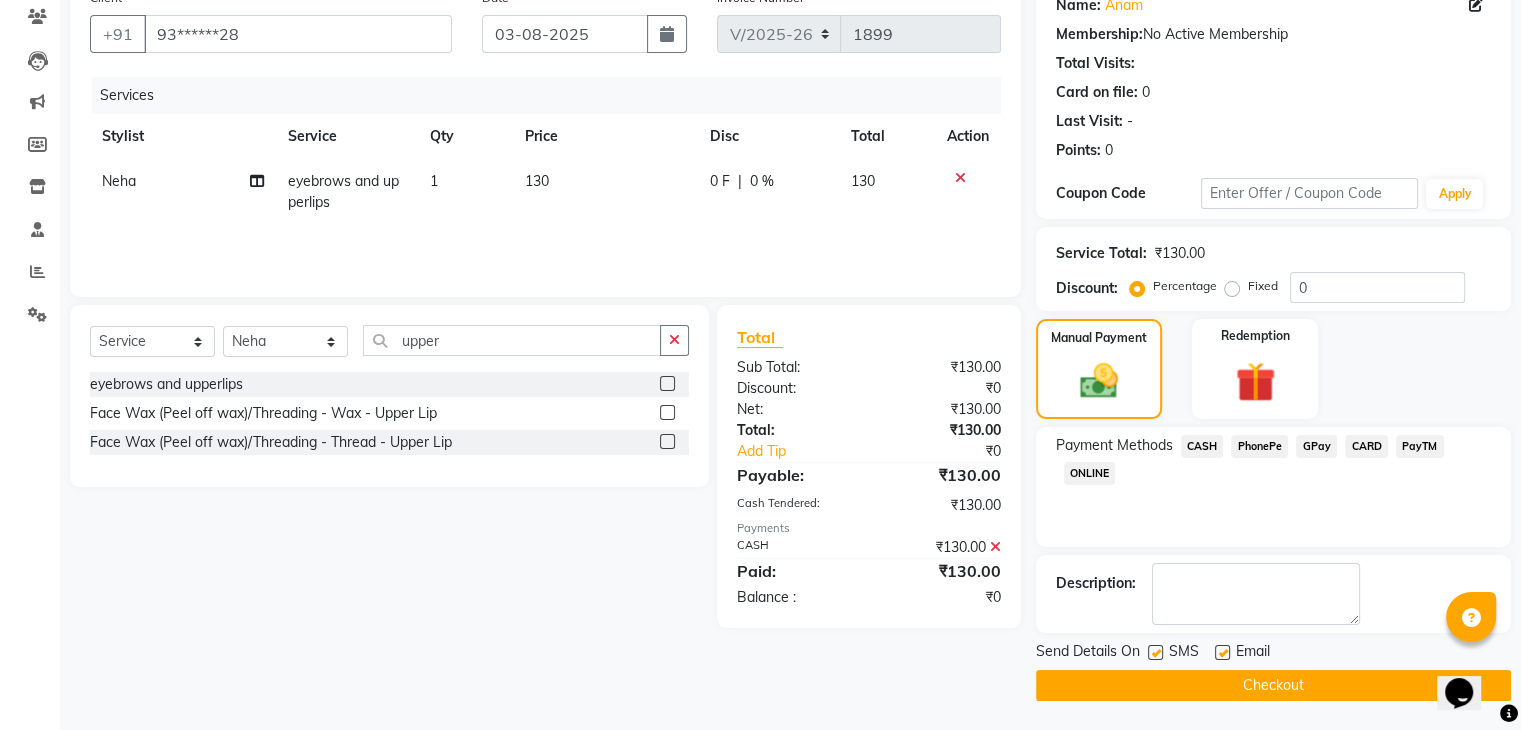 click 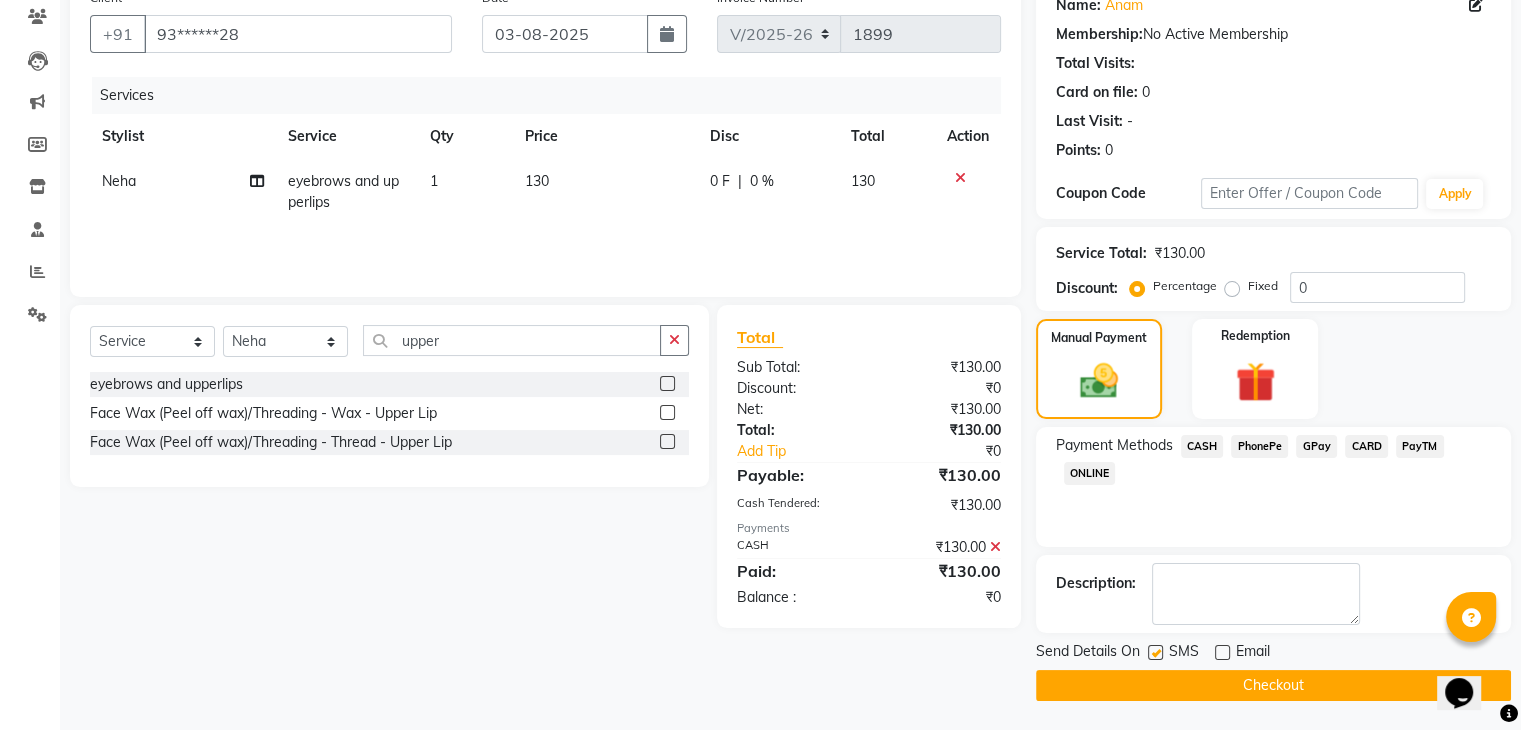 click 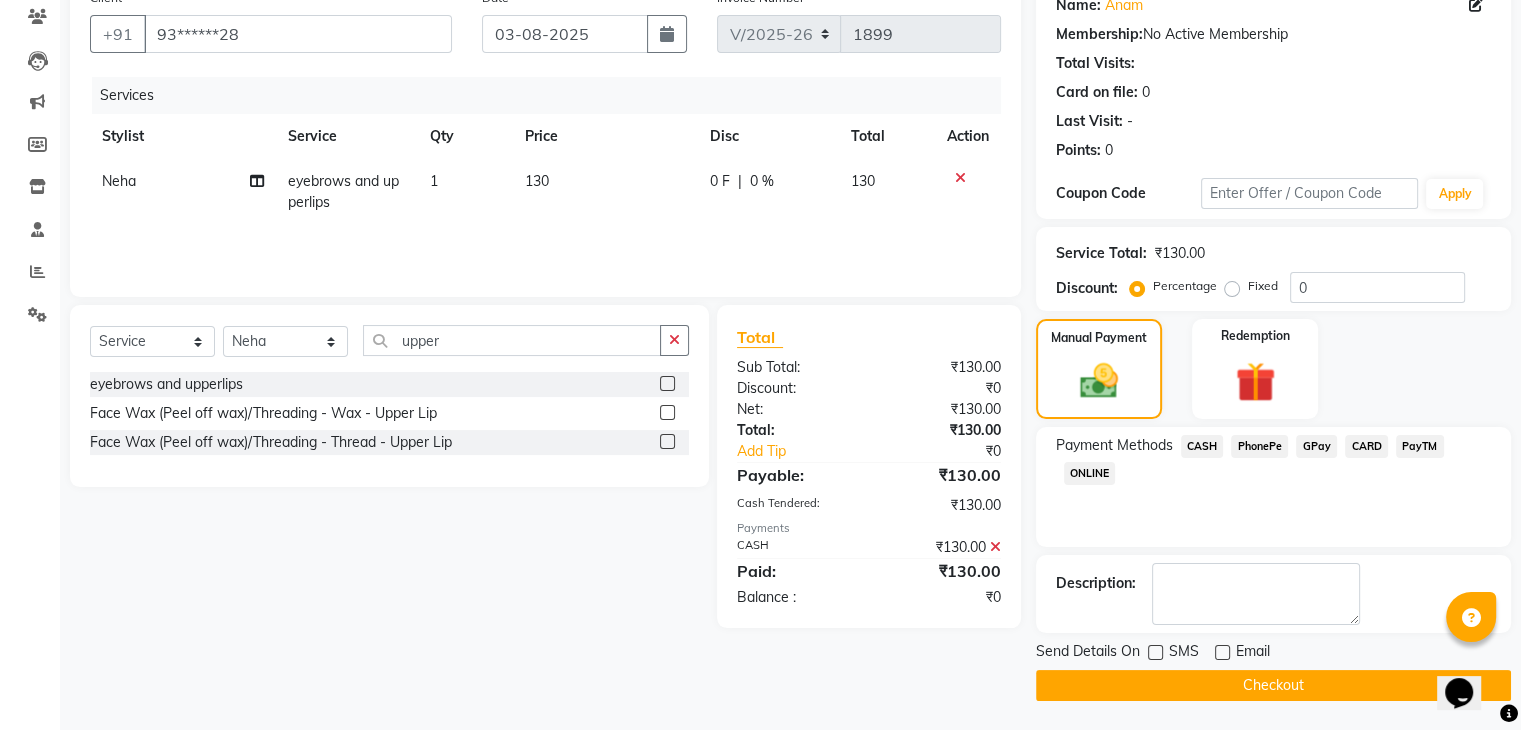 click on "Checkout" 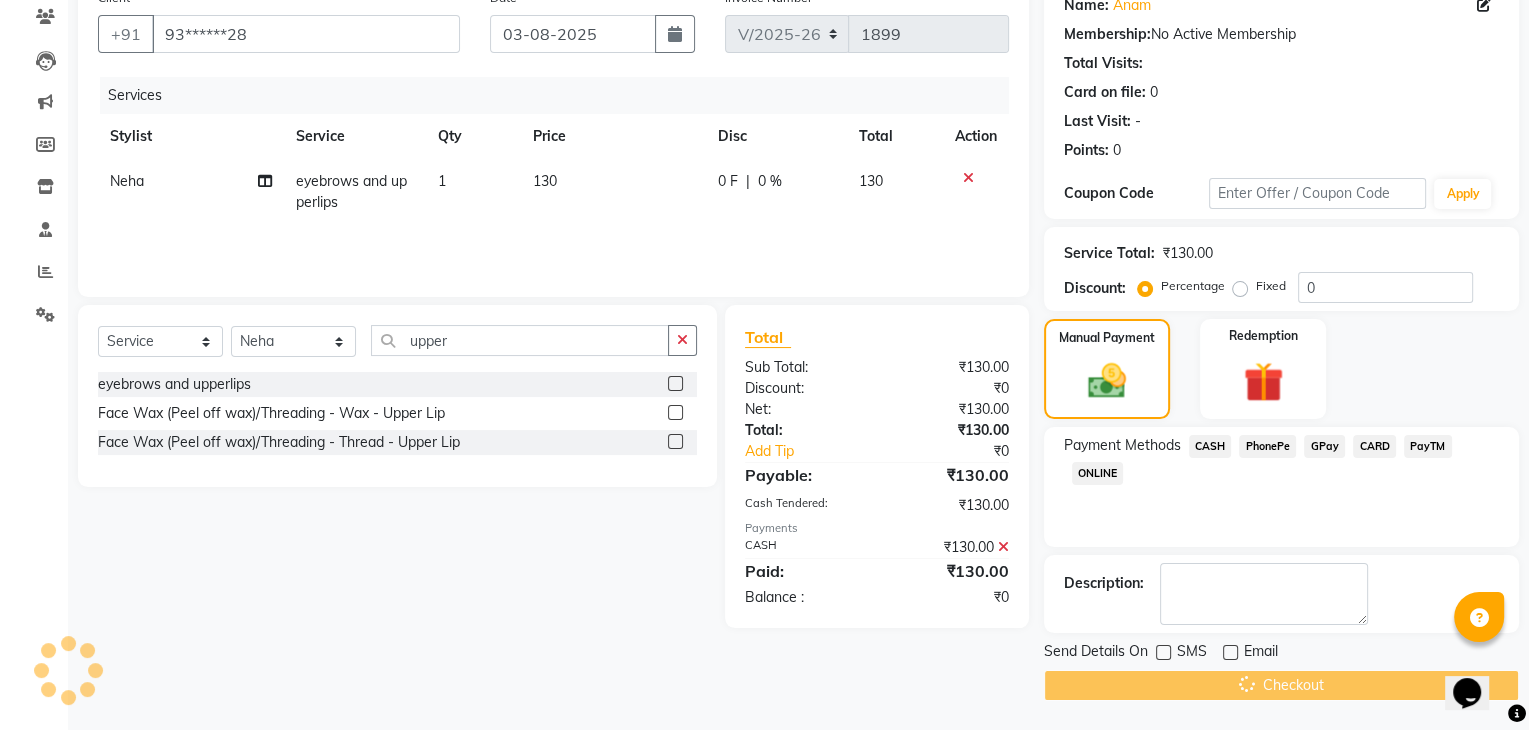 scroll, scrollTop: 0, scrollLeft: 0, axis: both 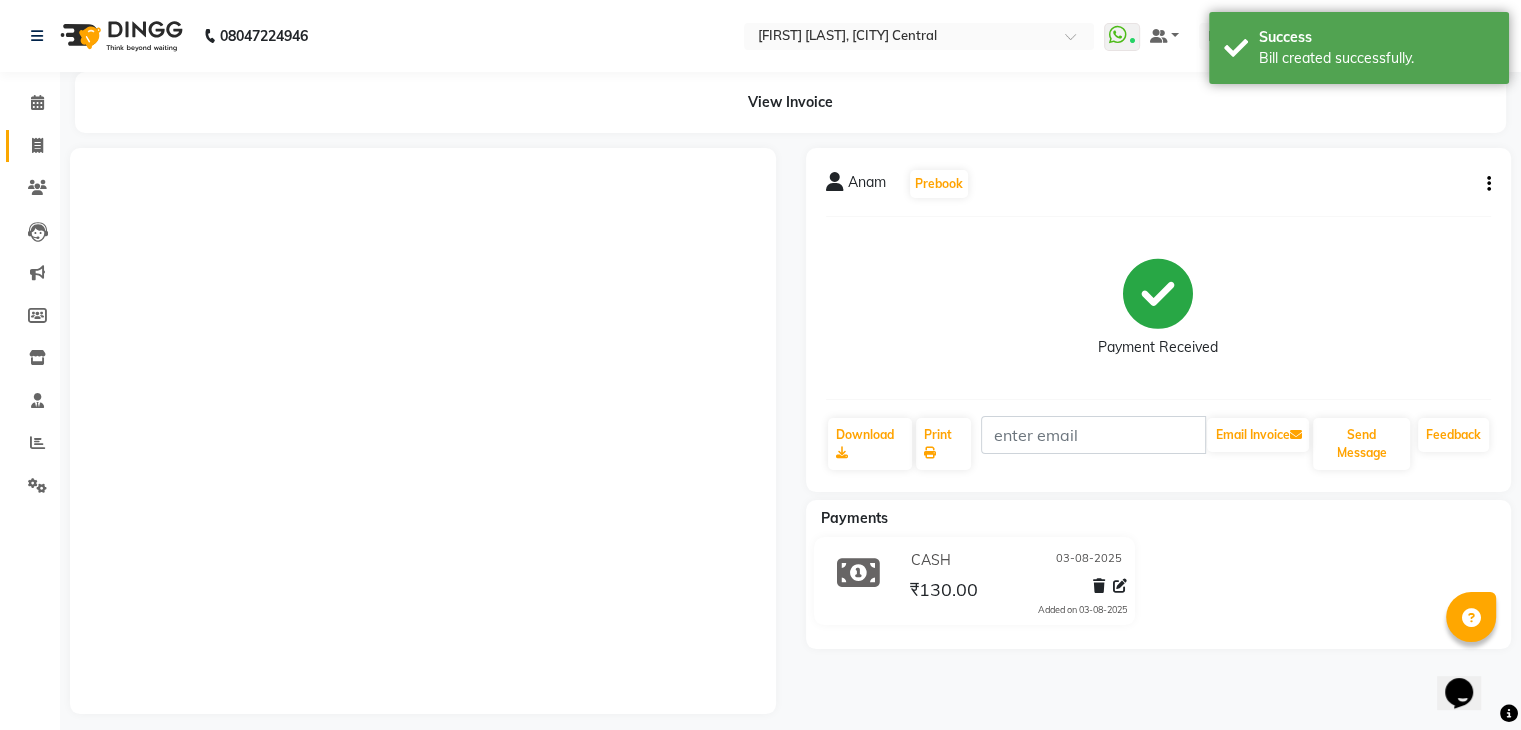 click on "Invoice" 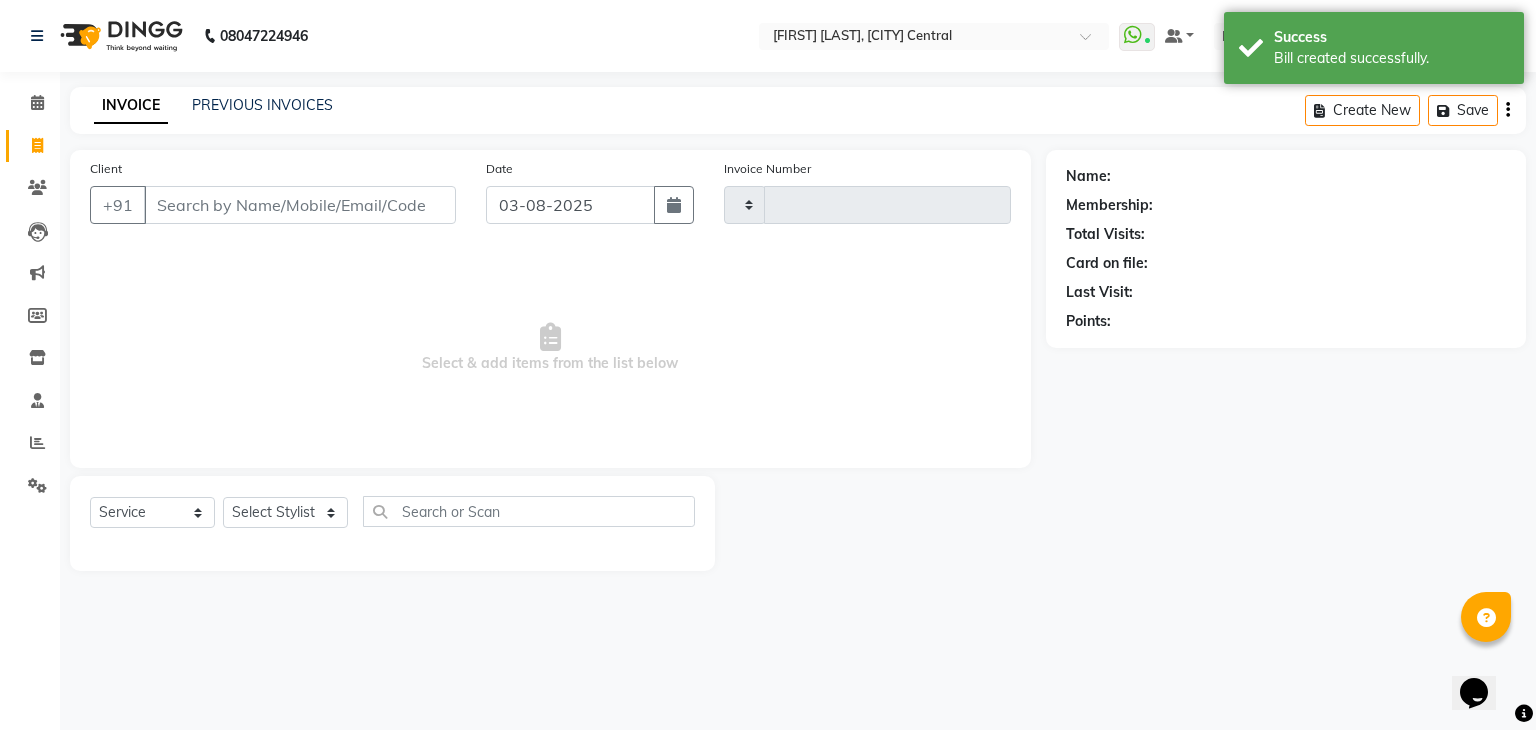 type on "1901" 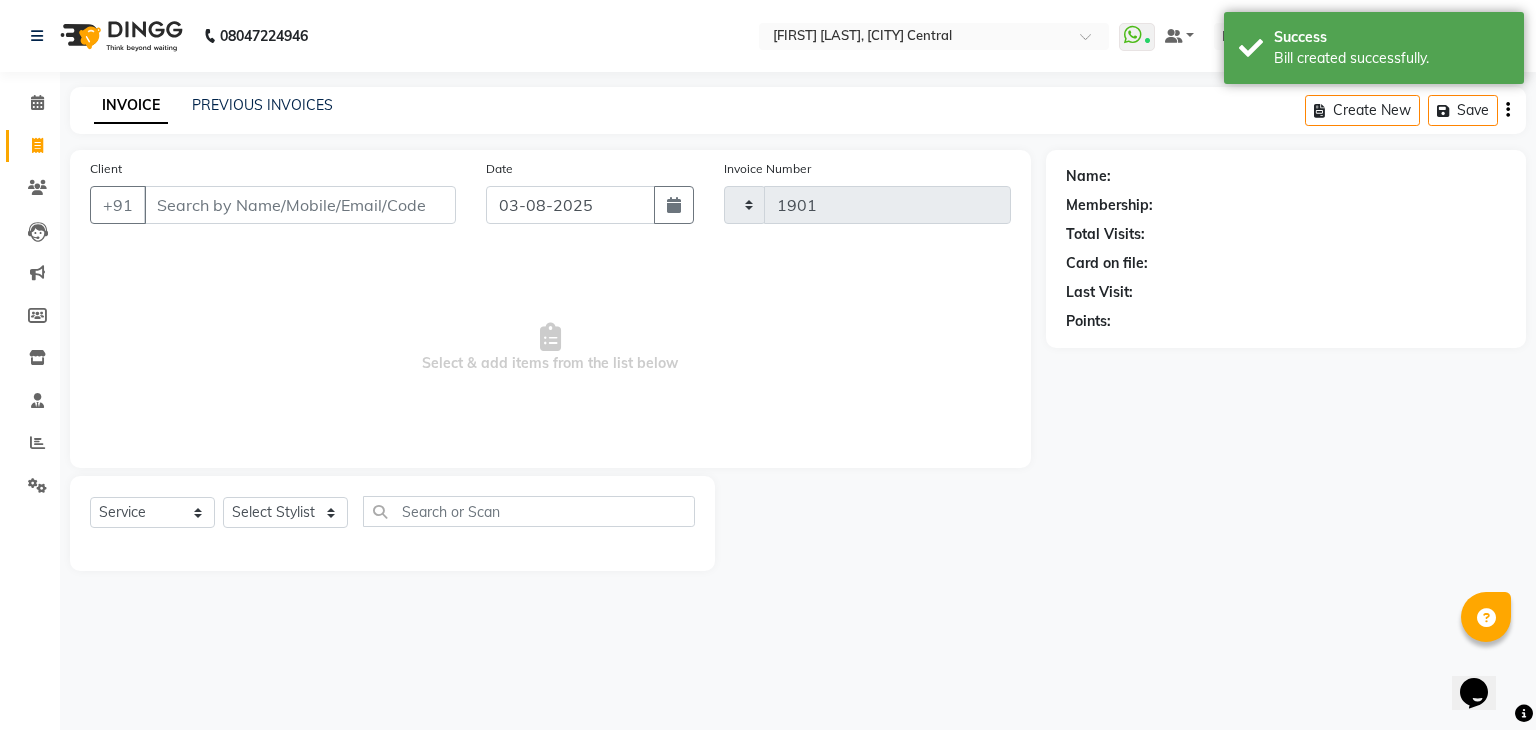 select on "4172" 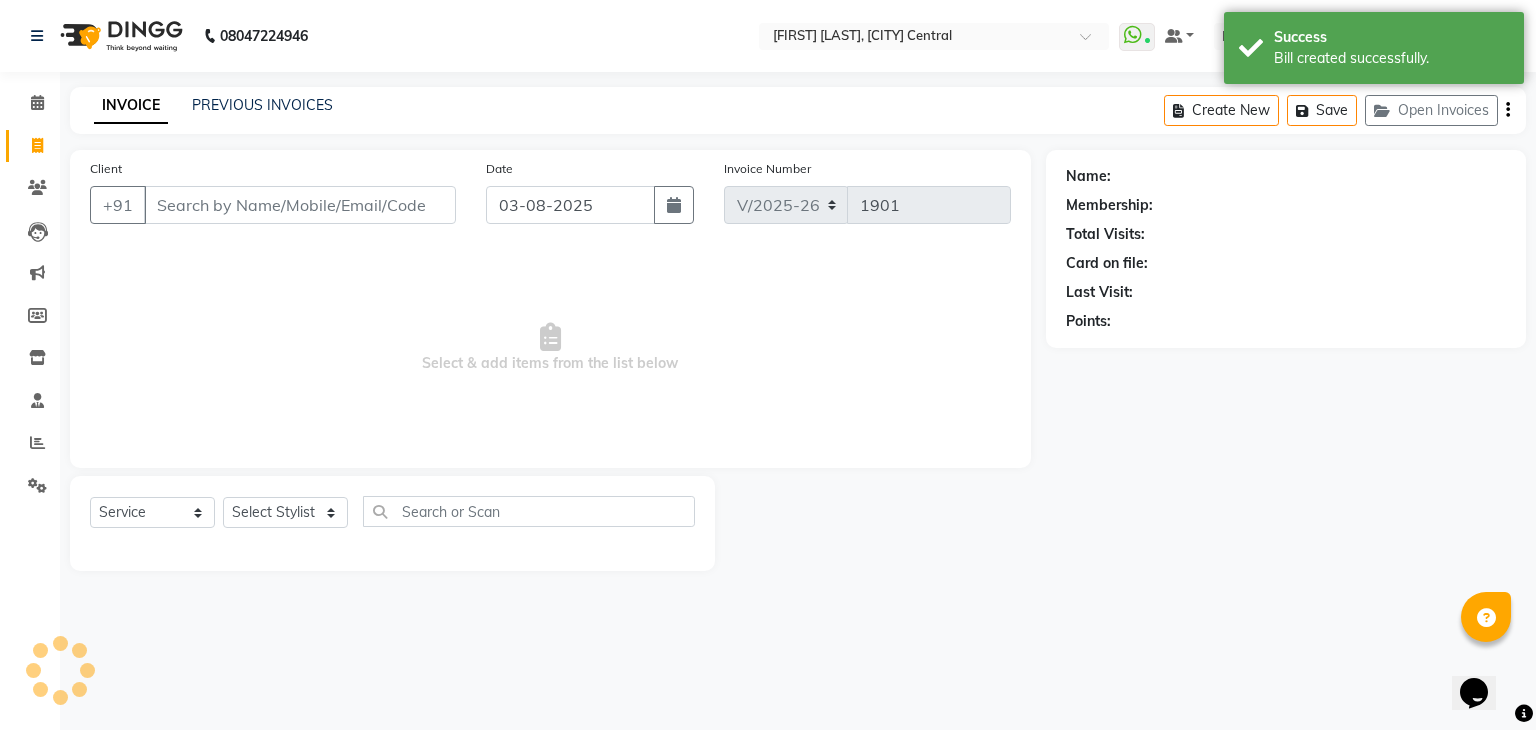 click on "Client" at bounding box center [300, 205] 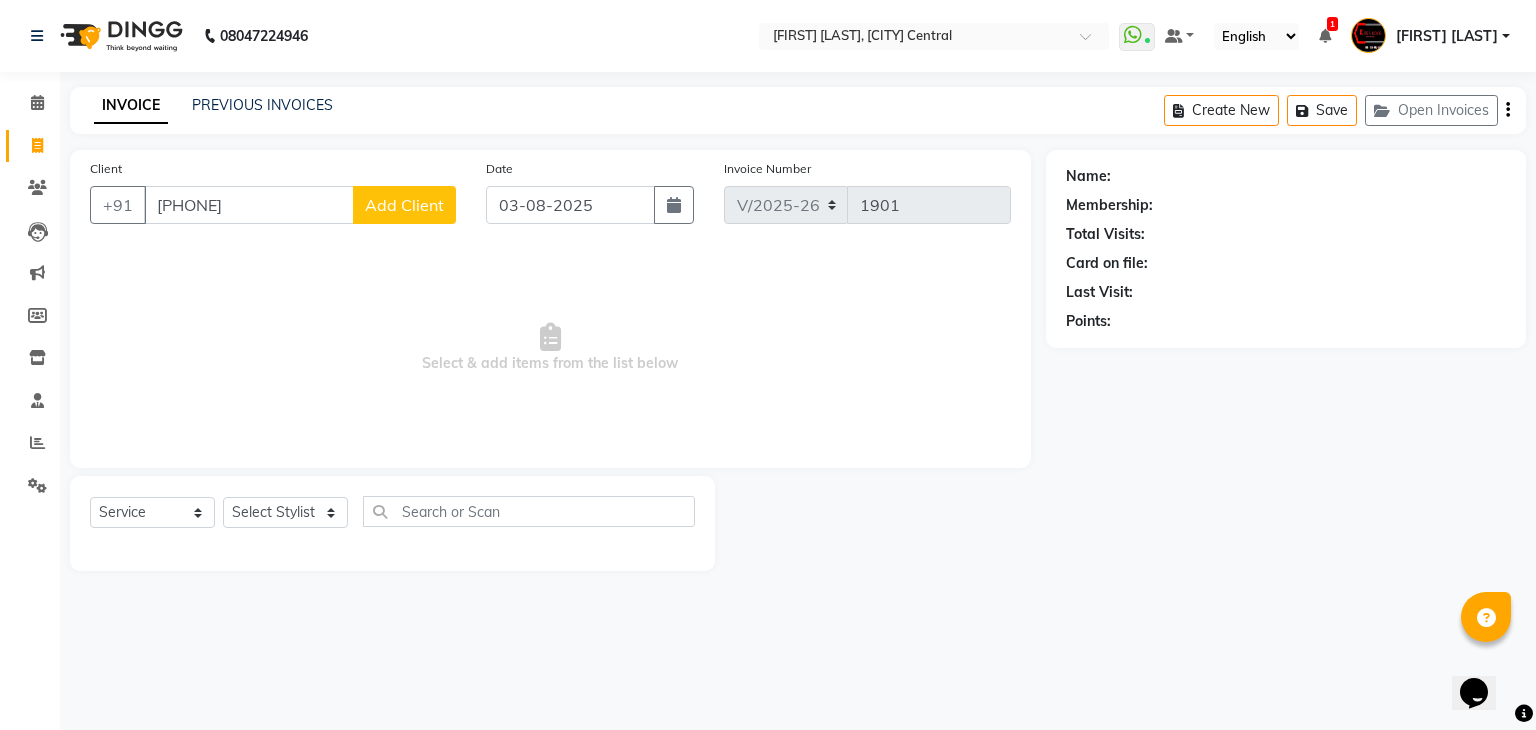 type on "[PHONE]" 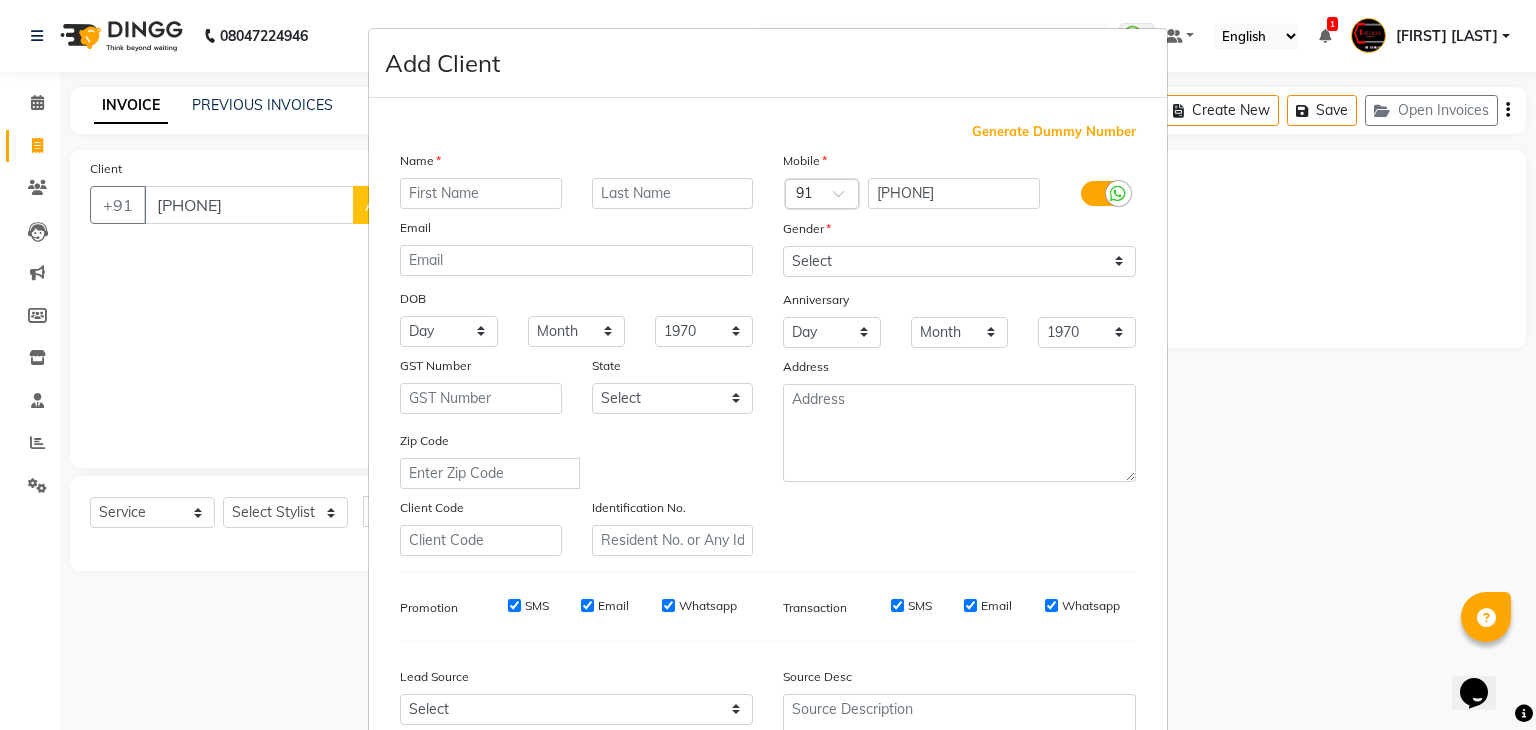 click at bounding box center (481, 193) 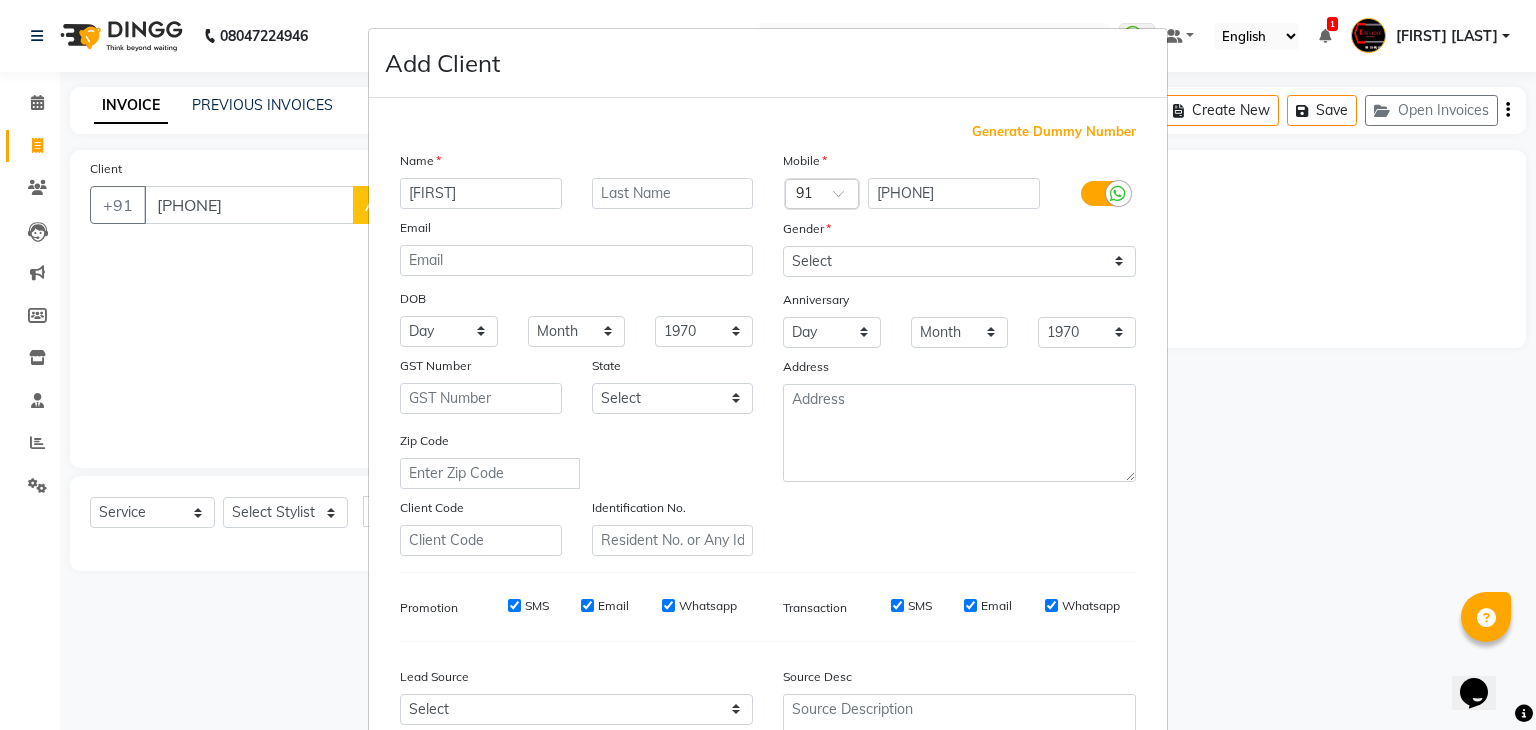 type on "[FIRST]" 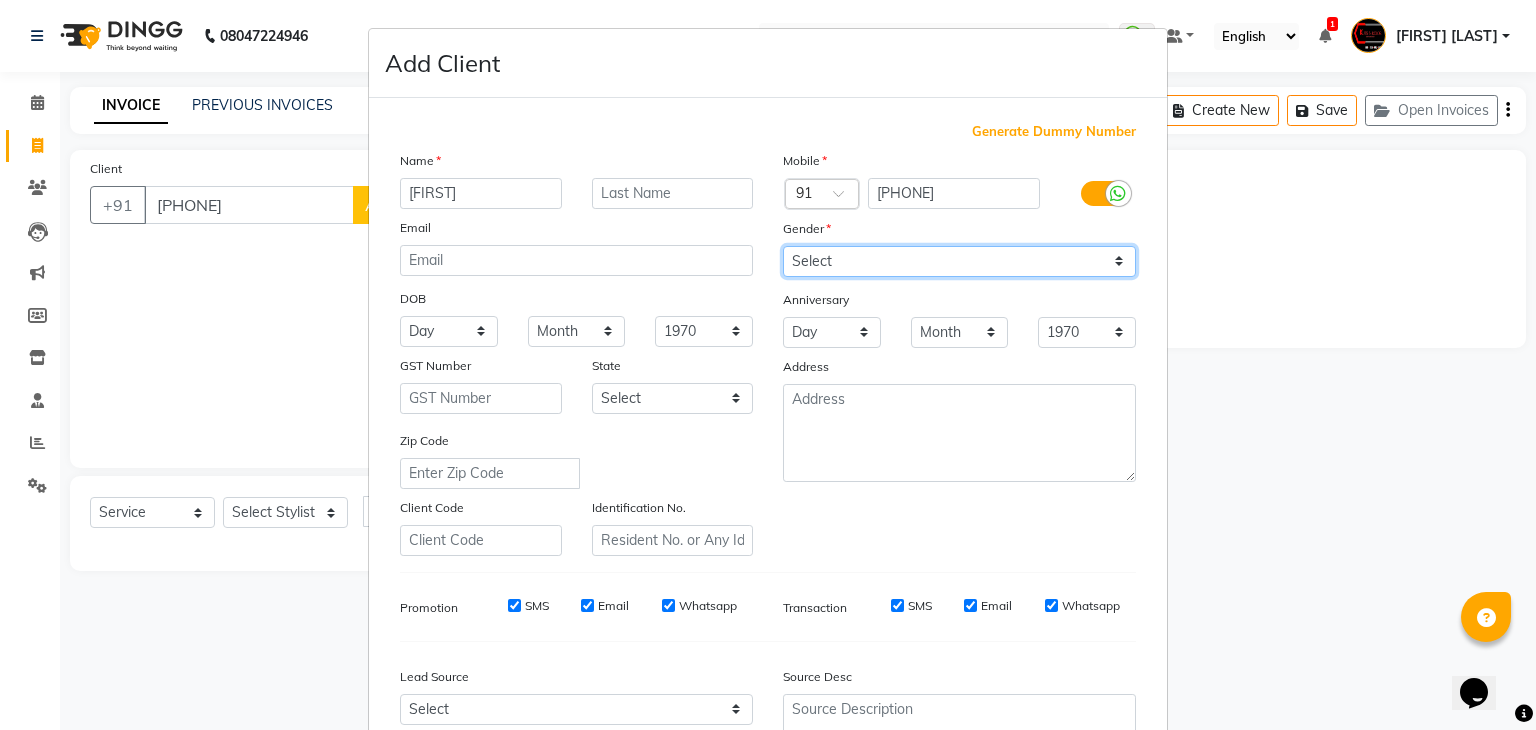 click on "Select Male Female Other Prefer Not To Say" at bounding box center (959, 261) 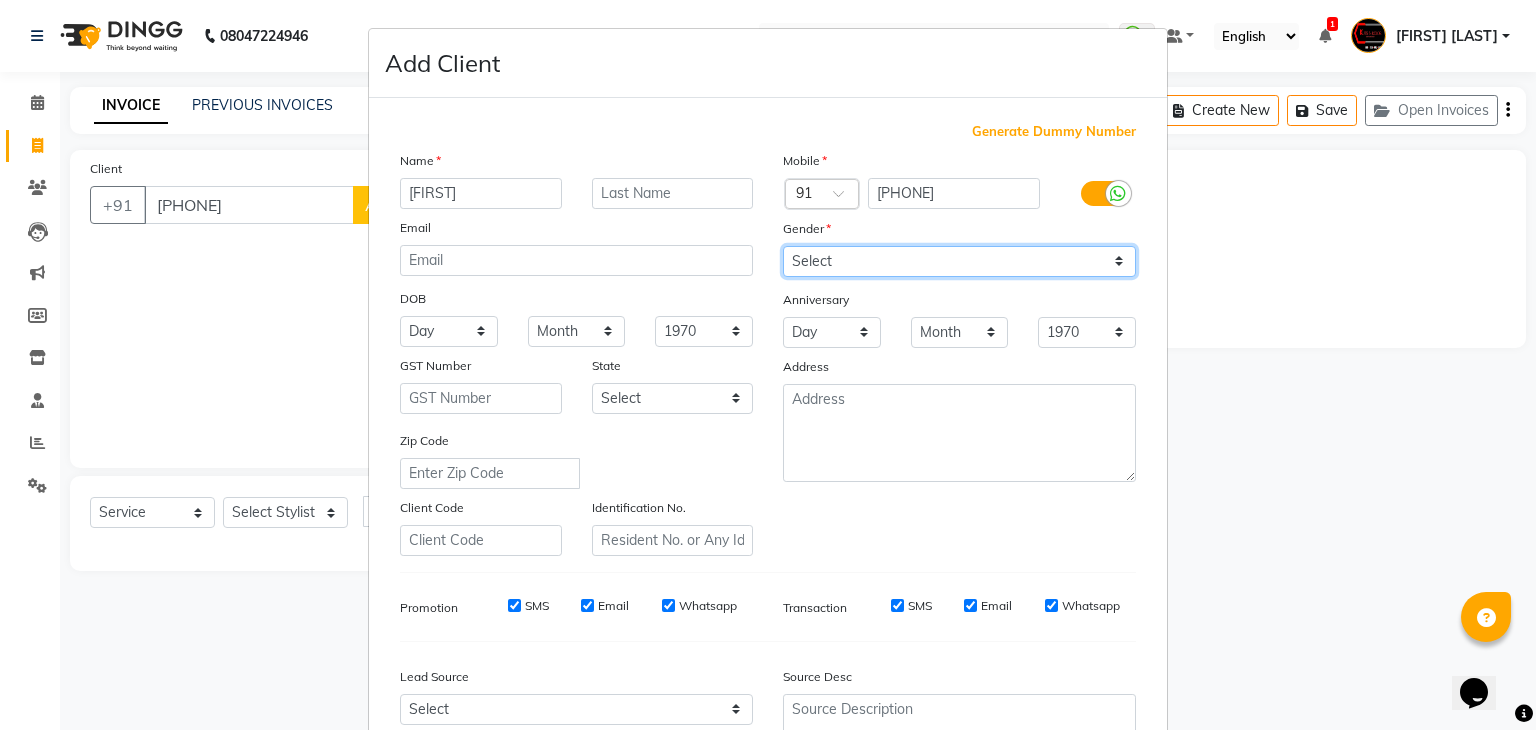 select on "male" 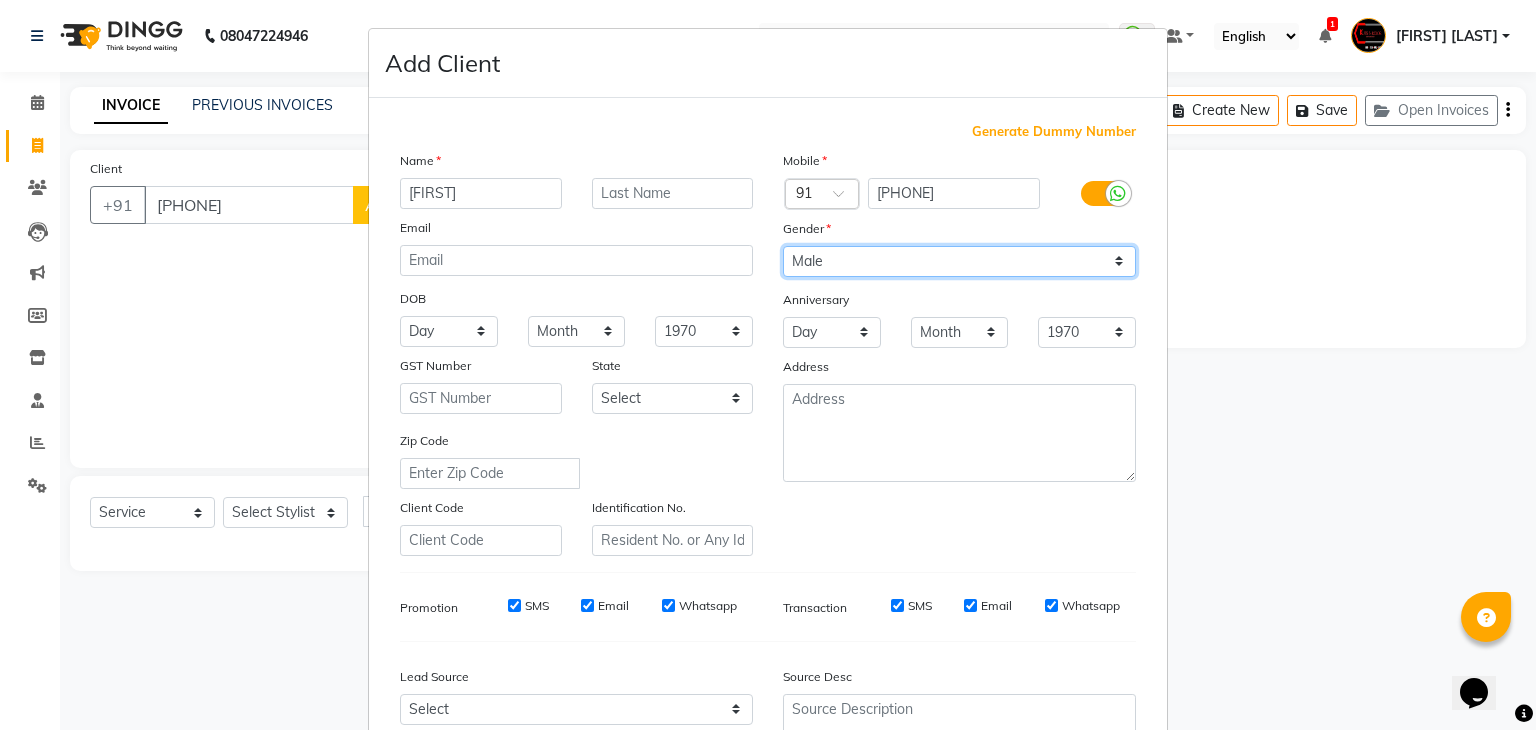 click on "Select Male Female Other Prefer Not To Say" at bounding box center [959, 261] 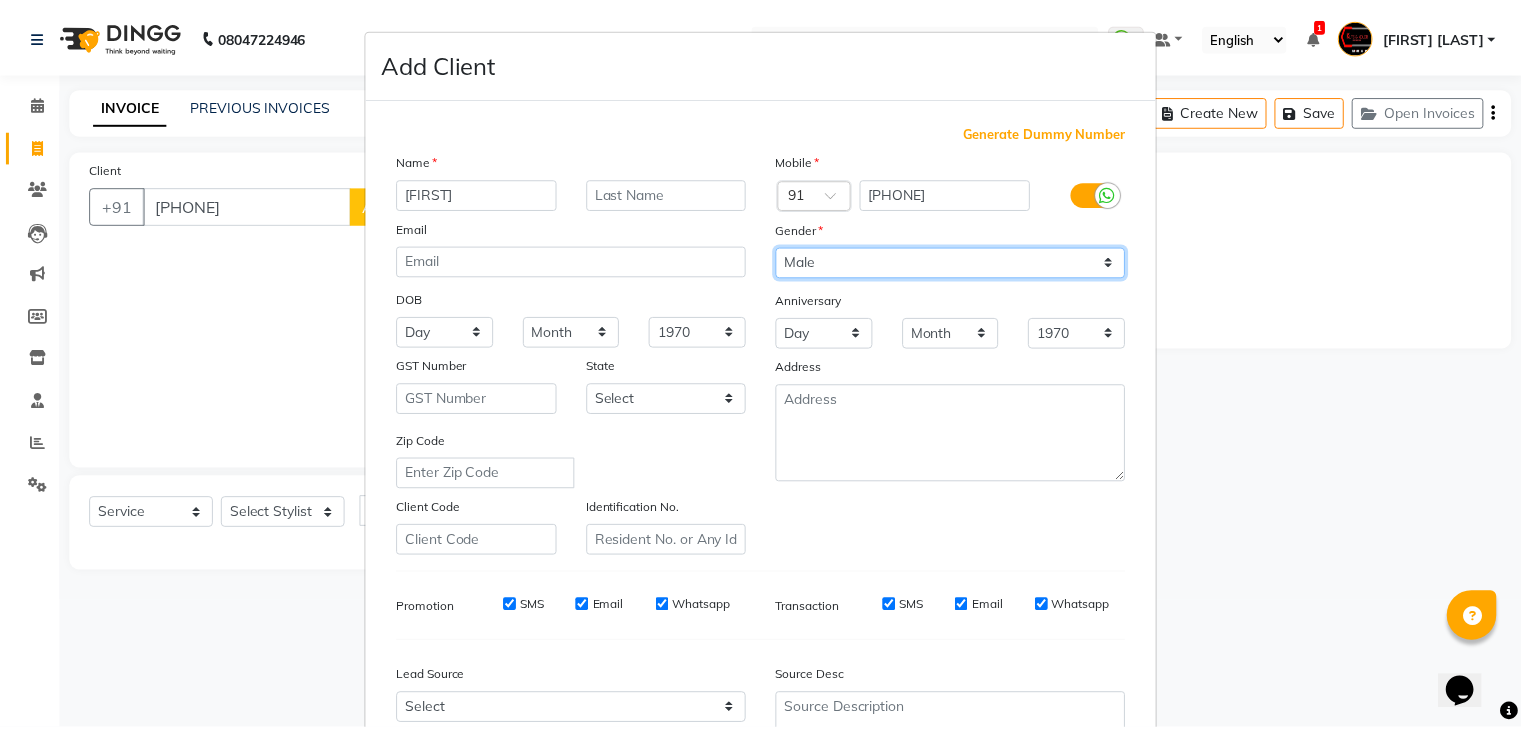 scroll, scrollTop: 203, scrollLeft: 0, axis: vertical 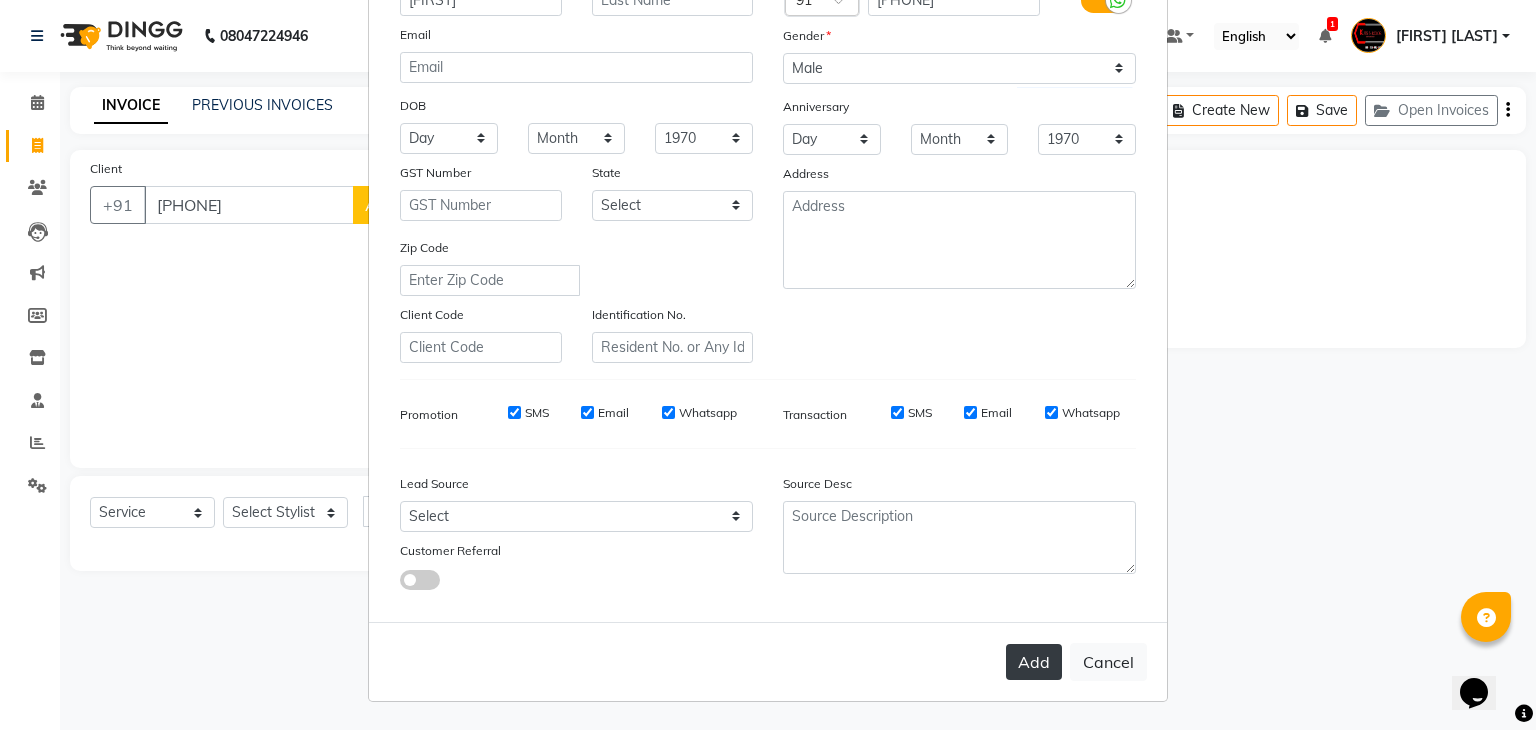 click on "Add" at bounding box center [1034, 662] 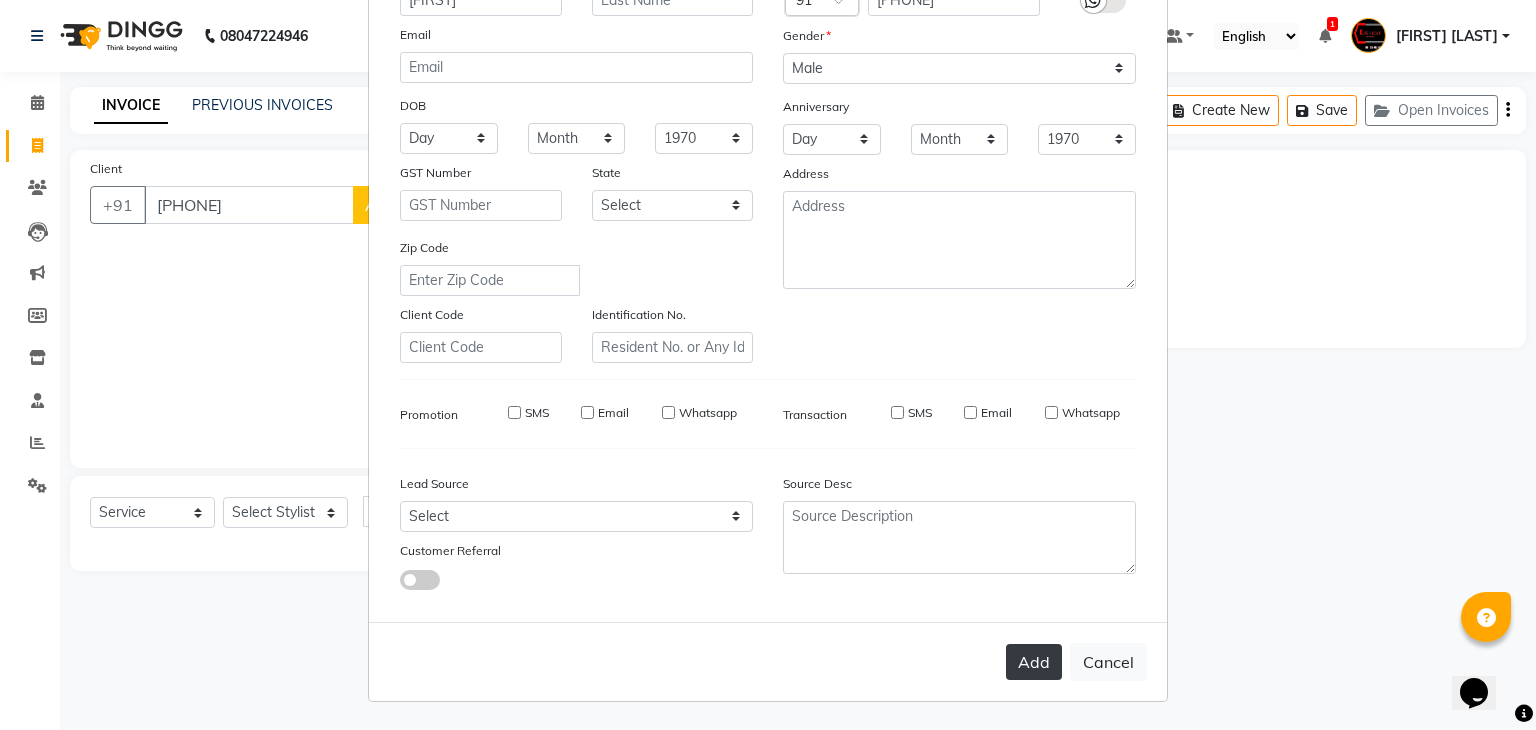 type on "93******71" 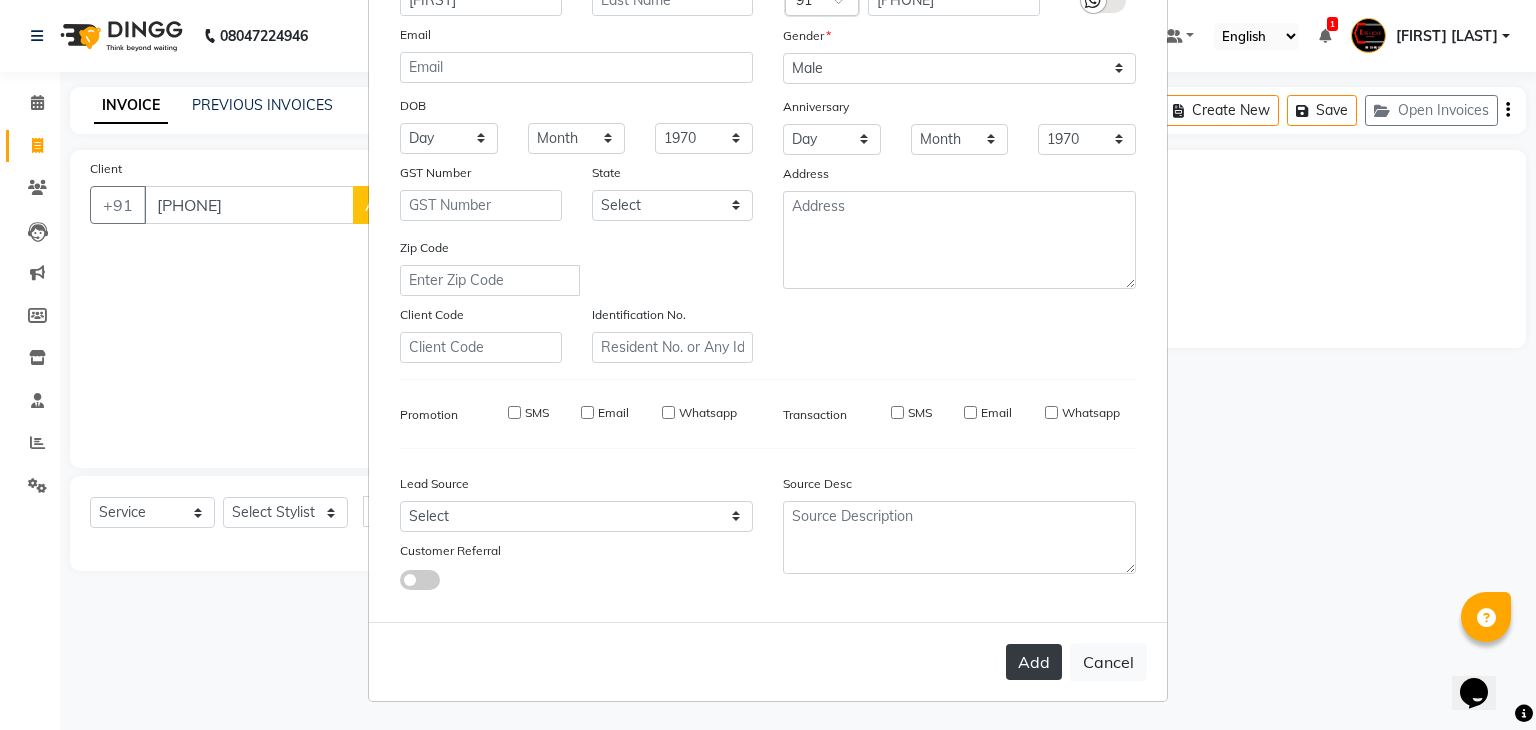 type 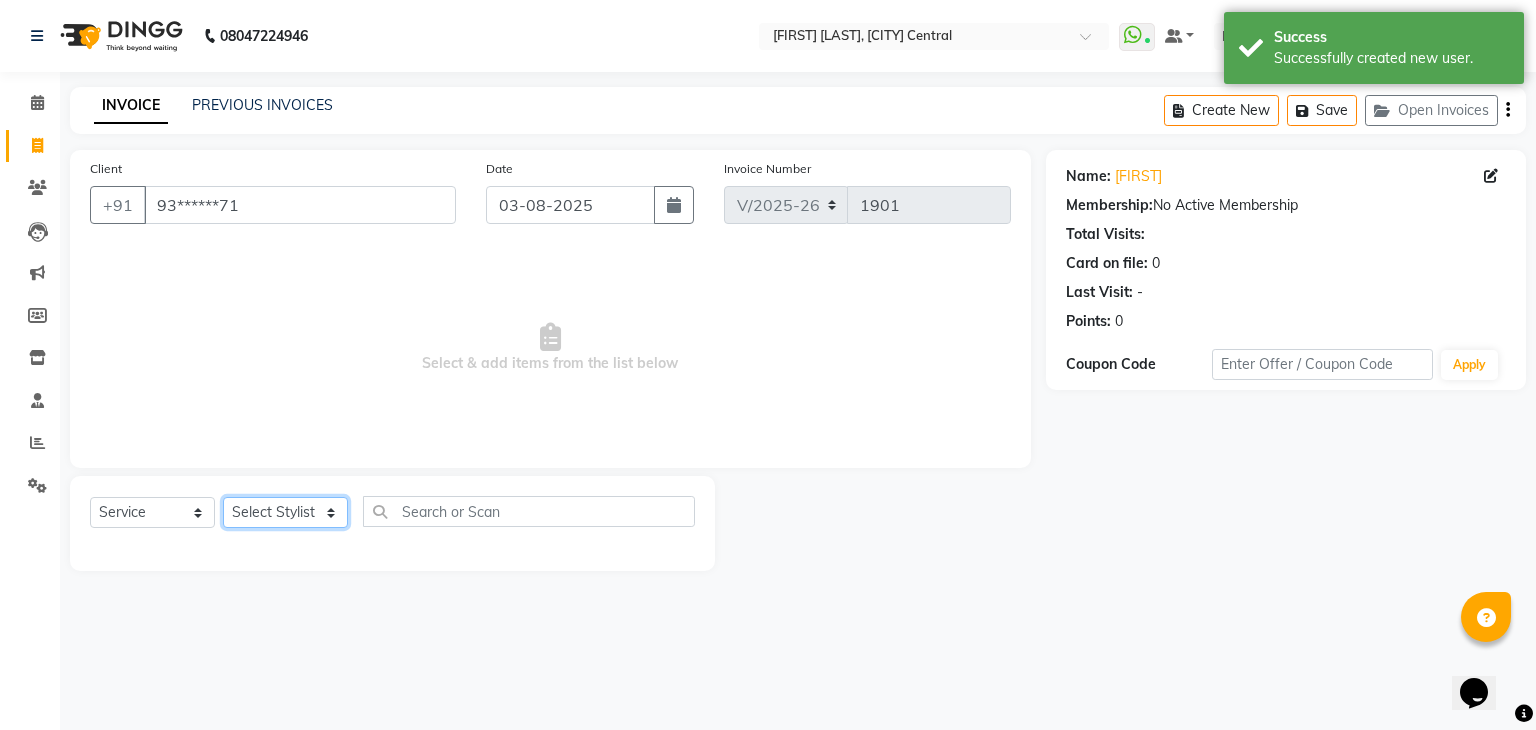 click on "Select Stylist [FIRST] [FIRST] [FIRST] [FIRST] [FIRST] [FIRST] [FIRST] [FIRST] [FIRST] [FIRST] [FIRST] [FIRST] [FIRST] [FIRST] [FIRST] [FIRST] [FIRST]" 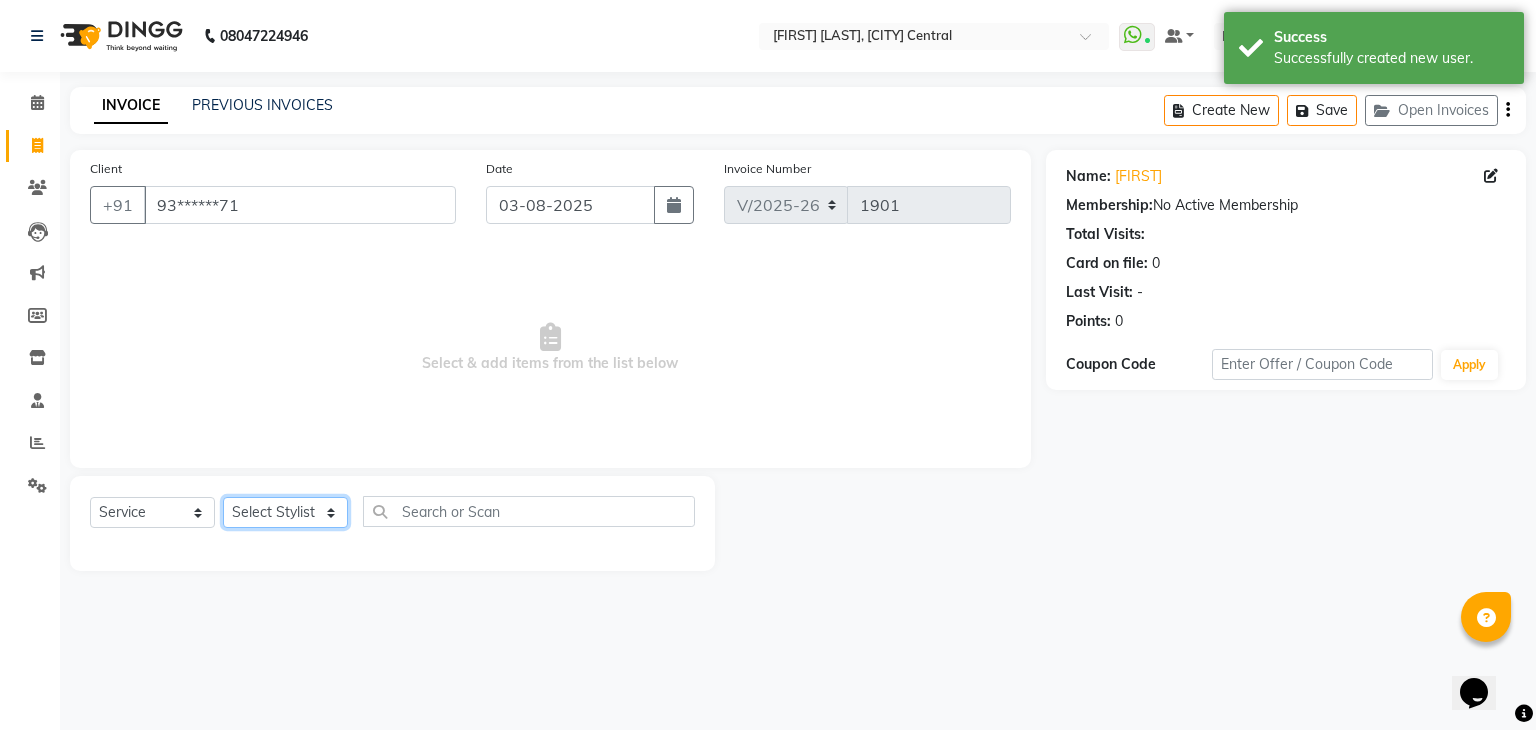 select on "75468" 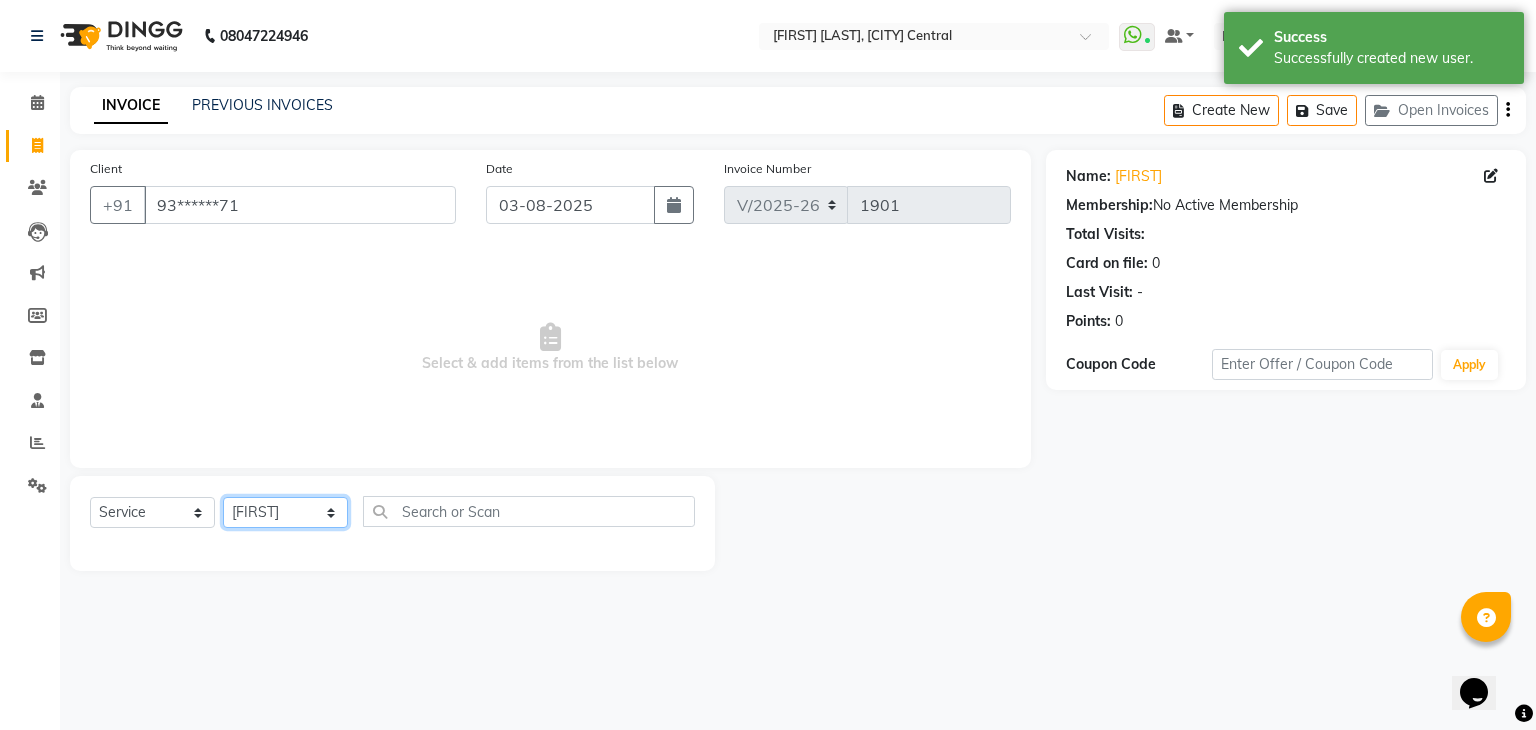 click on "Select Stylist [FIRST] [FIRST] [FIRST] [FIRST] [FIRST] [FIRST] [FIRST] [FIRST] [FIRST] [FIRST] [FIRST] [FIRST] [FIRST] [FIRST] [FIRST] [FIRST] [FIRST]" 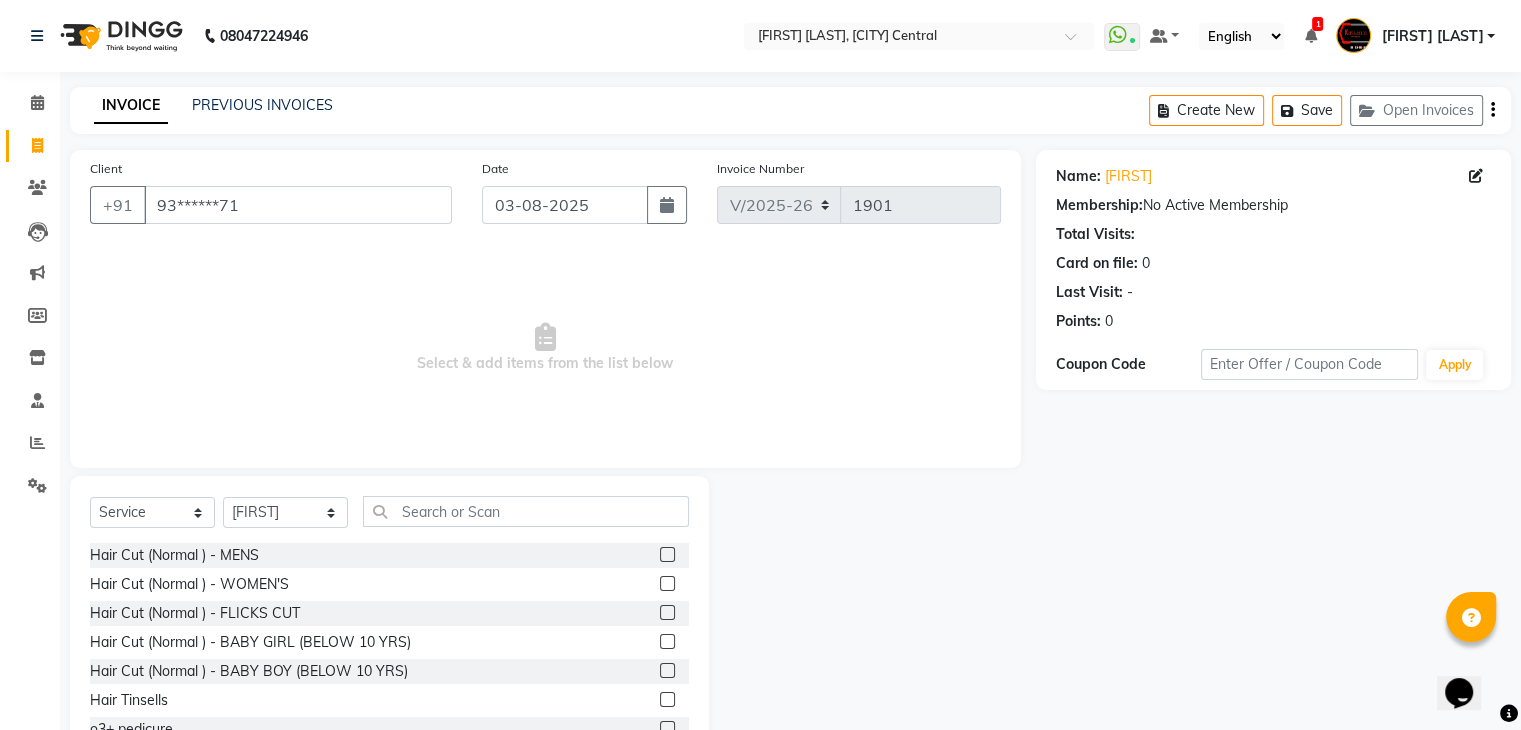 click 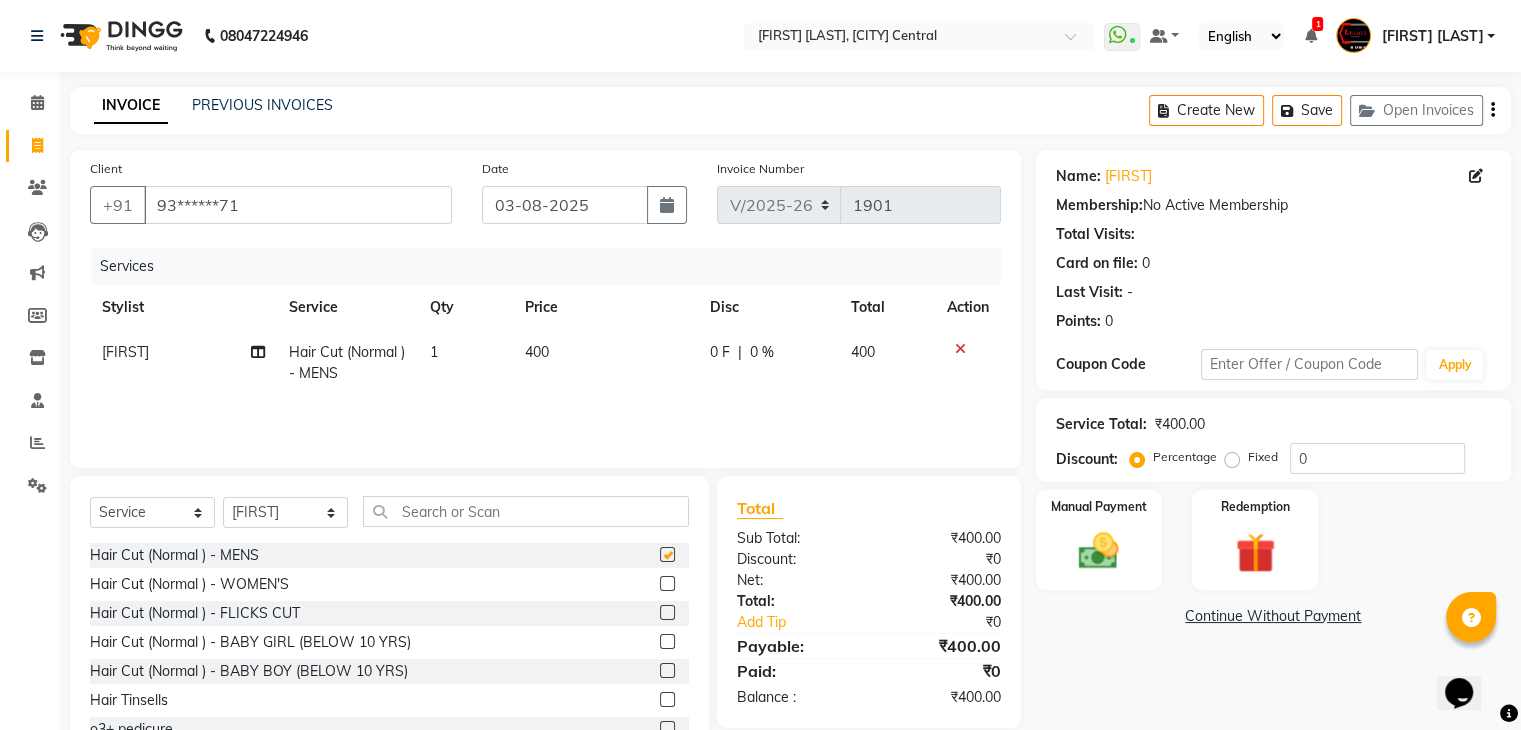 checkbox on "false" 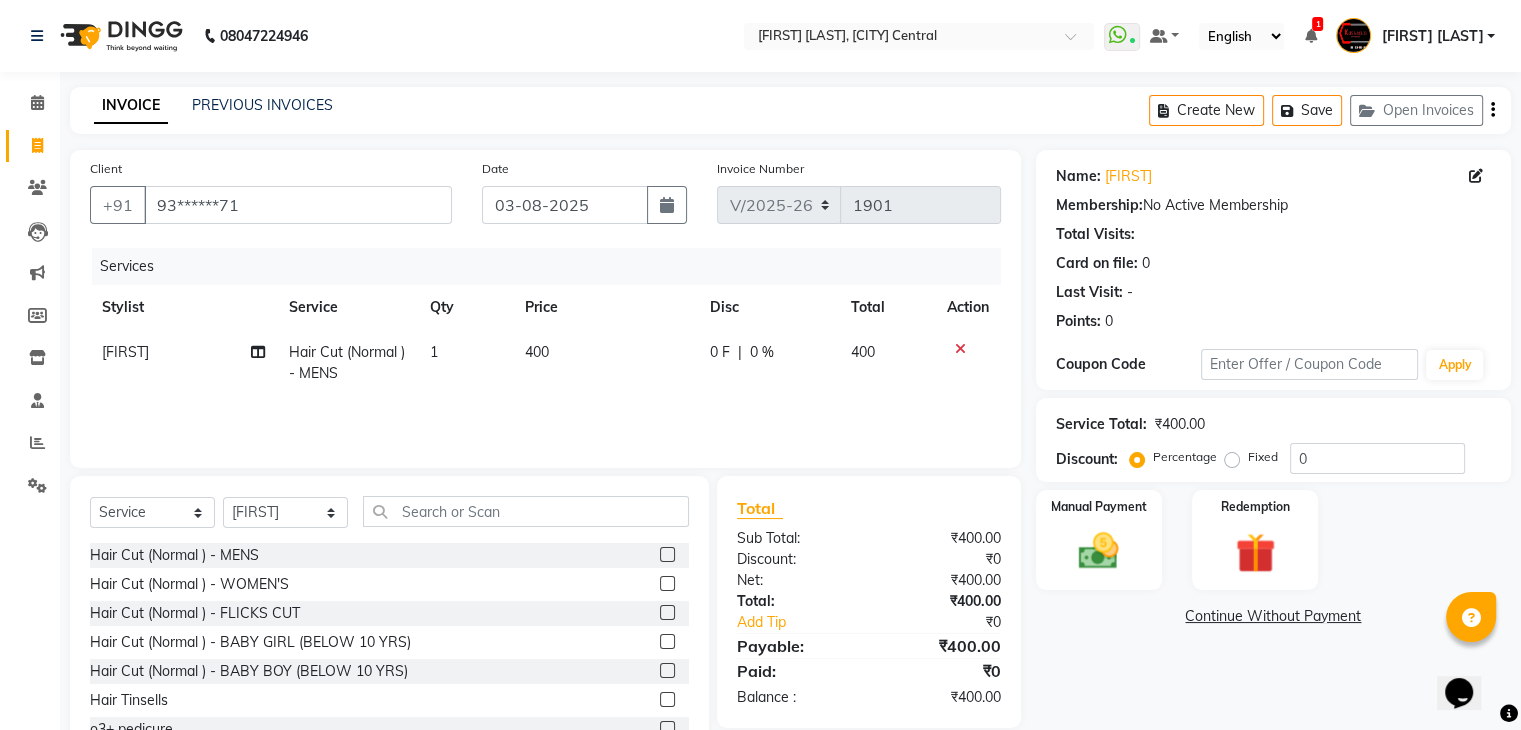 click on "0 F" 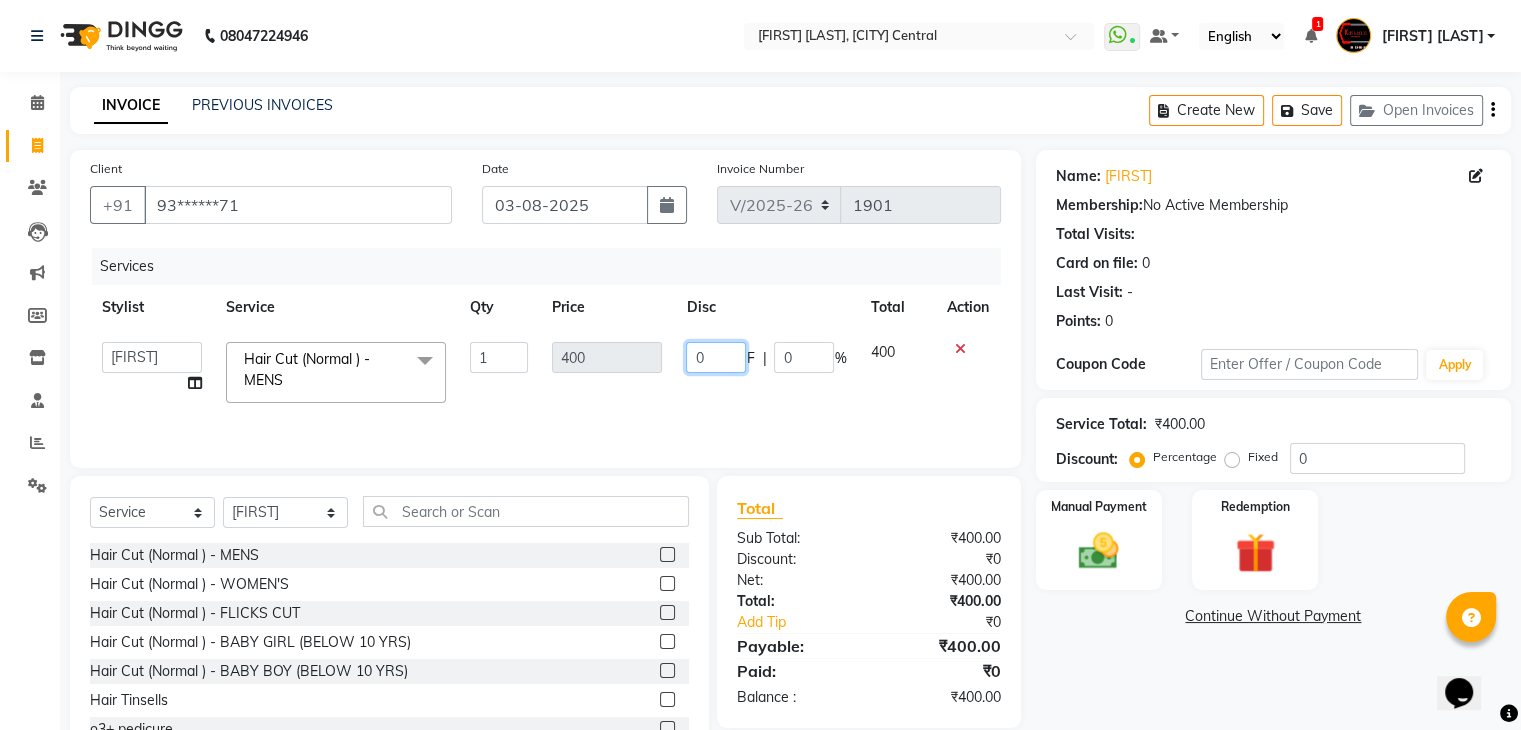click on "0" 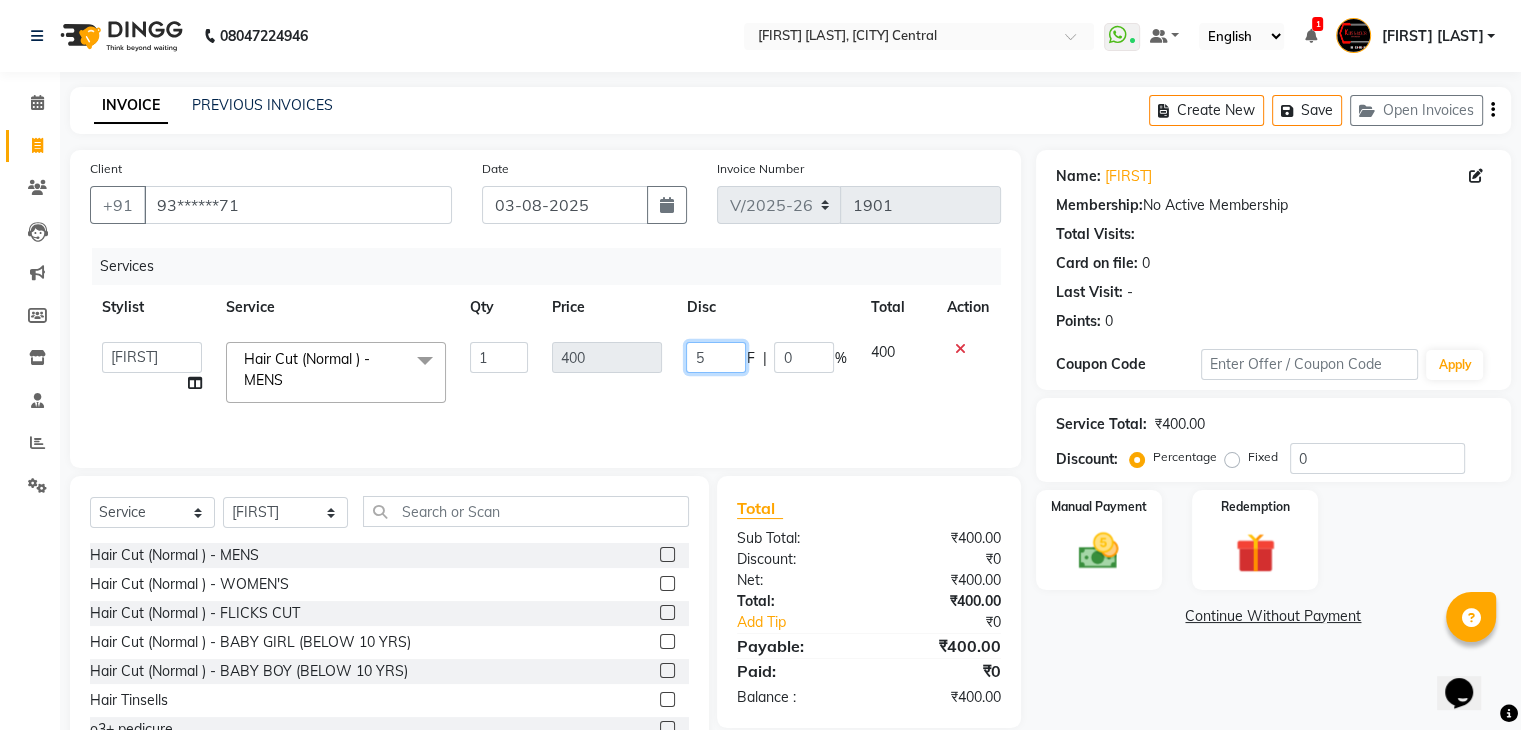 type on "50" 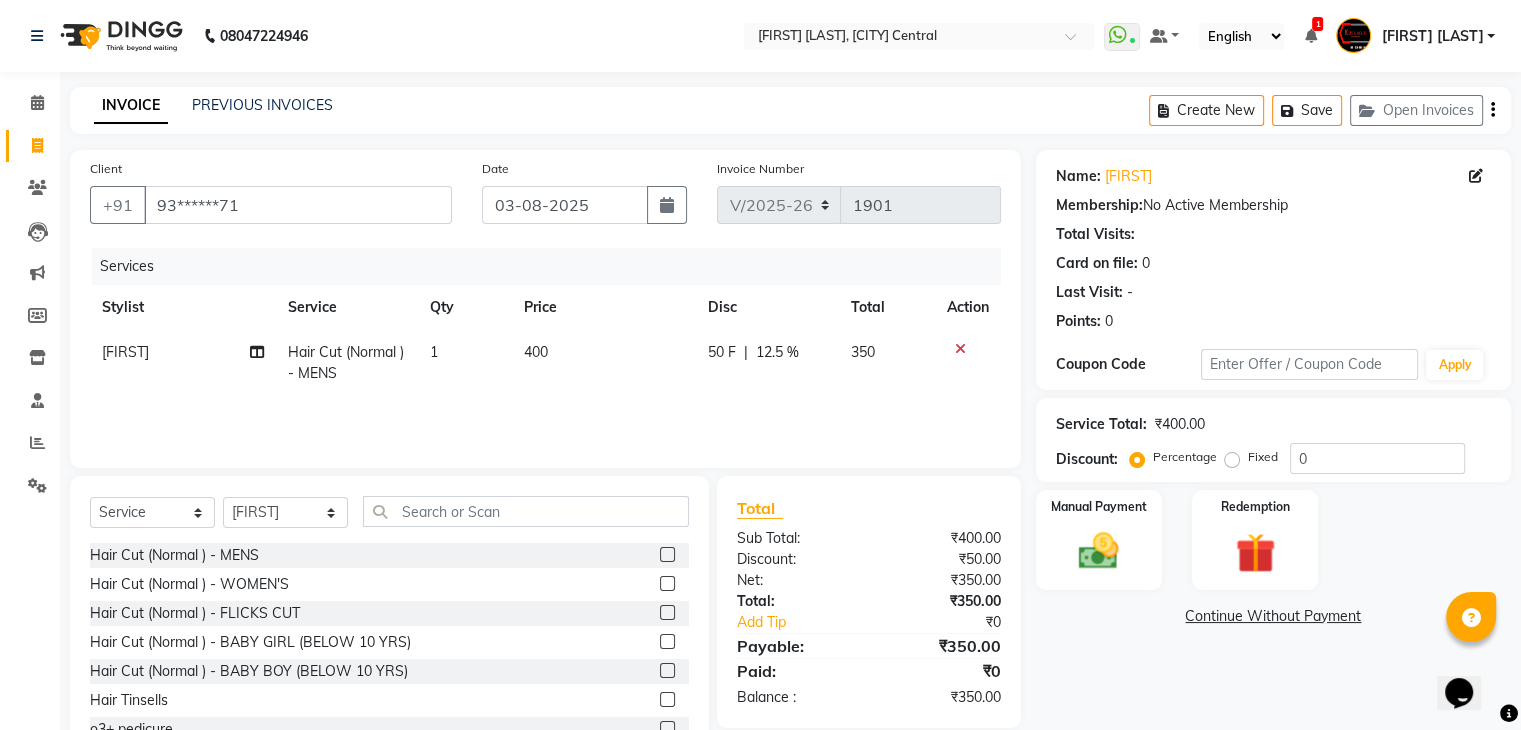 click on "50 F | 12.5 %" 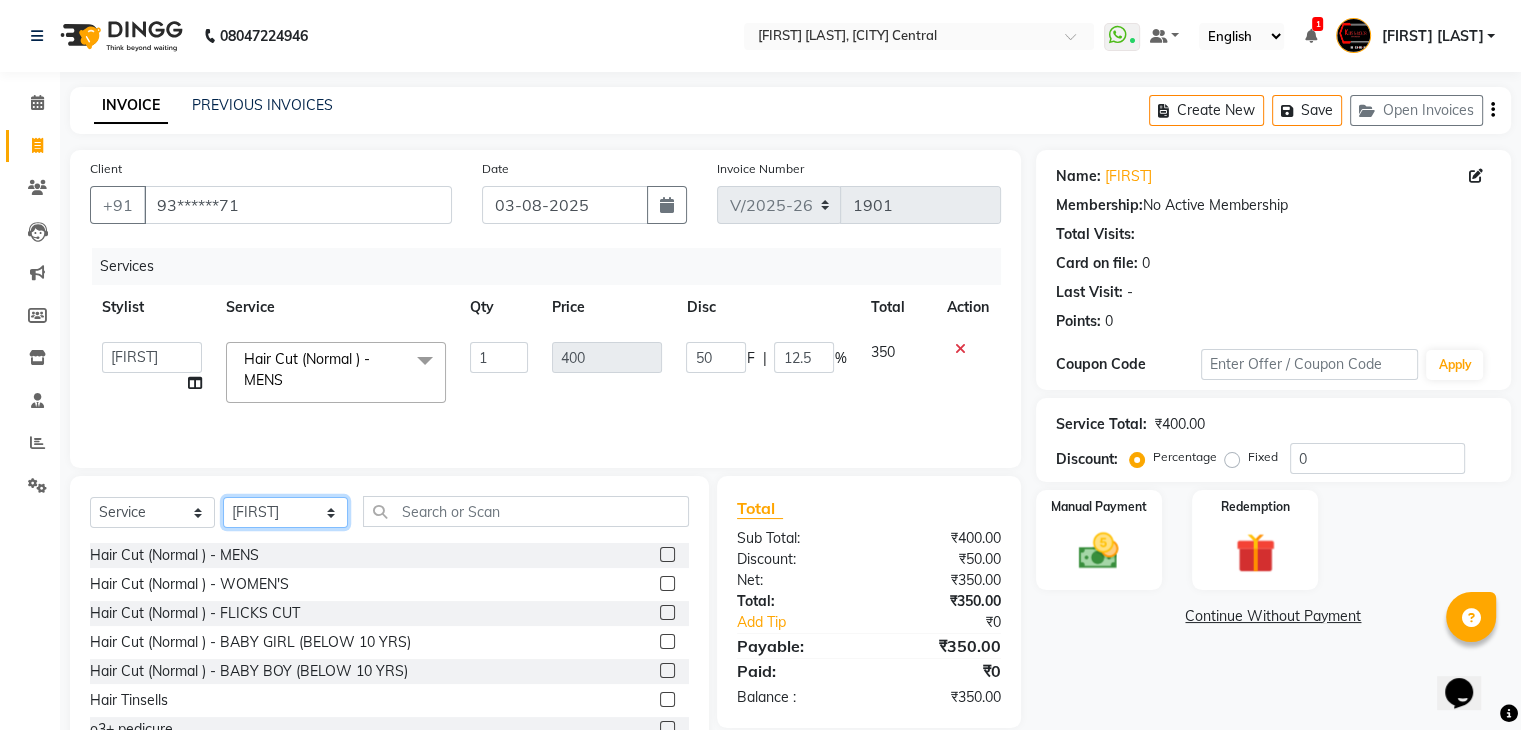 click on "Select Stylist [FIRST] [FIRST] [FIRST] [FIRST] [FIRST] [FIRST] [FIRST] [FIRST] [FIRST] [FIRST] [FIRST] [FIRST] [FIRST] [FIRST] [FIRST] [FIRST] [FIRST]" 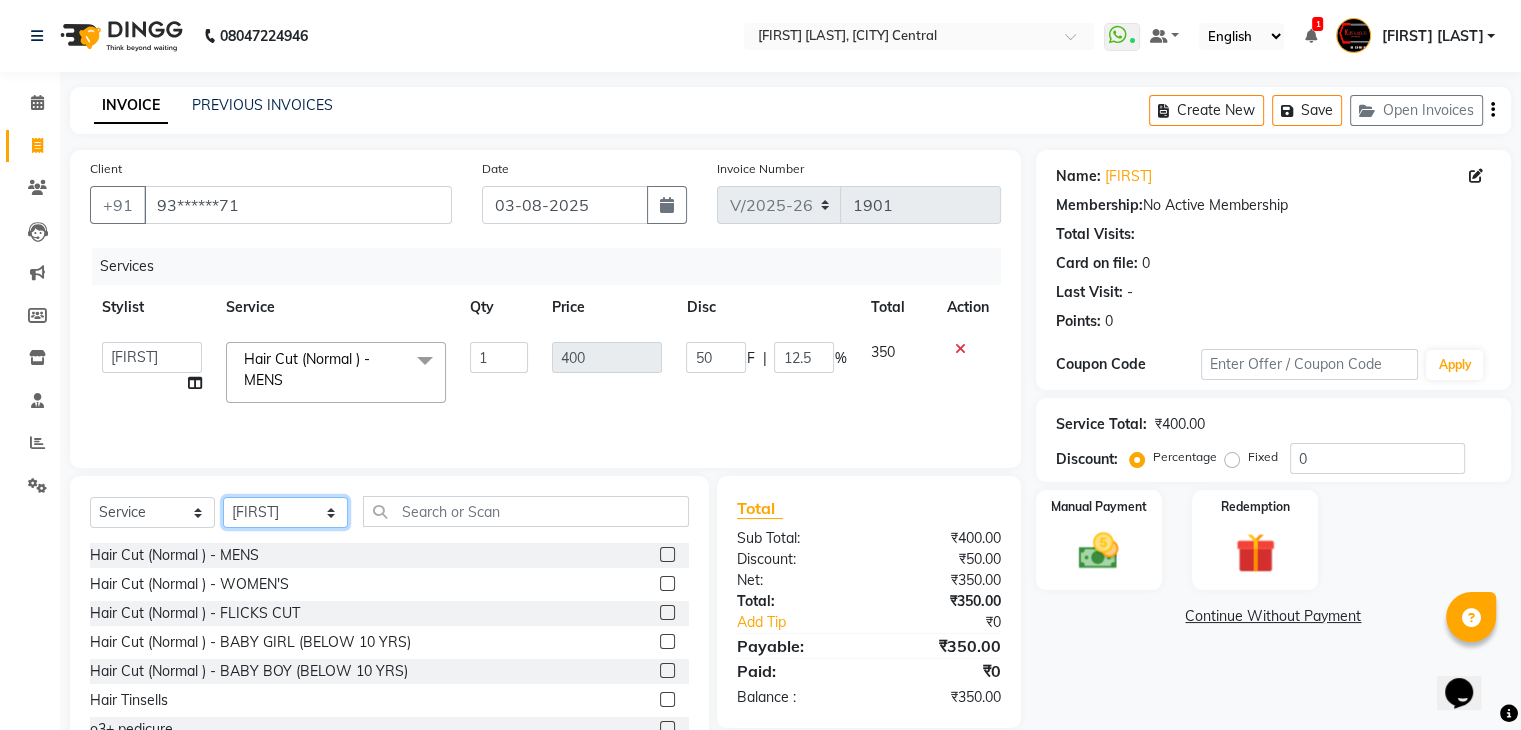select on "86664" 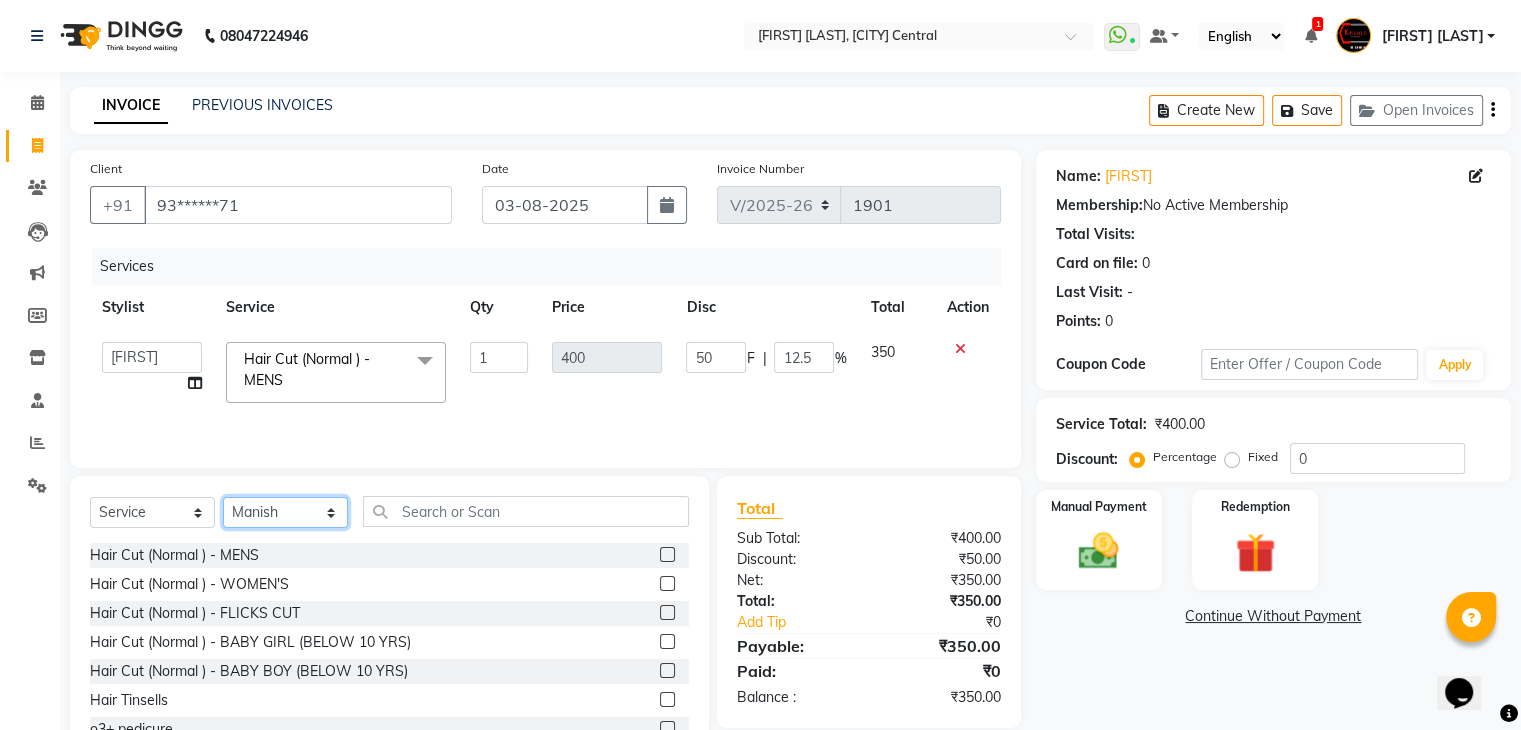 click on "Select Stylist [FIRST] [FIRST] [FIRST] [FIRST] [FIRST] [FIRST] [FIRST] [FIRST] [FIRST] [FIRST] [FIRST] [FIRST] [FIRST] [FIRST] [FIRST] [FIRST] [FIRST]" 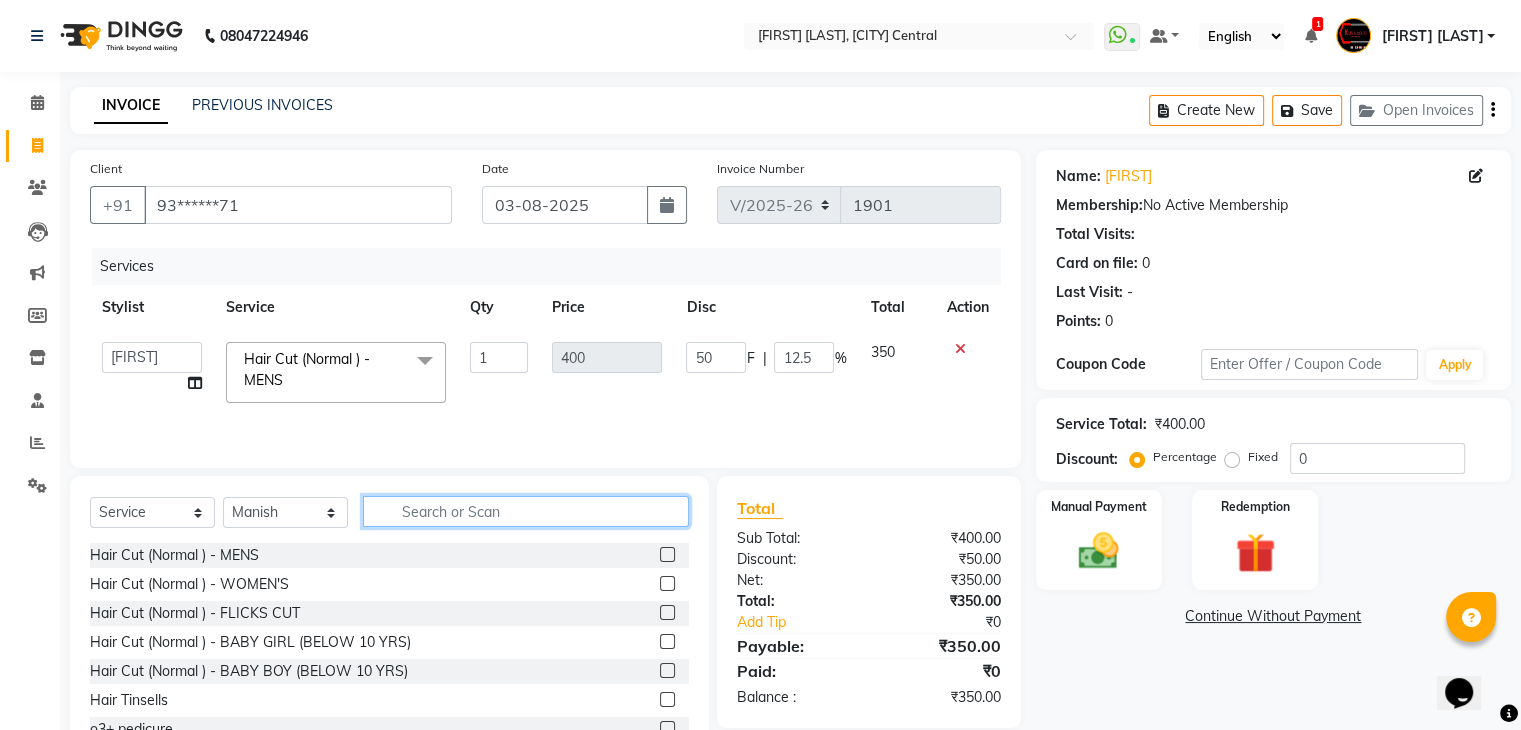 click 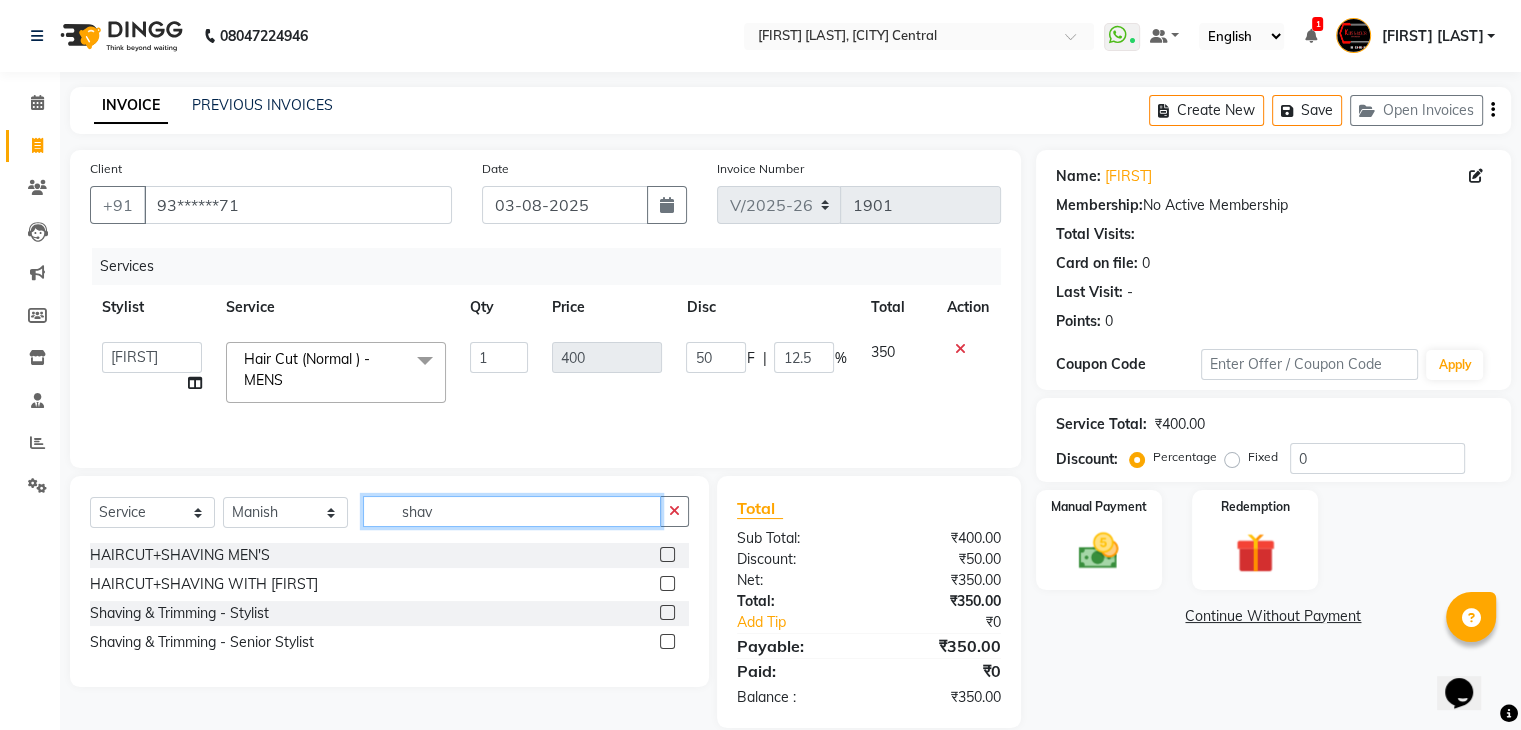 type on "shav" 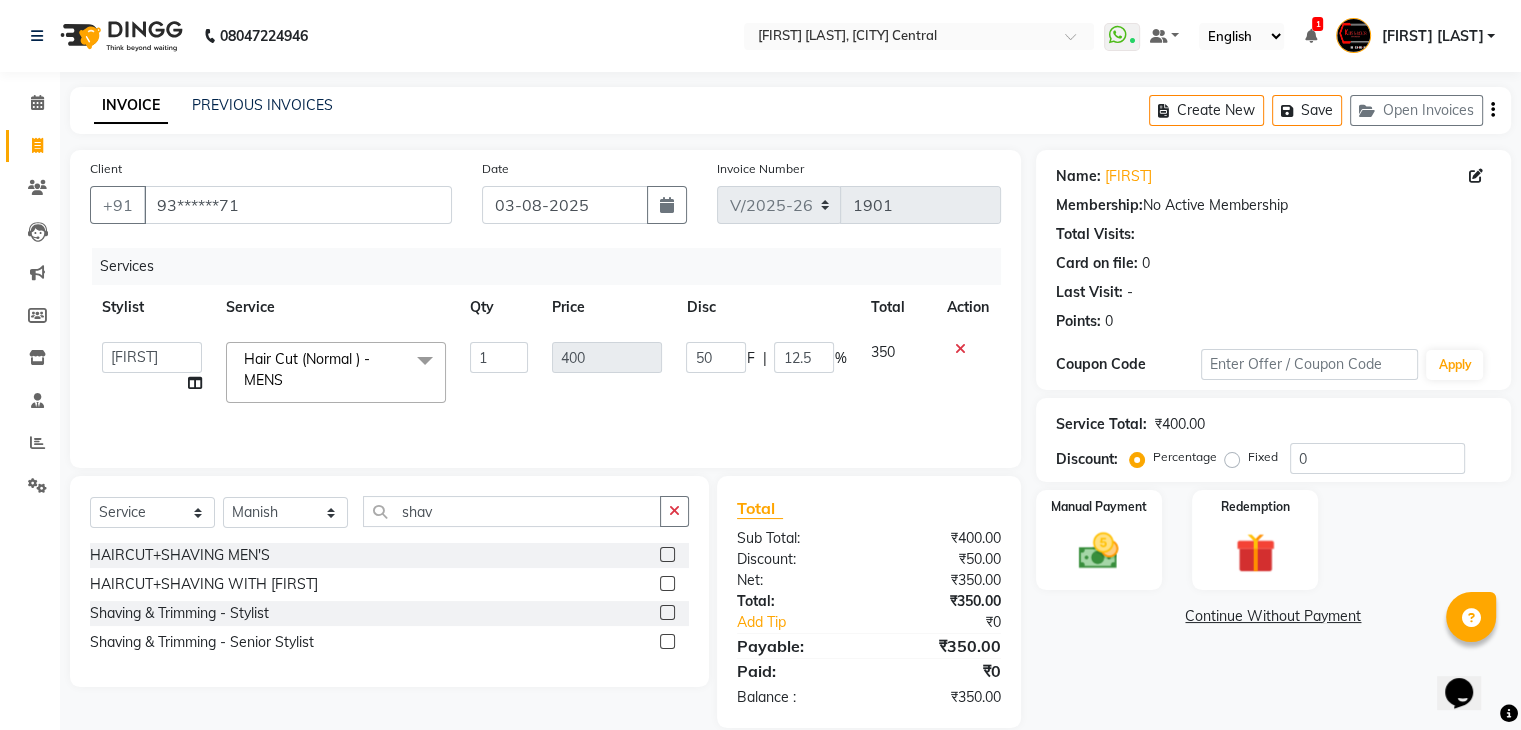 click 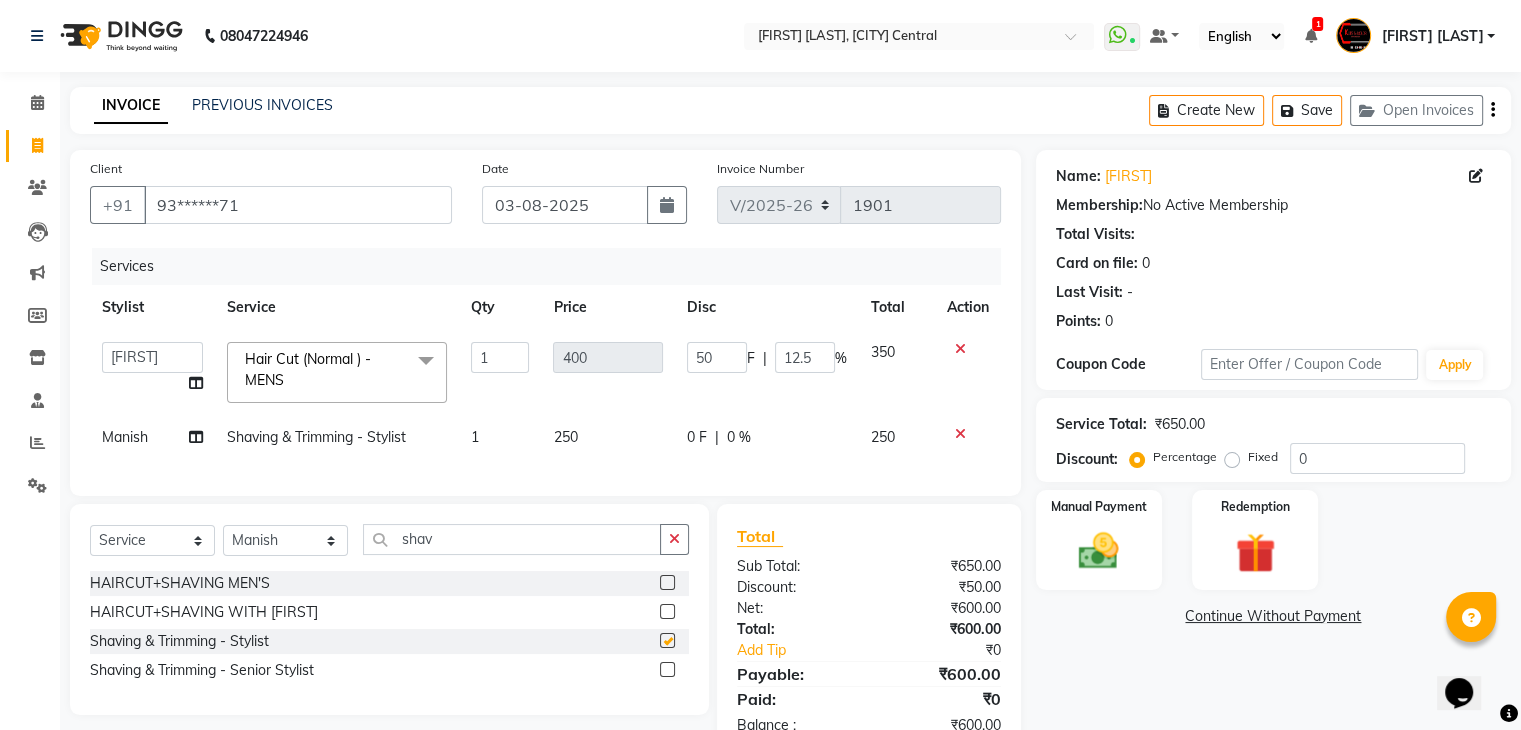 checkbox on "false" 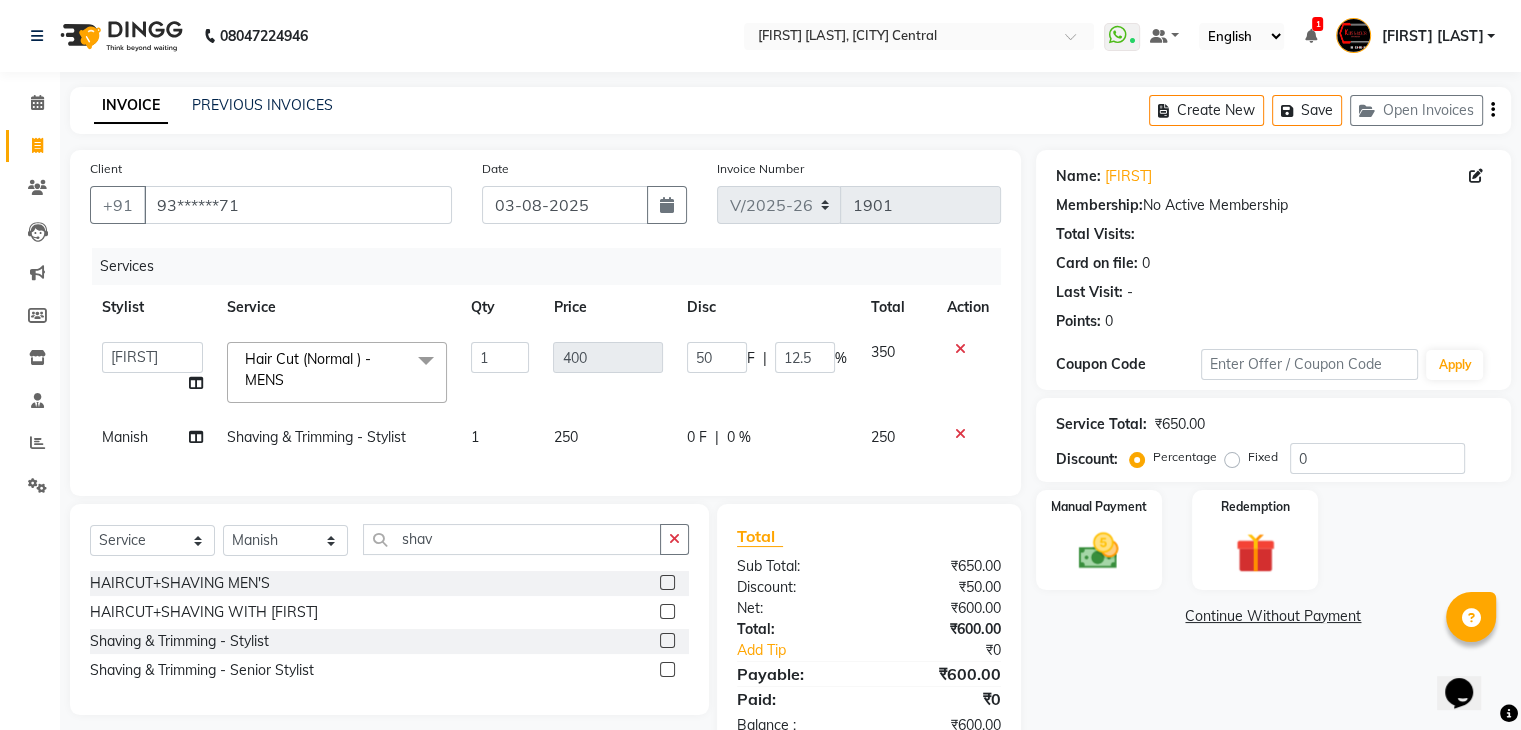 click on "0 F" 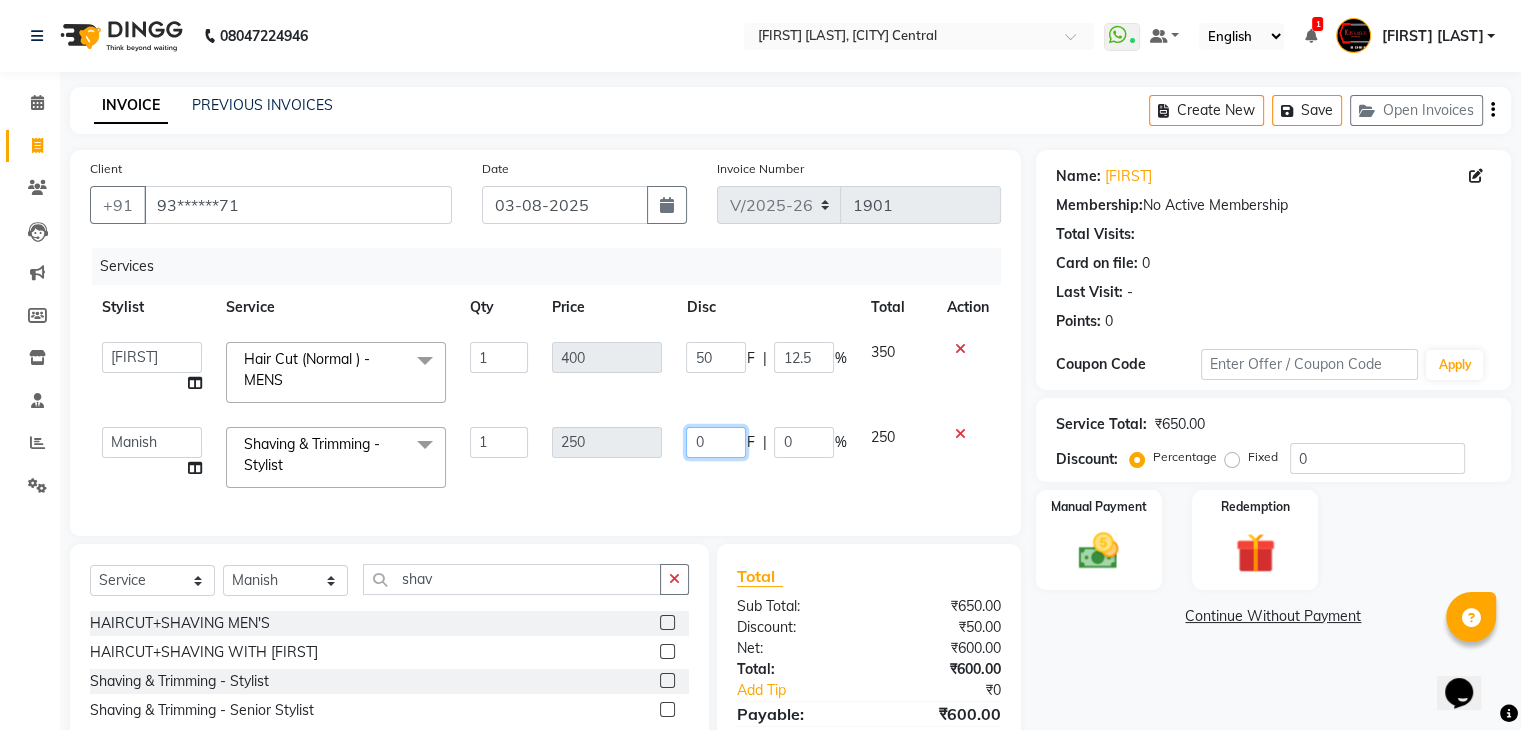 click on "0" 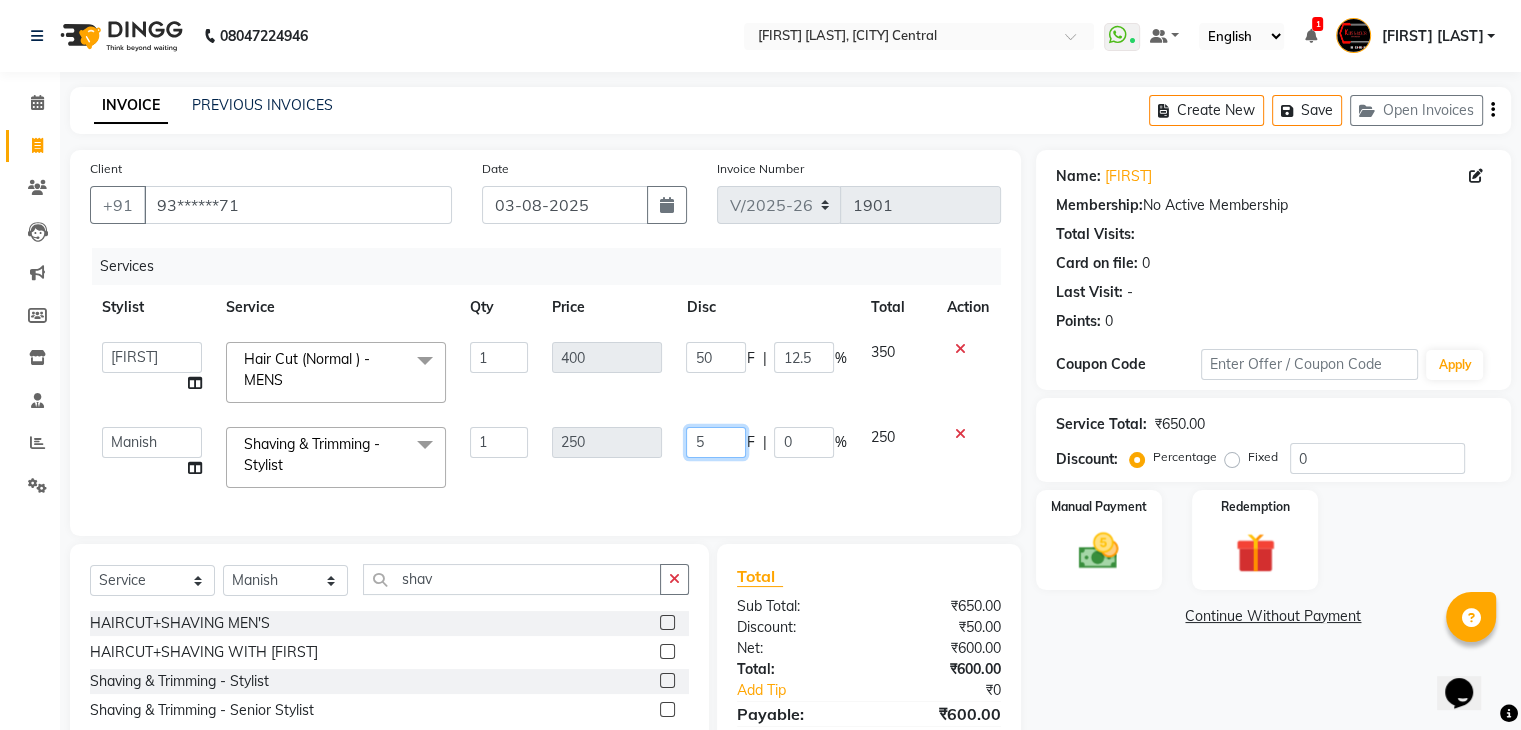 type on "50" 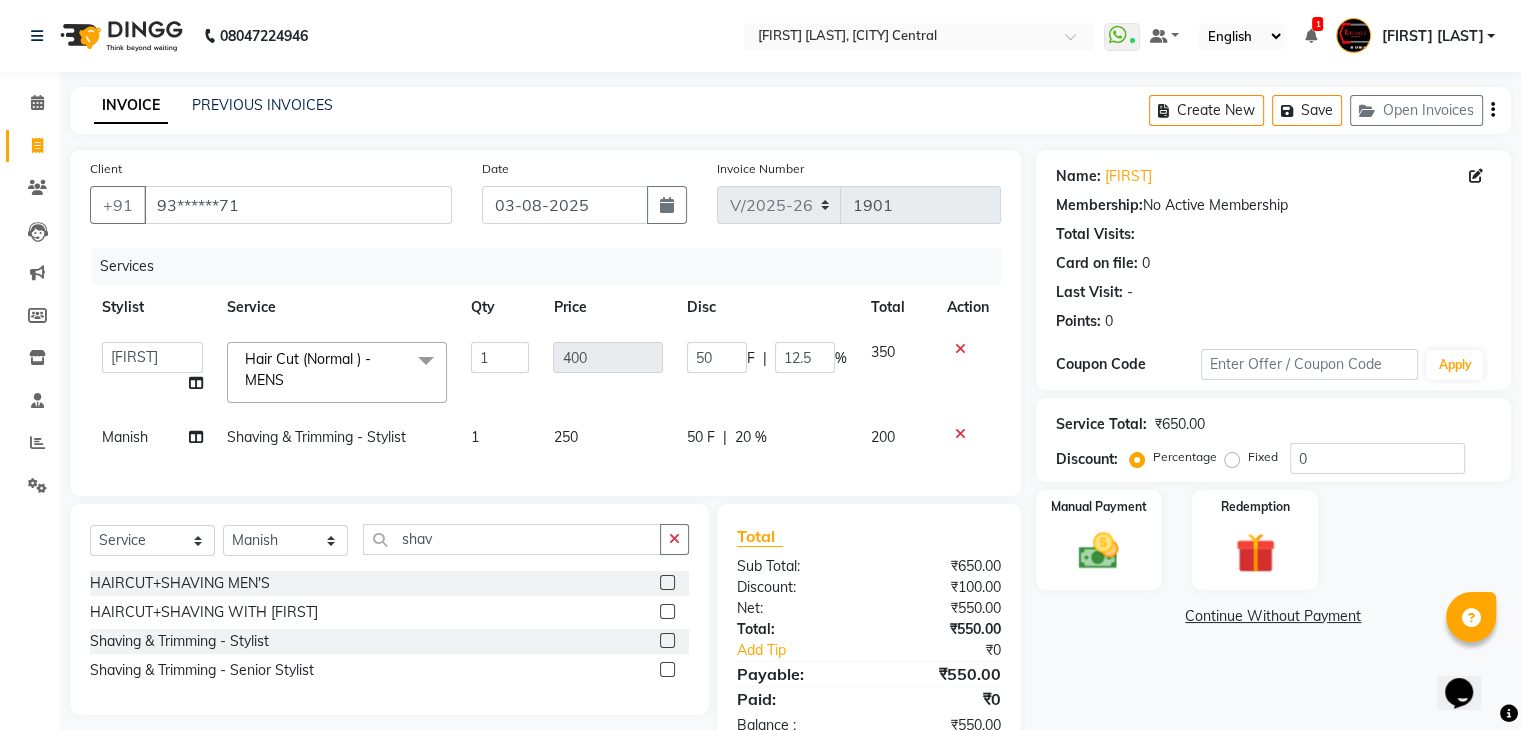 click on "Client +91 [PHONE] Date [DATE] Invoice Number V/2025 V/2025-26 1901 Services Stylist Service Qty Price Disc Total Action [FIRST] [LAST] [FIRST] [LAST] [FIRST] [LAST] [FIRST] [LAST] [FIRST] [LAST] [FIRST] [LAST] [FIRST] [LAST] [FIRST] [LAST] [FIRST] [LAST] [FIRST] [LAST] [FIRST] [LAST] [FIRST] [LAST] [FIRST] [LAST] [FIRST] [LAST] [FIRST] [LAST] [FIRST] [LAST] [FIRST] [LAST] Hair Cut (Normal ) - MENS x Hair Cut (Normal ) - MENS Hair Cut (Normal ) - WOMEN'S Hair Cut (Normal ) - FLICKS CUT Hair Cut (Normal ) - BABY GIRL (BELOW 10 YRS) Hair Cut (Normal ) - BABY BOY (BELOW 10 YRS) Hair Tinsells o3+ pedicure HAND POLISHING BACK POLISHING LEG POLISHING BODY POLISHING BODY SPA Wash and Blowdry Wash and Blowdry oil massage haircut with wash mani pedi o3+ colour toning lashes Bead Colour Bead colour amm free eyebrows and upperlips haircut with [FIRST] ice cream mani/ pedicure crytal pedicure Fring botox OLA PLEX Add on shoulder length OLA PLEX add on mid length OLA PLEX Add on Waist length OLA PLEX TREATMENT SHOULDER LENGTH OLA PLEX TREATMENT MID LENGTH Basic Makeup 1" 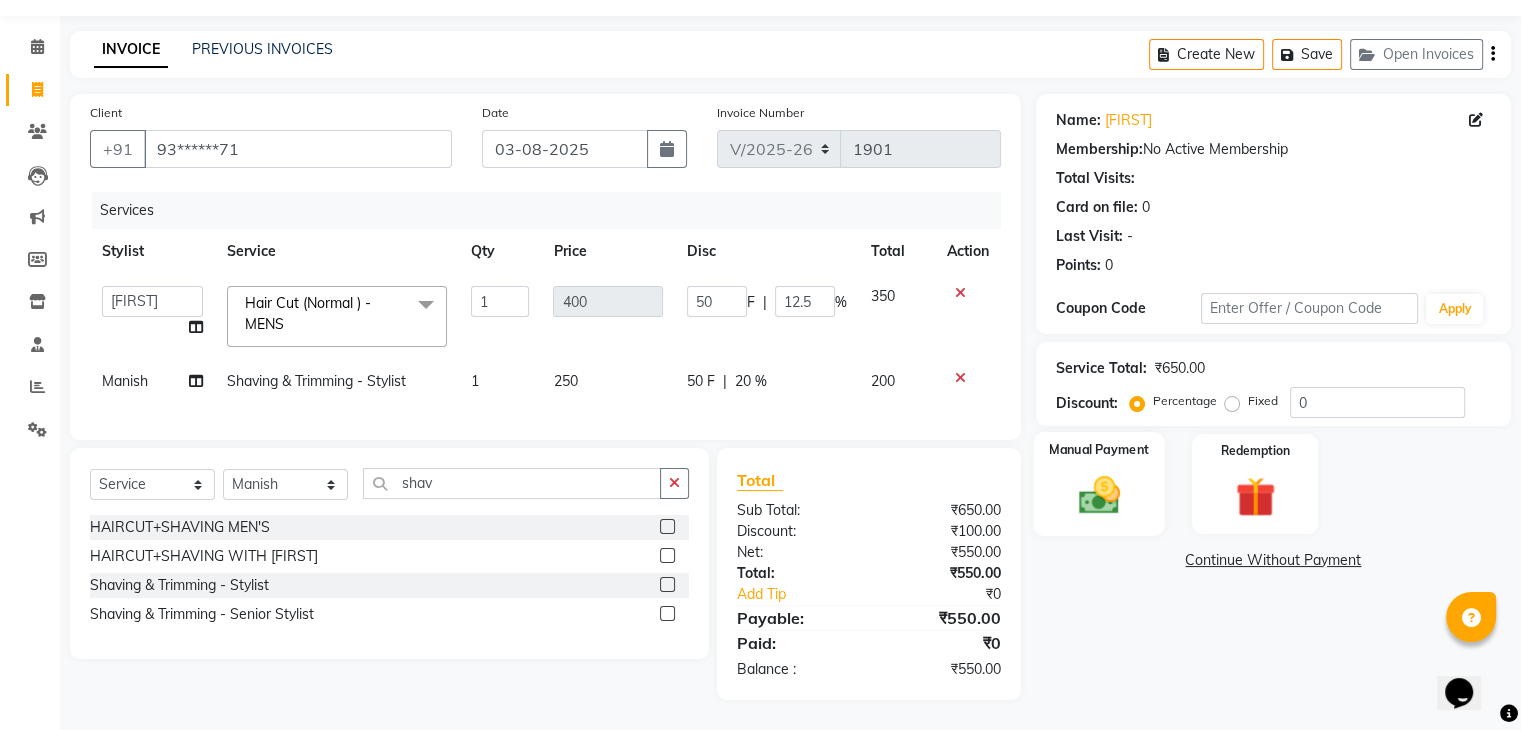 click 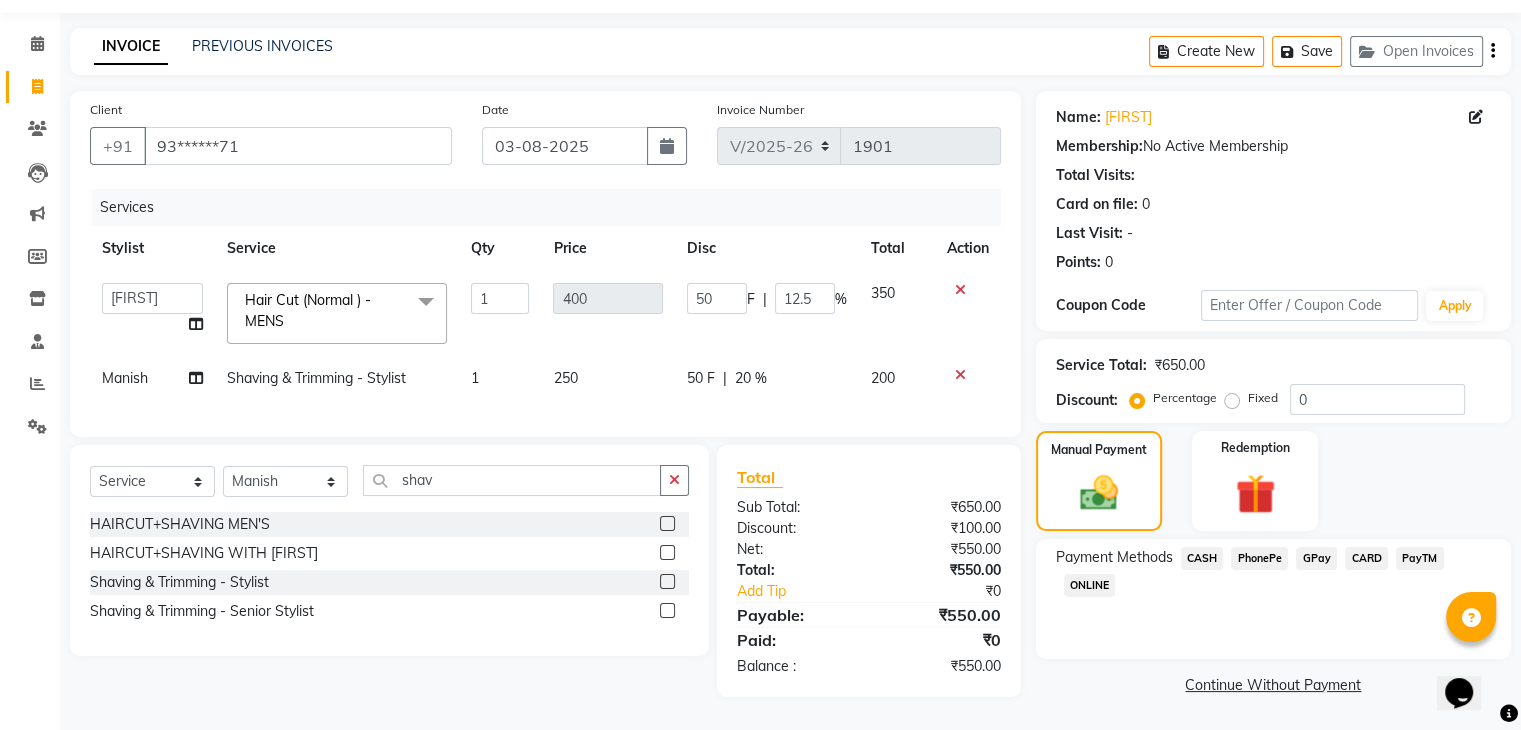 click on "GPay" 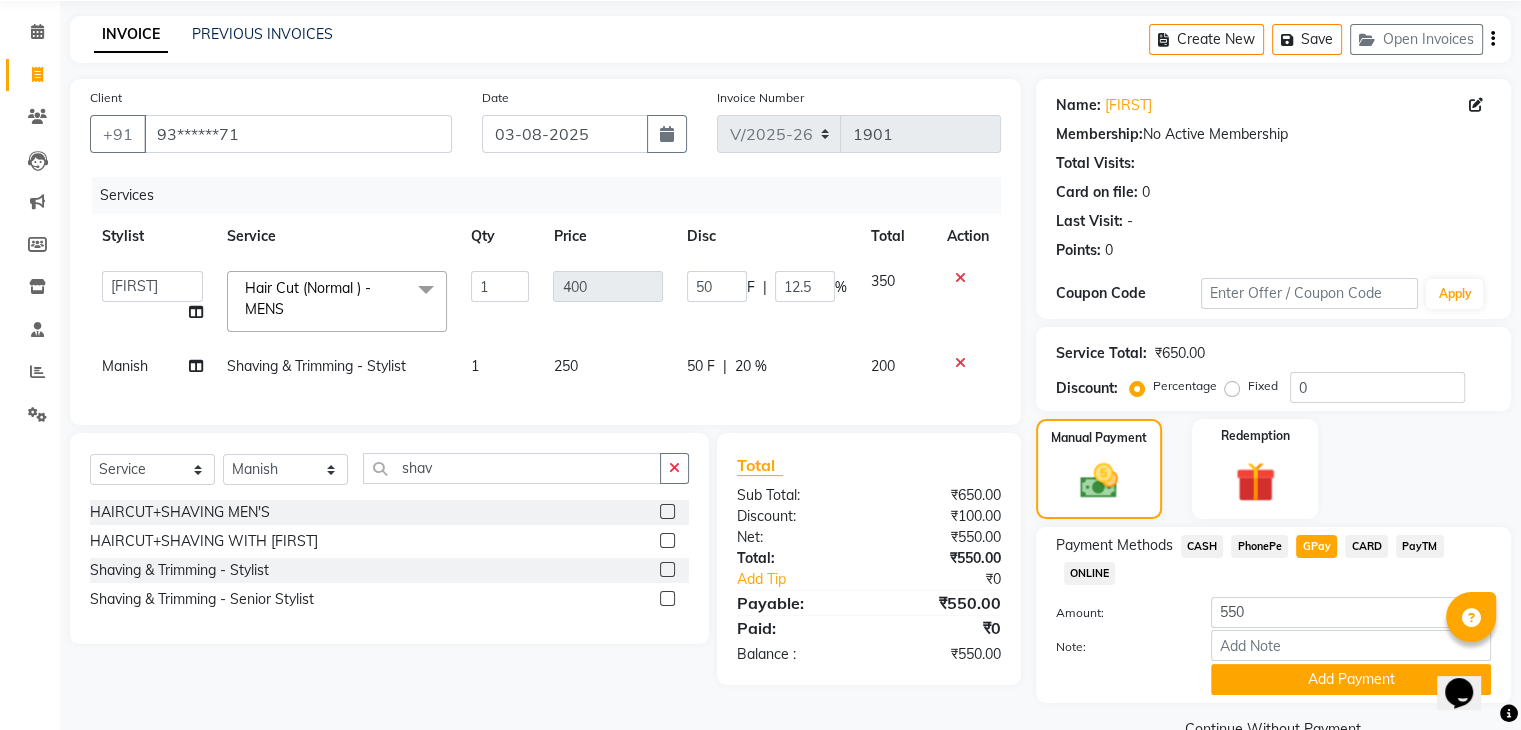 scroll, scrollTop: 117, scrollLeft: 0, axis: vertical 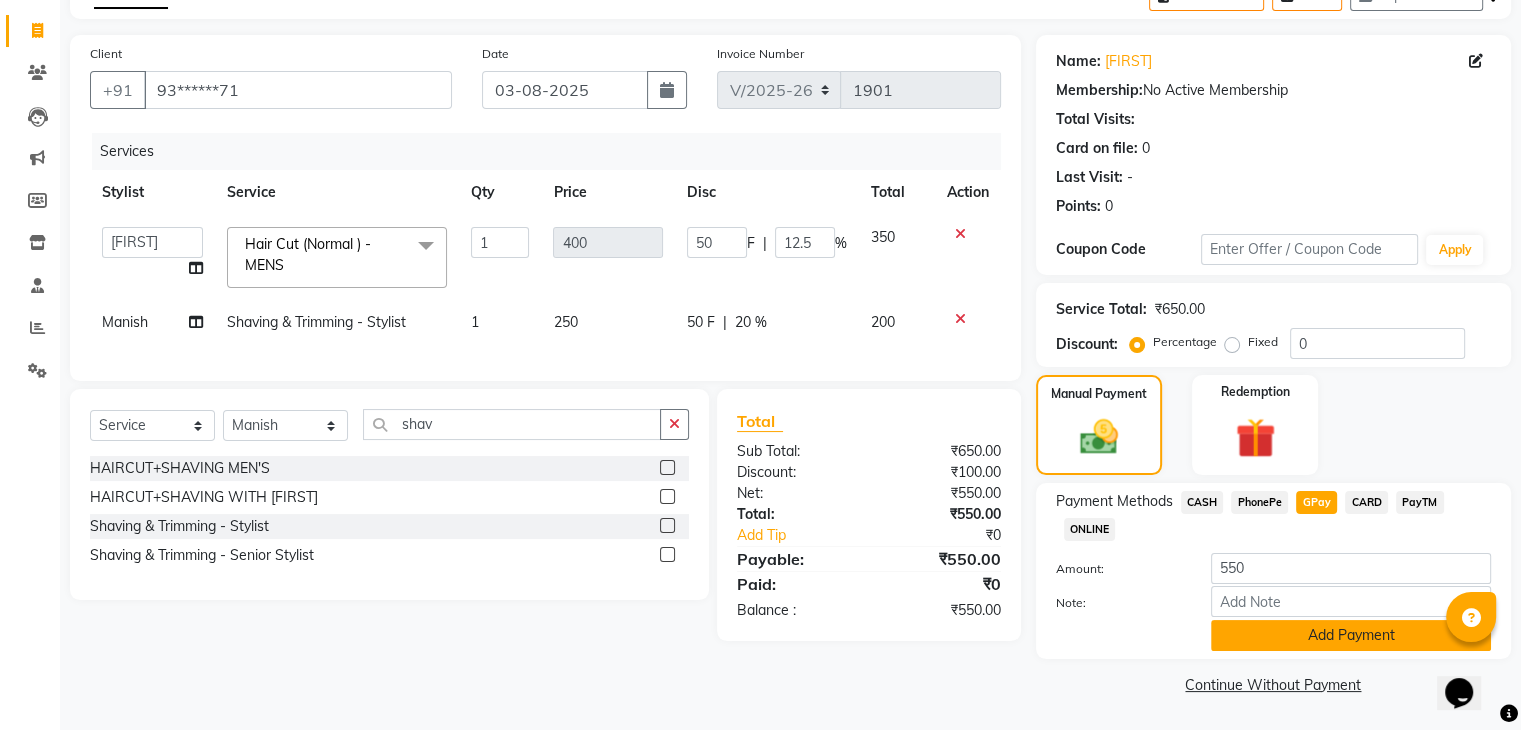 click on "Add Payment" 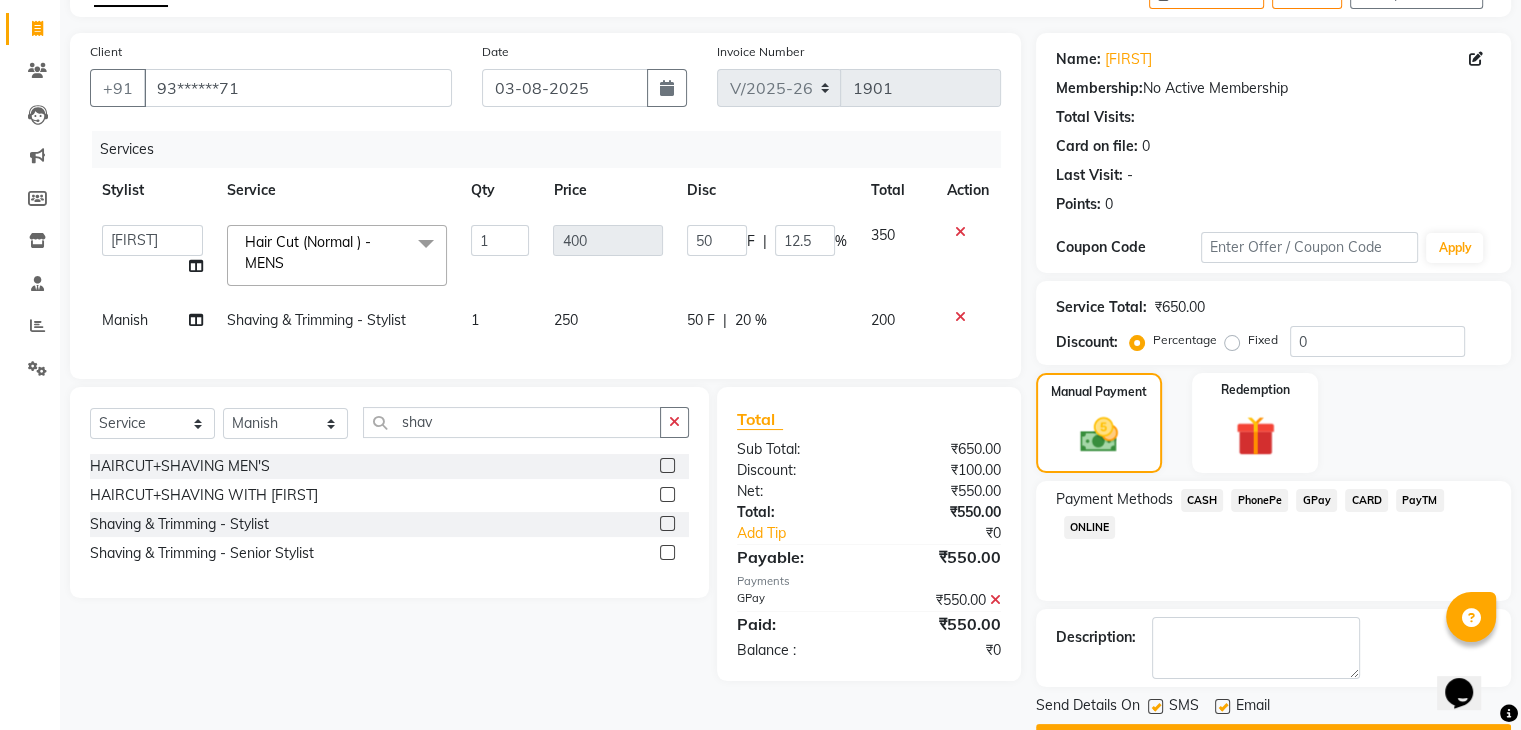 scroll, scrollTop: 171, scrollLeft: 0, axis: vertical 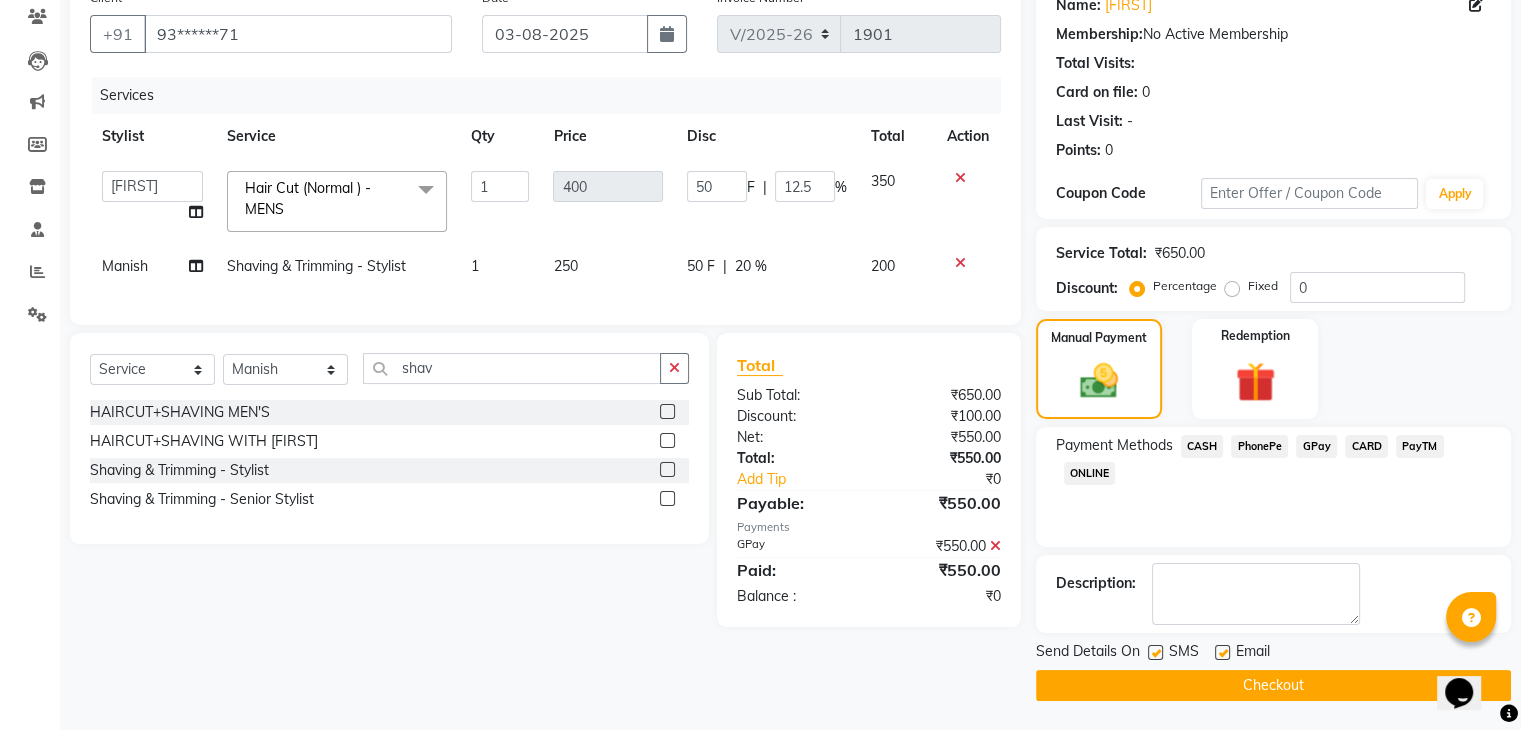 click 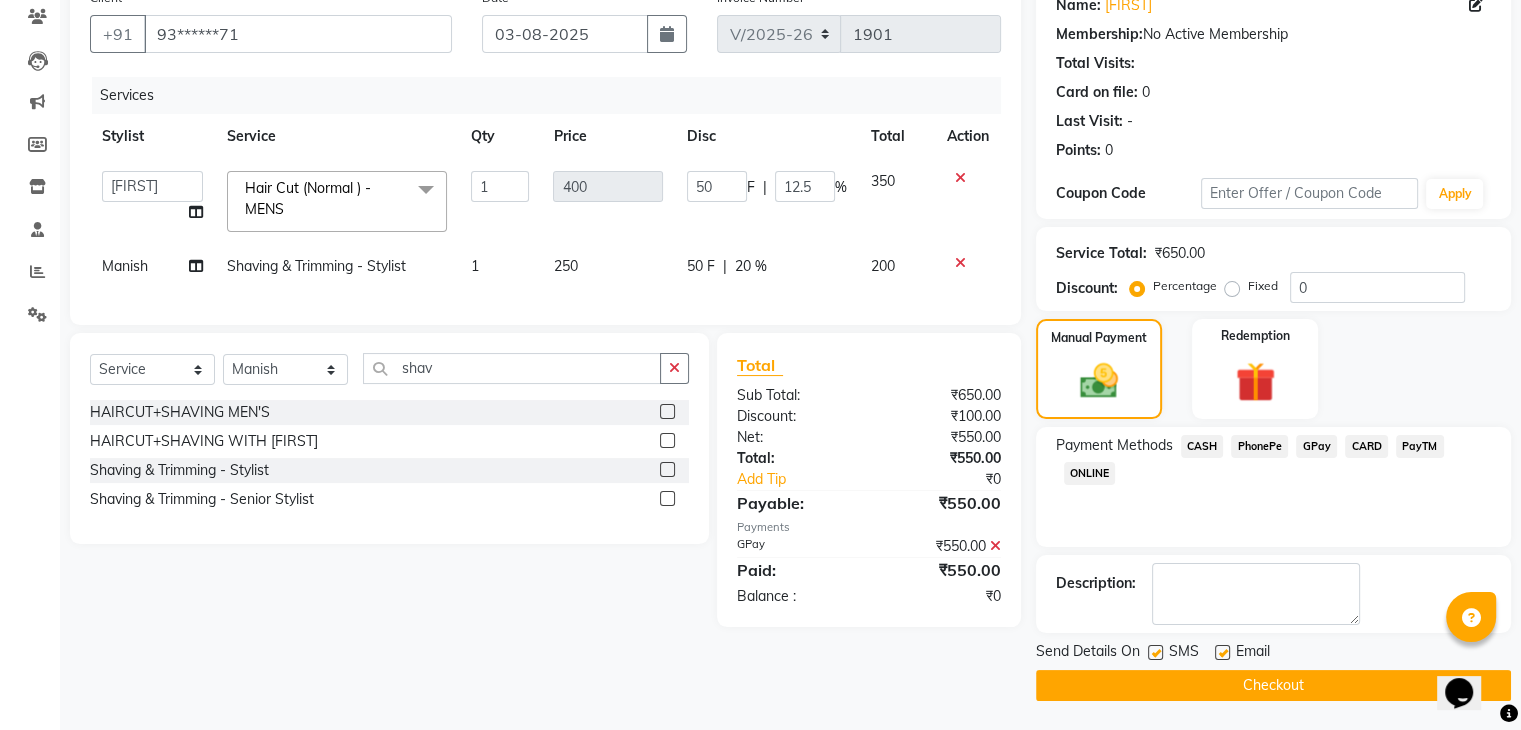 click at bounding box center (1221, 653) 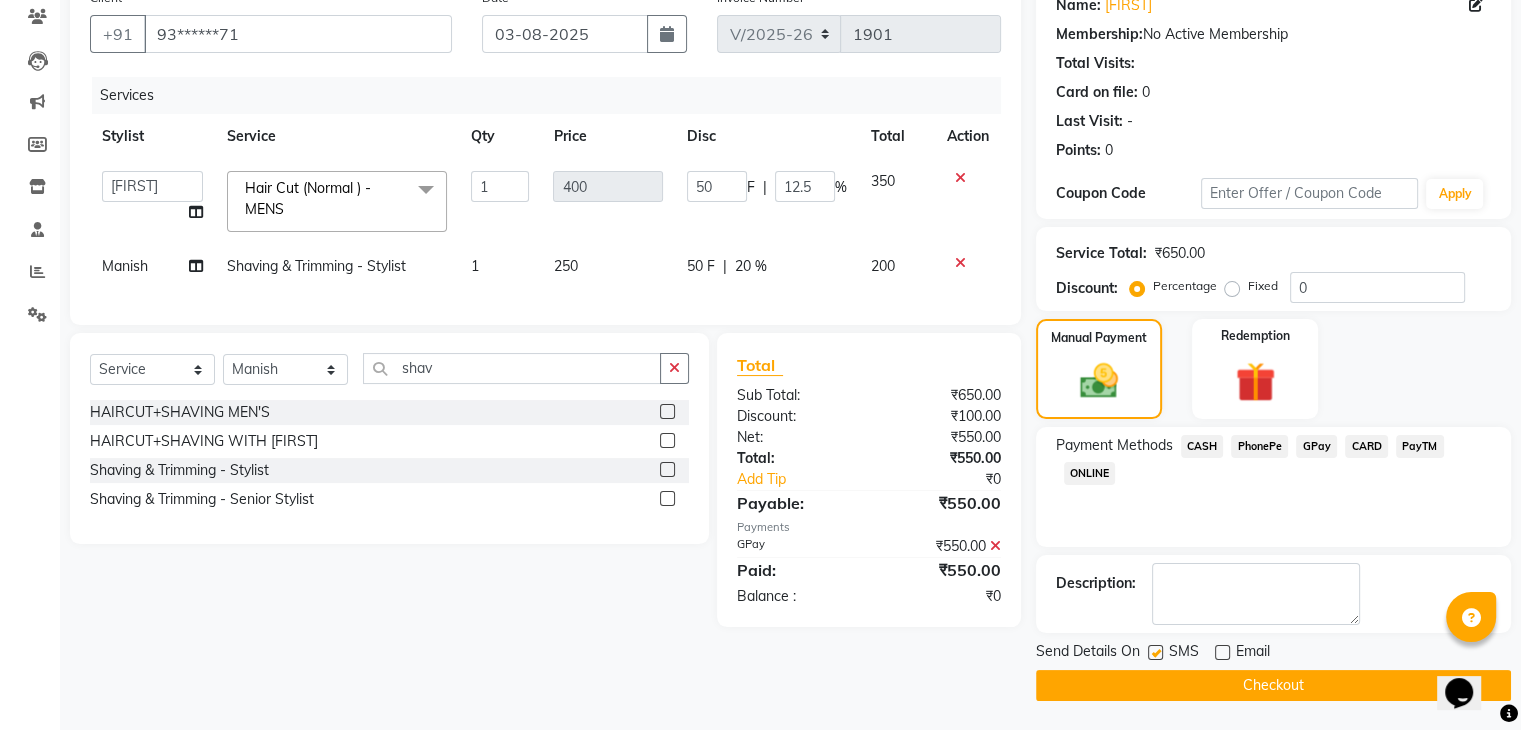 drag, startPoint x: 1150, startPoint y: 652, endPoint x: 1160, endPoint y: 653, distance: 10.049875 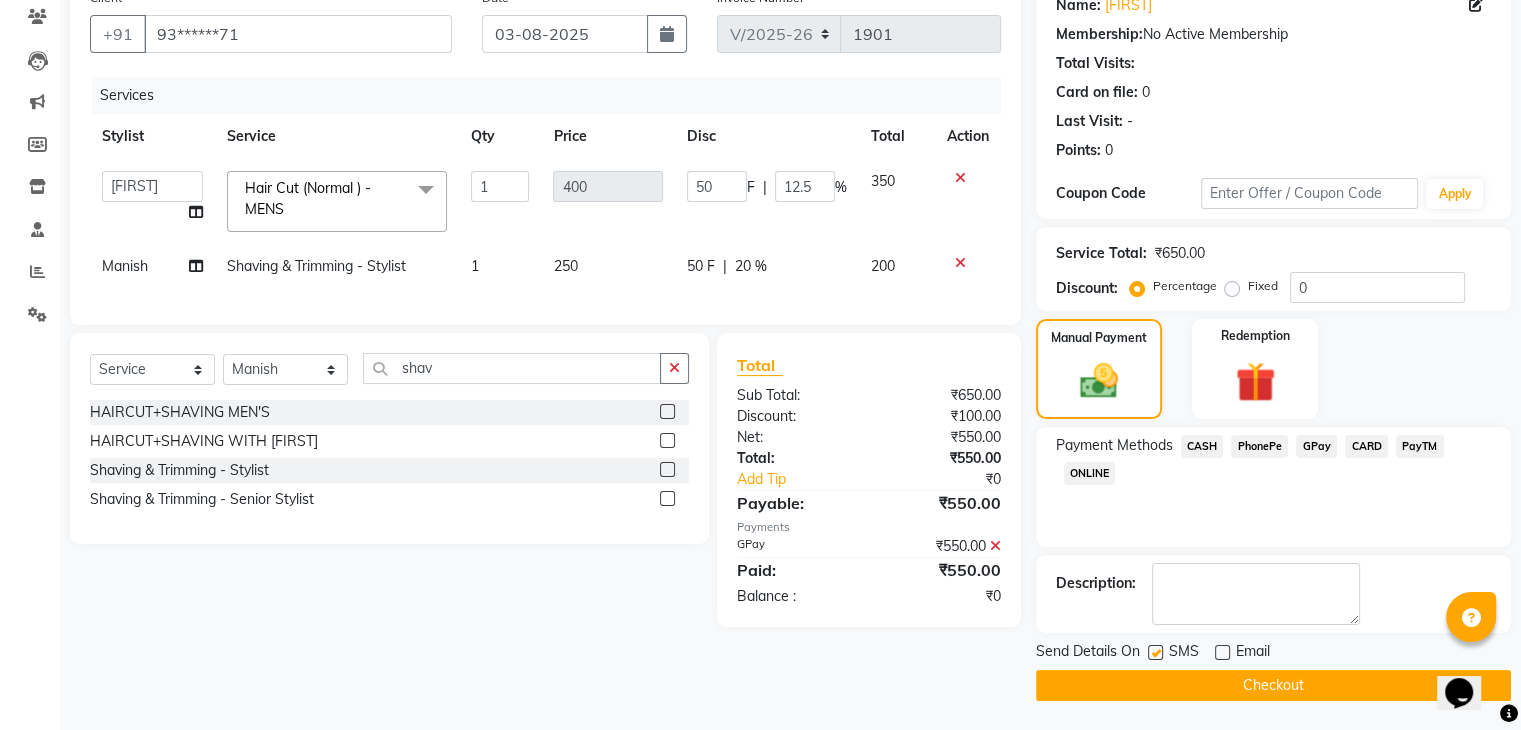 click 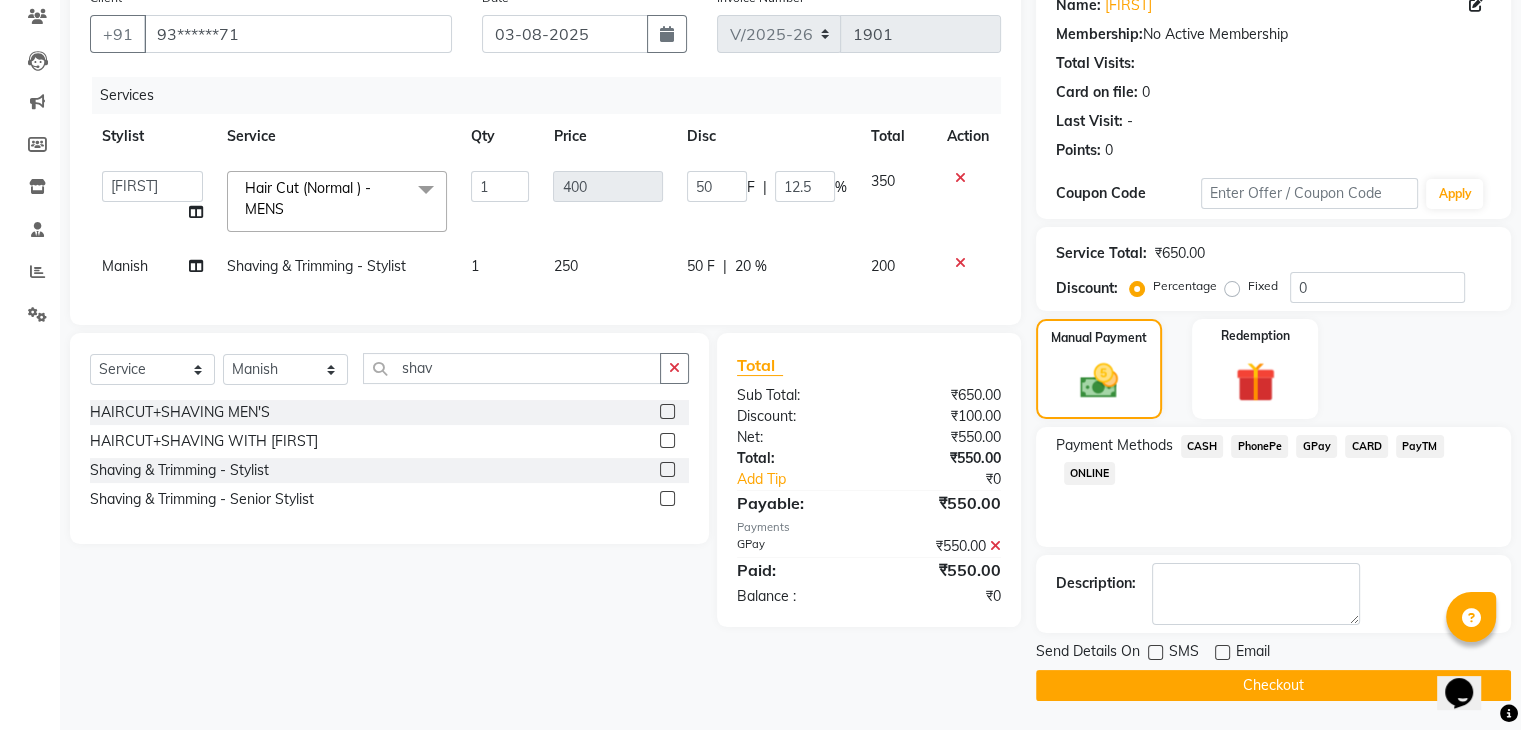 click 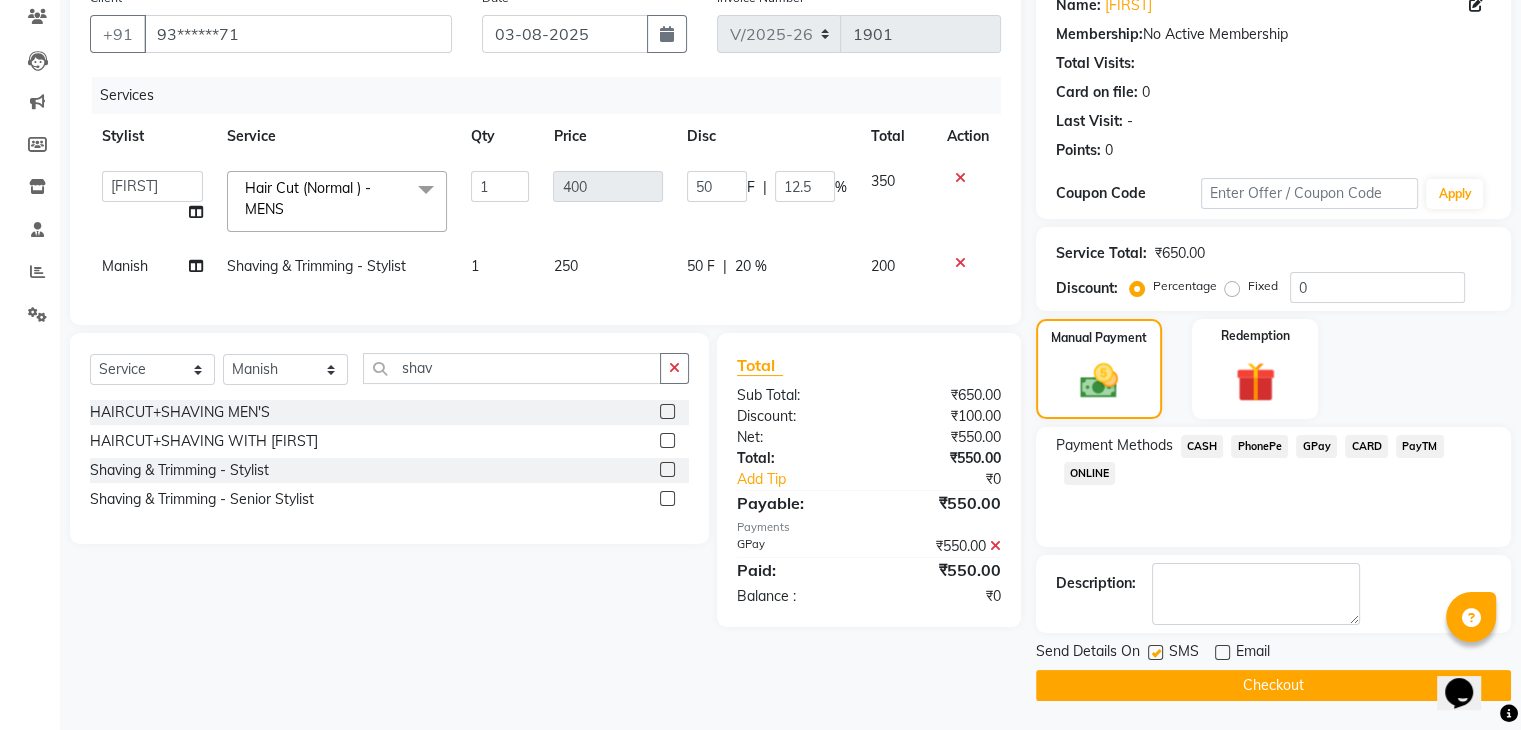 click 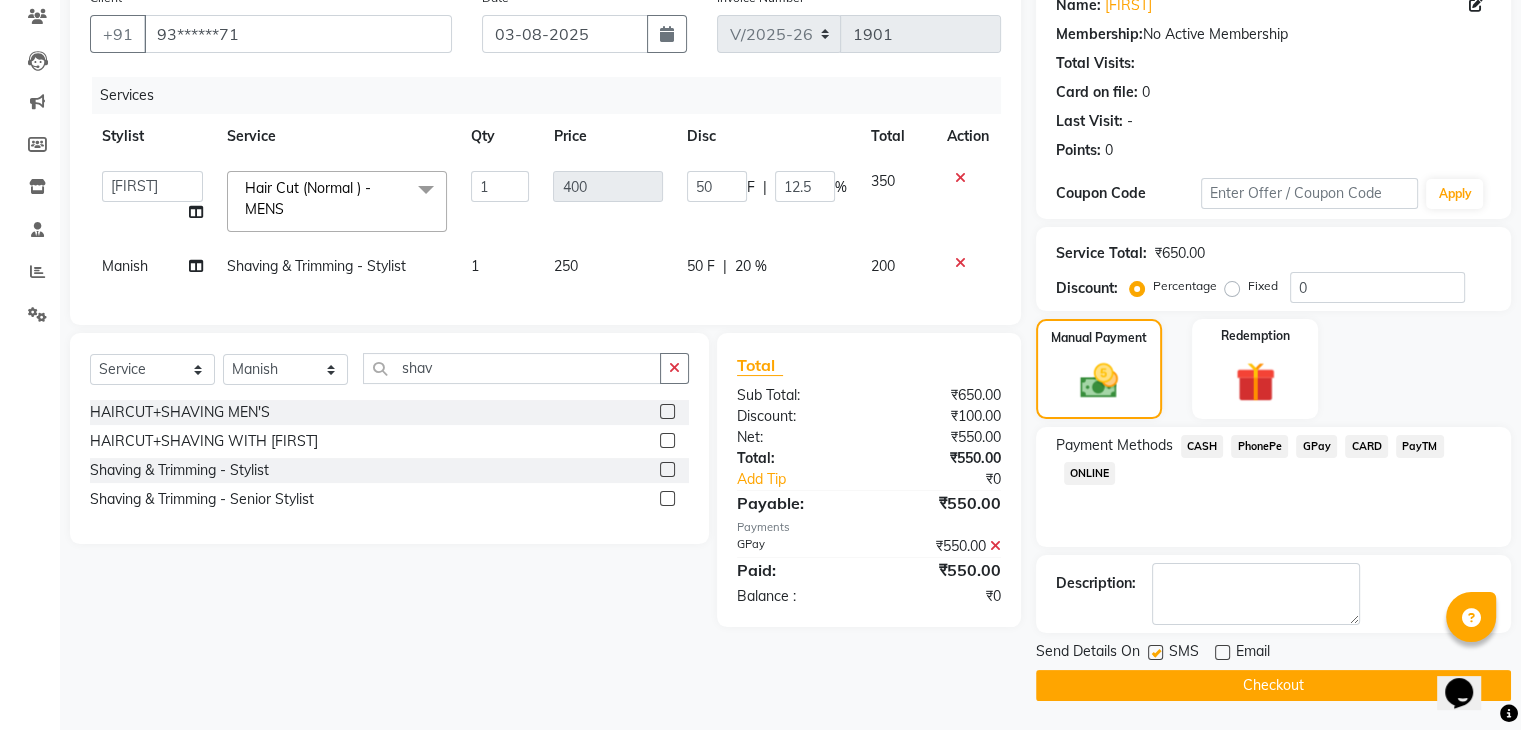 click at bounding box center (1154, 653) 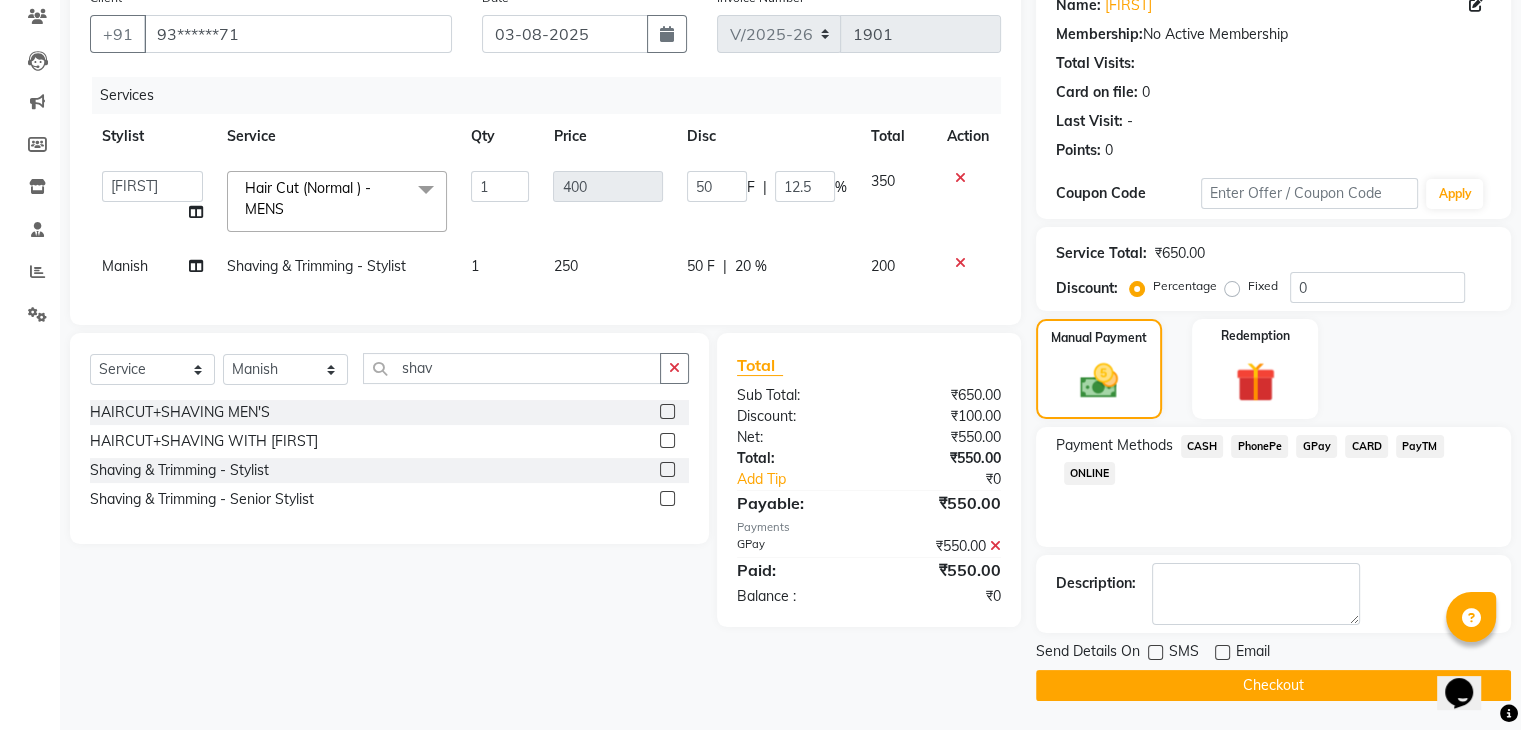 click on "Checkout" 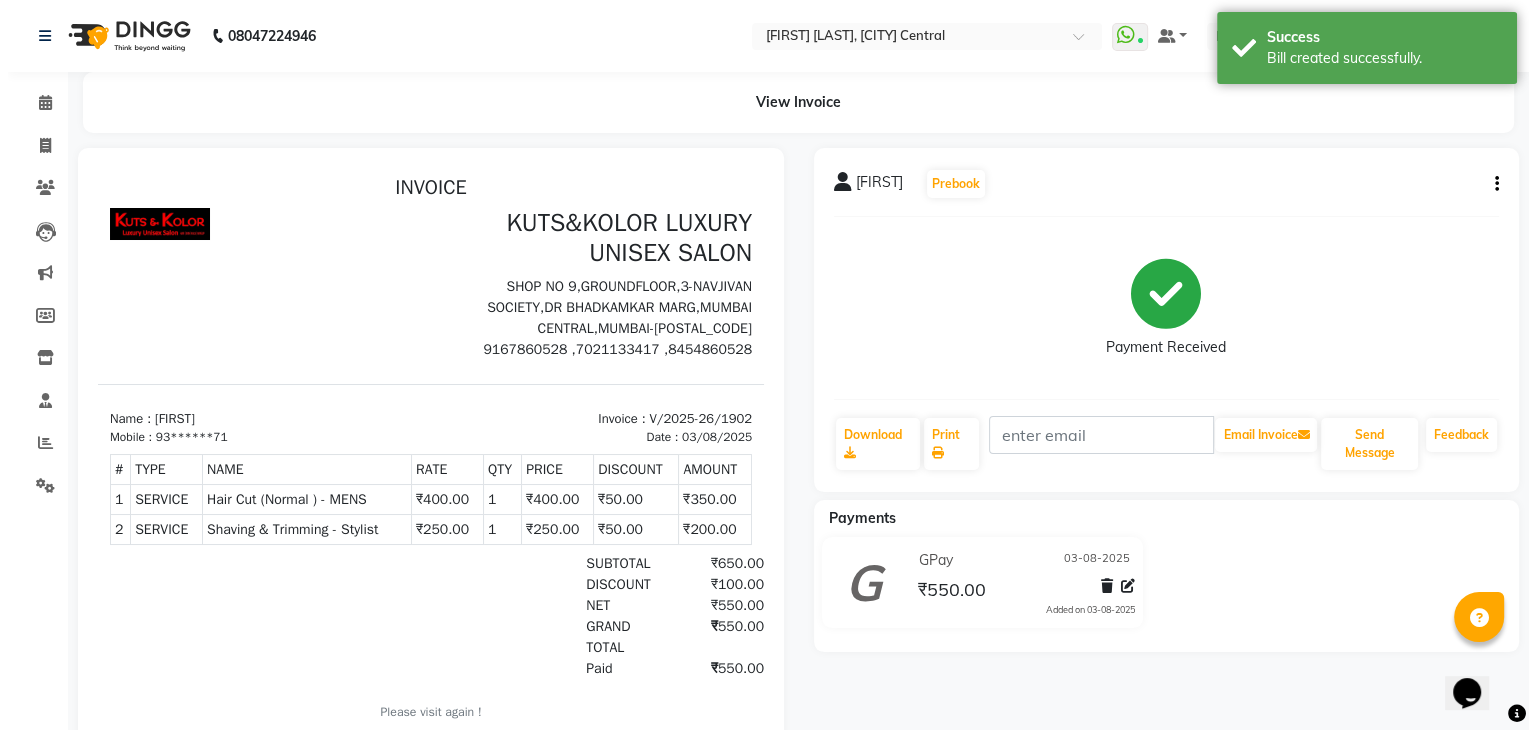 scroll, scrollTop: 0, scrollLeft: 0, axis: both 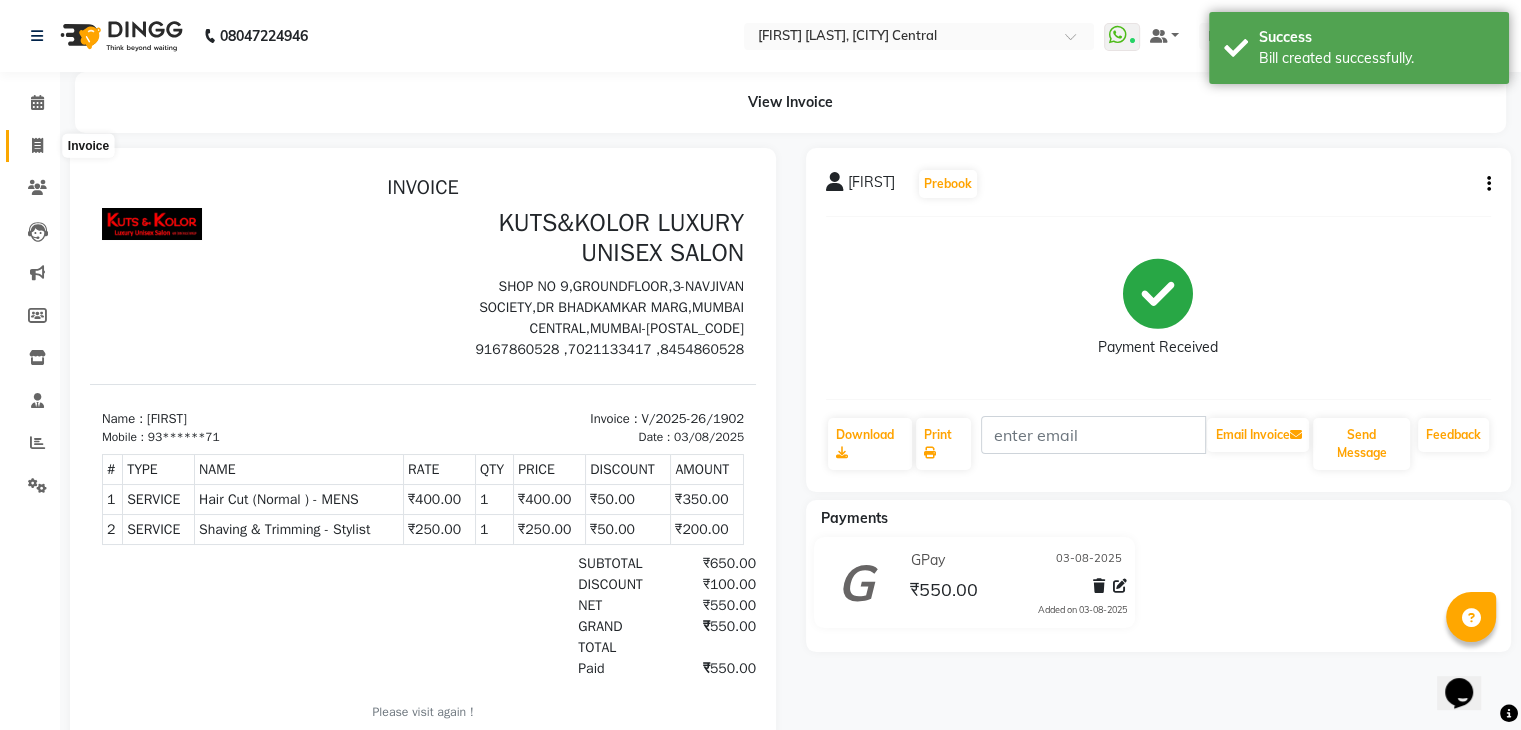 click 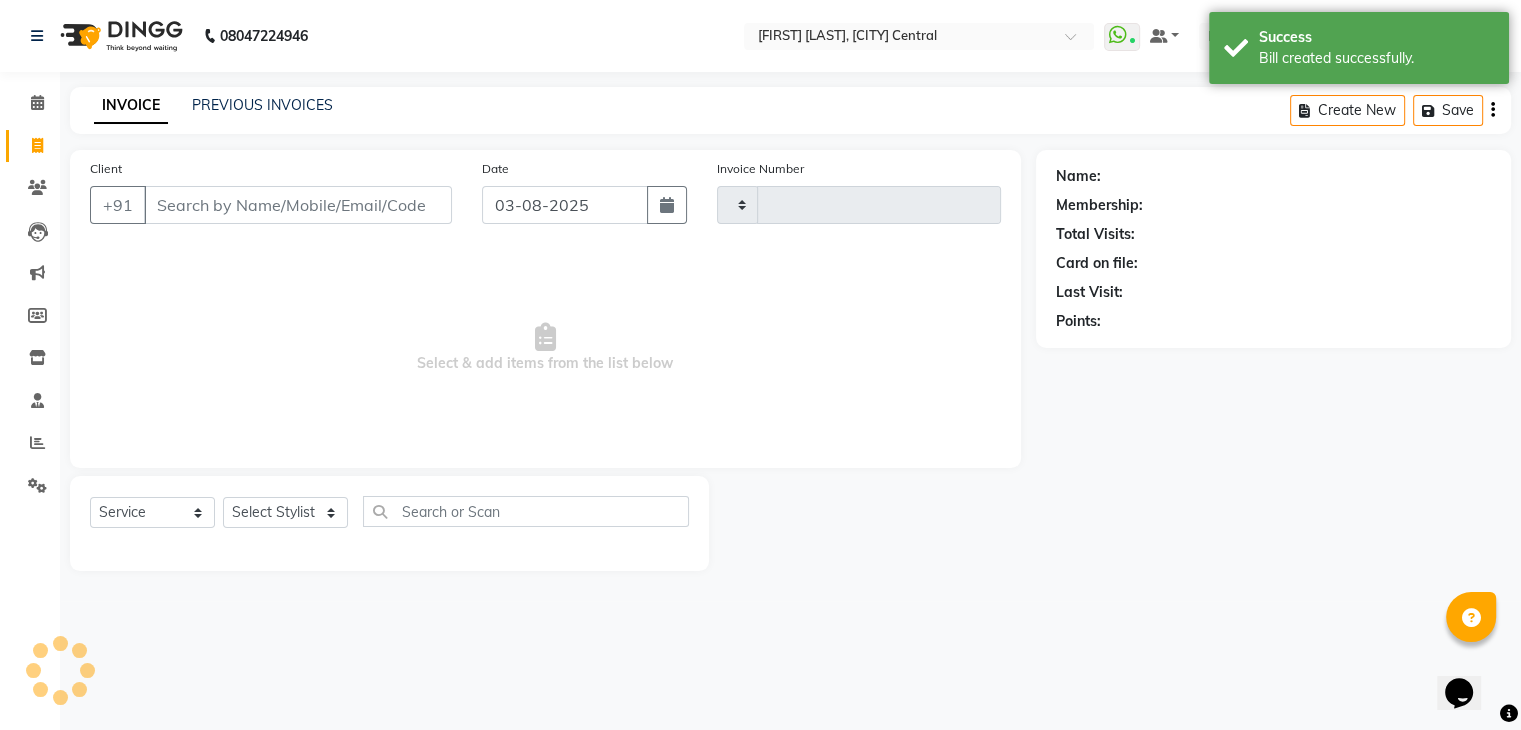 type on "1903" 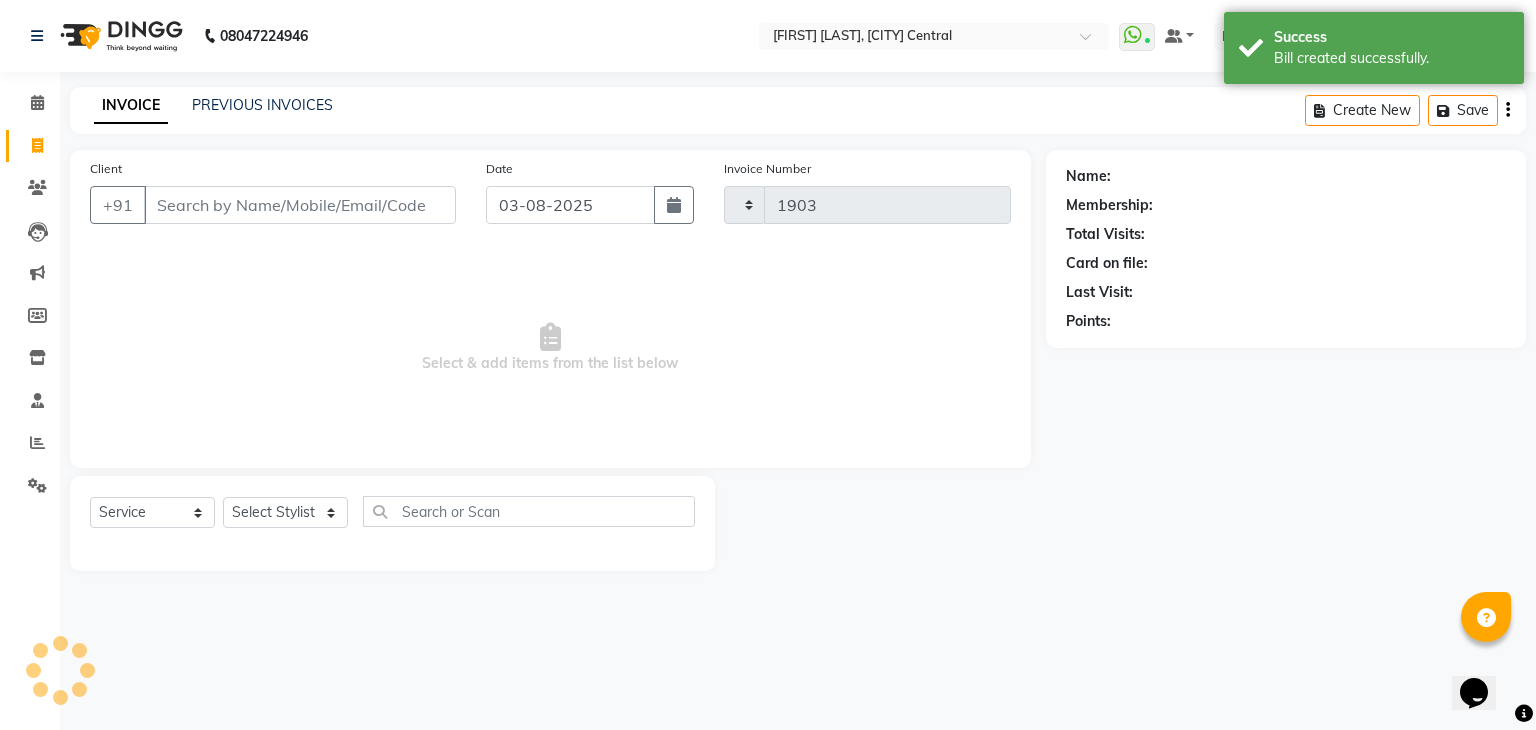select on "4172" 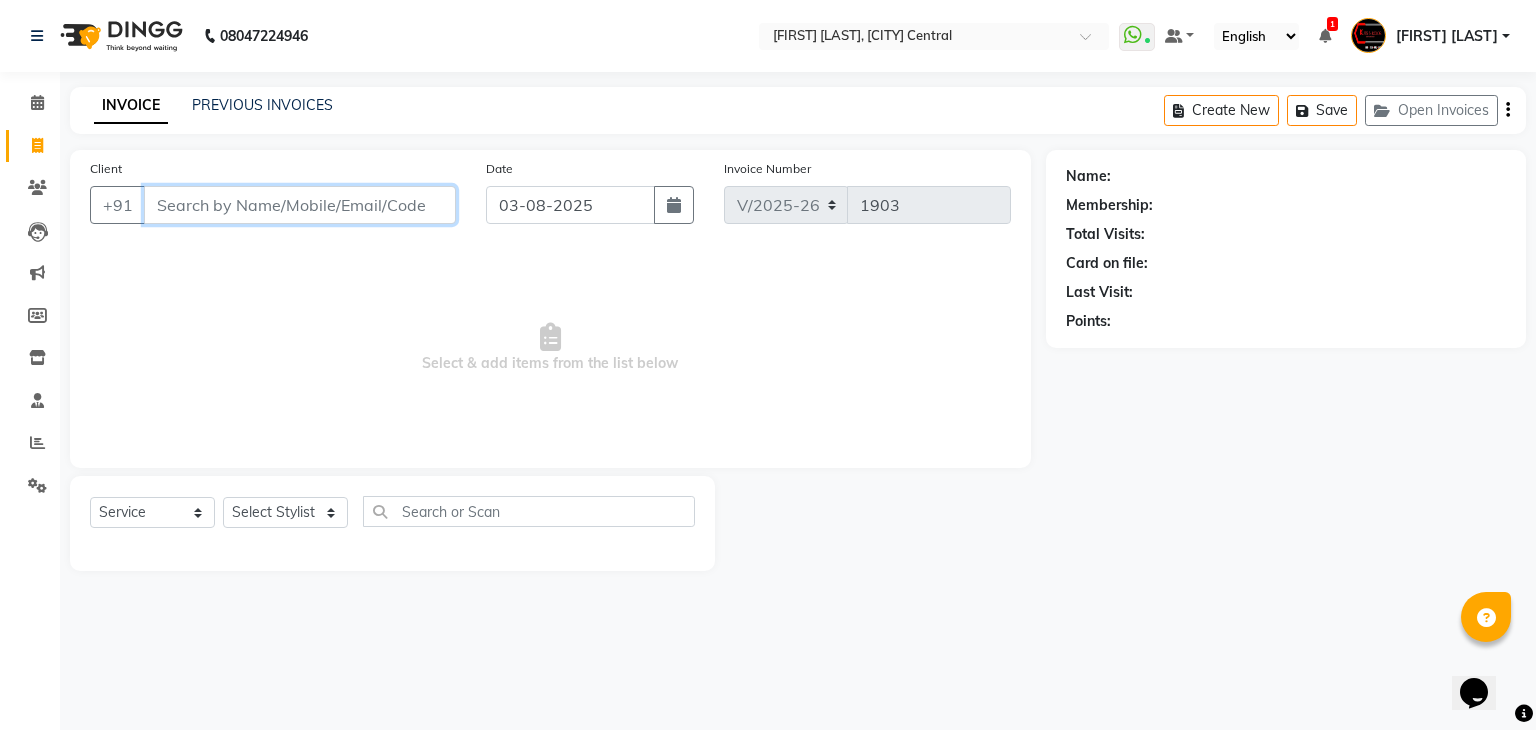 click on "Client" at bounding box center (300, 205) 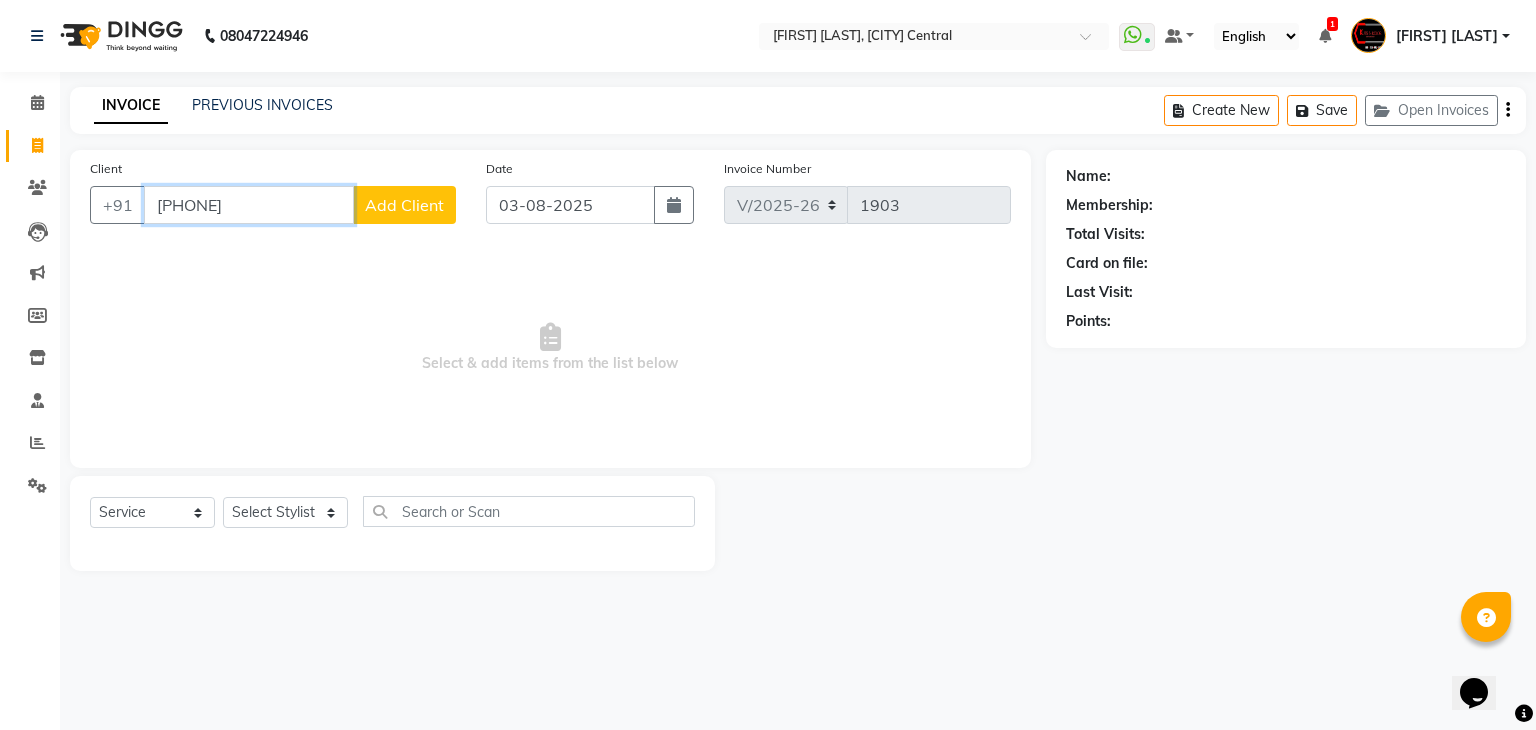 type on "[PHONE]" 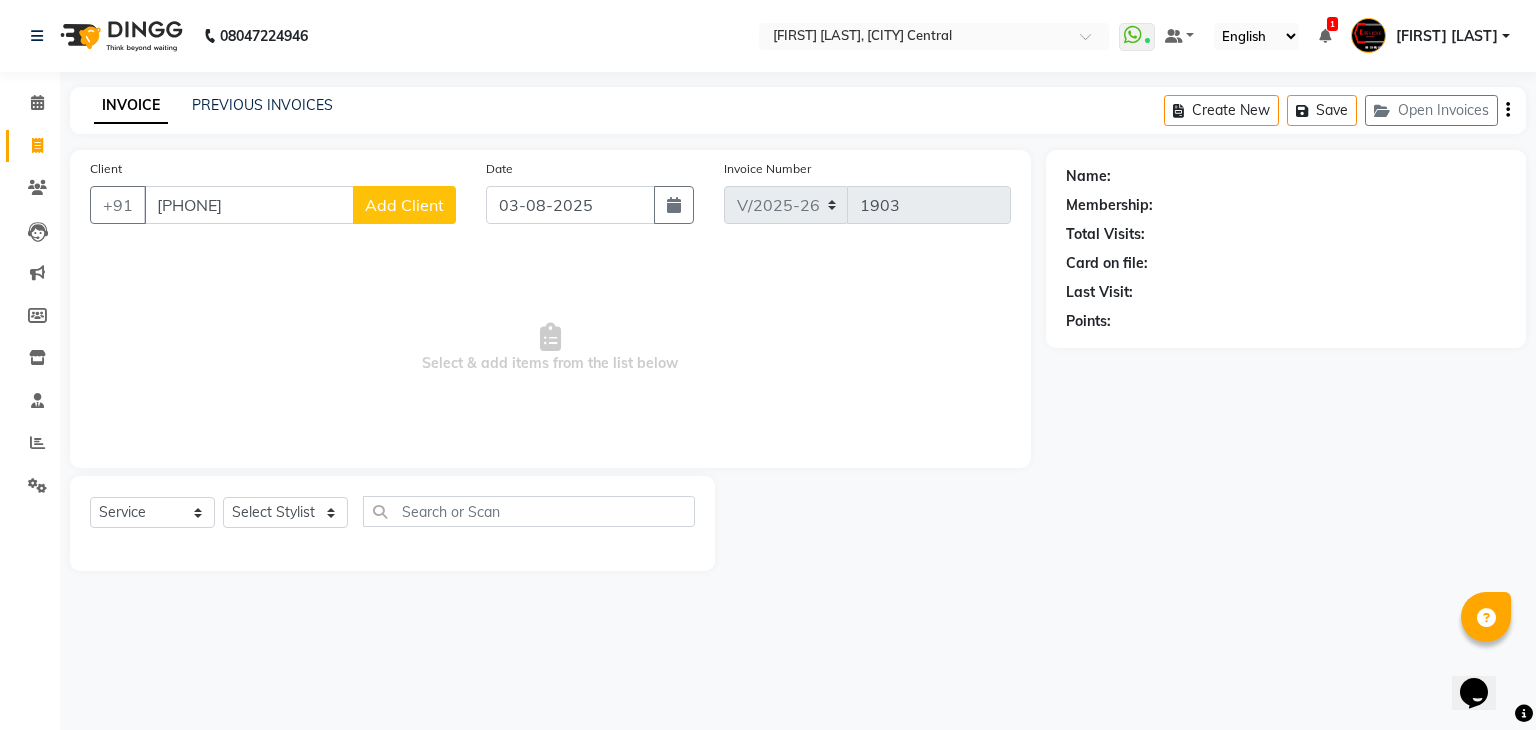 click on "Add Client" 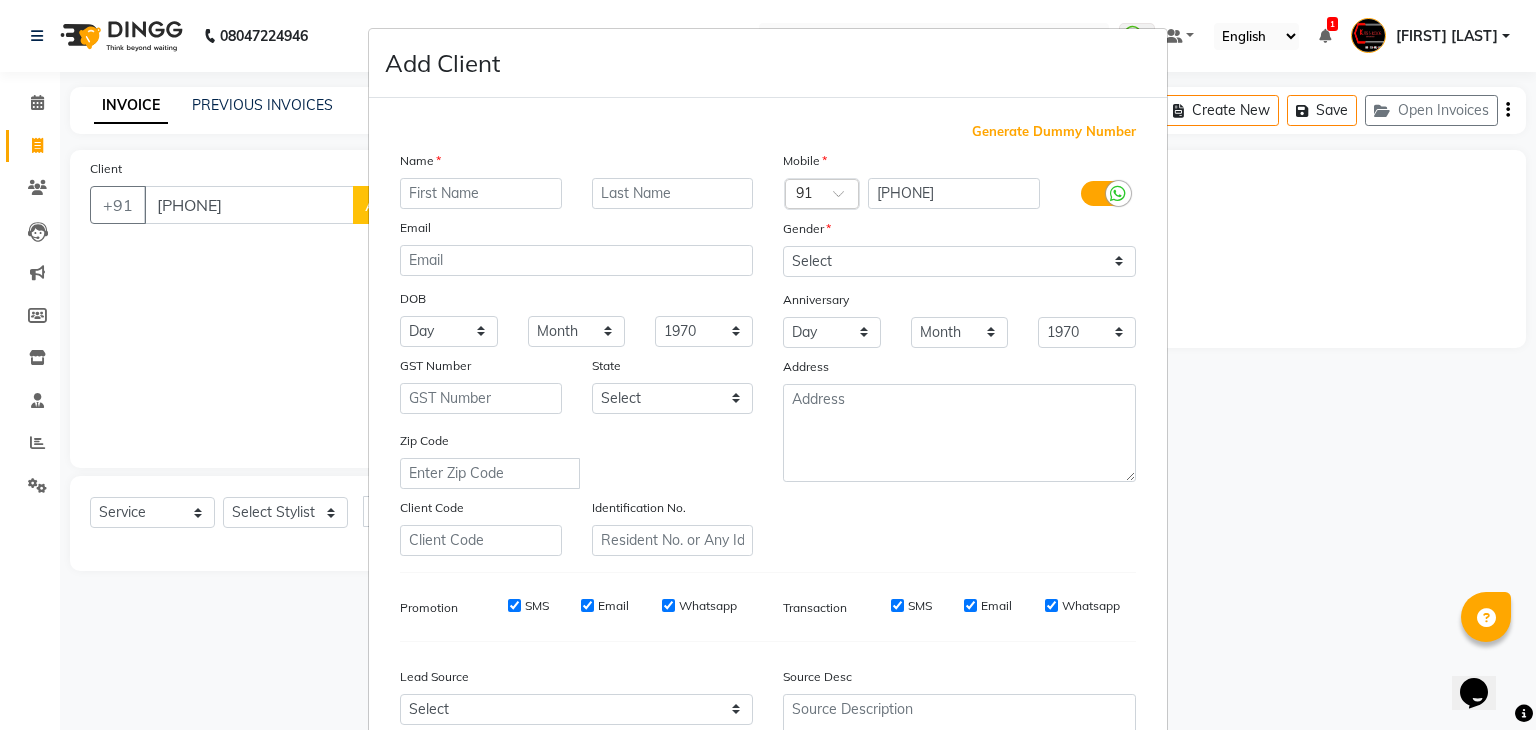 click at bounding box center (481, 193) 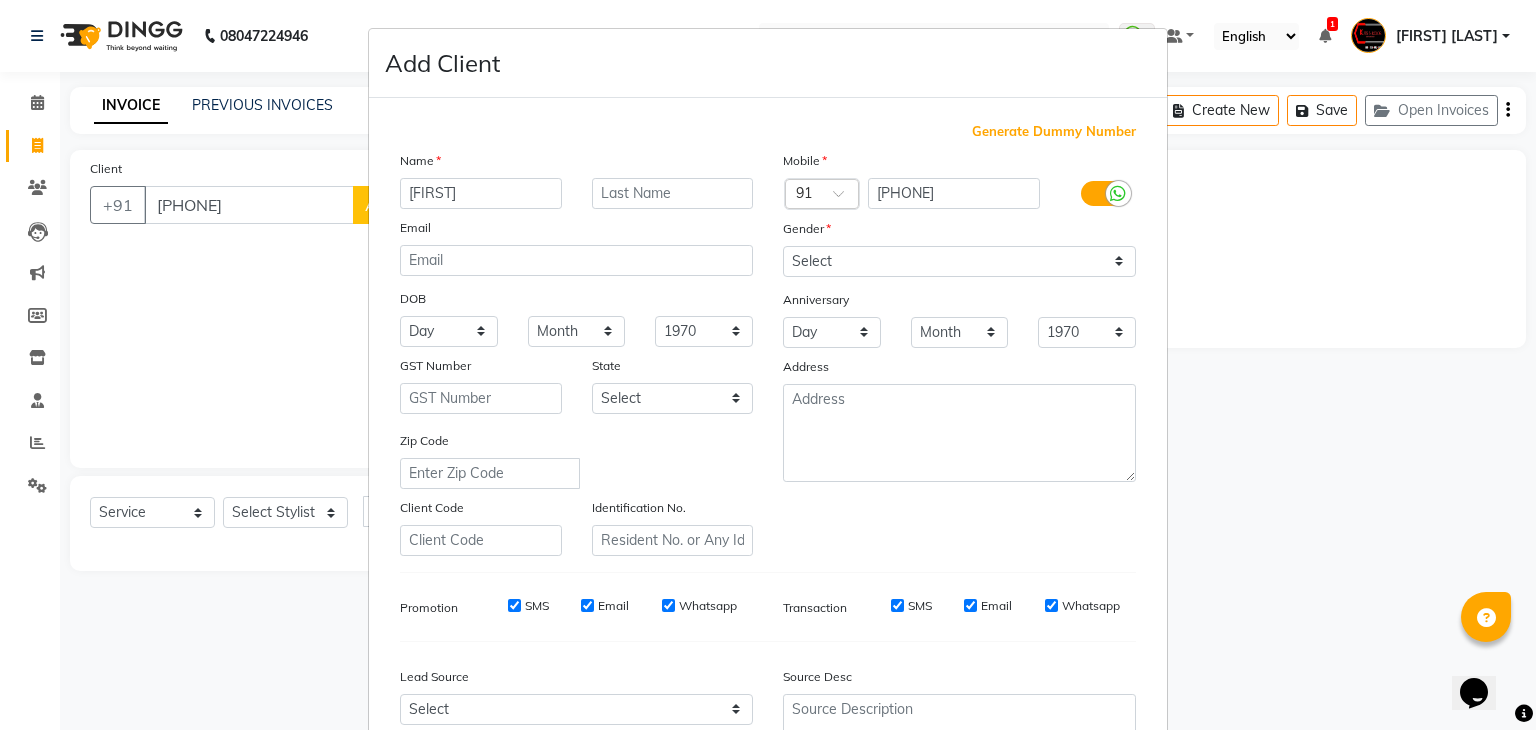type on "[FIRST]" 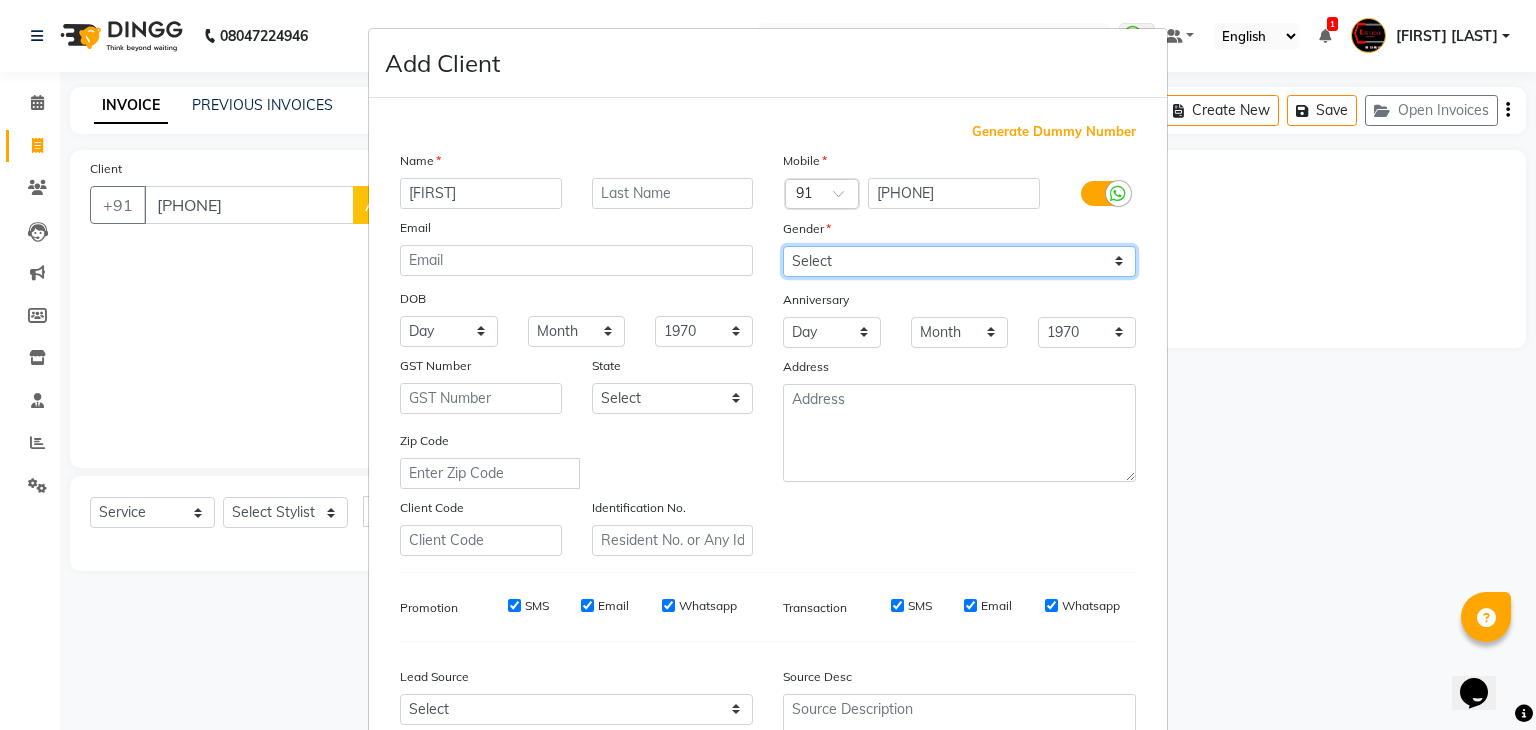 click on "Select Male Female Other Prefer Not To Say" at bounding box center [959, 261] 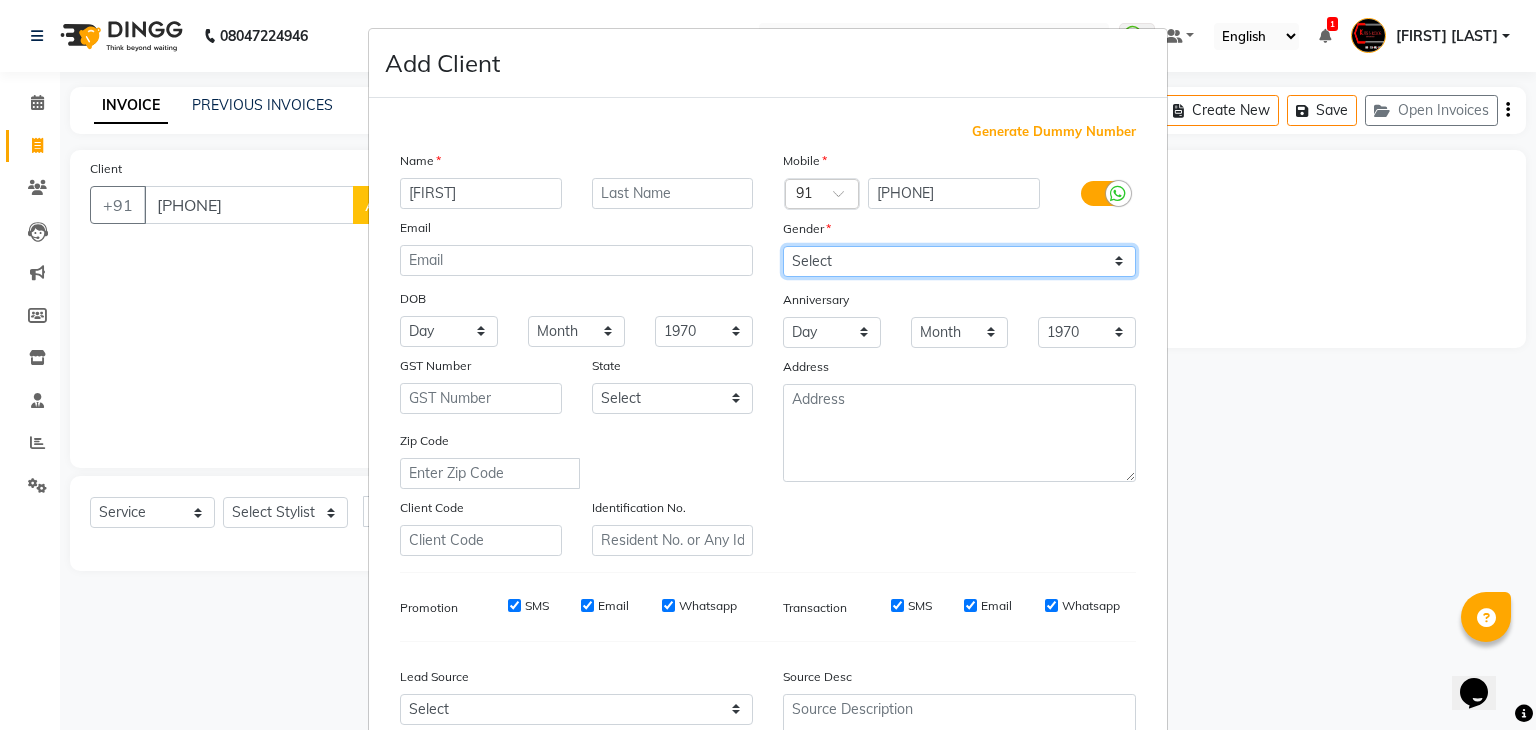 select on "female" 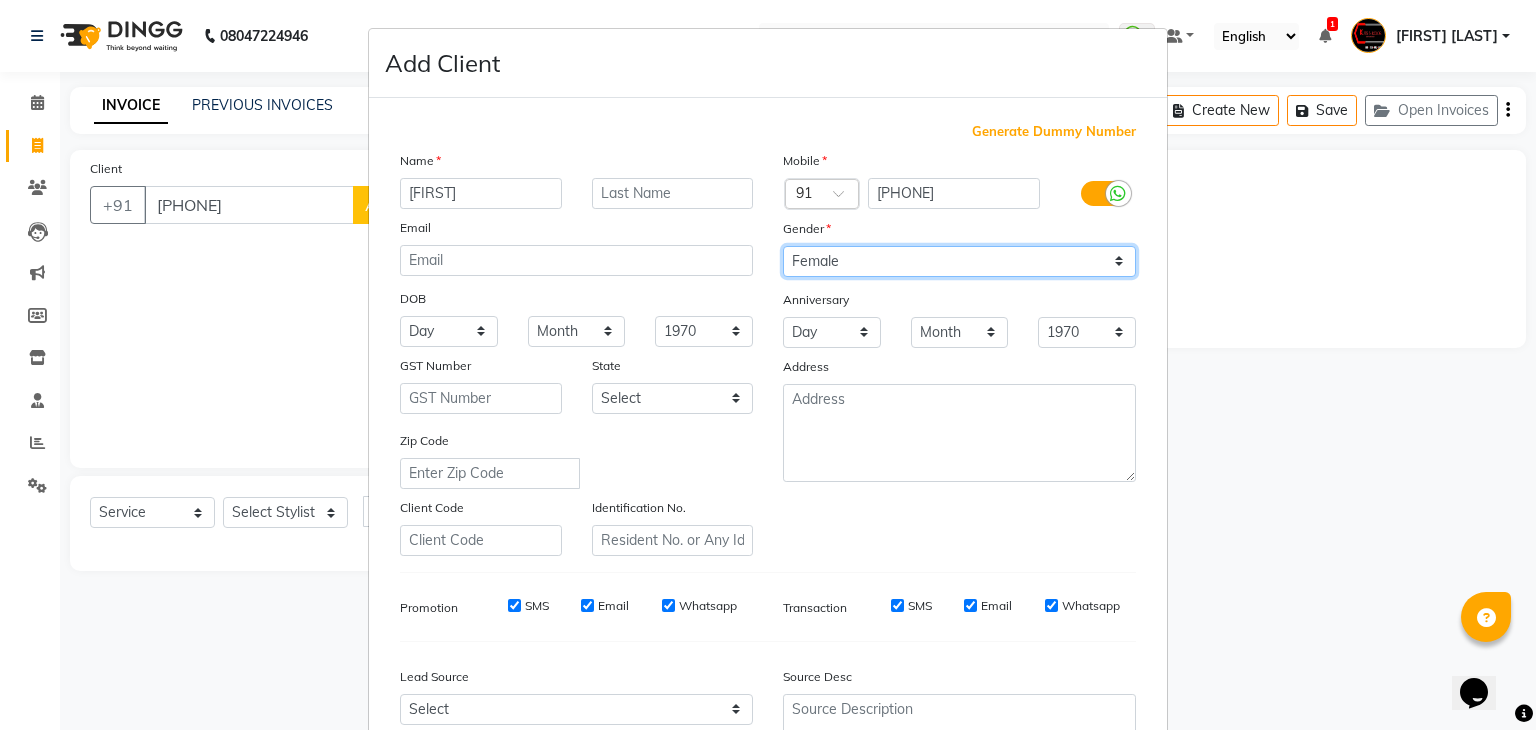 click on "Select Male Female Other Prefer Not To Say" at bounding box center (959, 261) 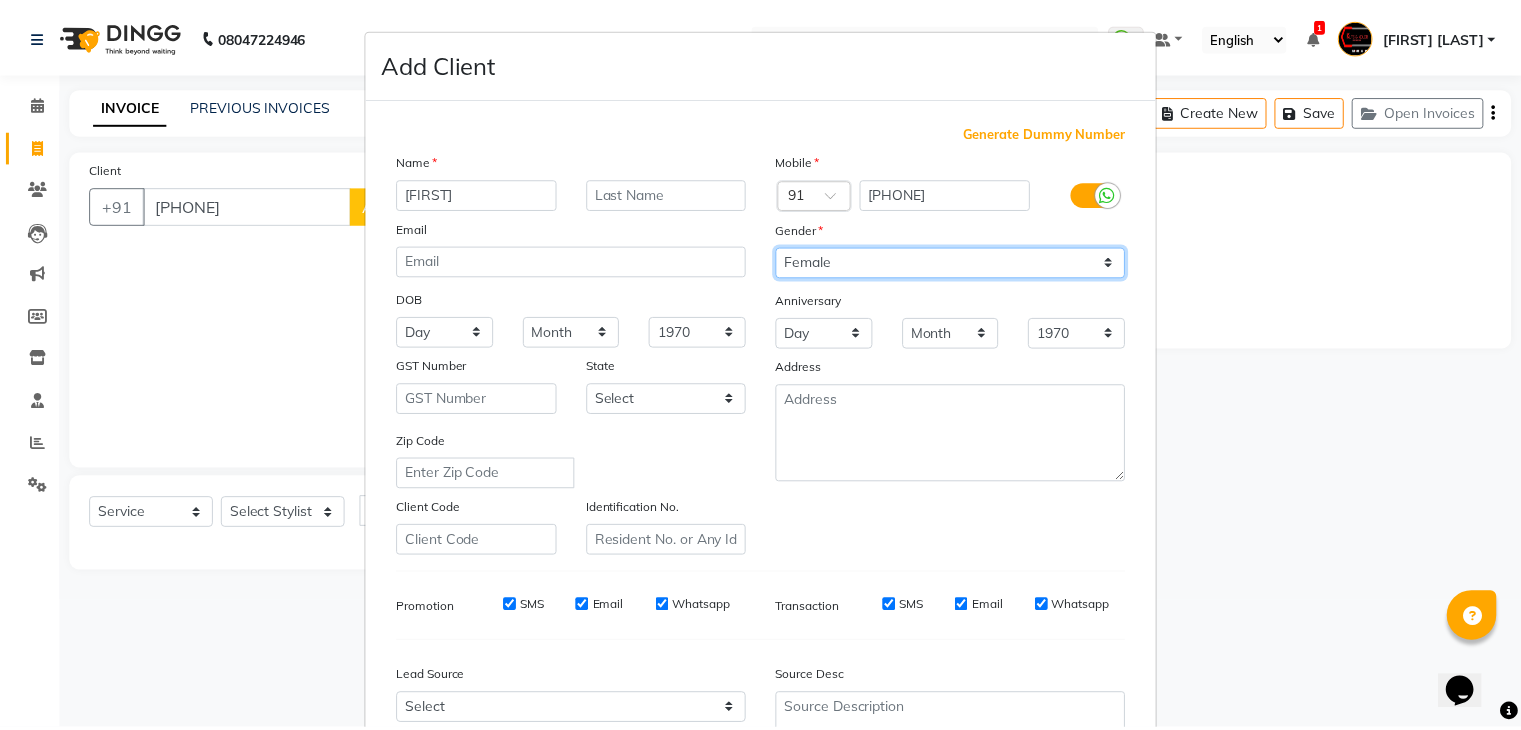 scroll, scrollTop: 203, scrollLeft: 0, axis: vertical 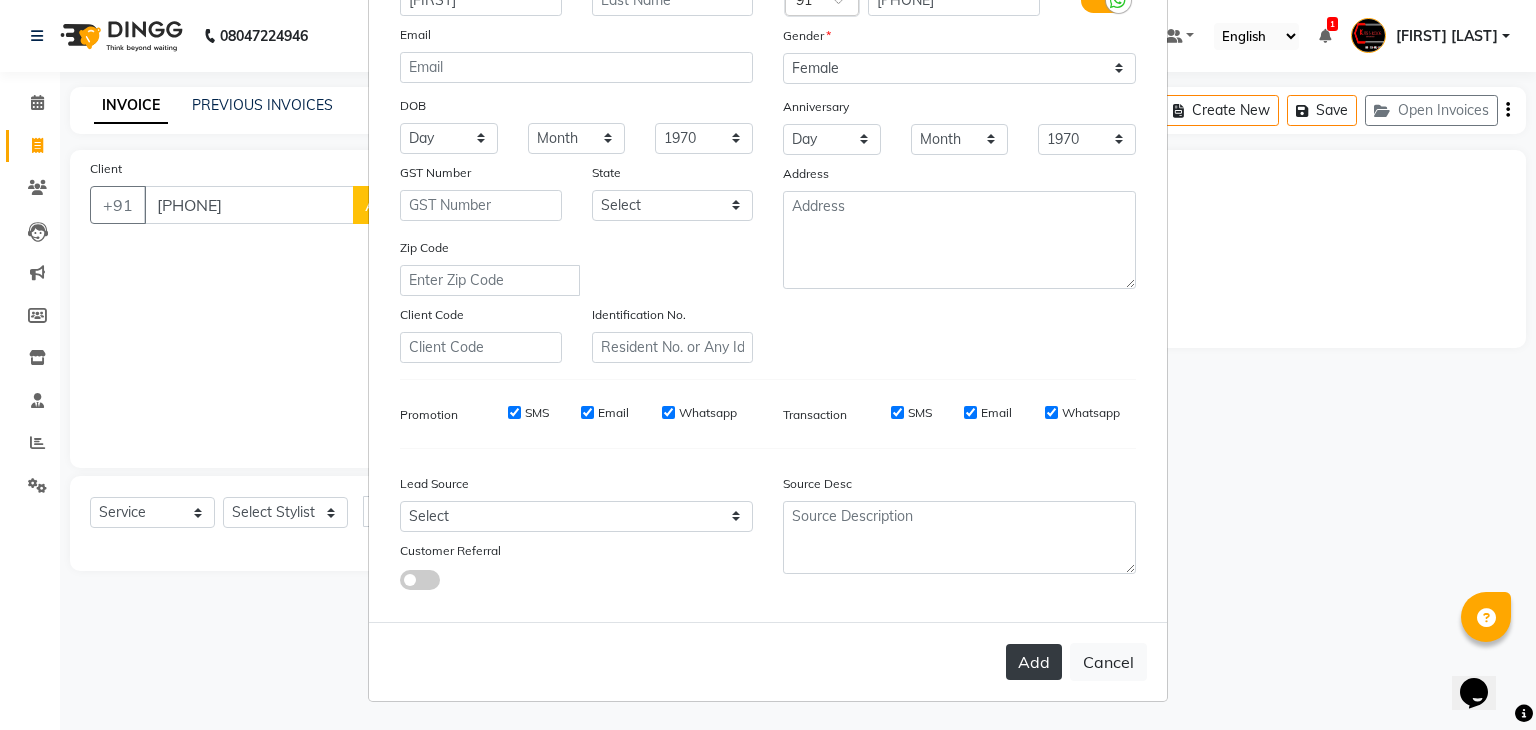 click on "Add" at bounding box center (1034, 662) 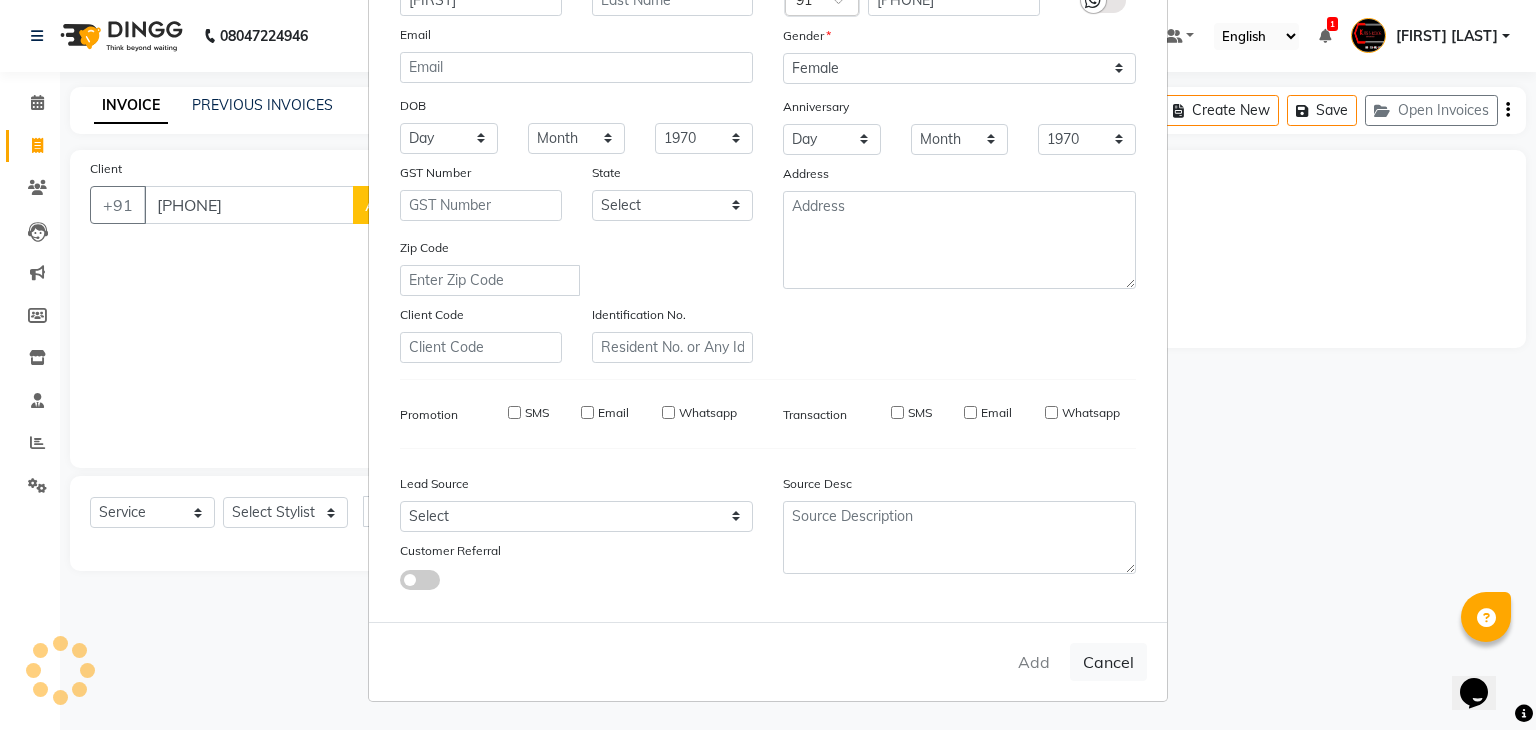 type on "98******53" 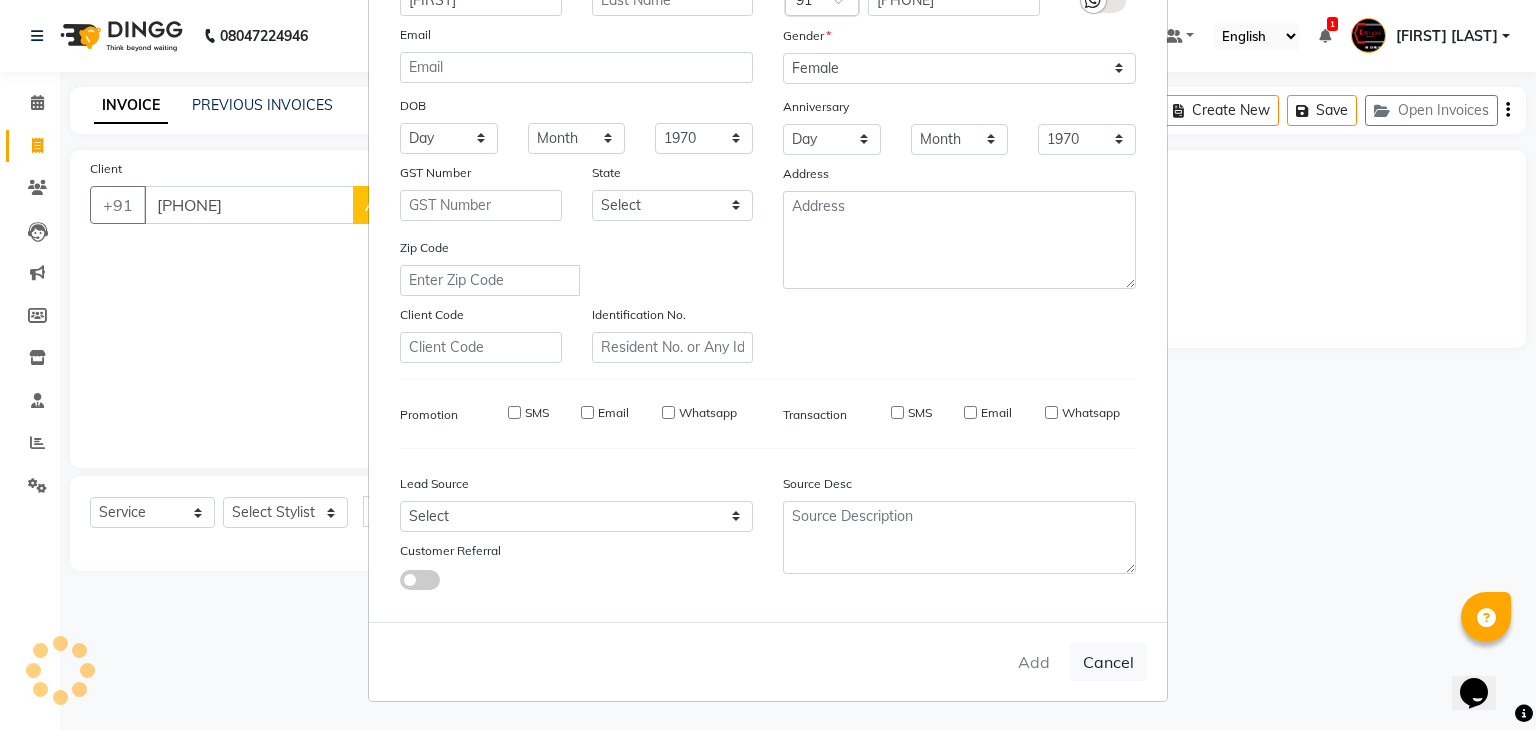 type 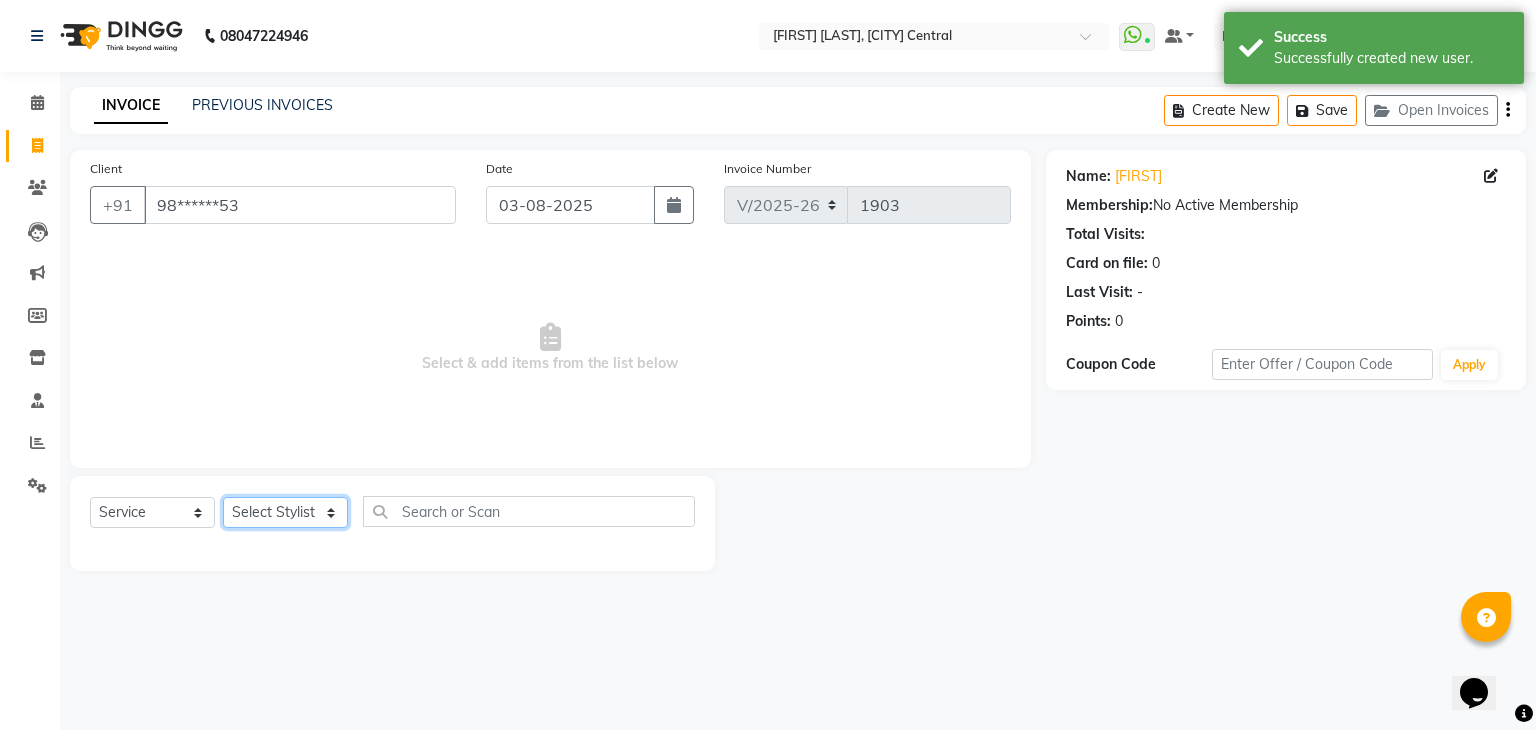 click on "Select Stylist [FIRST] [FIRST] [FIRST] [FIRST] [FIRST] [FIRST] [FIRST] [FIRST] [FIRST] [FIRST] [FIRST] [FIRST] [FIRST] [FIRST] [FIRST] [FIRST] [FIRST]" 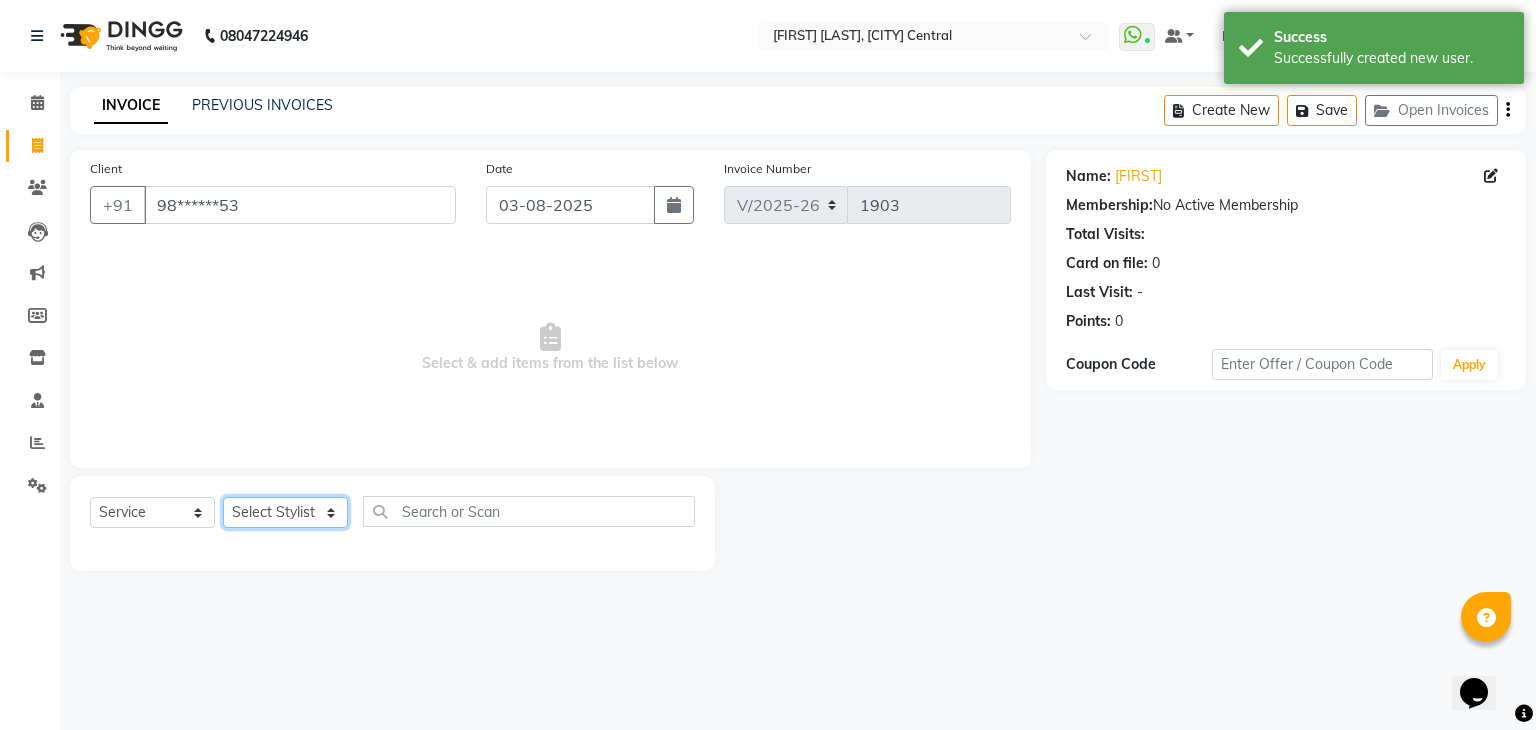 select on "22561" 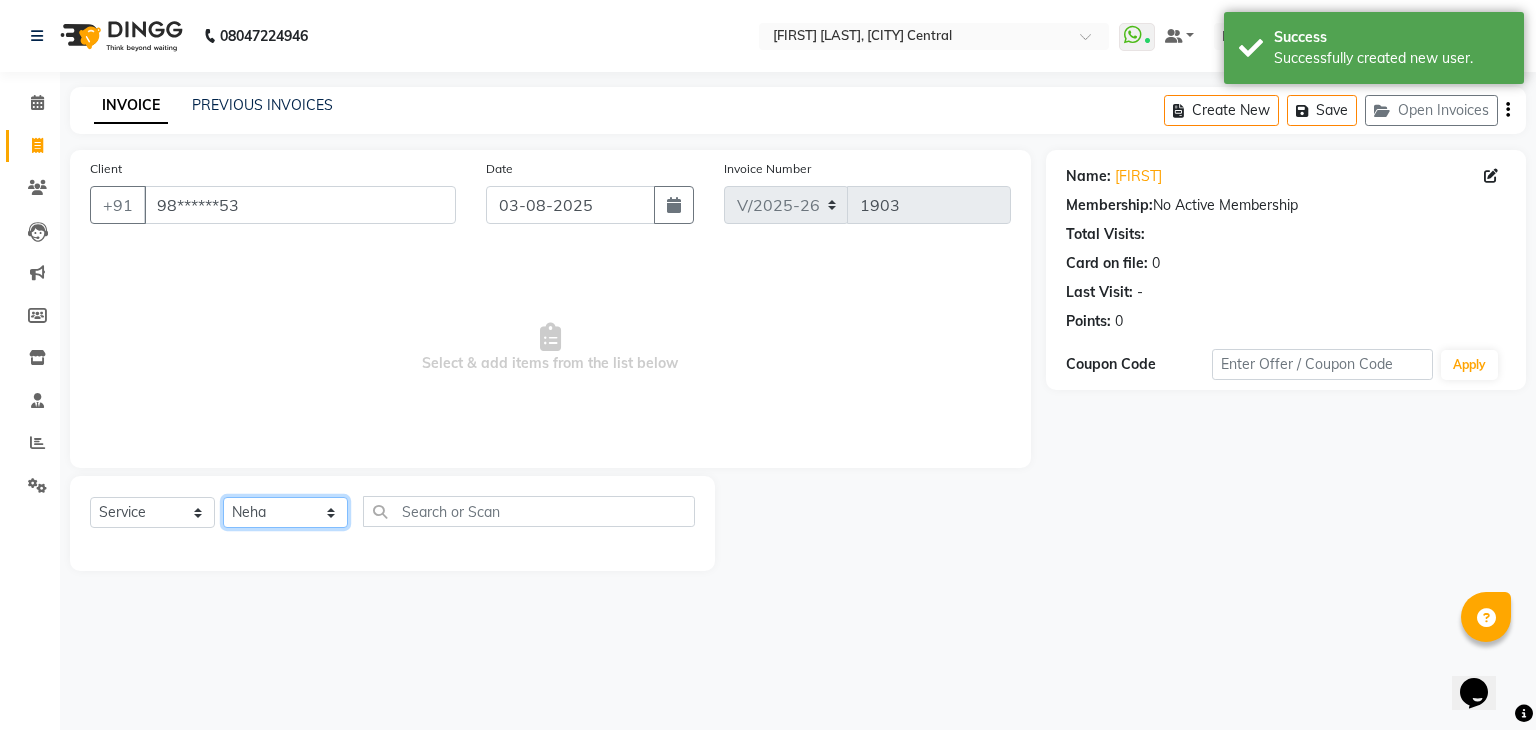 click on "Select Stylist [FIRST] [FIRST] [FIRST] [FIRST] [FIRST] [FIRST] [FIRST] [FIRST] [FIRST] [FIRST] [FIRST] [FIRST] [FIRST] [FIRST] [FIRST] [FIRST] [FIRST]" 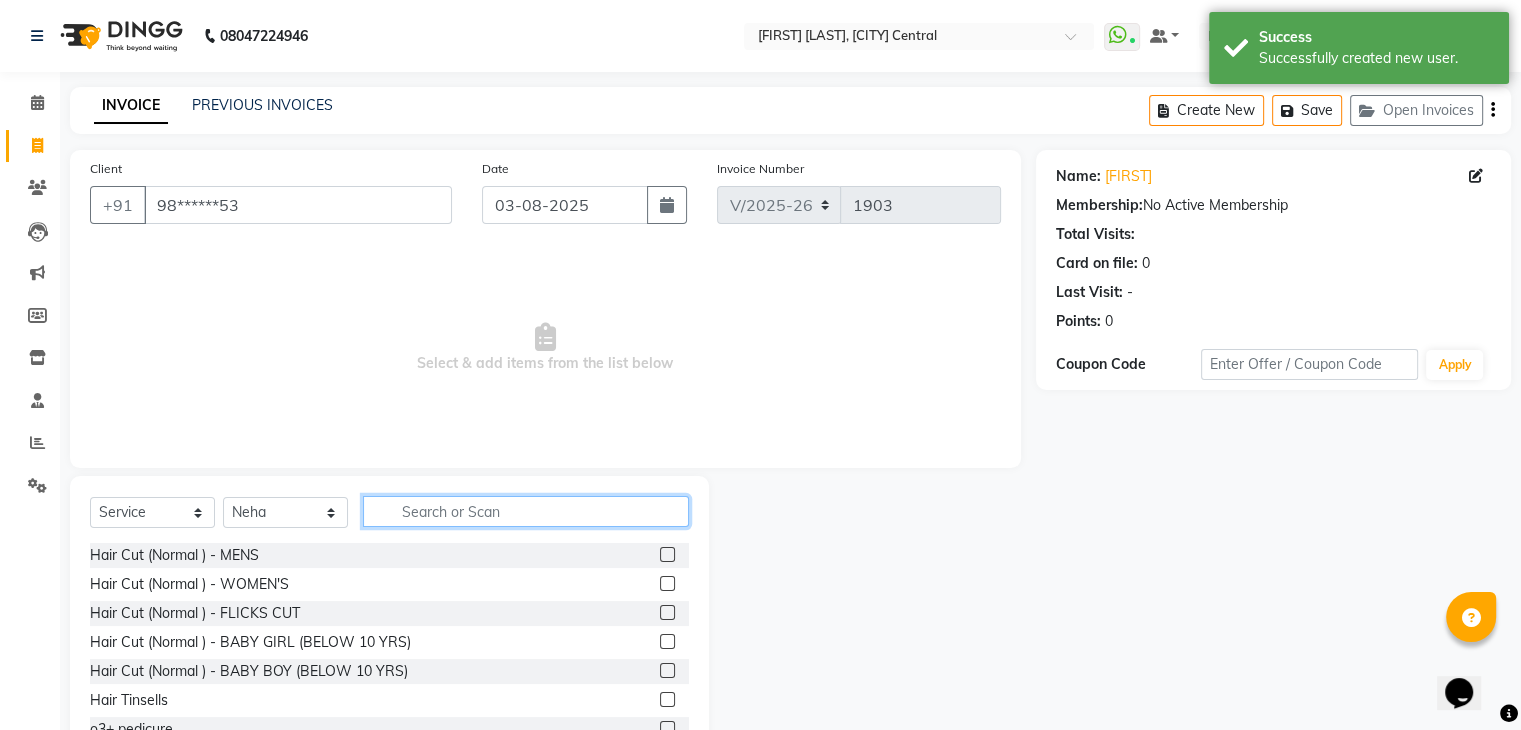 click 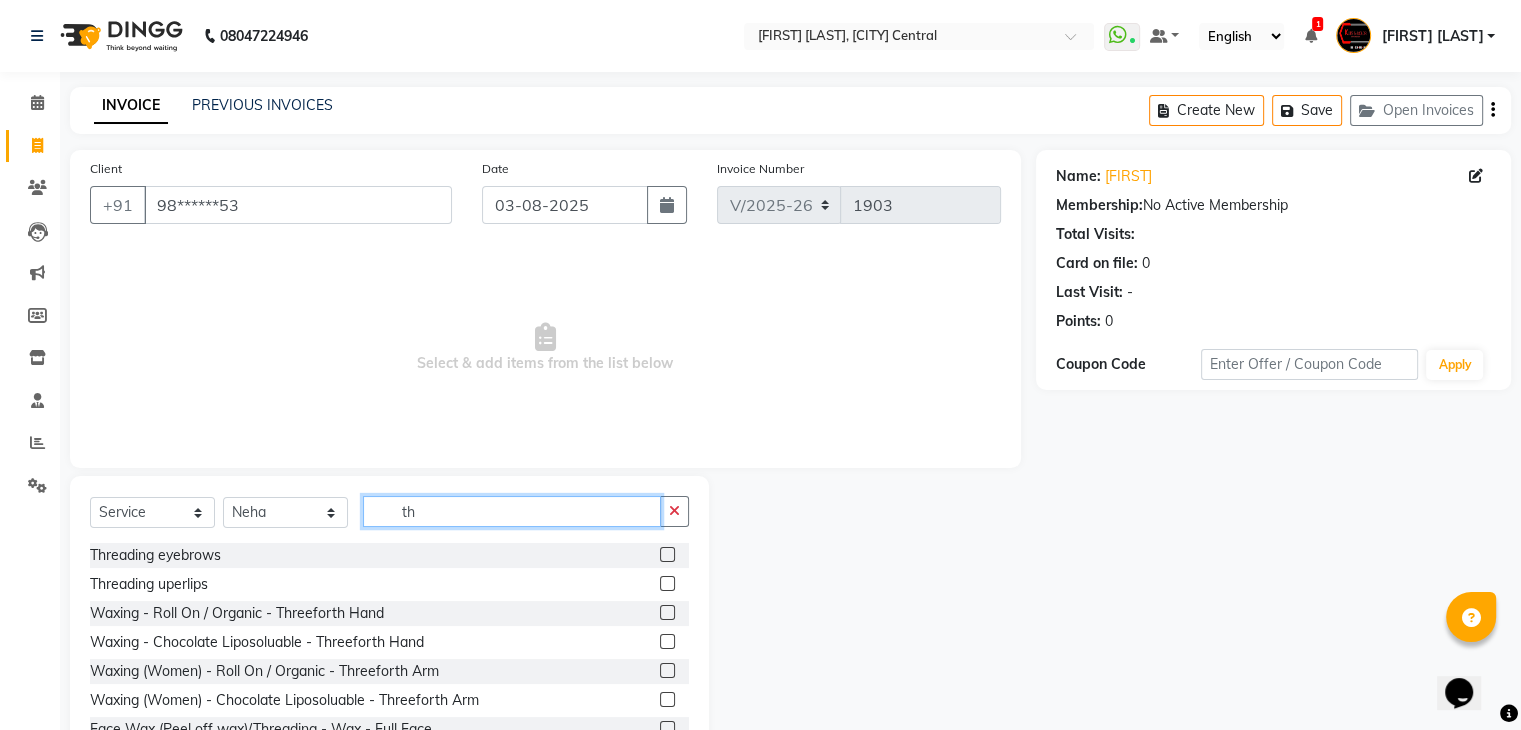 type on "t" 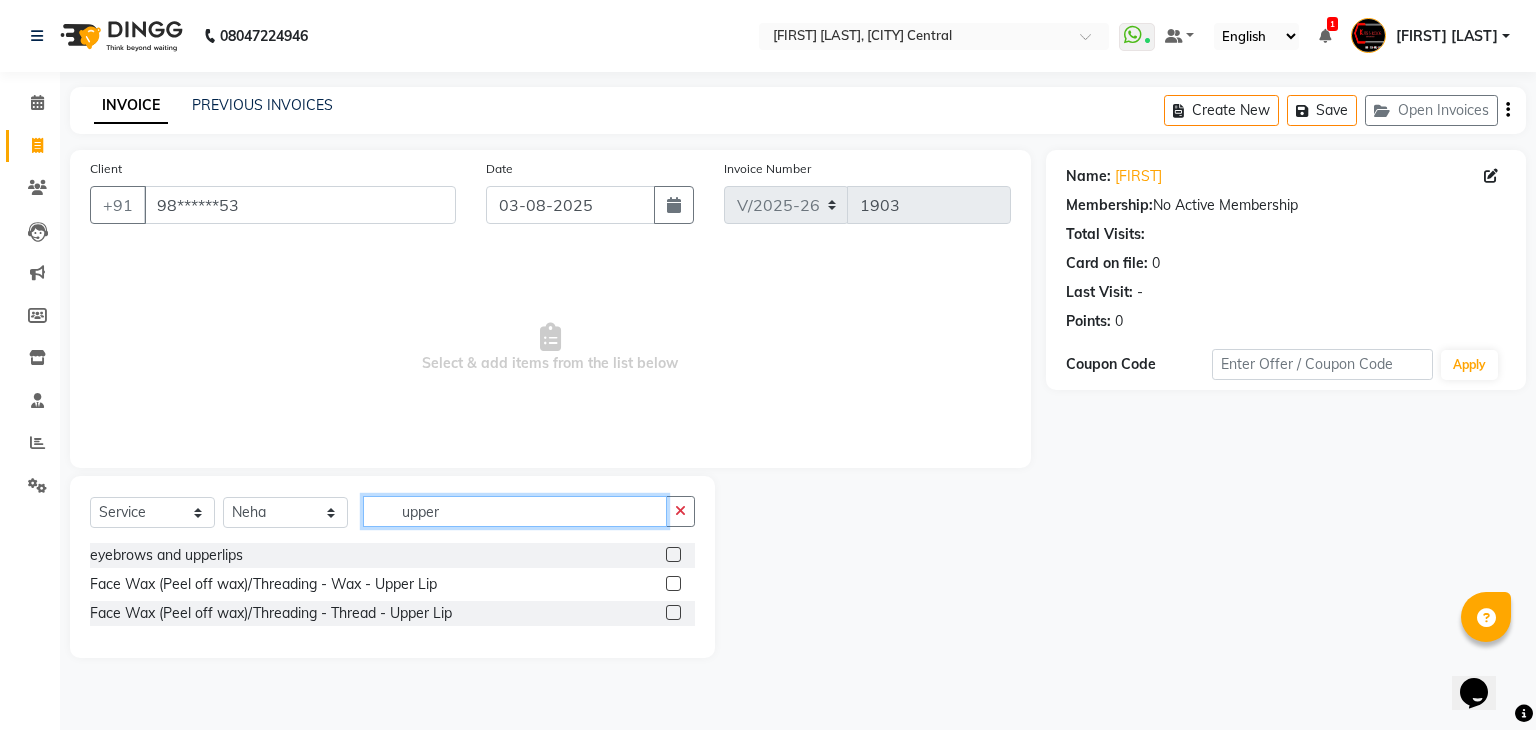 type on "upper" 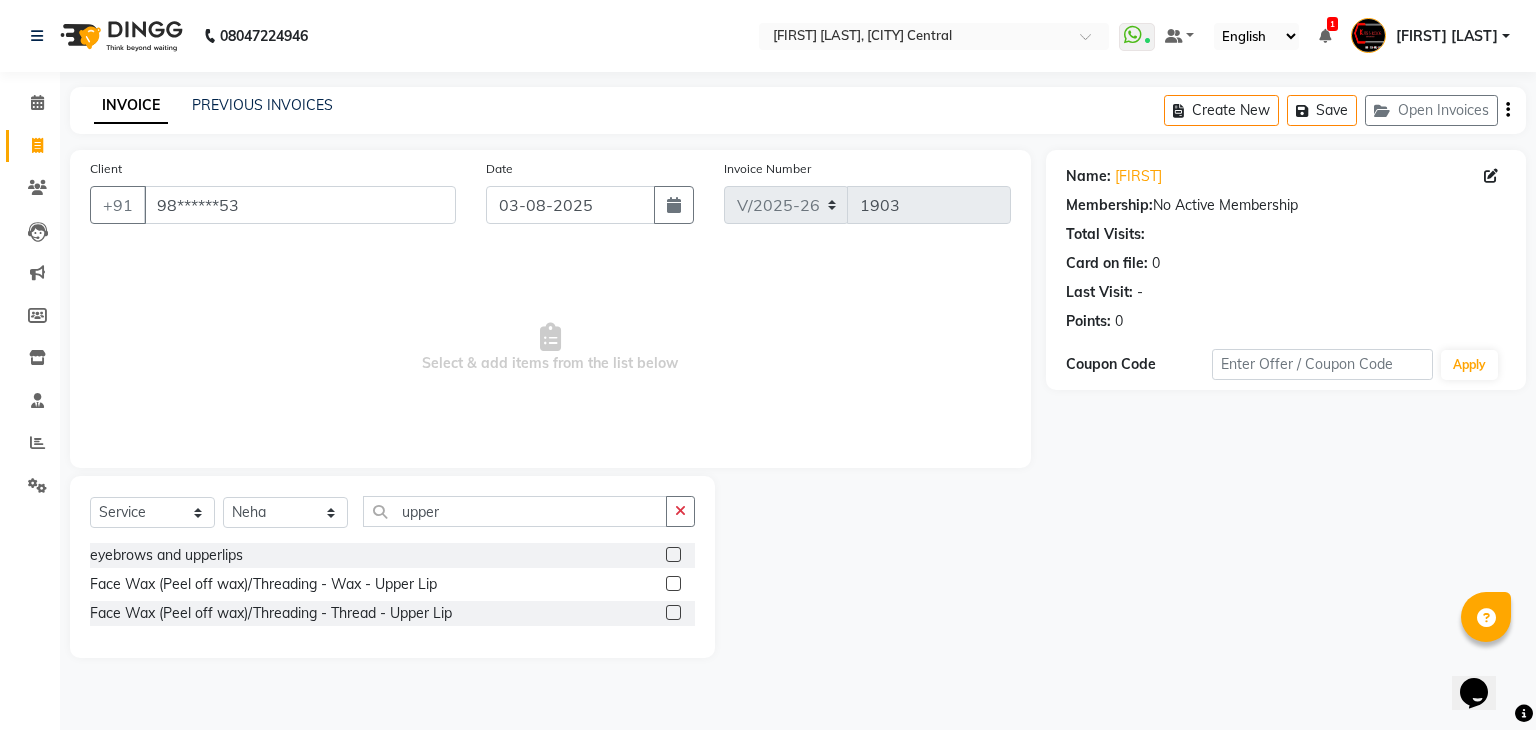 click 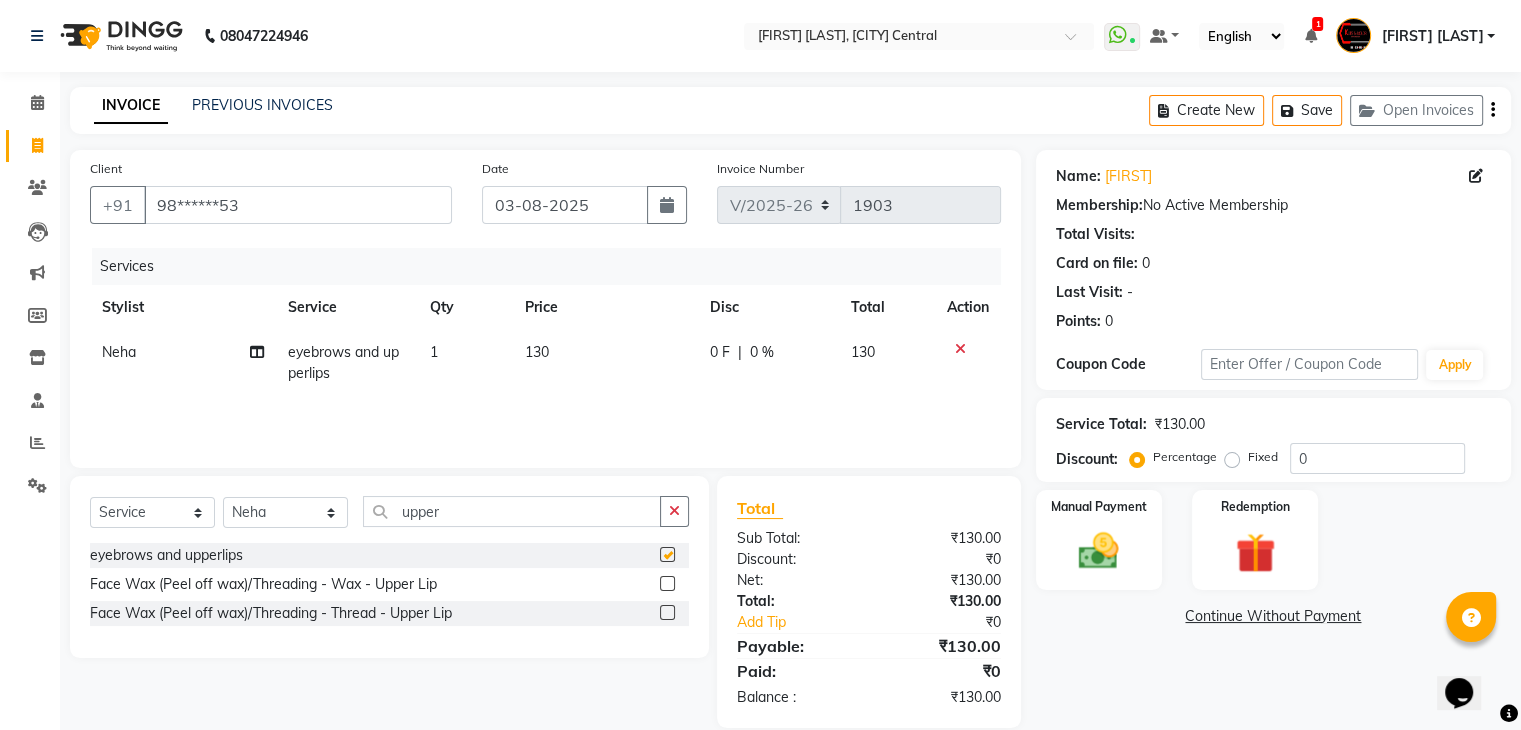 checkbox on "false" 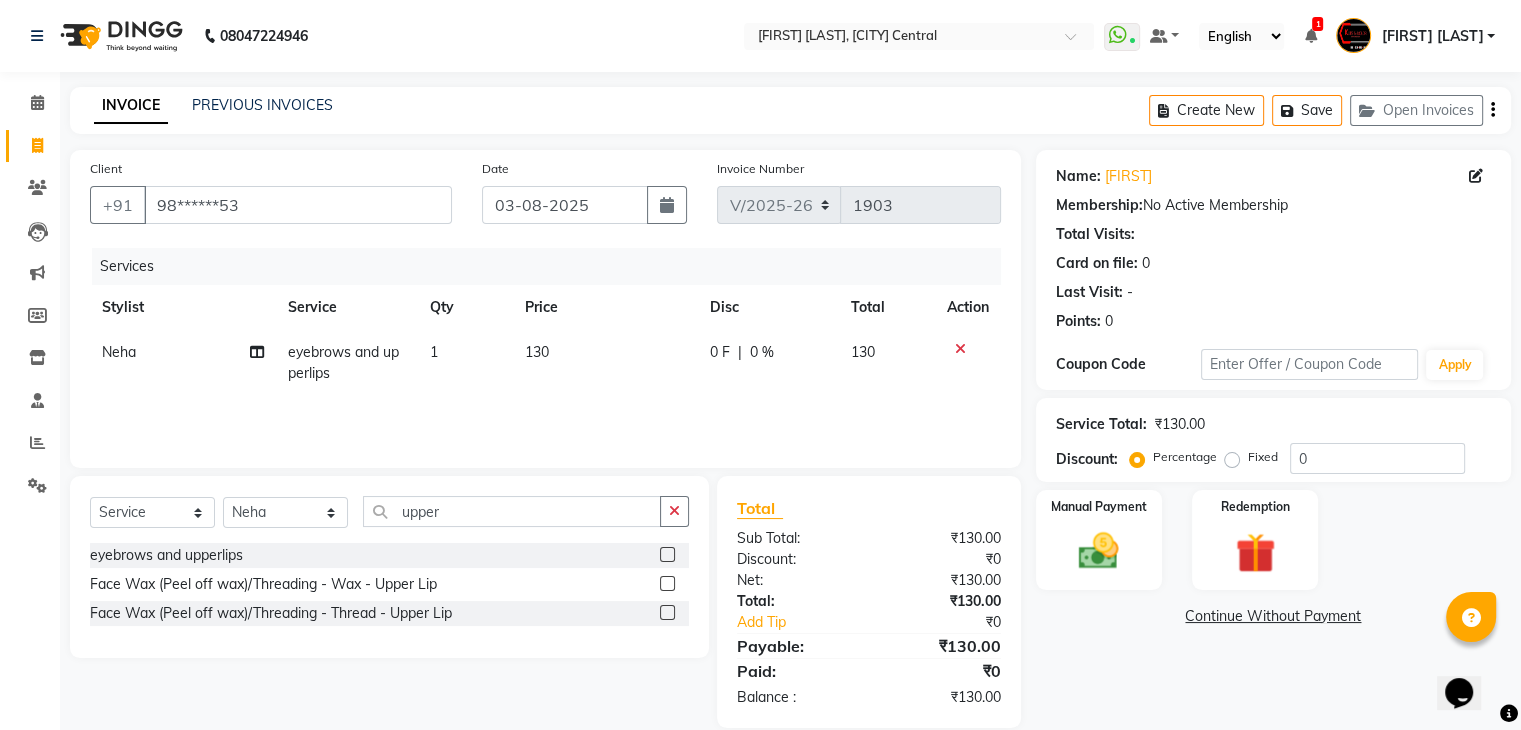 scroll, scrollTop: 28, scrollLeft: 0, axis: vertical 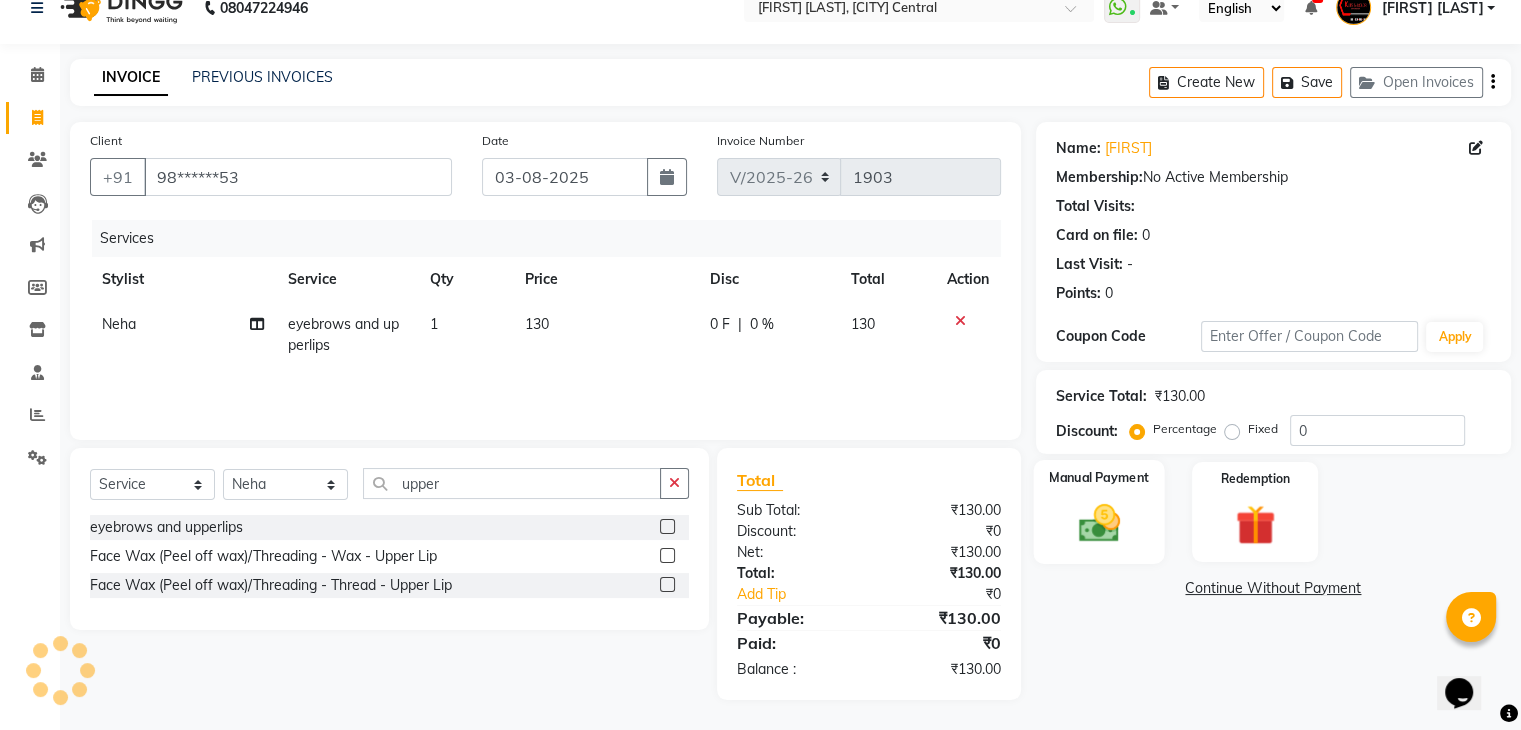 click on "Manual Payment" 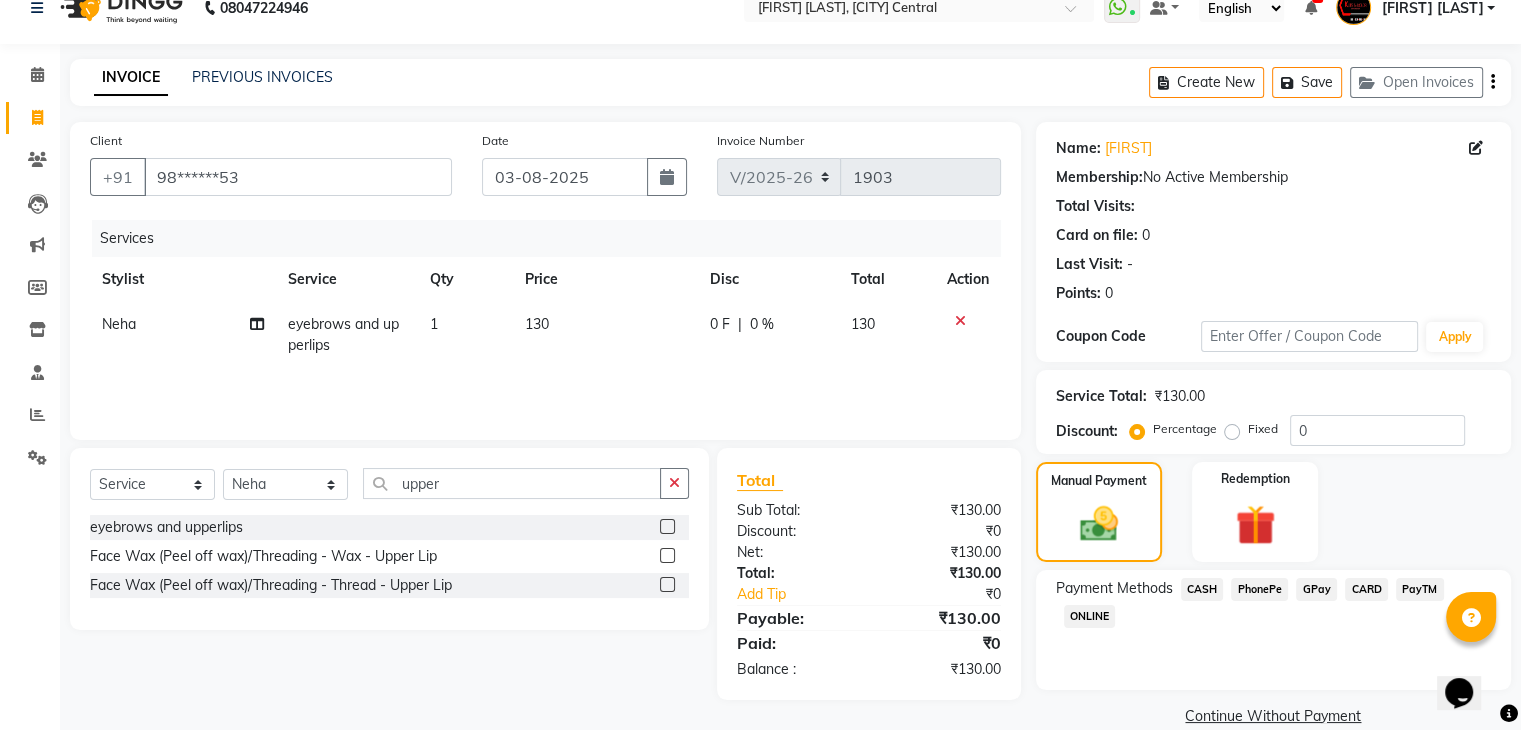 click on "CASH" 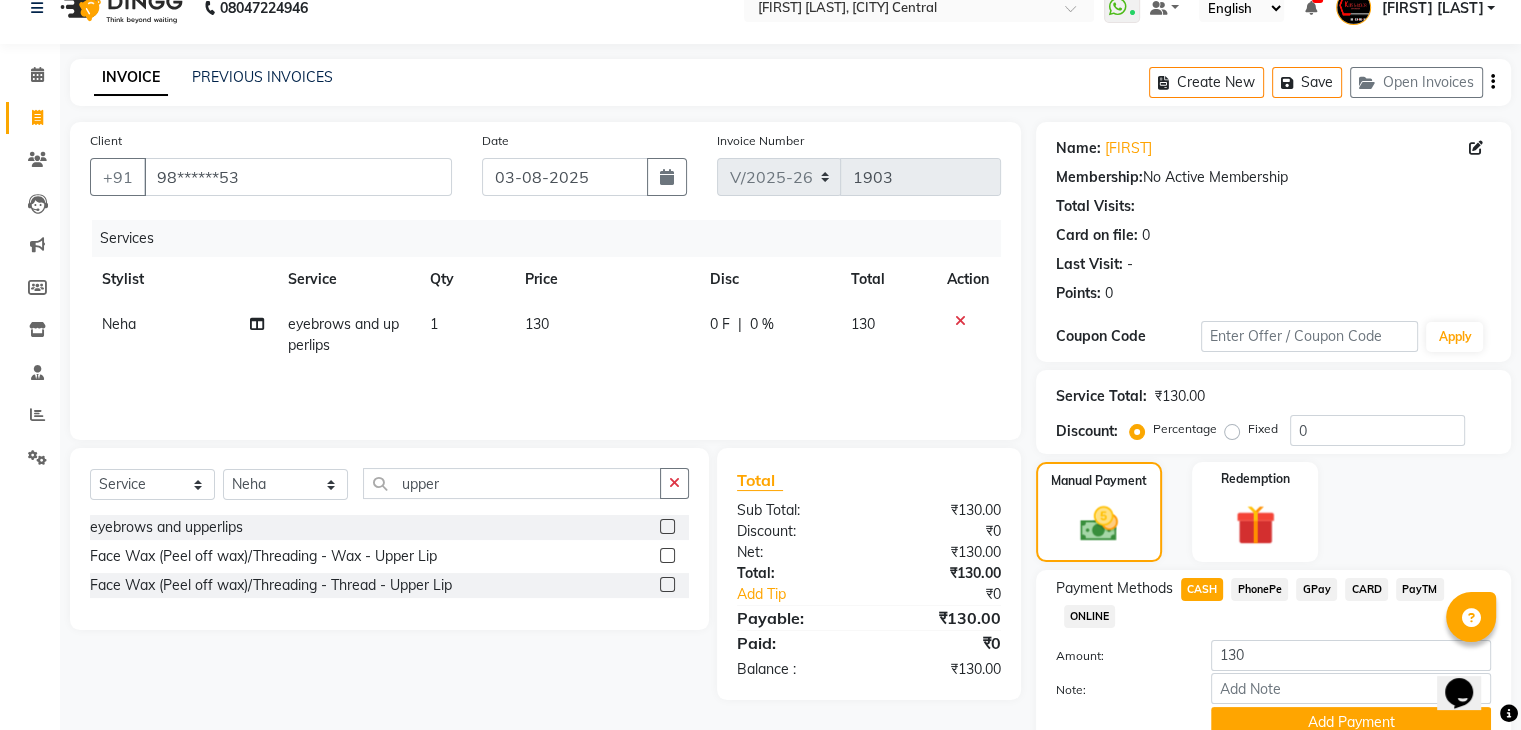 scroll, scrollTop: 117, scrollLeft: 0, axis: vertical 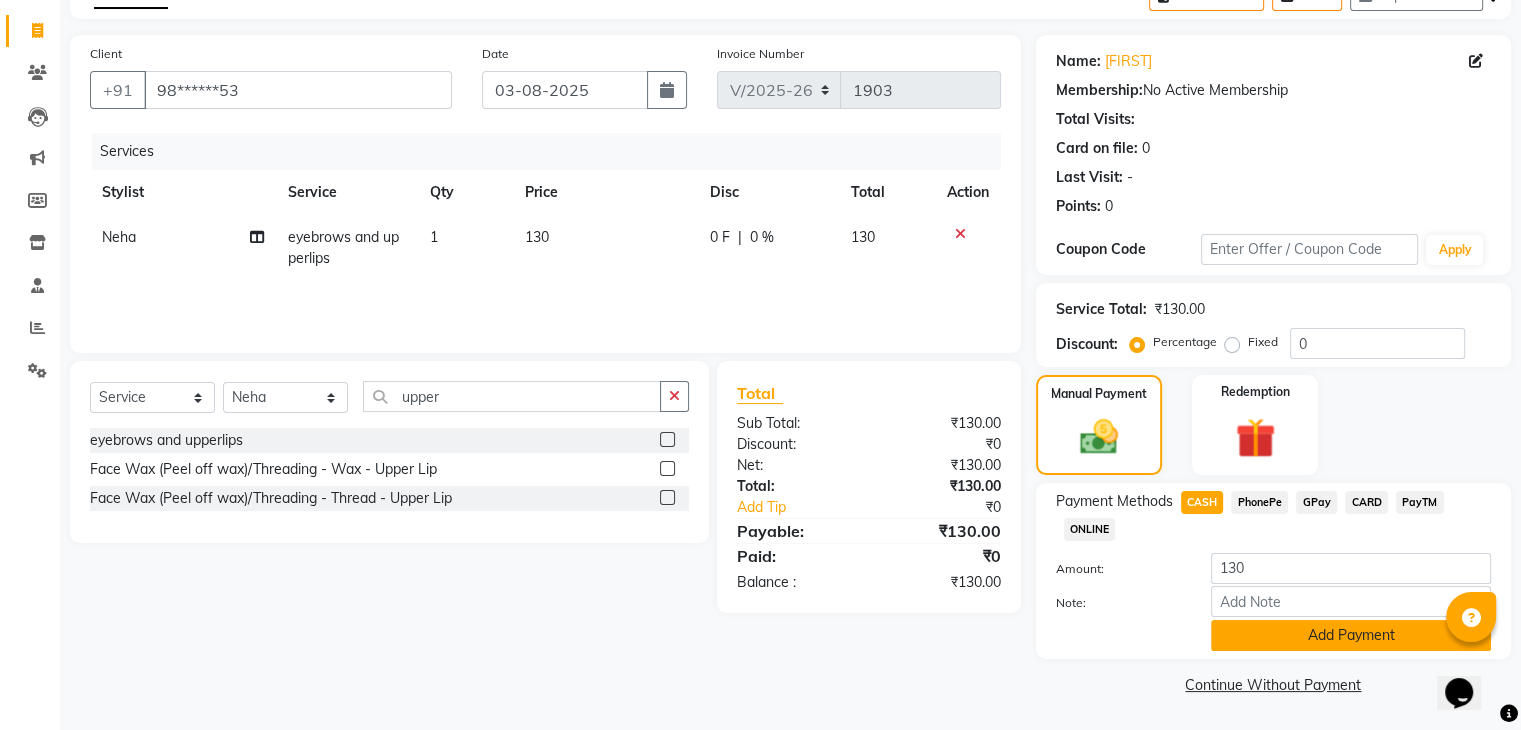 click on "Add Payment" 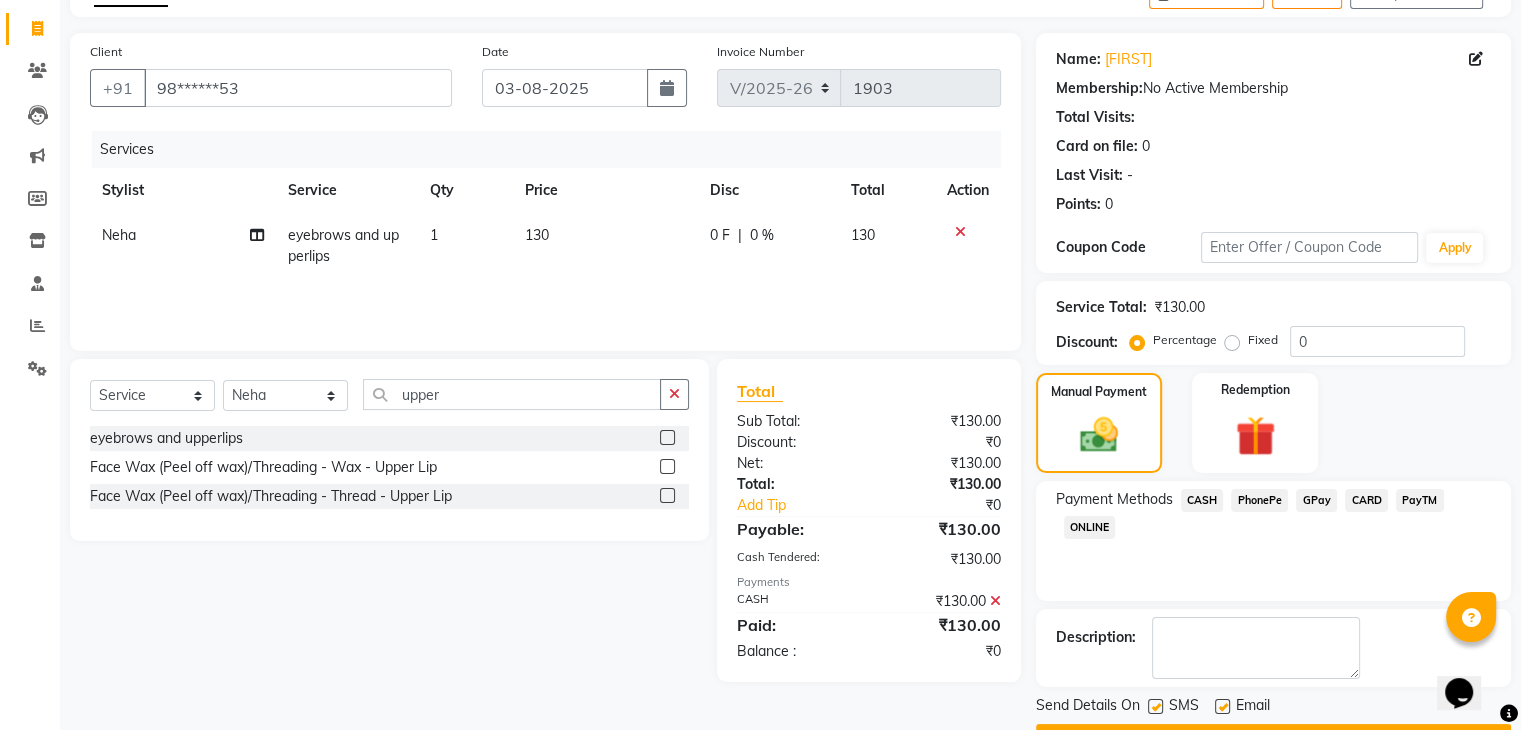 scroll, scrollTop: 171, scrollLeft: 0, axis: vertical 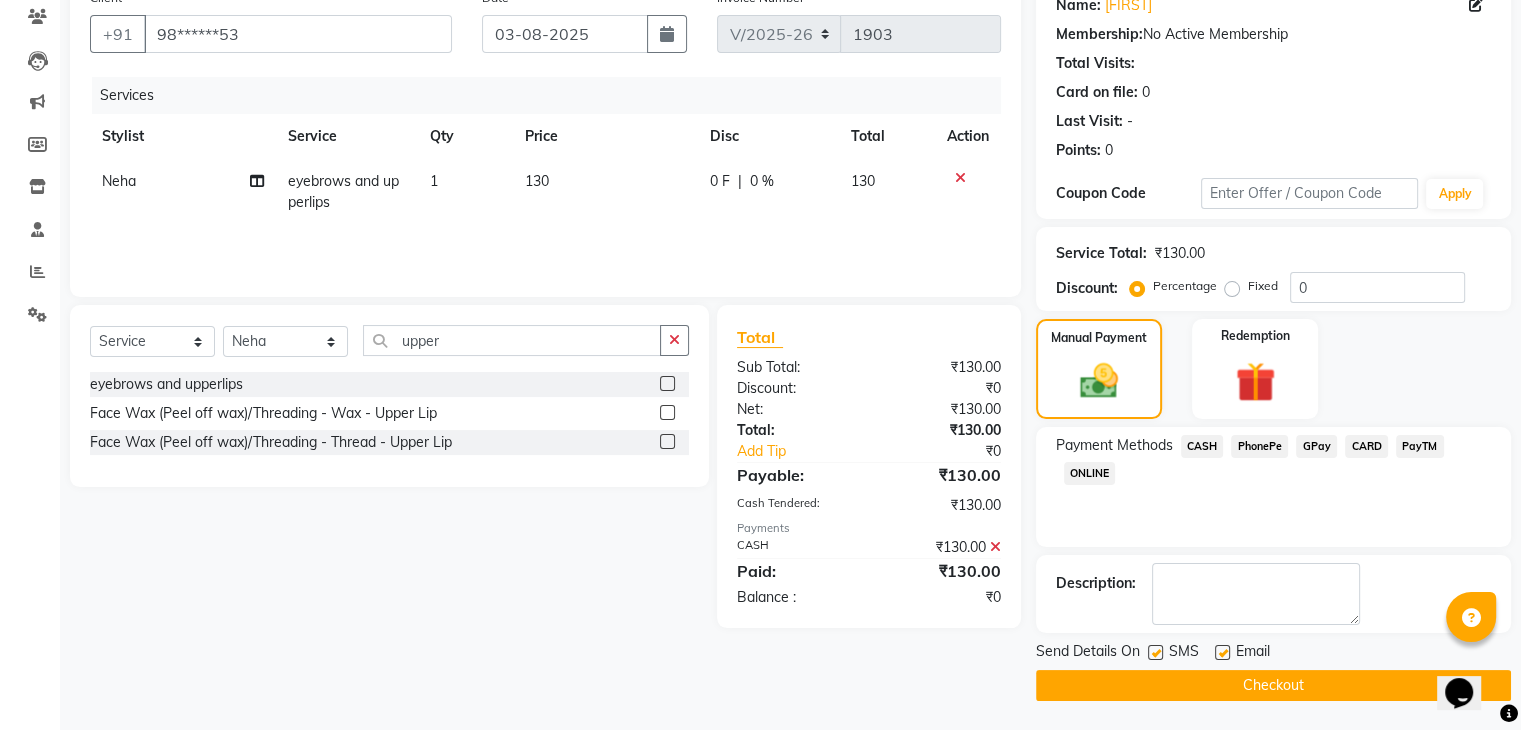 click 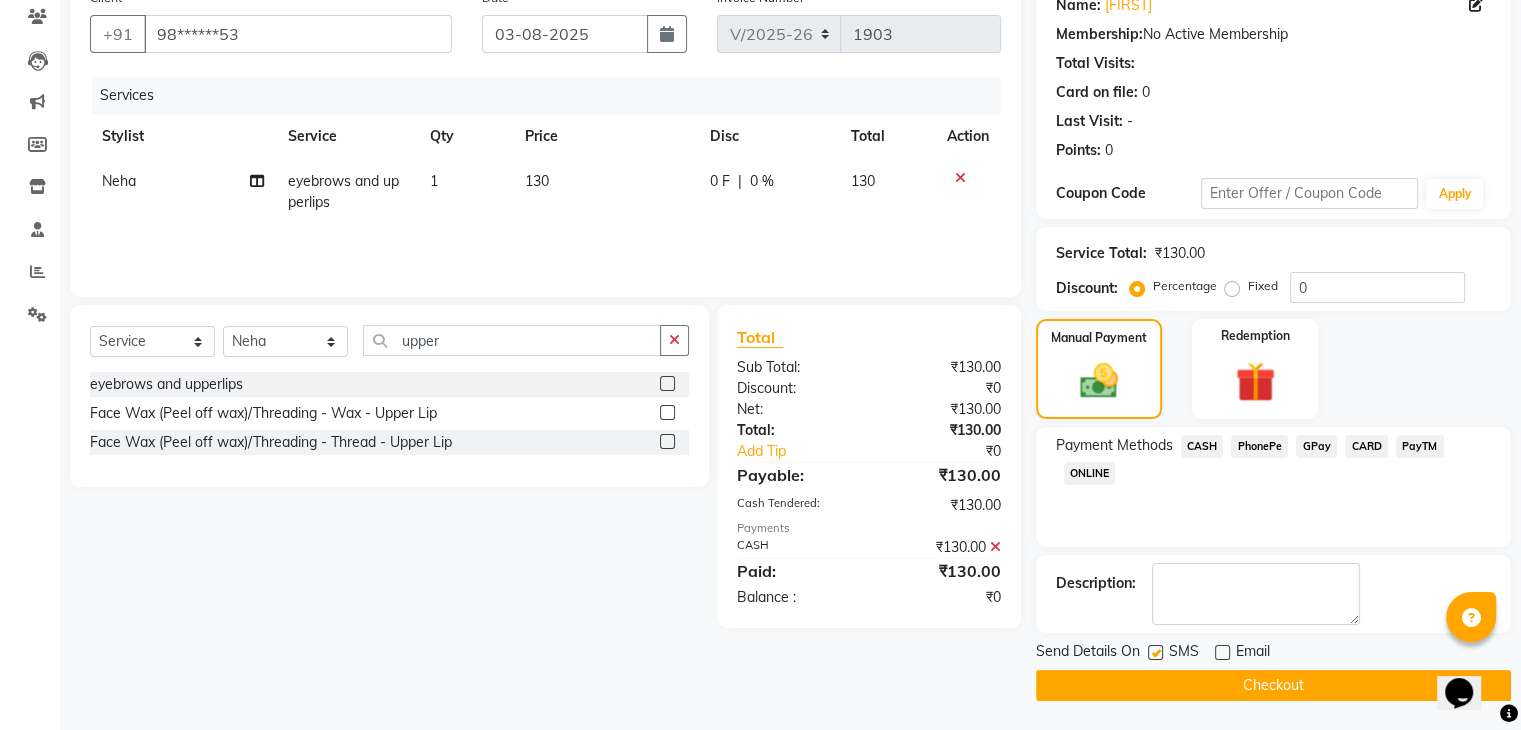 click 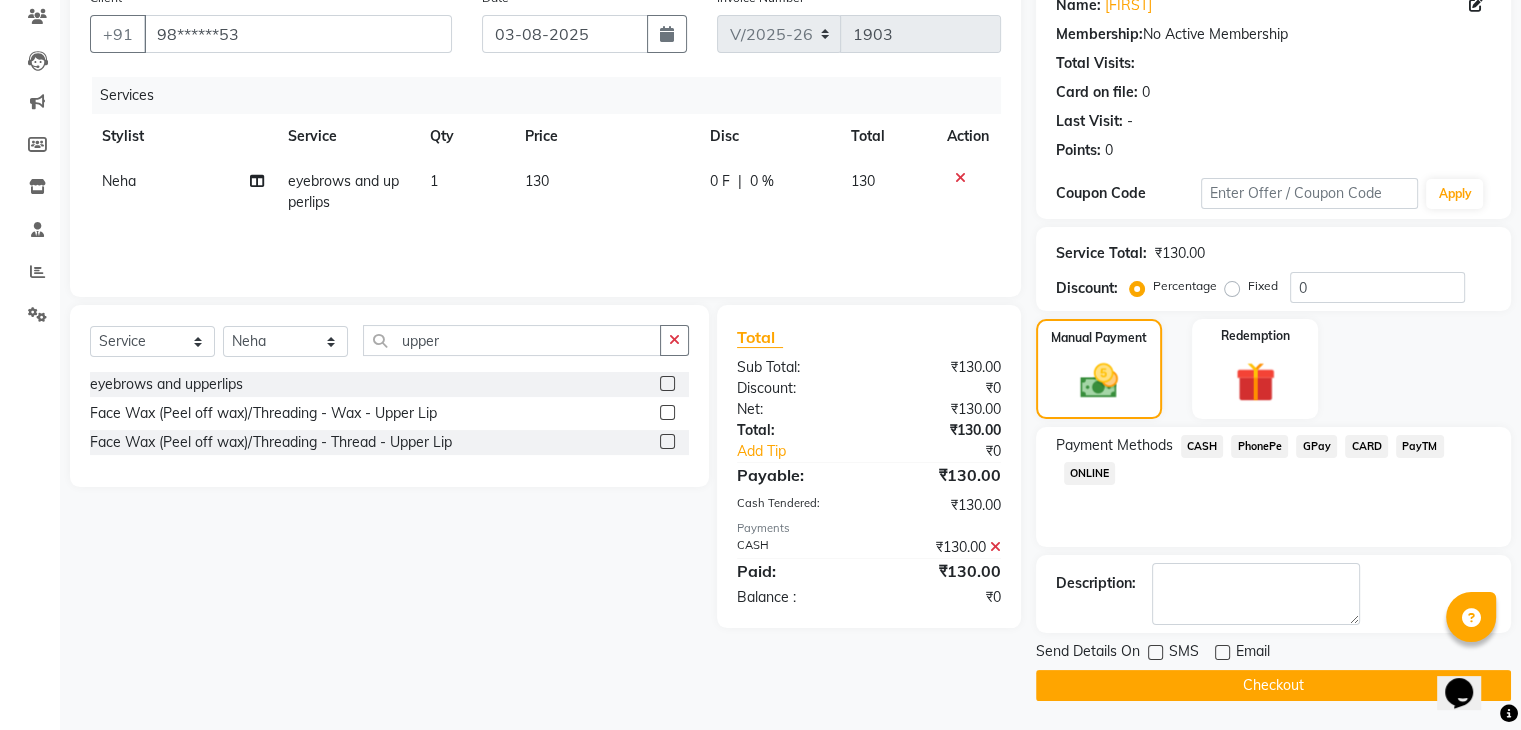 click on "Checkout" 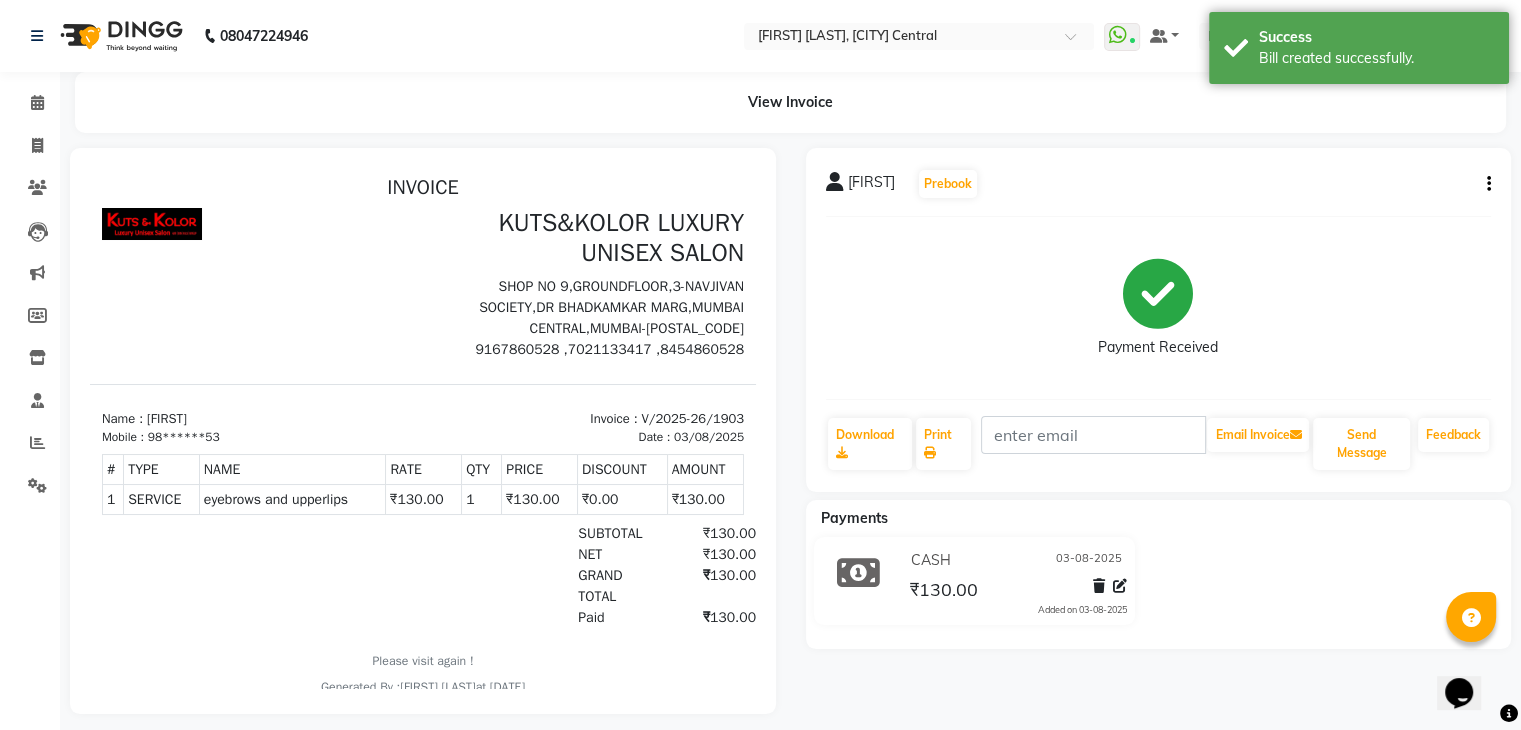 scroll, scrollTop: 0, scrollLeft: 0, axis: both 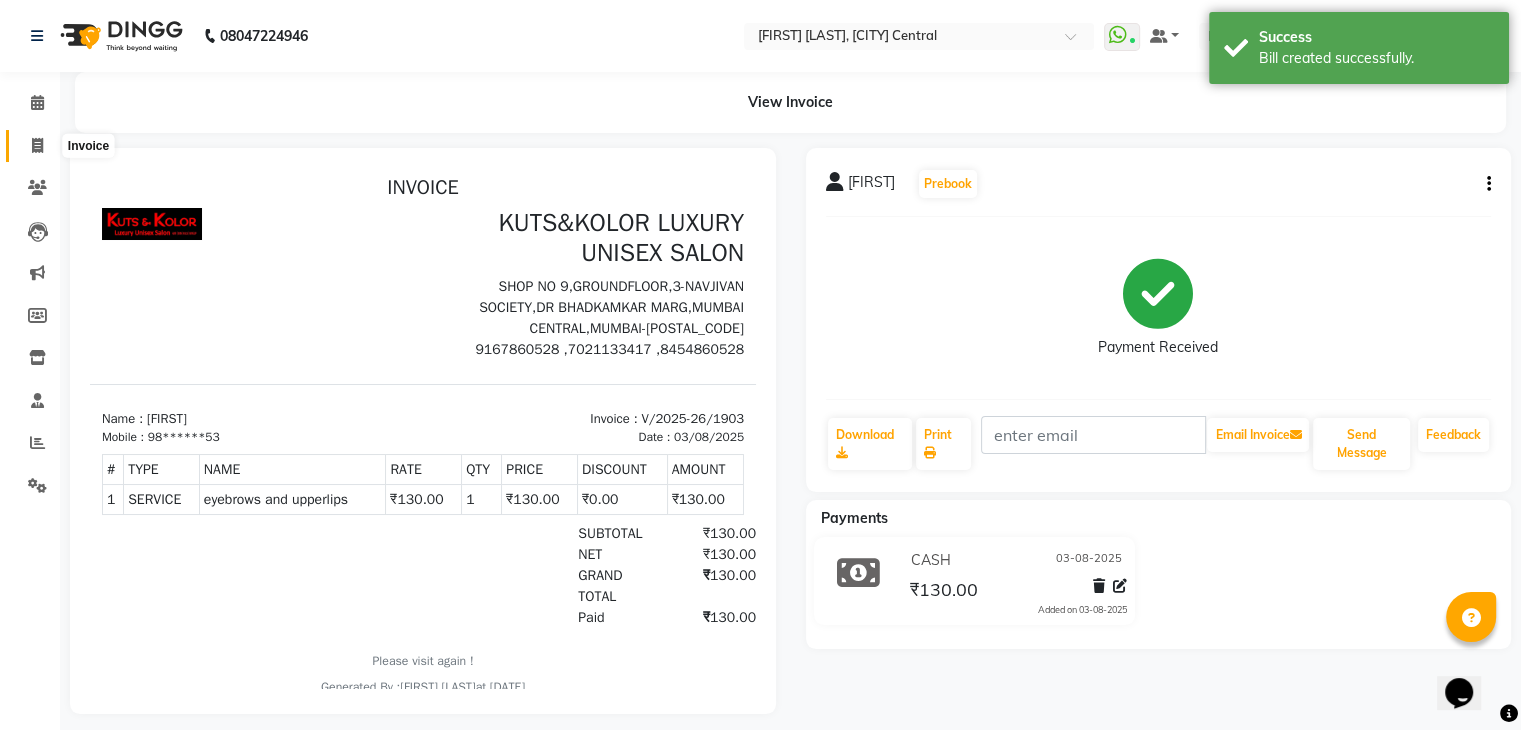 click 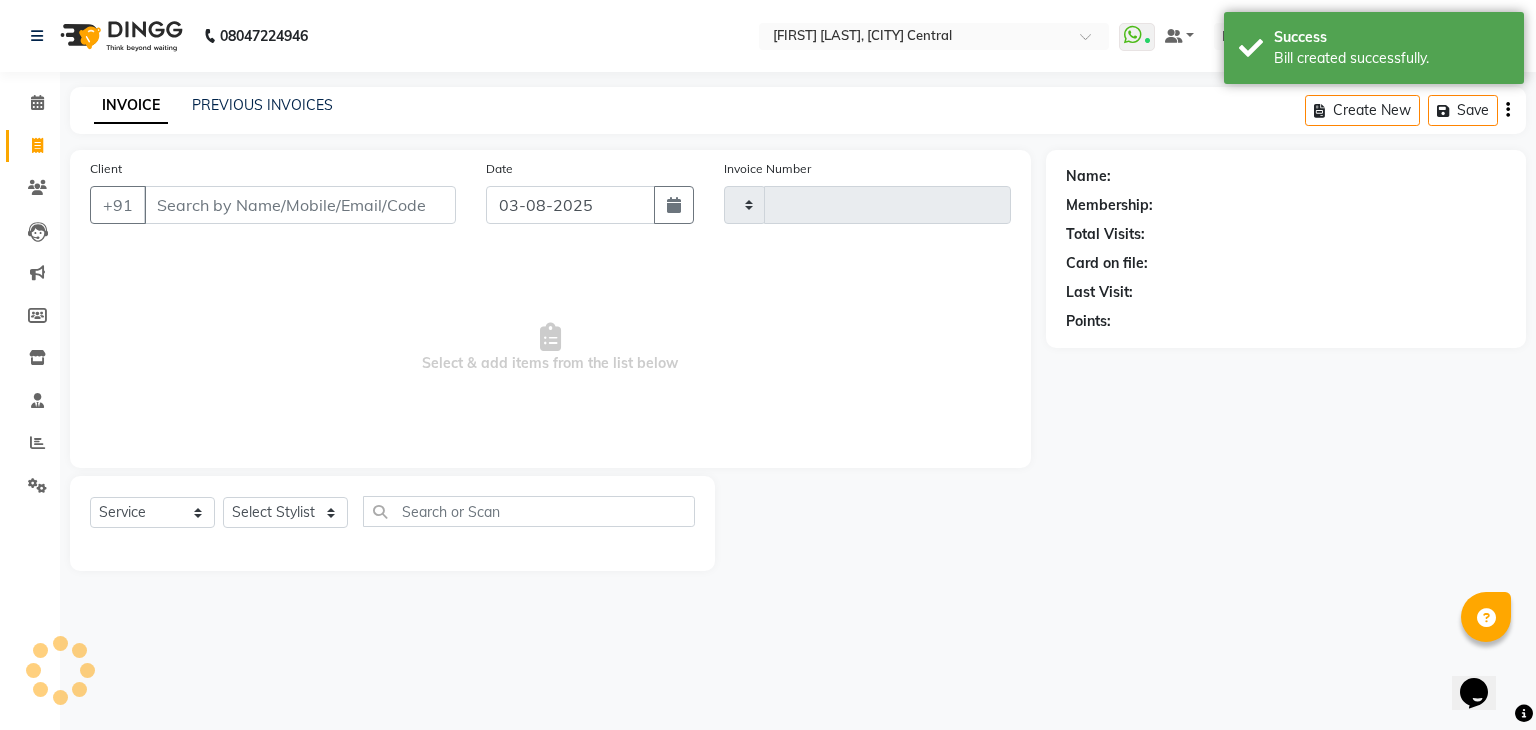 type on "1904" 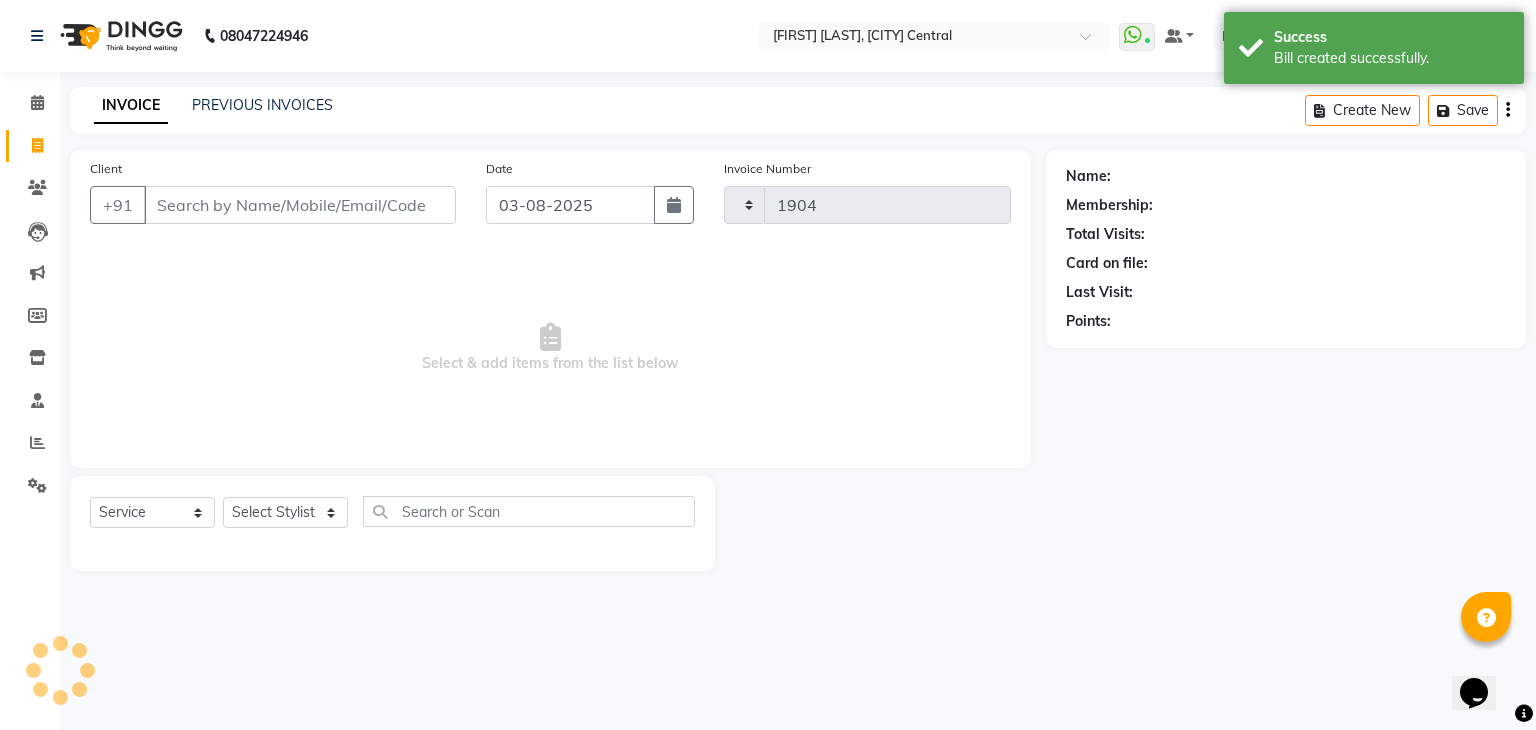 select on "4172" 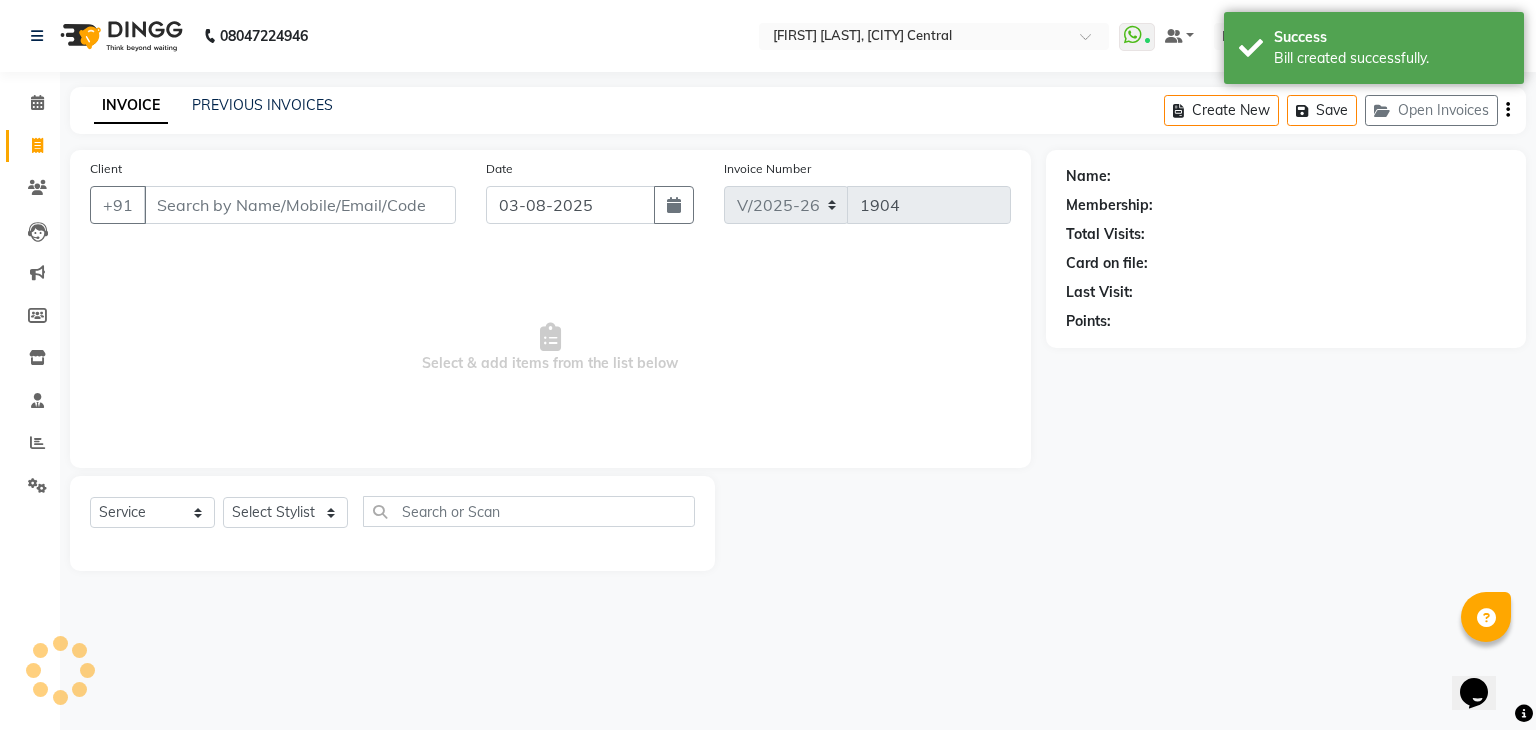 click on "Client" at bounding box center (300, 205) 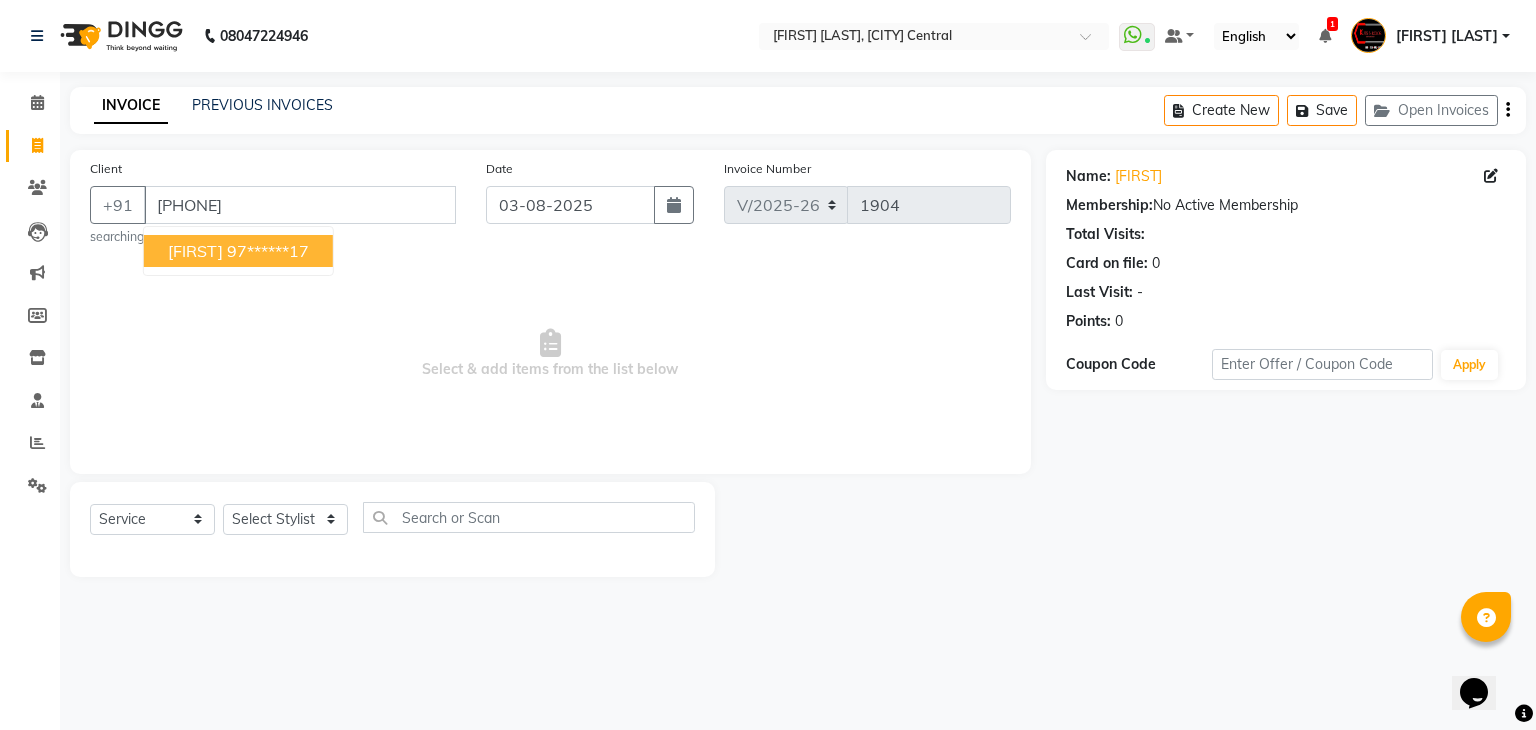 click on "97******17" at bounding box center (268, 251) 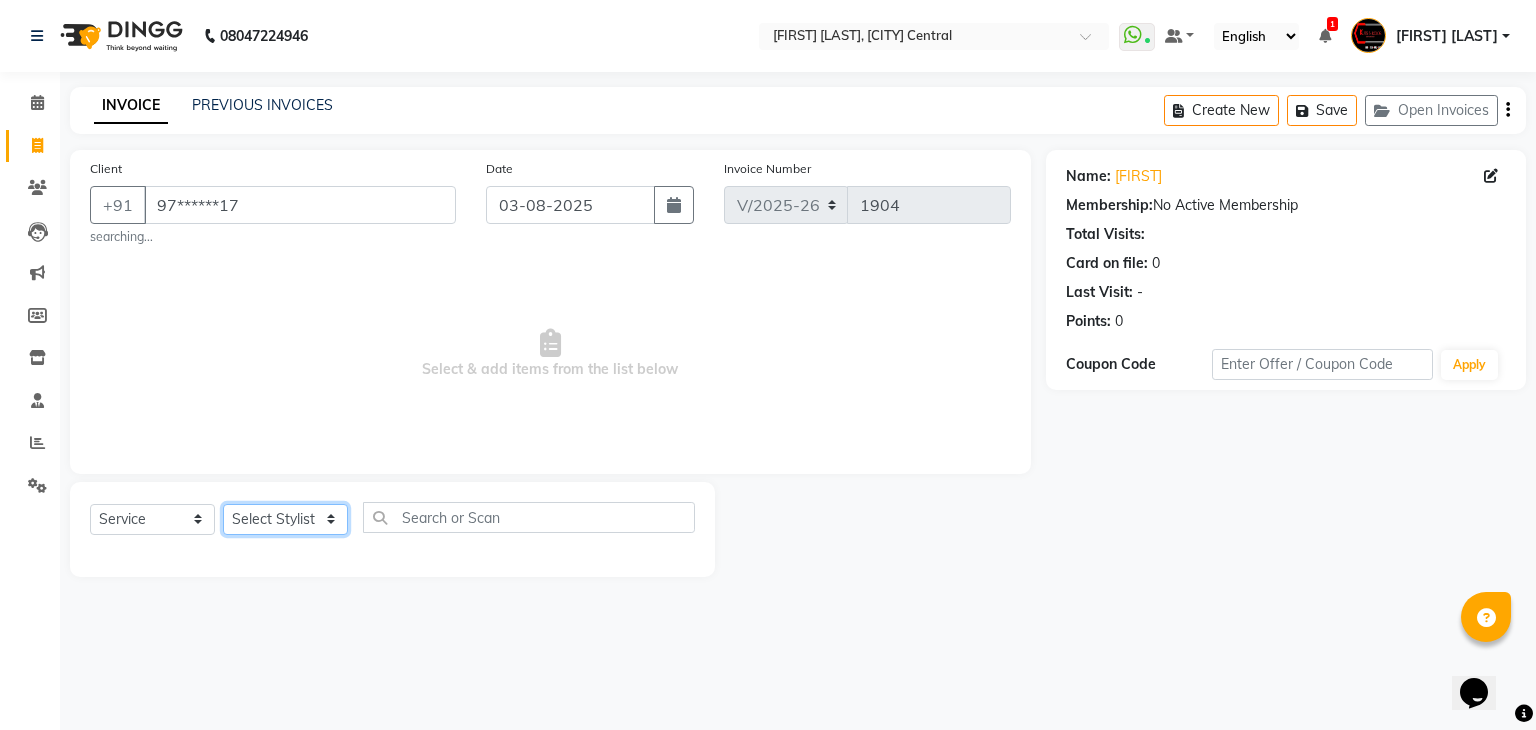 click on "Select Stylist [FIRST] [FIRST] [FIRST] [FIRST] [FIRST] [FIRST] [FIRST] [FIRST] [FIRST] [FIRST] [FIRST] [FIRST] [FIRST] [FIRST] [FIRST] [FIRST] [FIRST]" 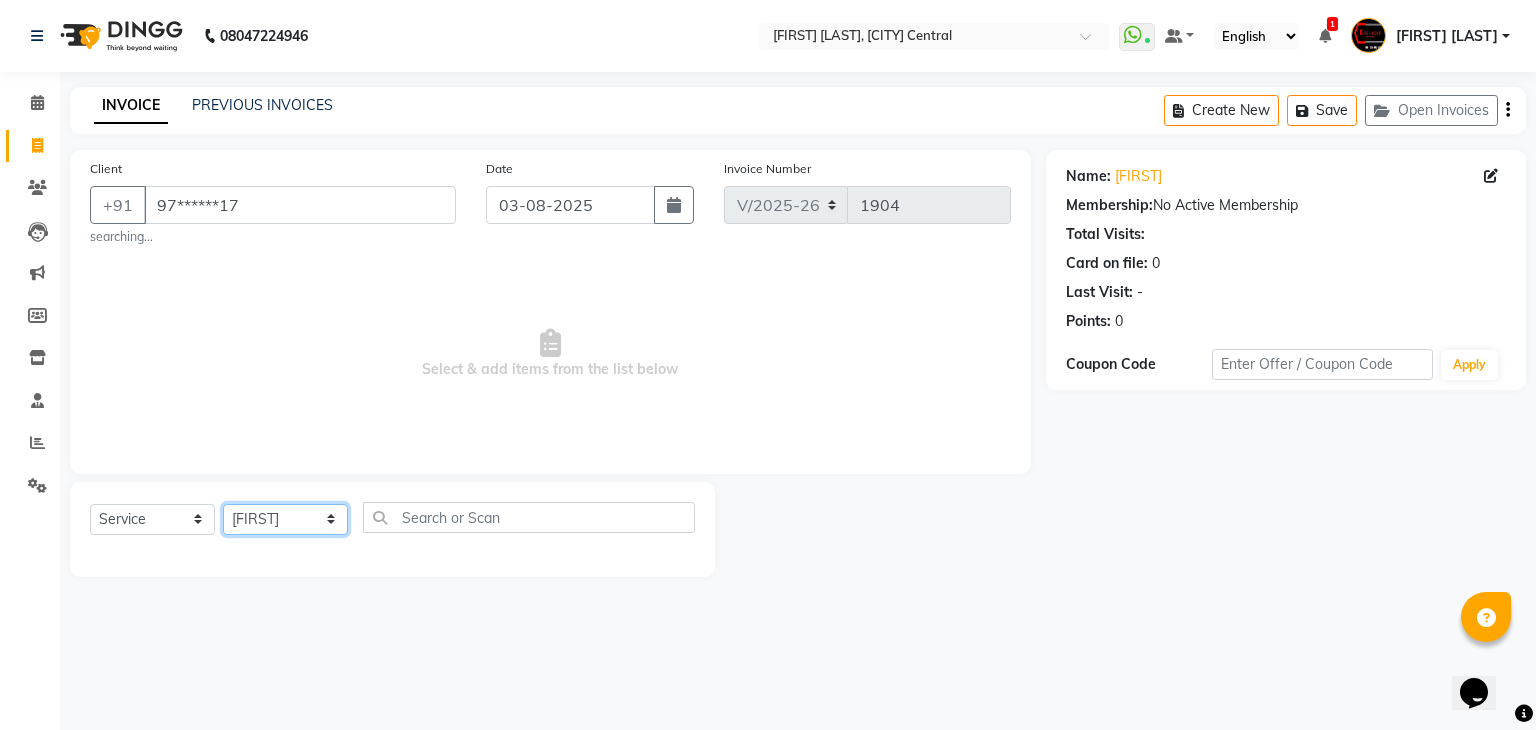 click on "Select Stylist [FIRST] [FIRST] [FIRST] [FIRST] [FIRST] [FIRST] [FIRST] [FIRST] [FIRST] [FIRST] [FIRST] [FIRST] [FIRST] [FIRST] [FIRST] [FIRST] [FIRST]" 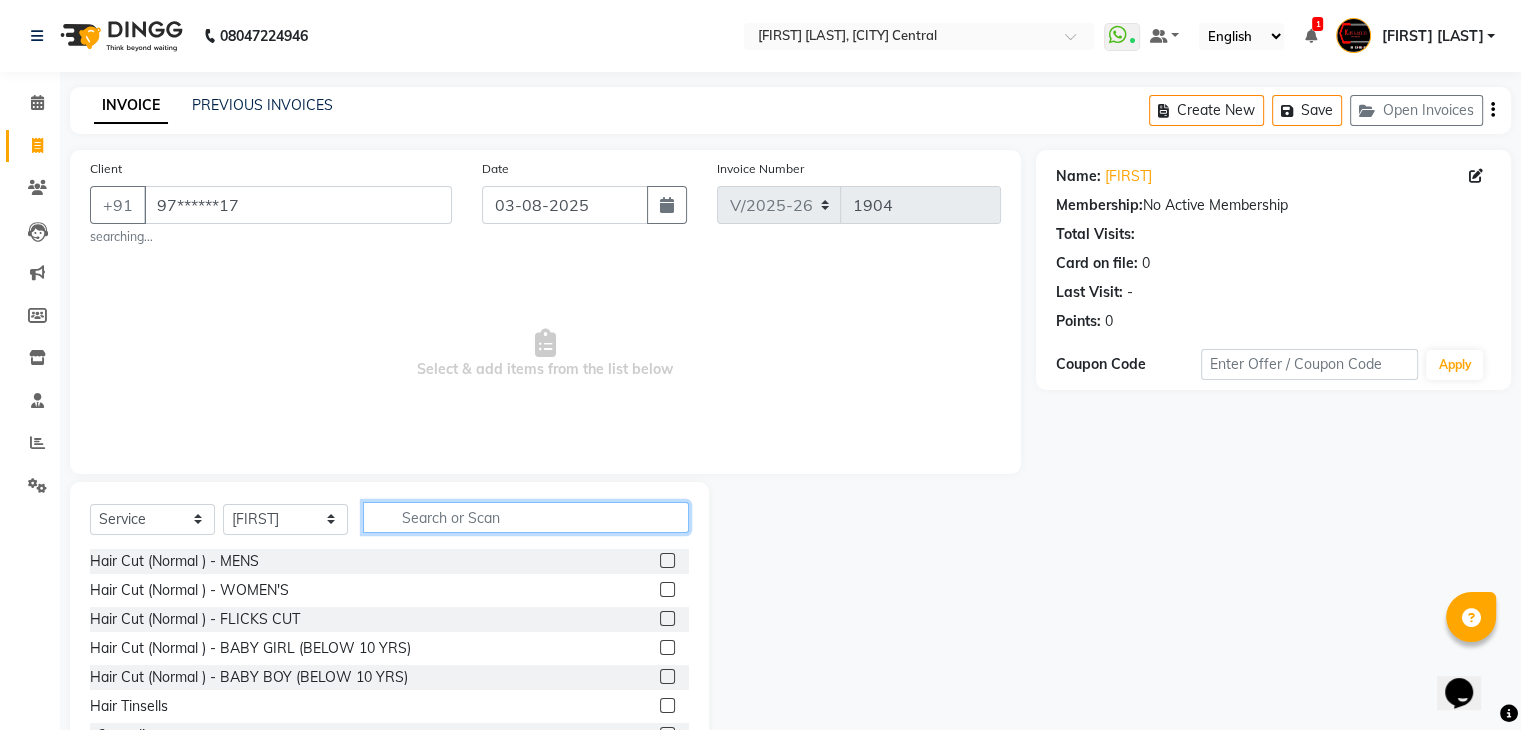 click 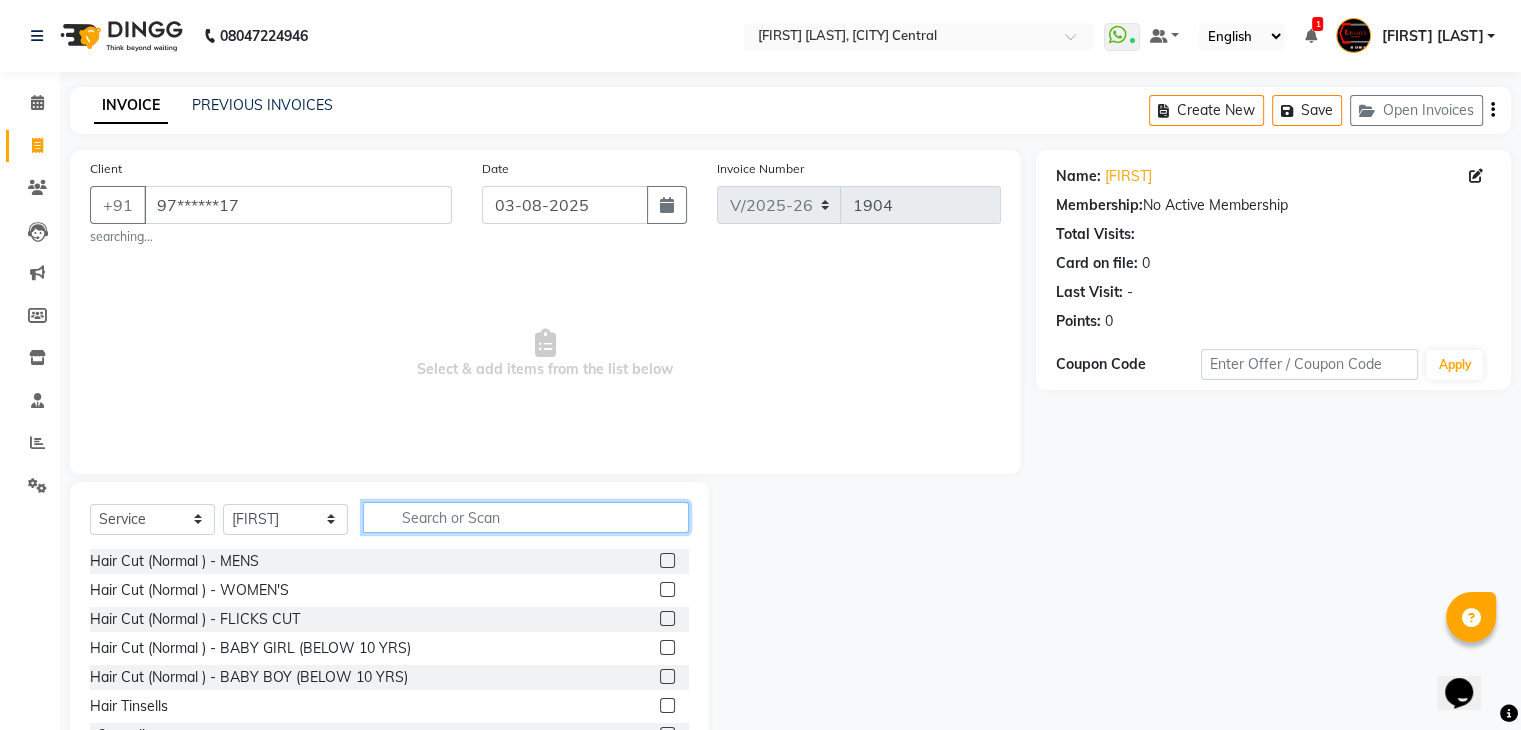 click 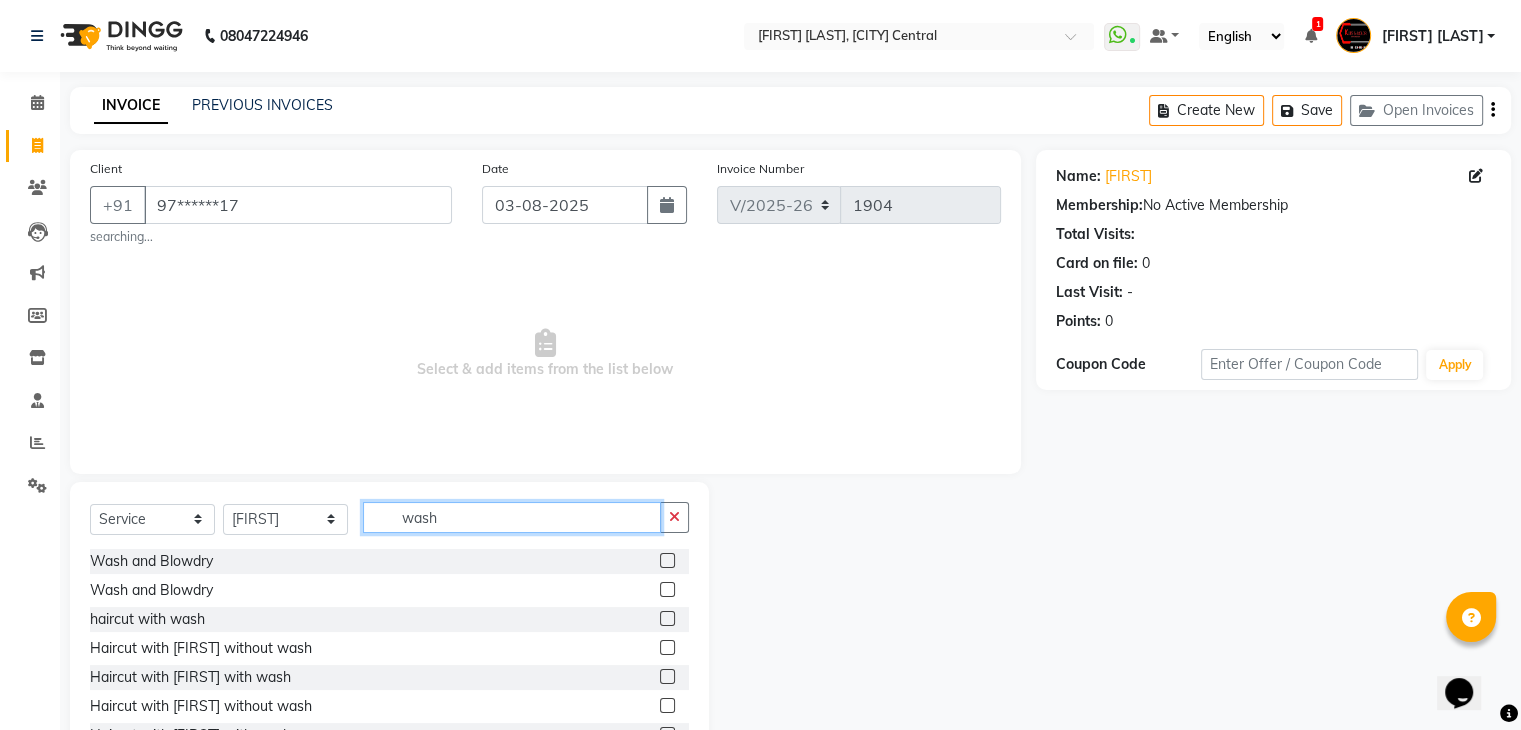 type on "wash" 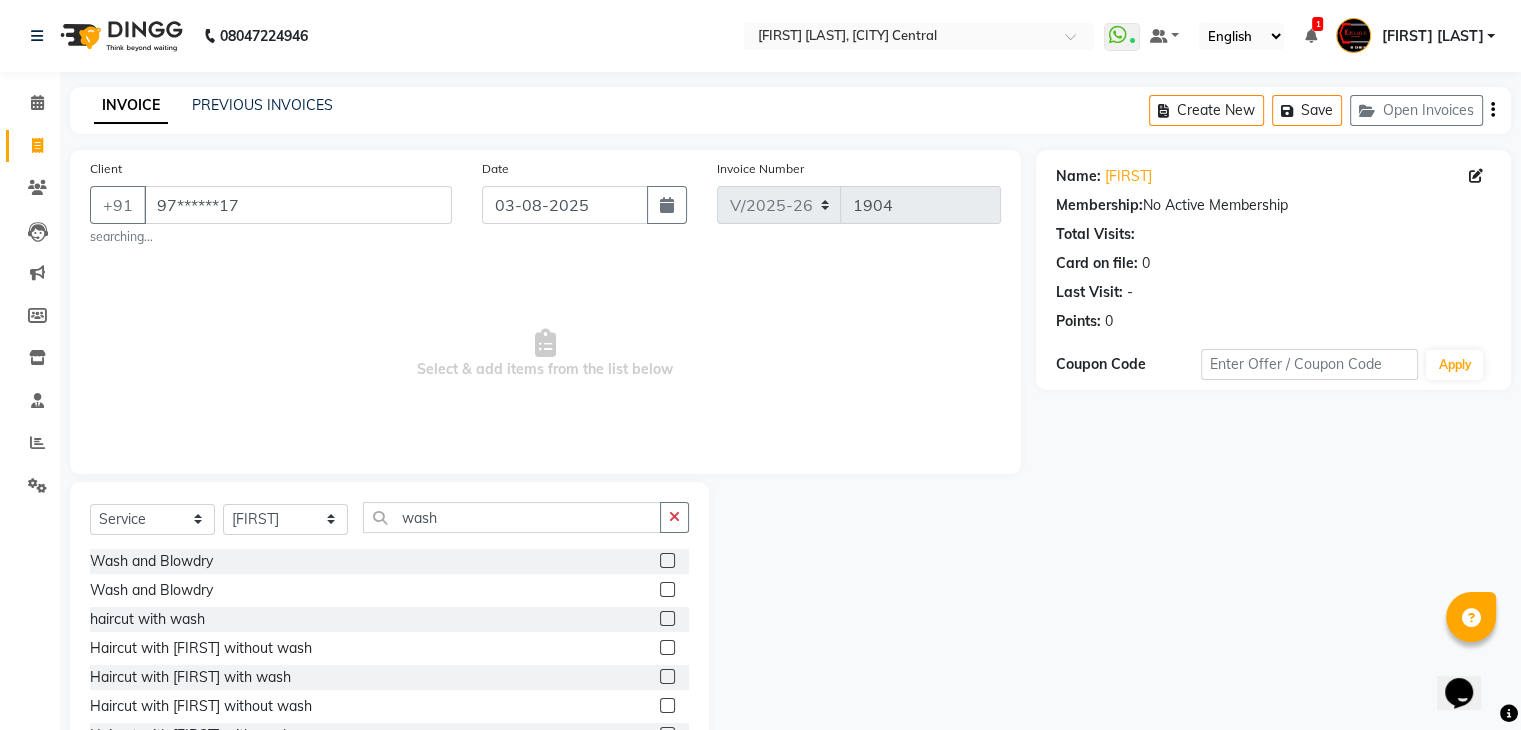 click 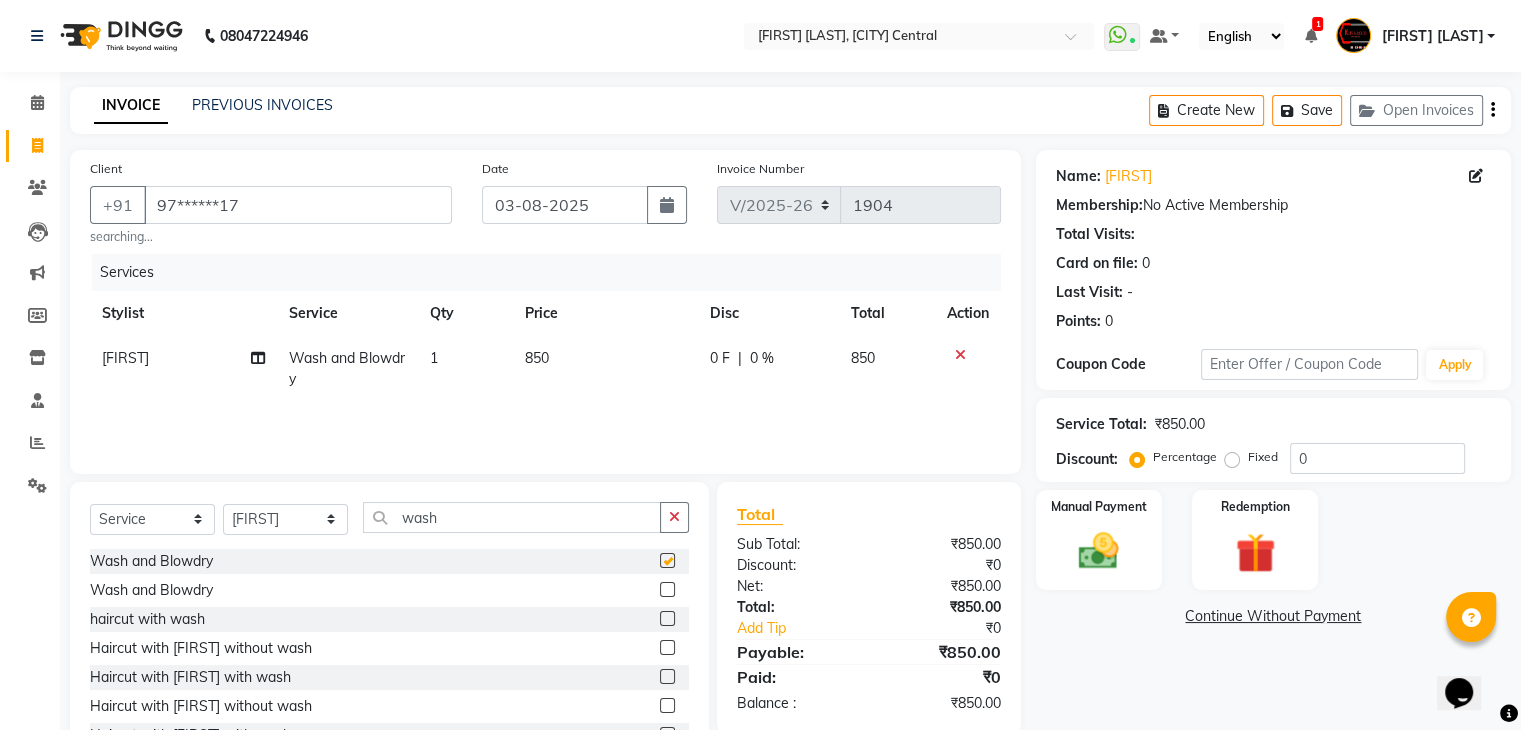 checkbox on "false" 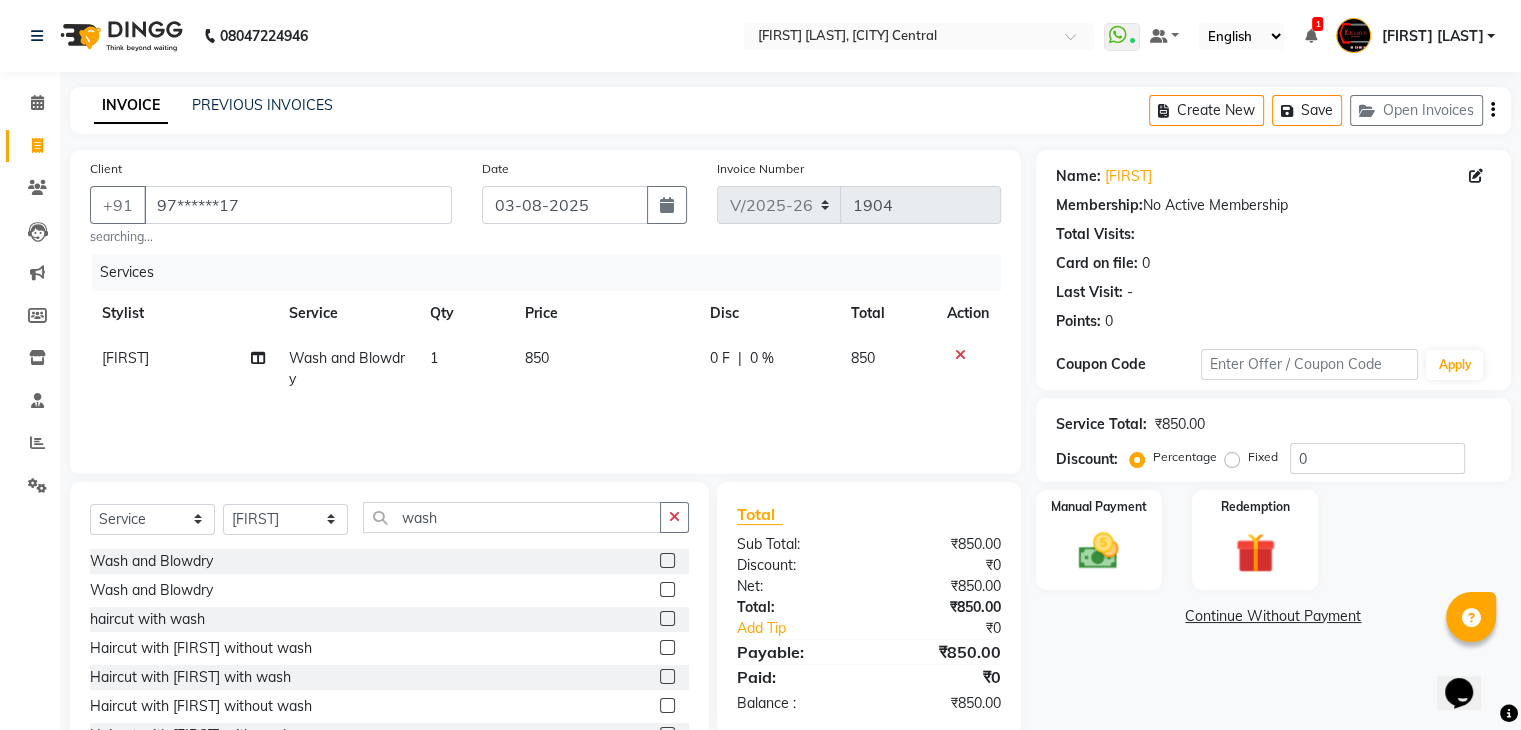 click on "0 F" 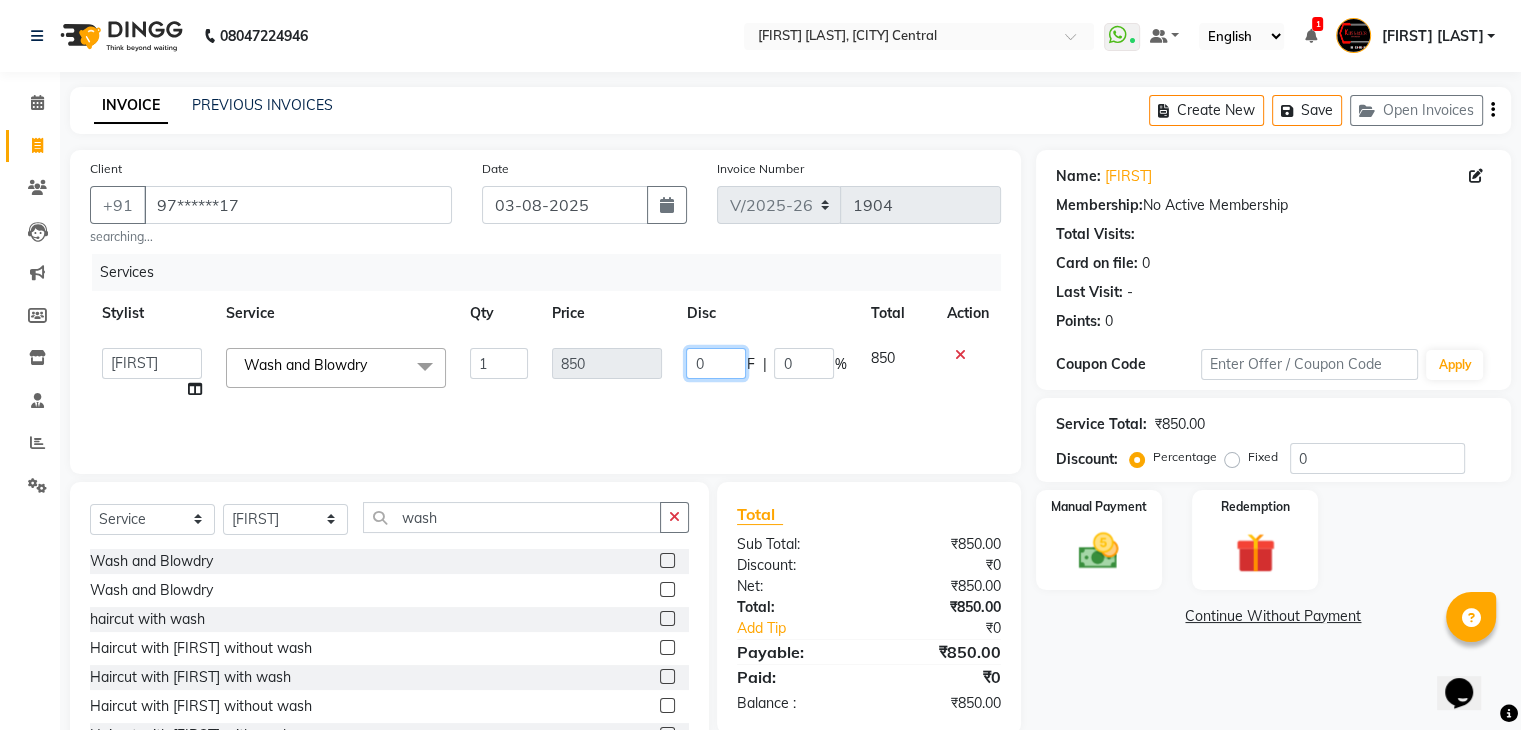 click on "0" 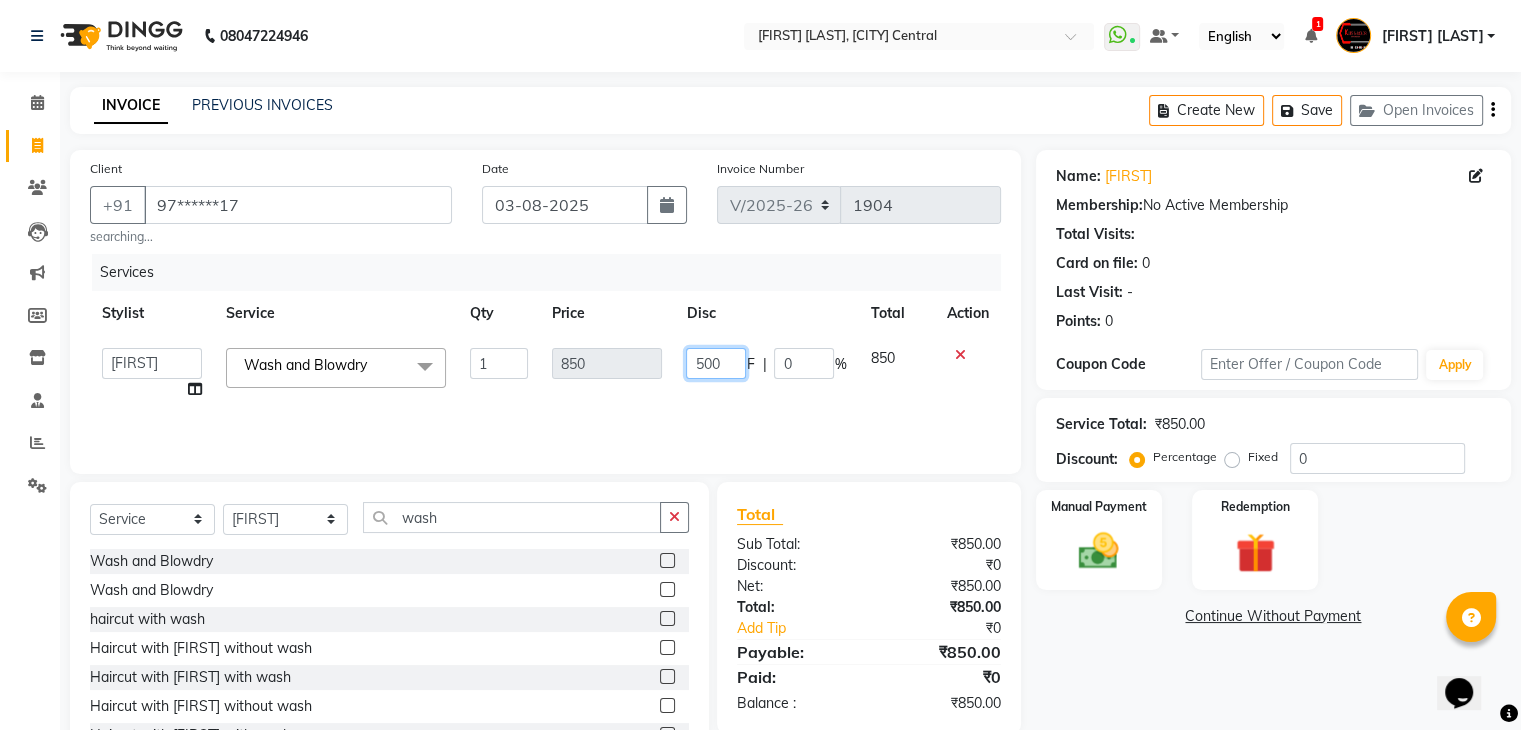 type on "50" 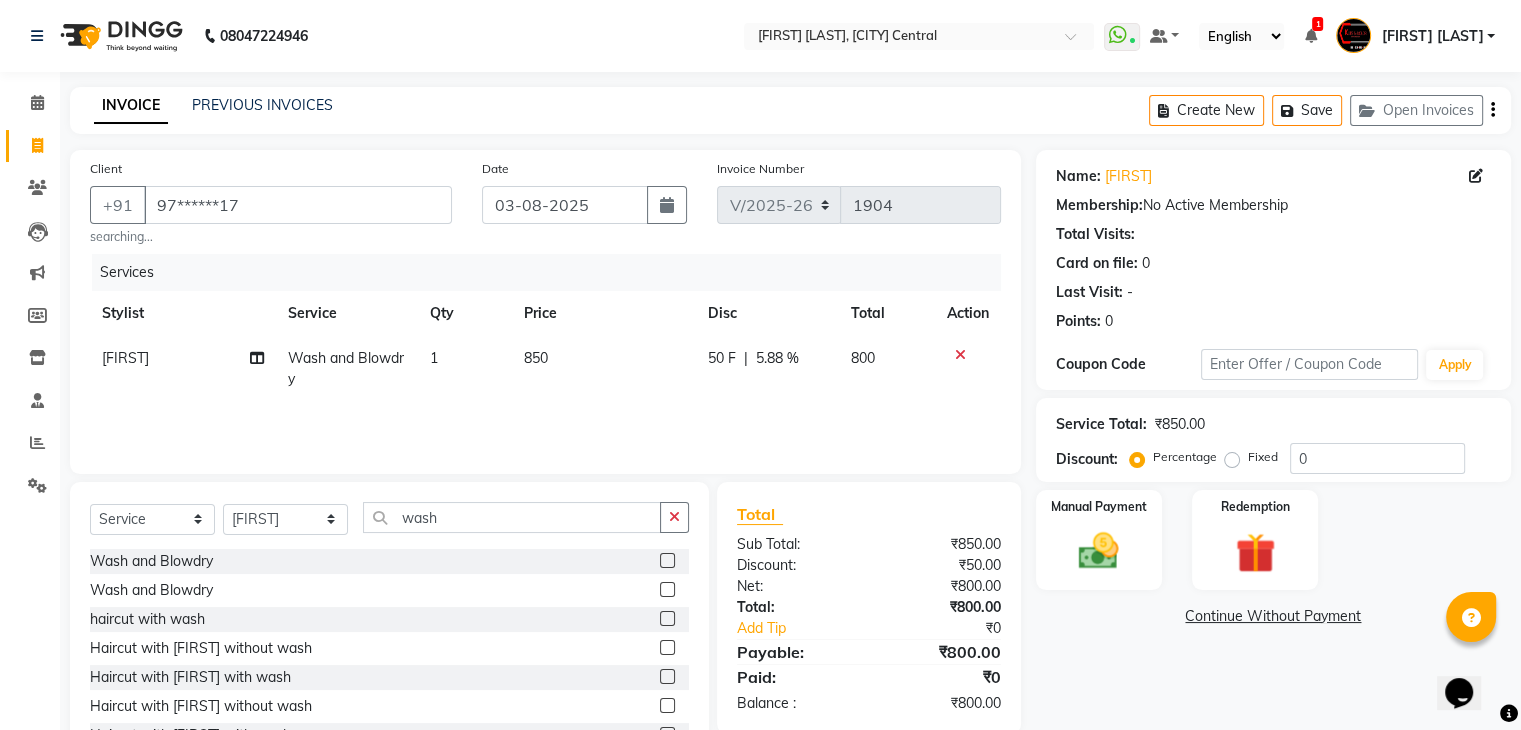 click on "Name: [FIRST]  Membership:  No Active Membership  Total Visits:   Card on file:  0 Last Visit:   - Points:   0  Coupon Code Apply Service Total:  ₹850.00  Discount:  Percentage   Fixed  0 Manual Payment Redemption  Continue Without Payment" 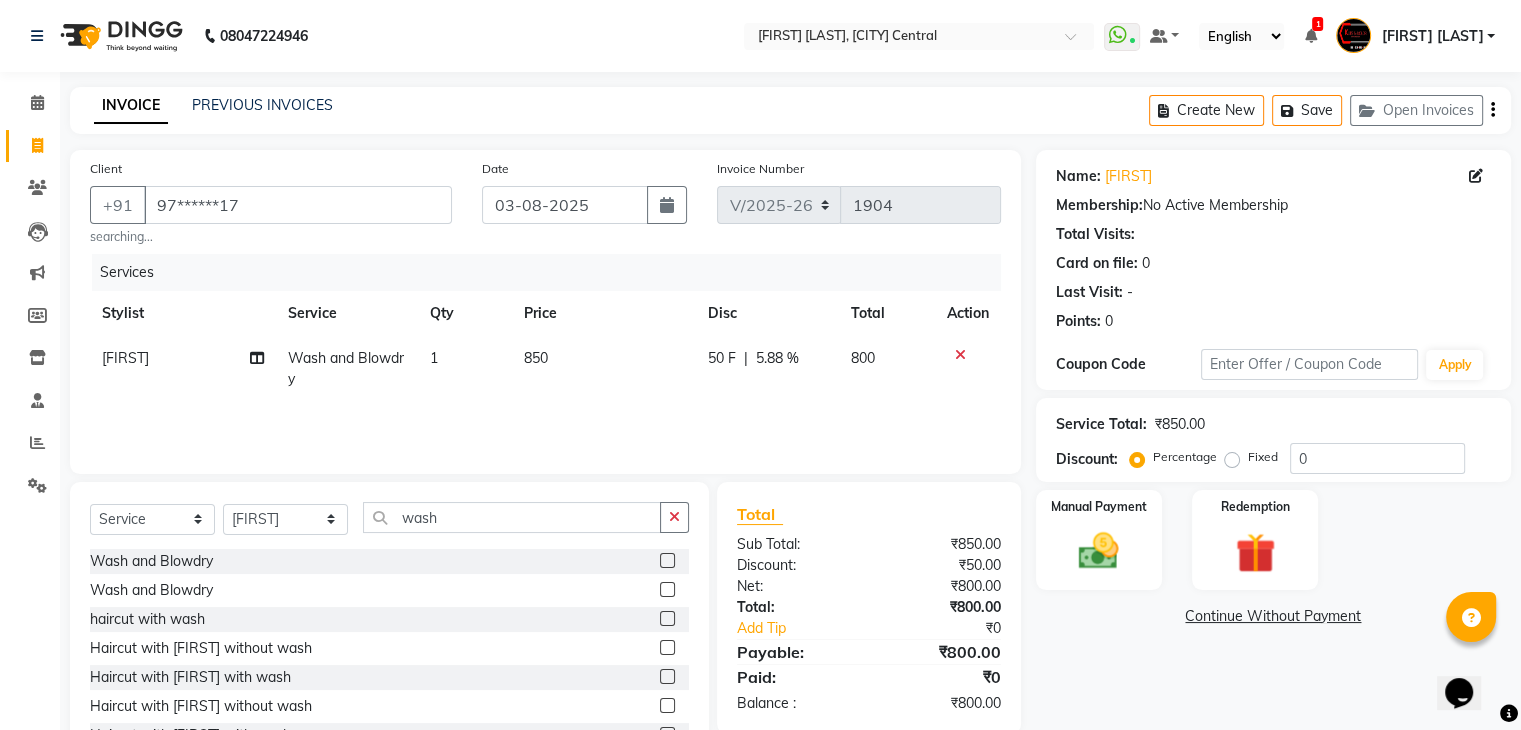 scroll, scrollTop: 78, scrollLeft: 0, axis: vertical 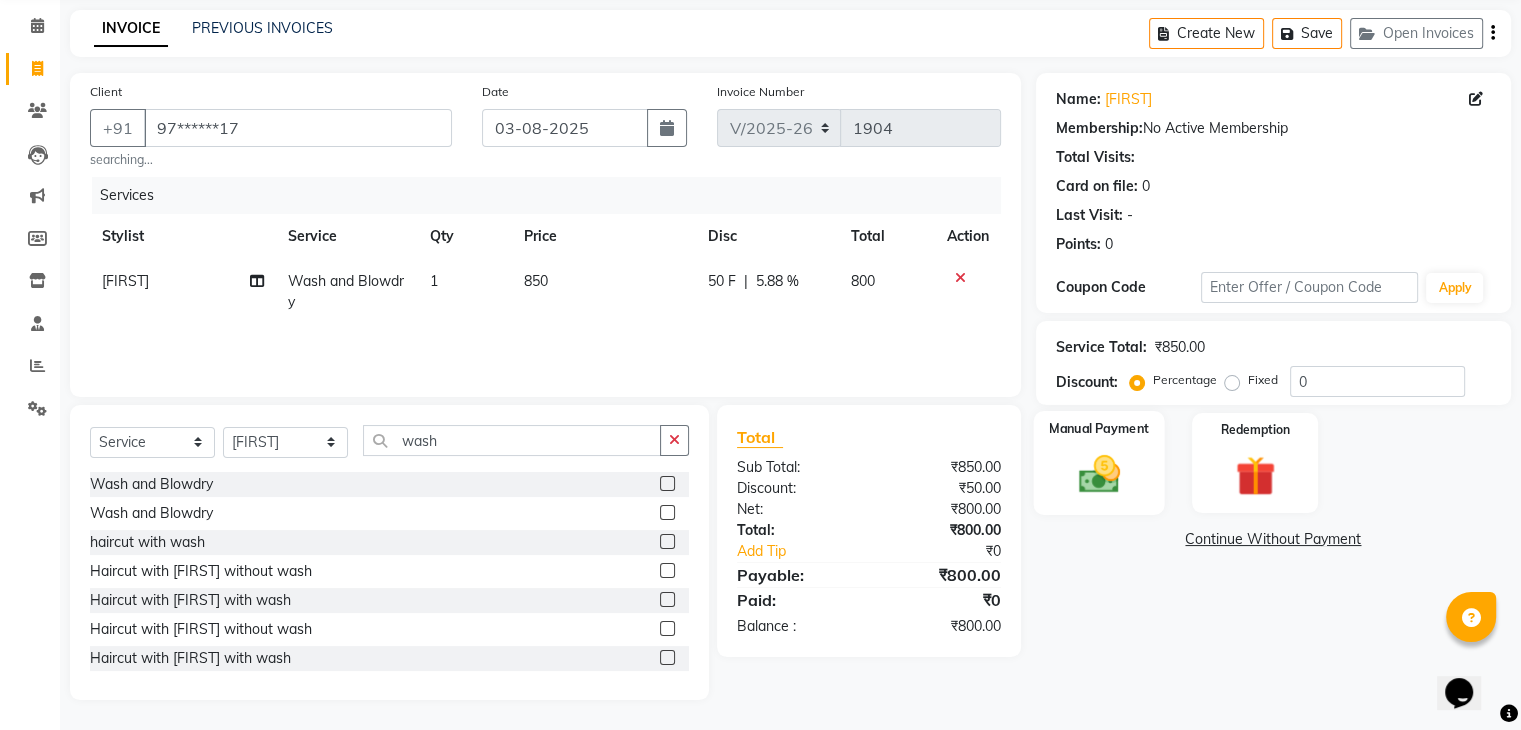 click 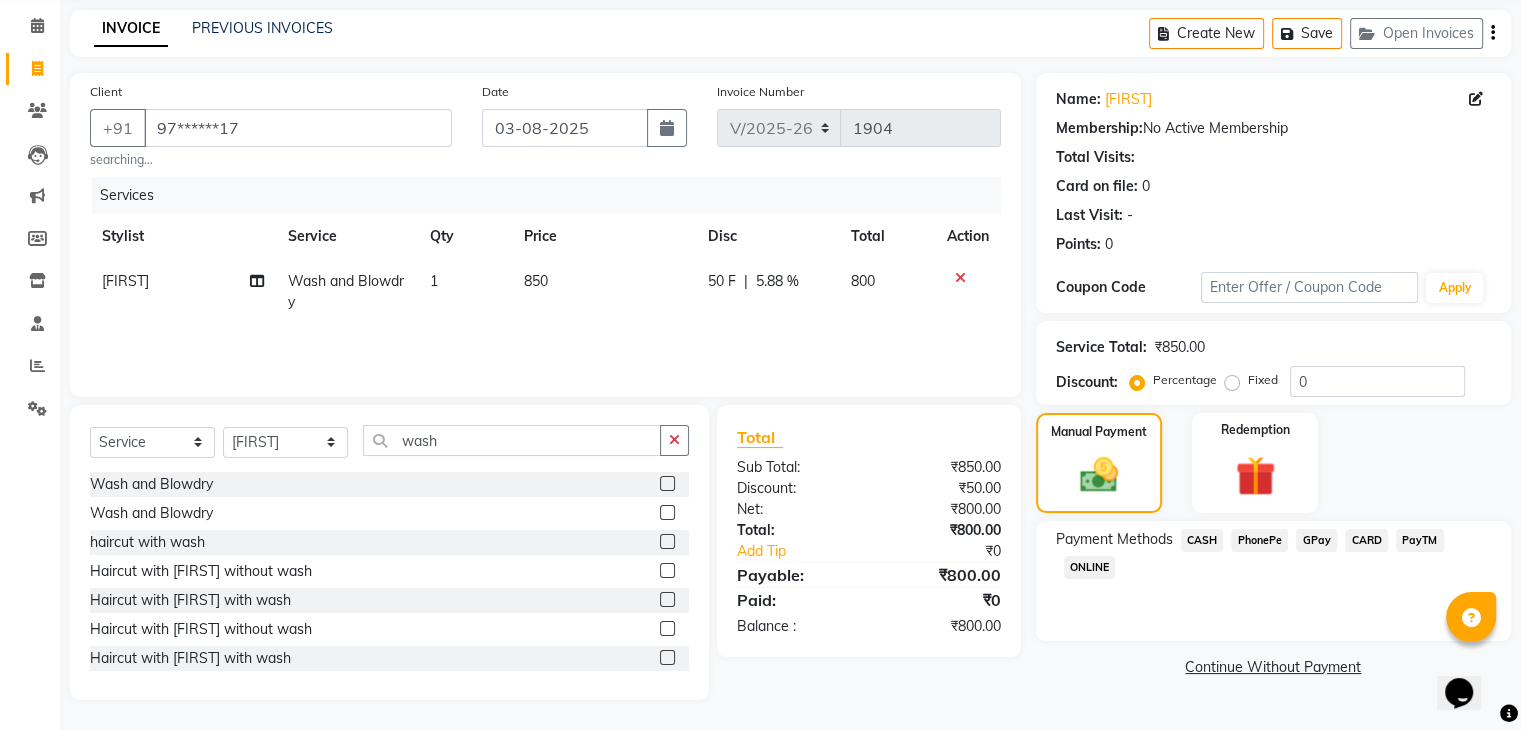 click on "CASH" 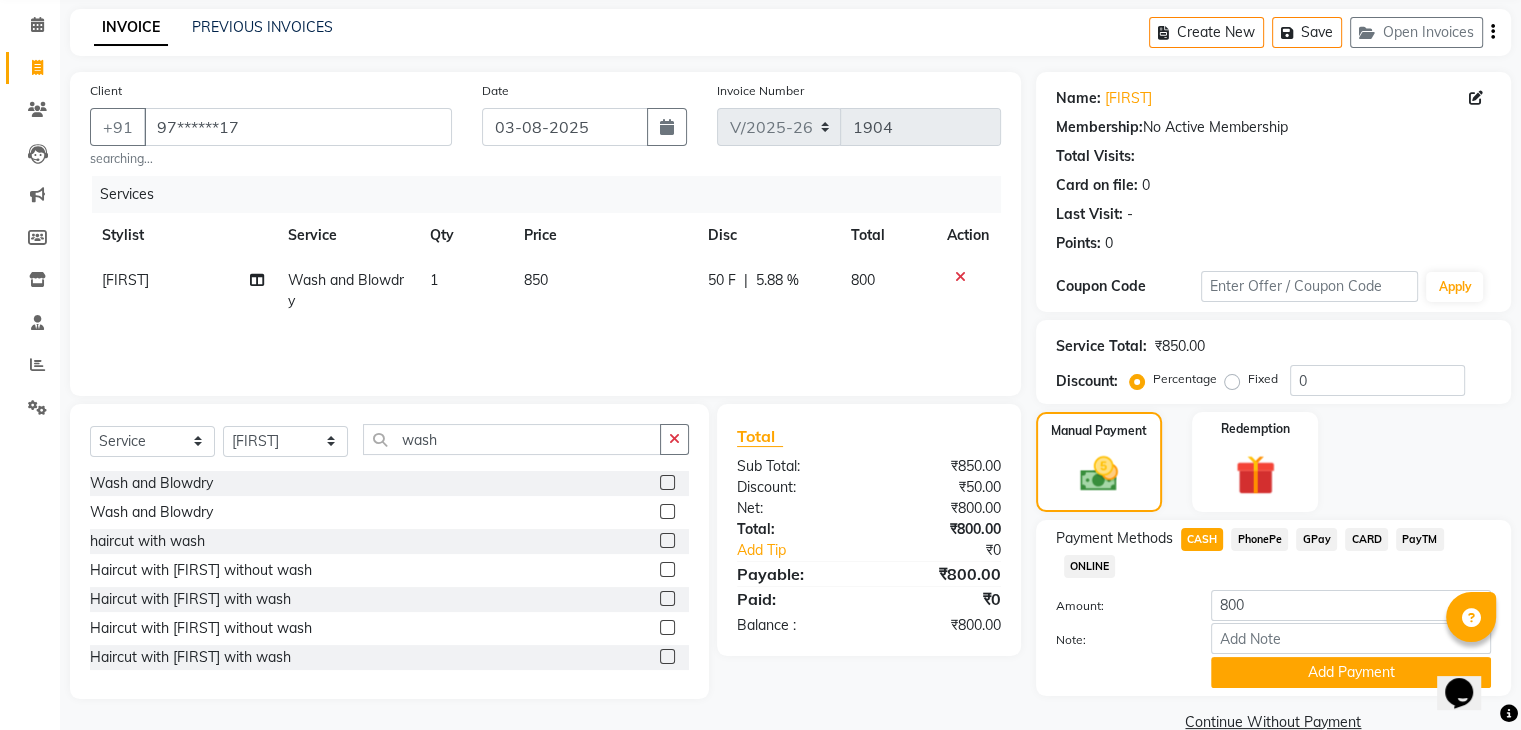 scroll, scrollTop: 117, scrollLeft: 0, axis: vertical 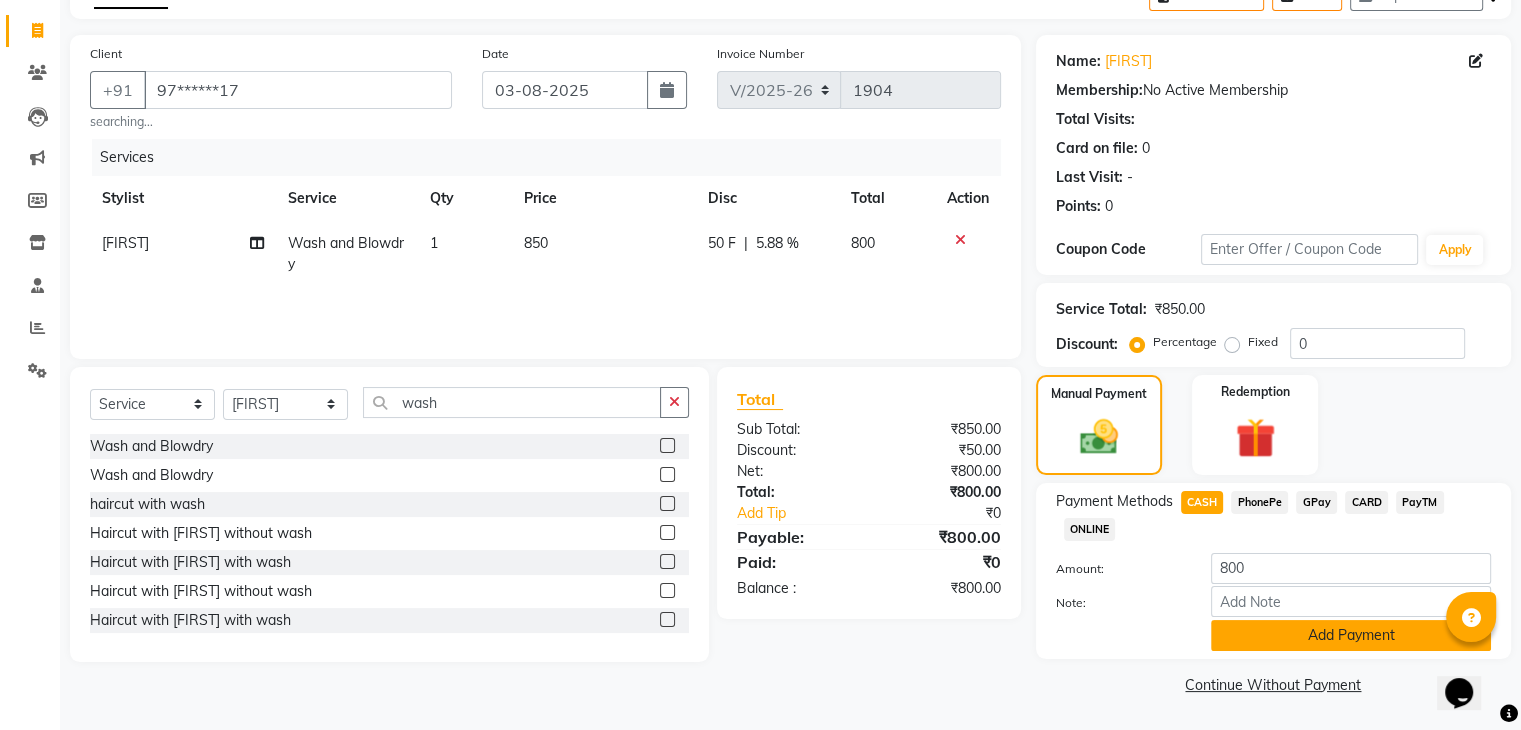click on "Add Payment" 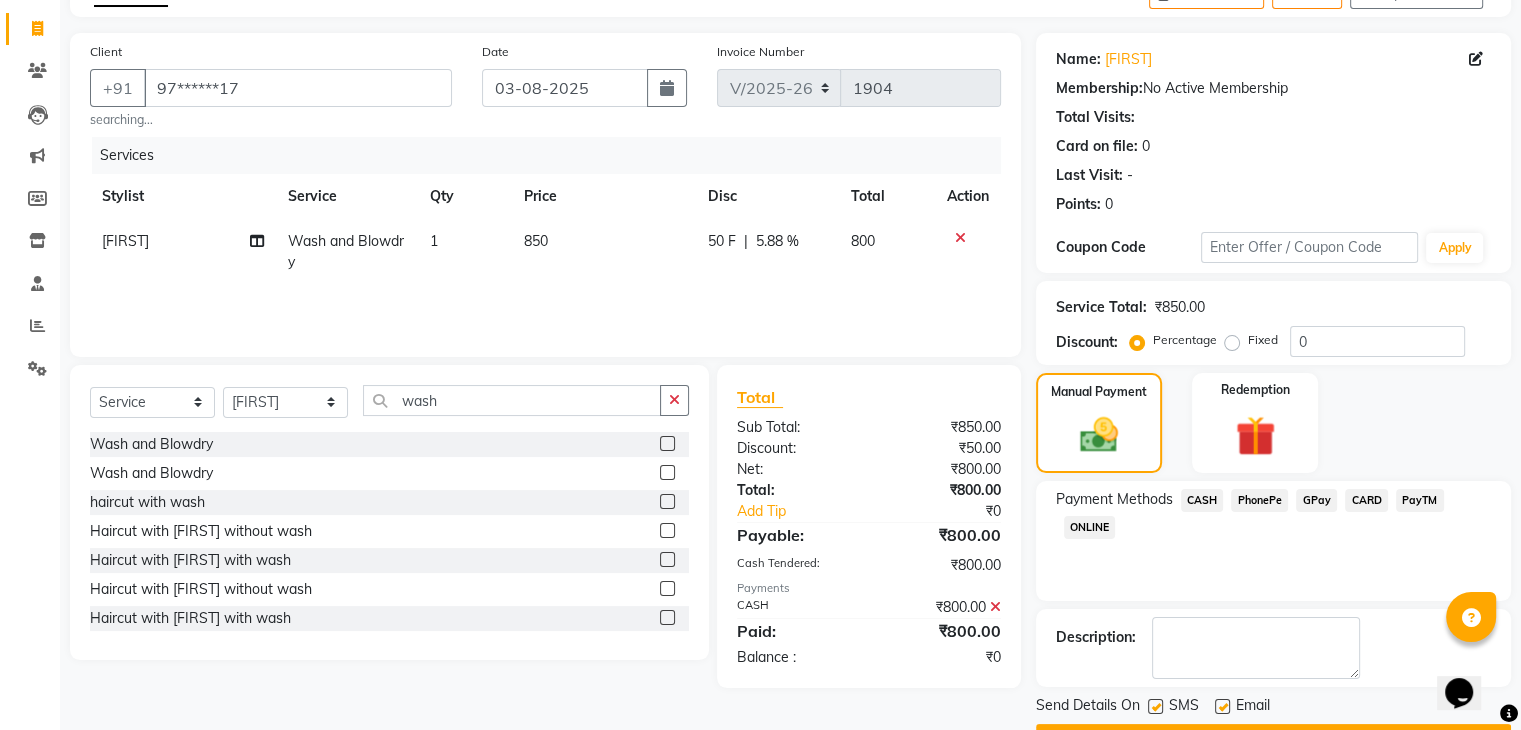 scroll, scrollTop: 171, scrollLeft: 0, axis: vertical 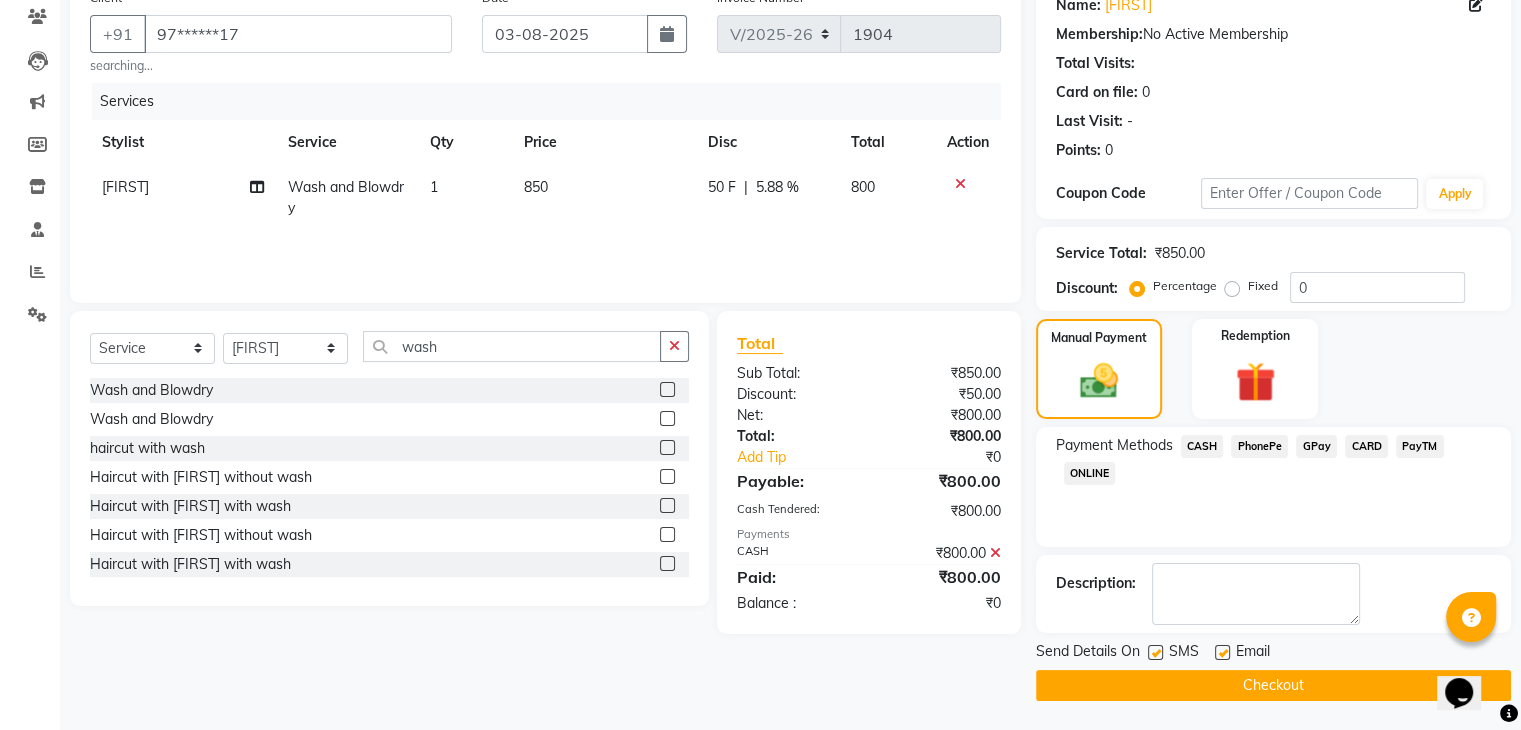 click 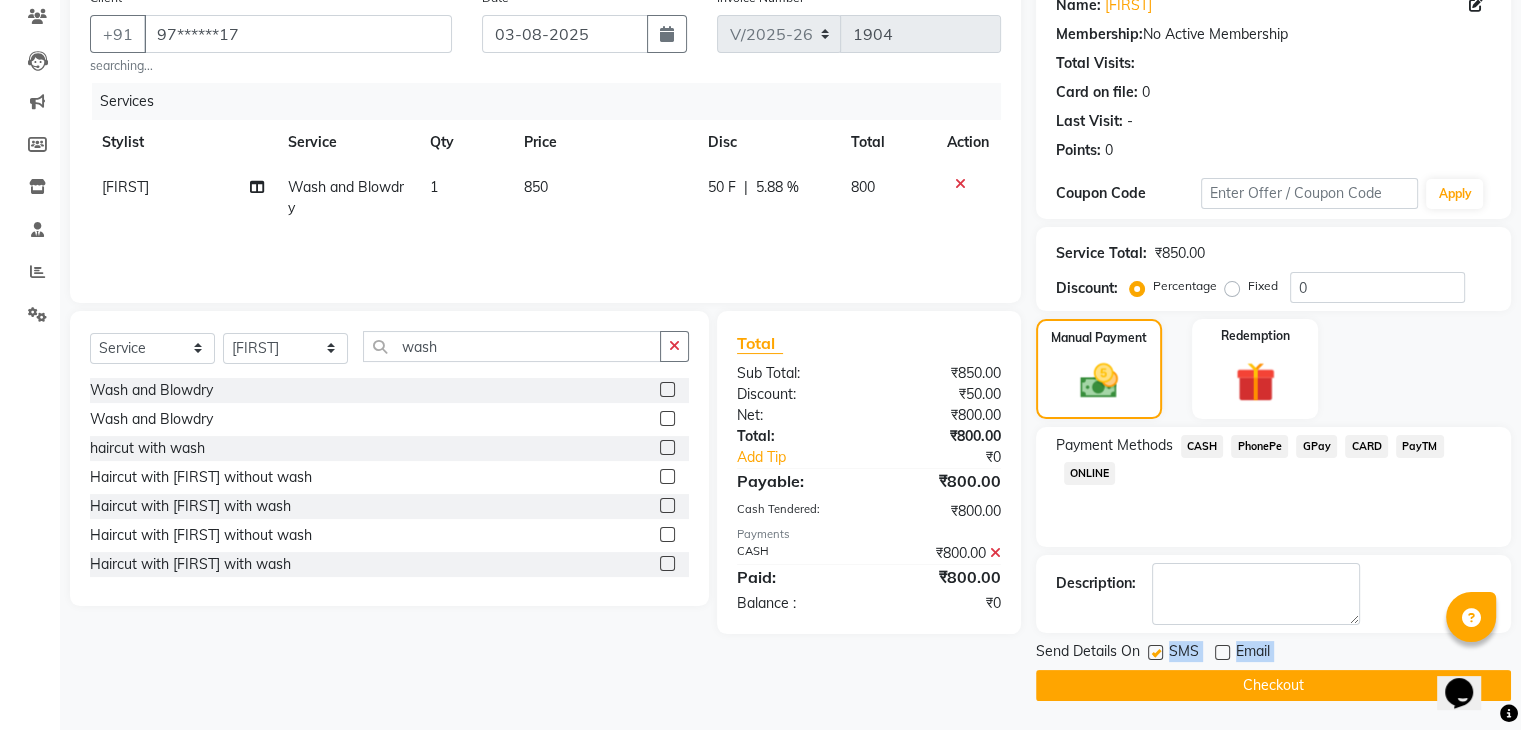 drag, startPoint x: 1154, startPoint y: 653, endPoint x: 1211, endPoint y: 699, distance: 73.24616 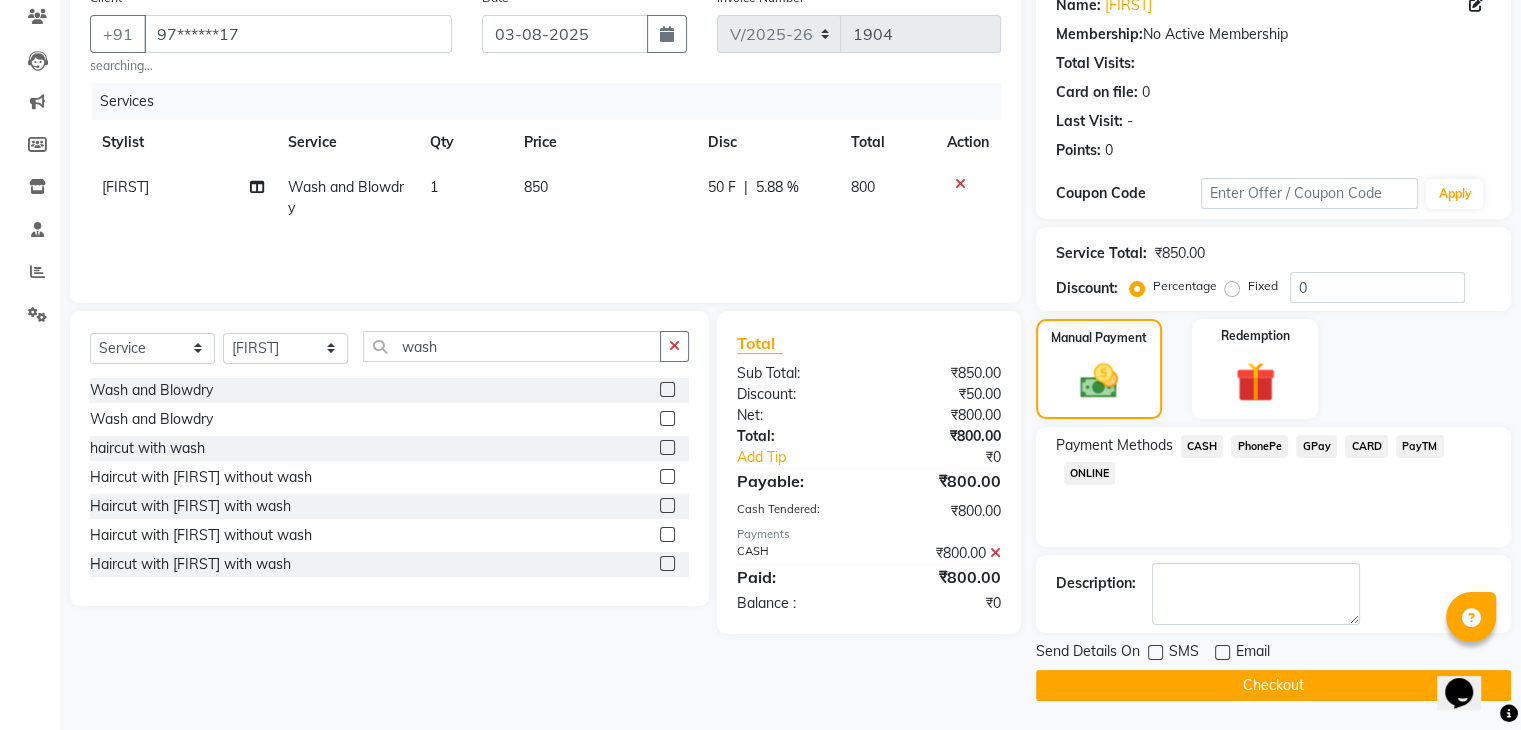 click on "Checkout" 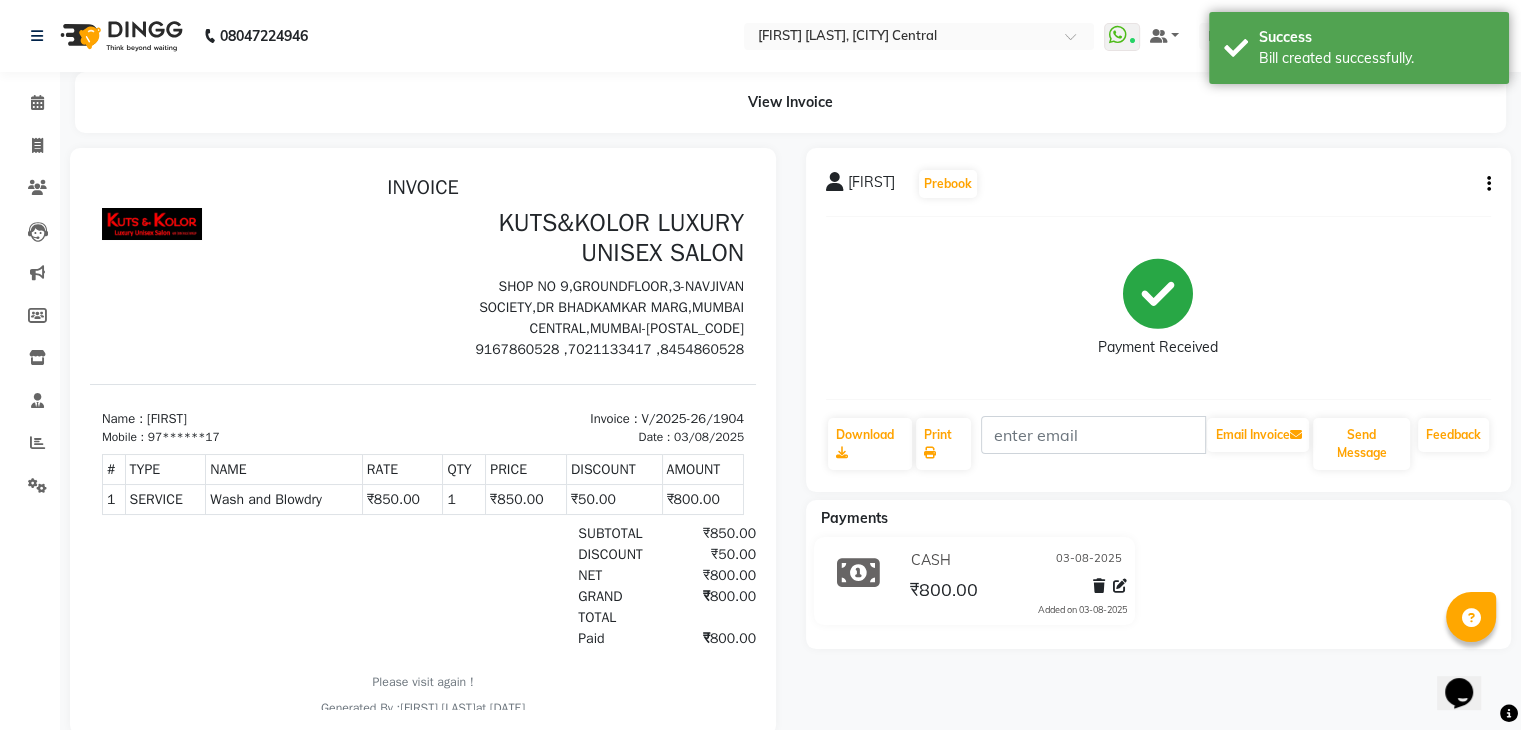 scroll, scrollTop: 0, scrollLeft: 0, axis: both 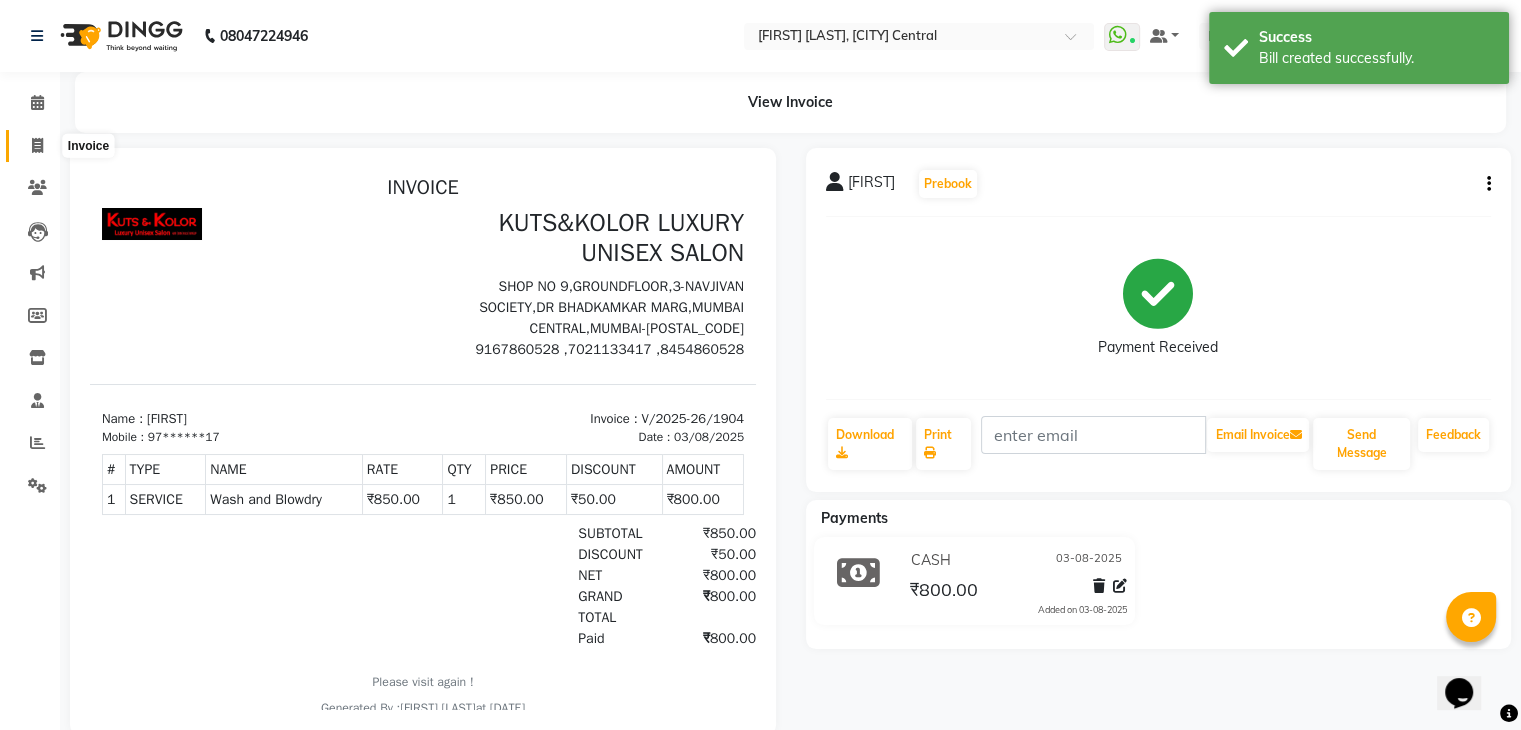 click 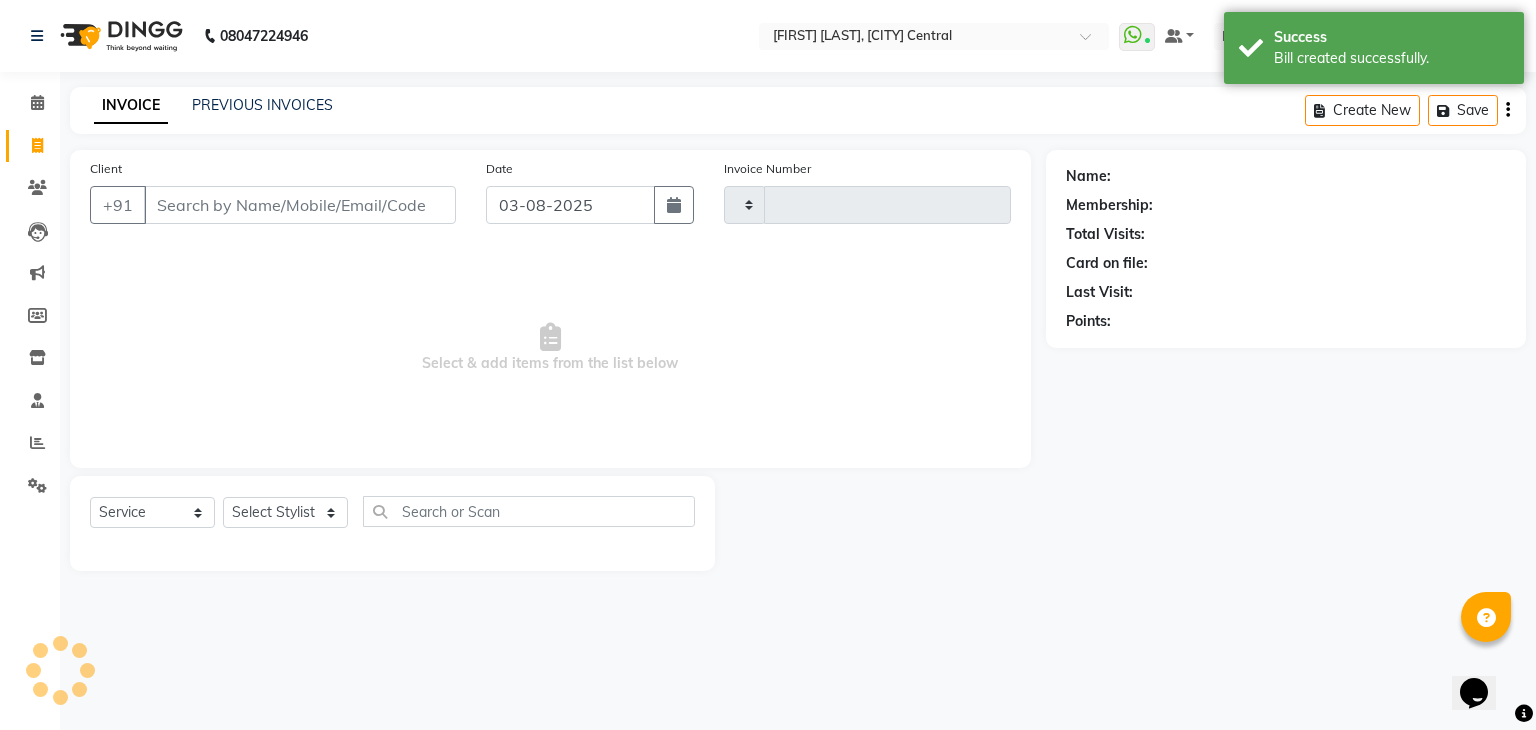 type on "1905" 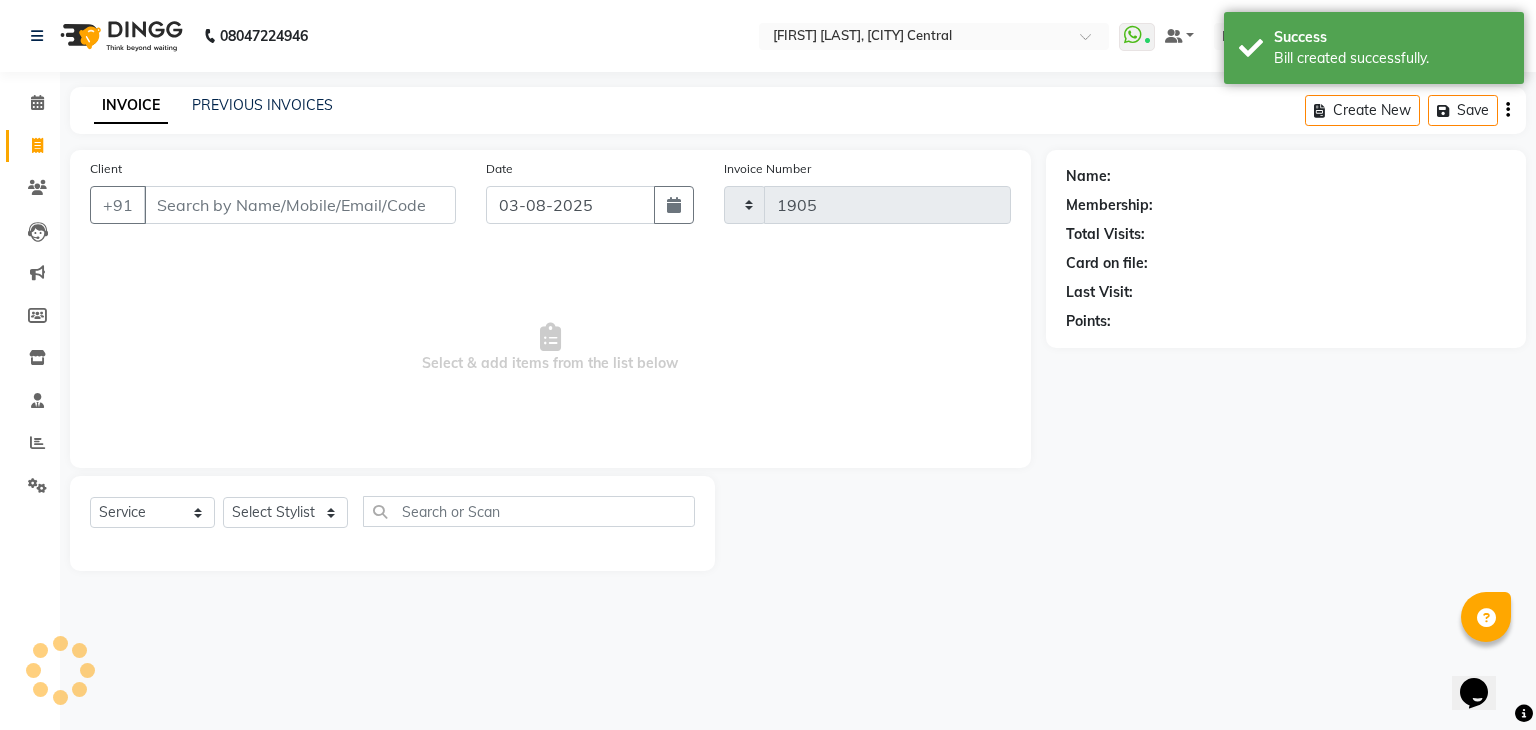 select on "4172" 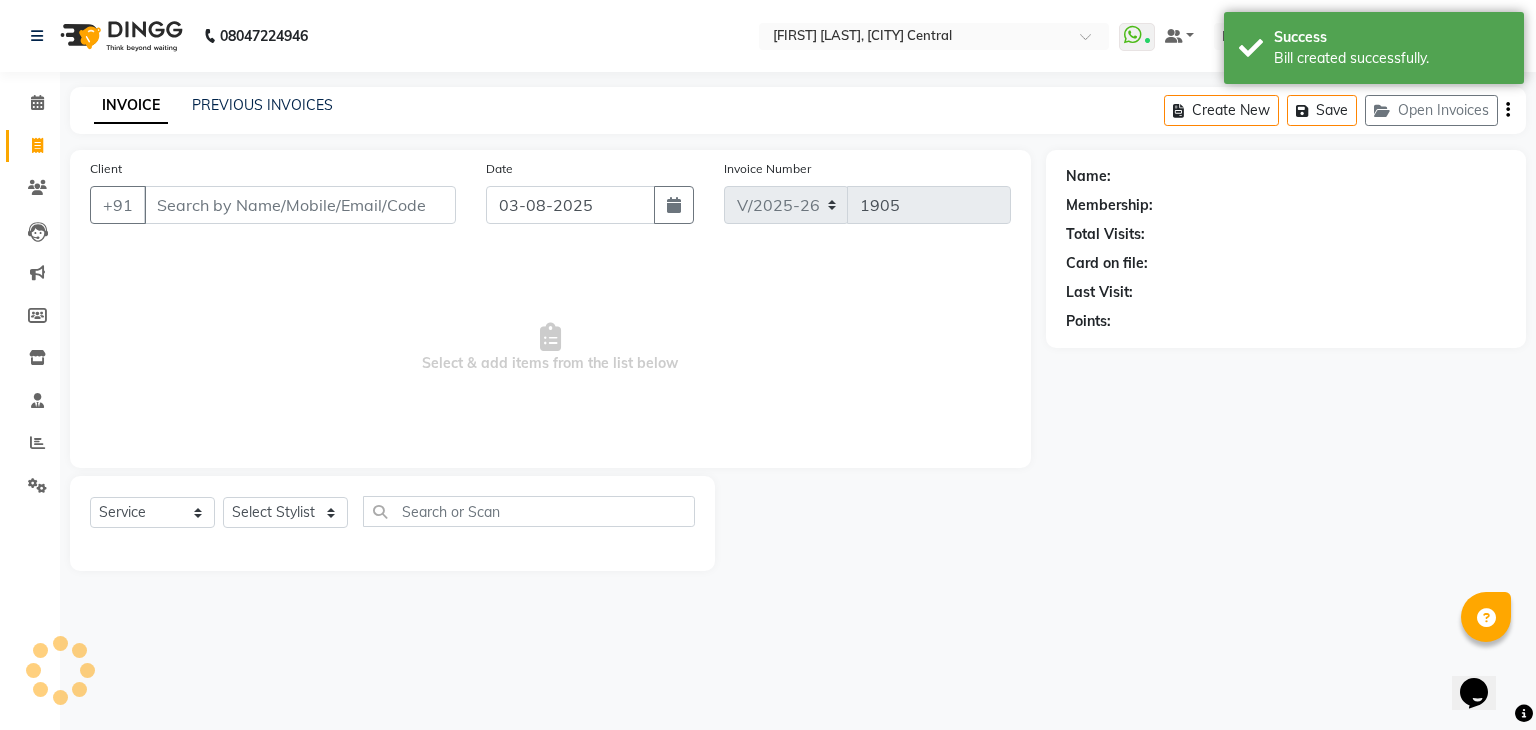 click on "Client" at bounding box center (300, 205) 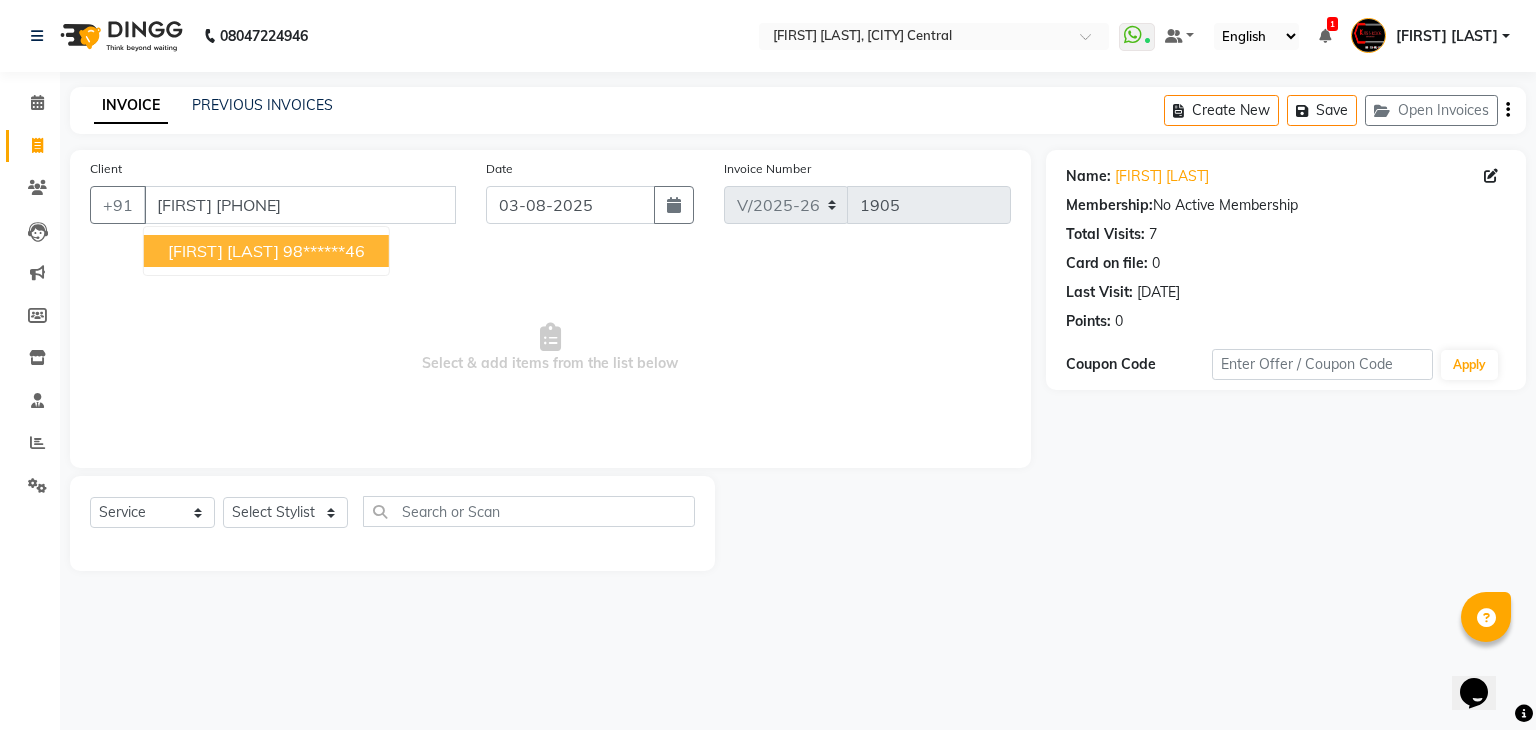 click on "[FIRST] [LAST] [PHONE]" at bounding box center [266, 251] 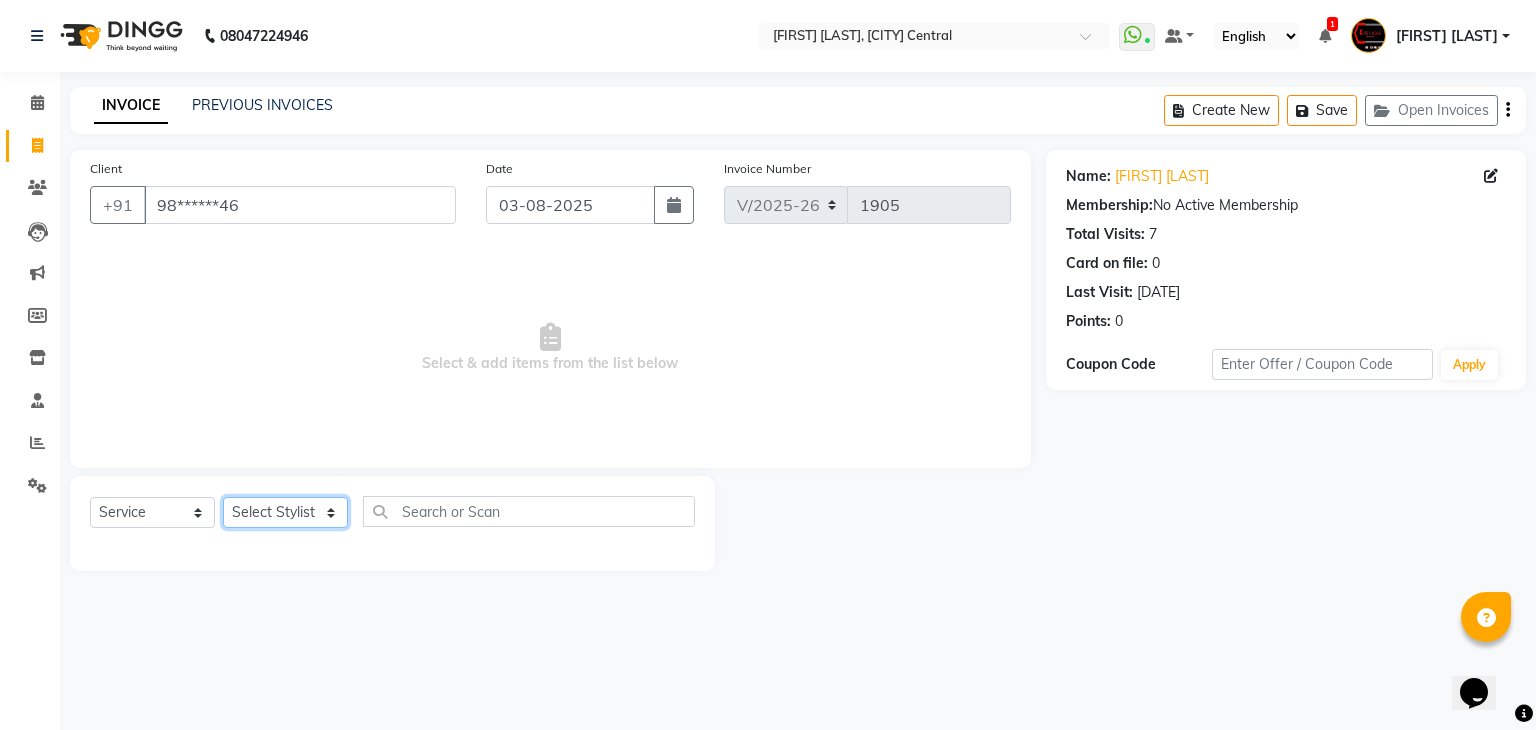 click on "Select Stylist [FIRST] [FIRST] [FIRST] [FIRST] [FIRST] [FIRST] [FIRST] [FIRST] [FIRST] [FIRST] [FIRST] [FIRST] [FIRST] [FIRST] [FIRST] [FIRST] [FIRST]" 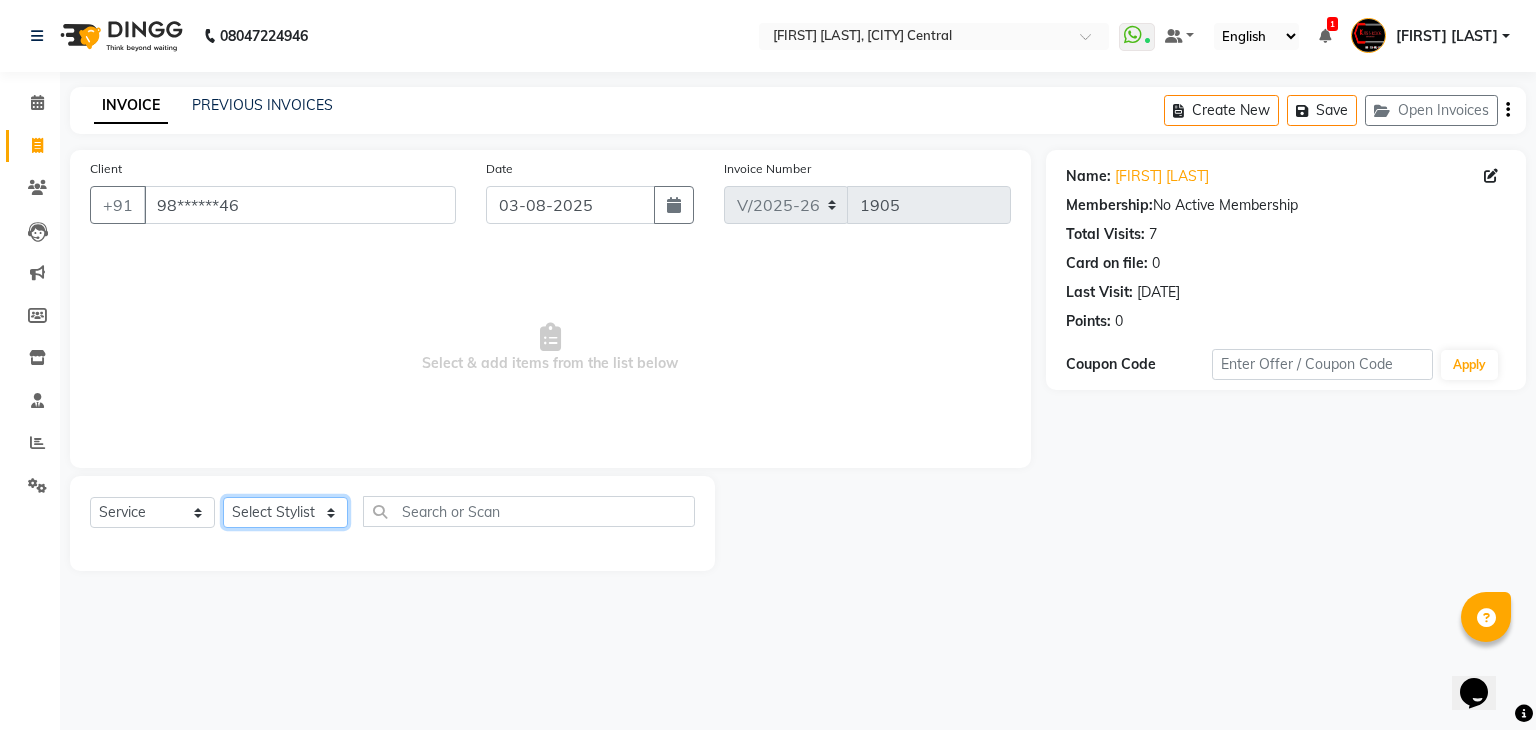 select on "75468" 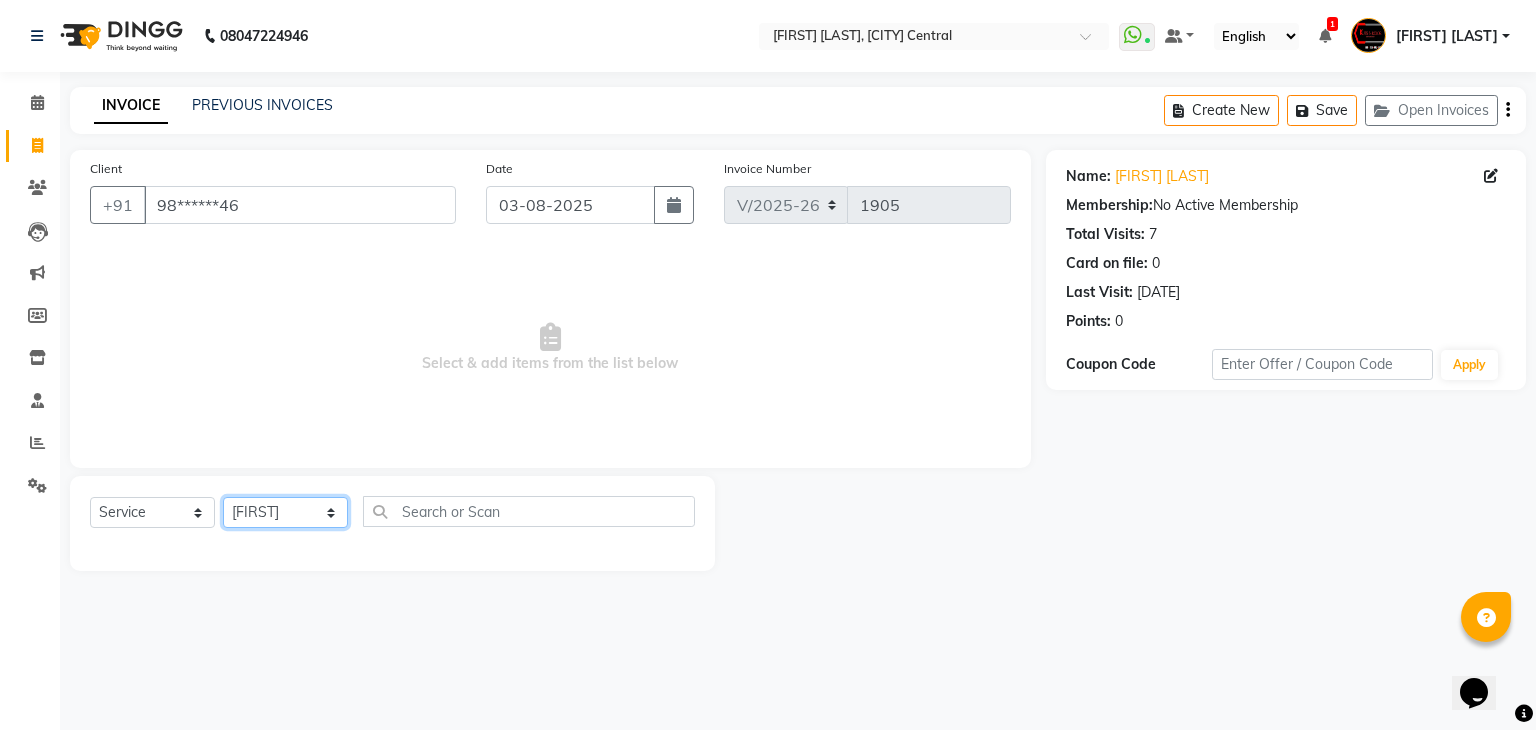 click on "Select Stylist [FIRST] [FIRST] [FIRST] [FIRST] [FIRST] [FIRST] [FIRST] [FIRST] [FIRST] [FIRST] [FIRST] [FIRST] [FIRST] [FIRST] [FIRST] [FIRST] [FIRST]" 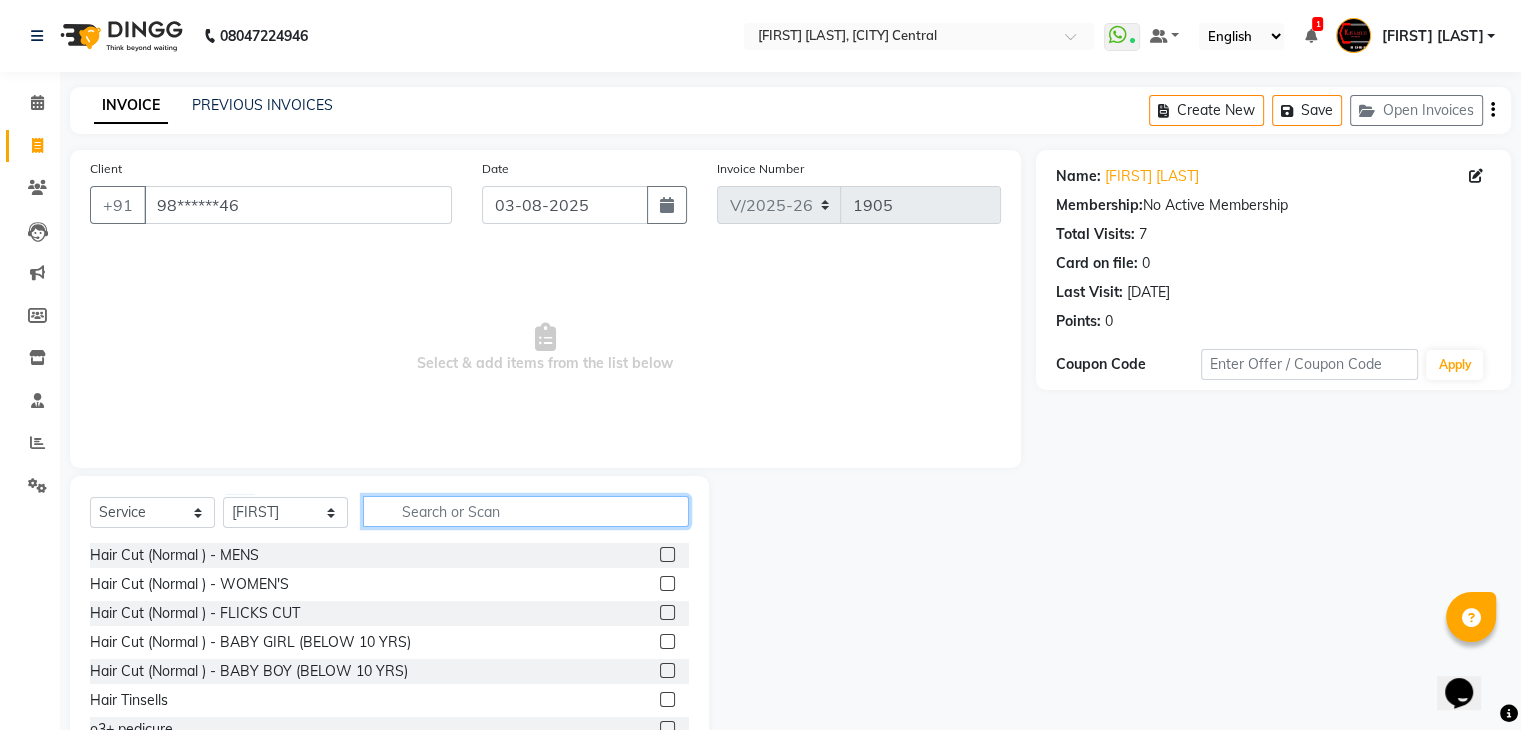 click 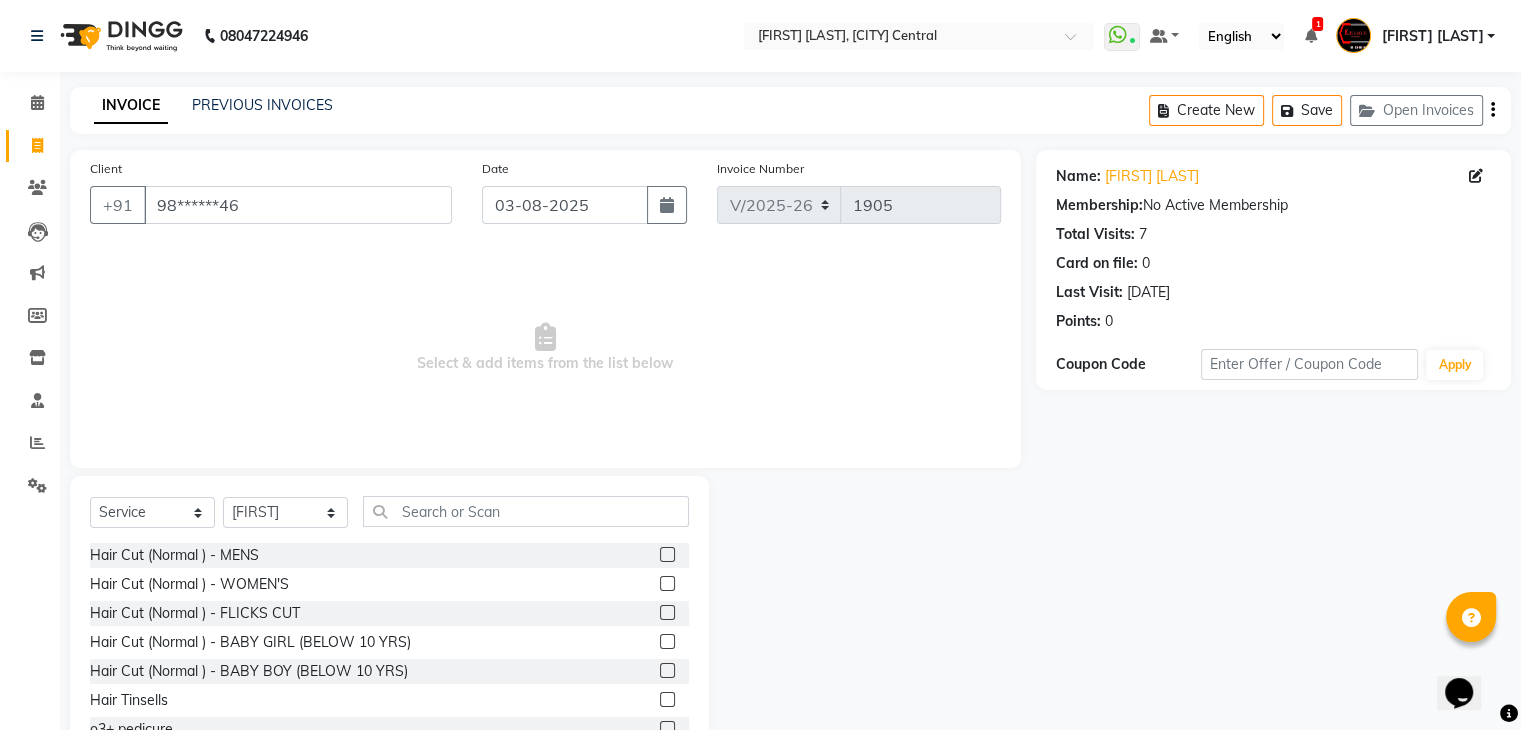 click 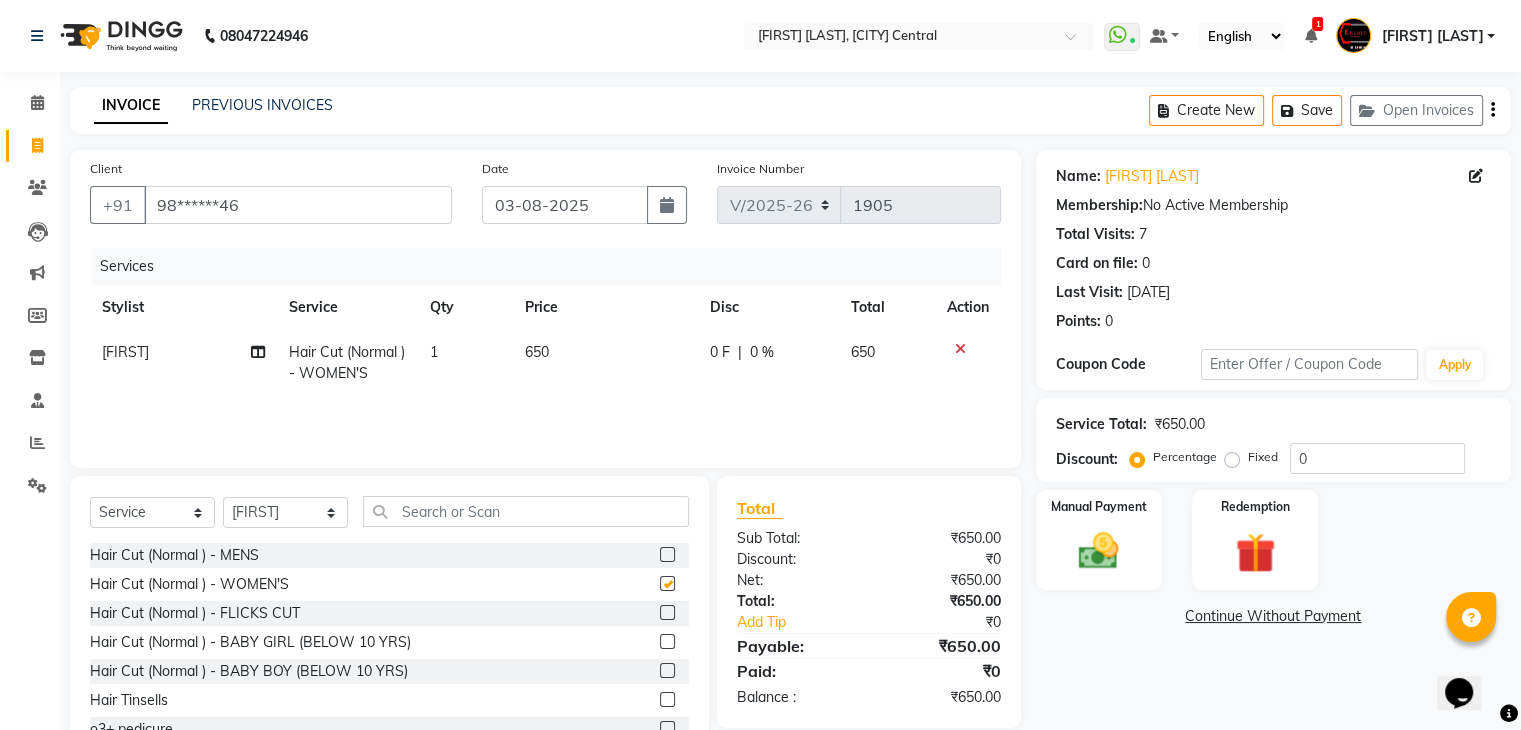 checkbox on "false" 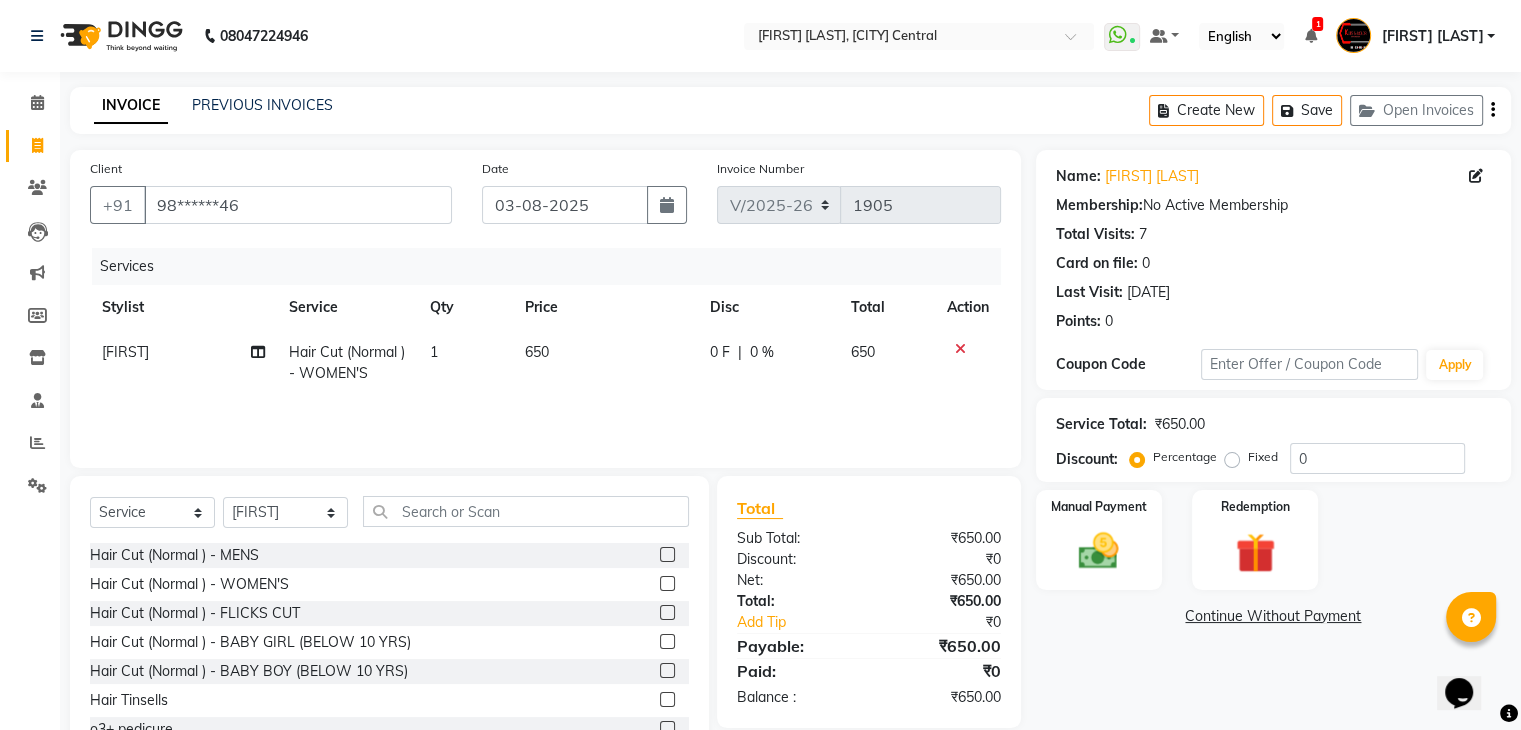 click on "0 F" 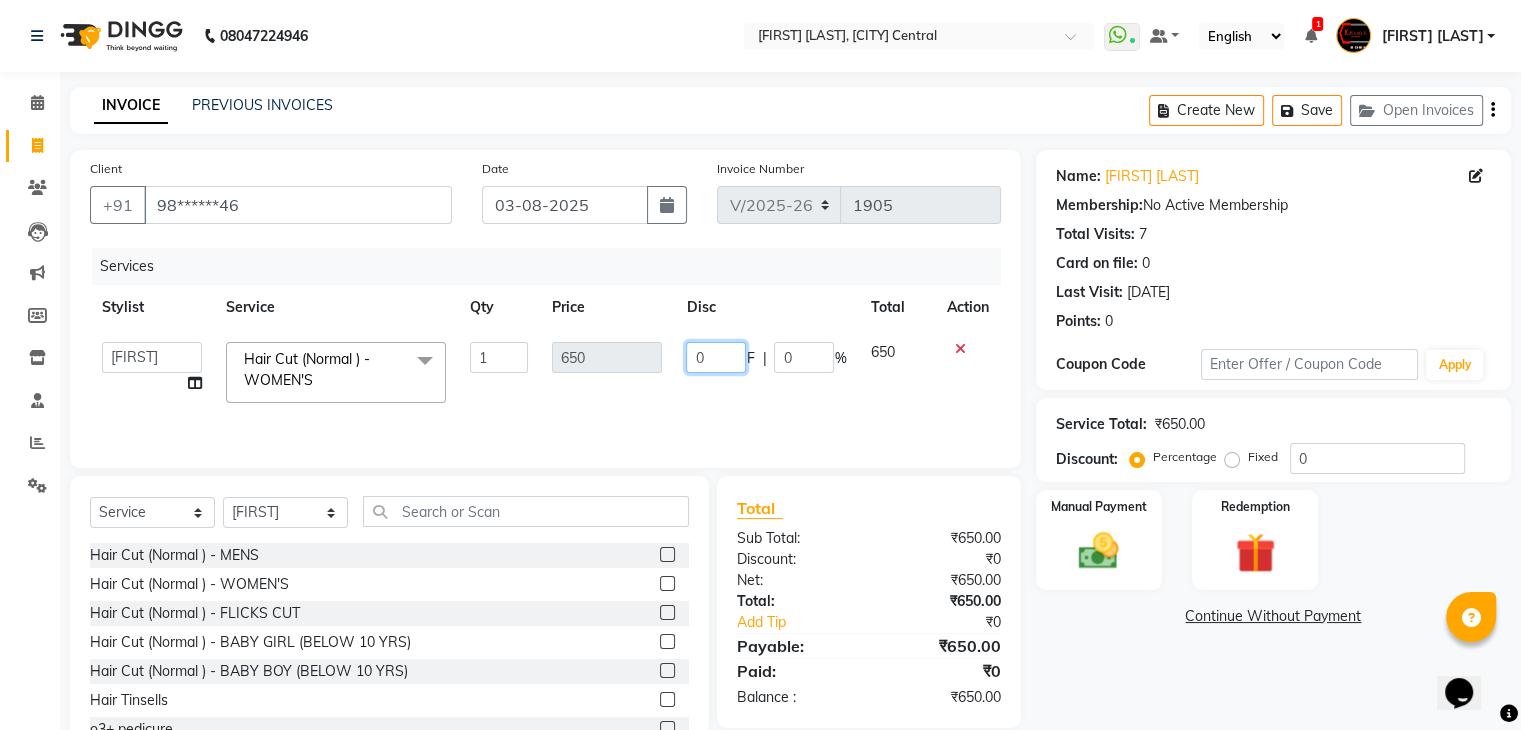 click on "0" 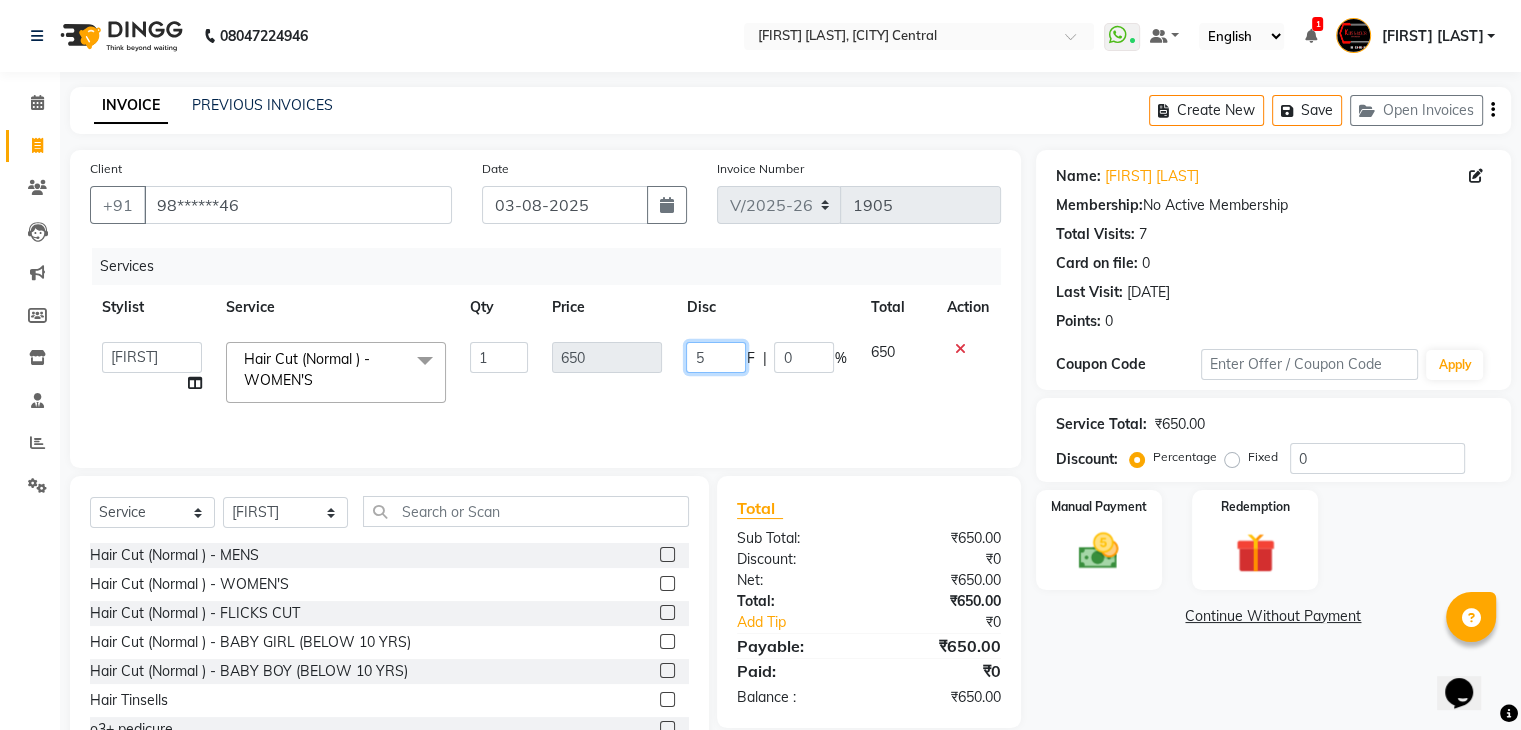 type on "50" 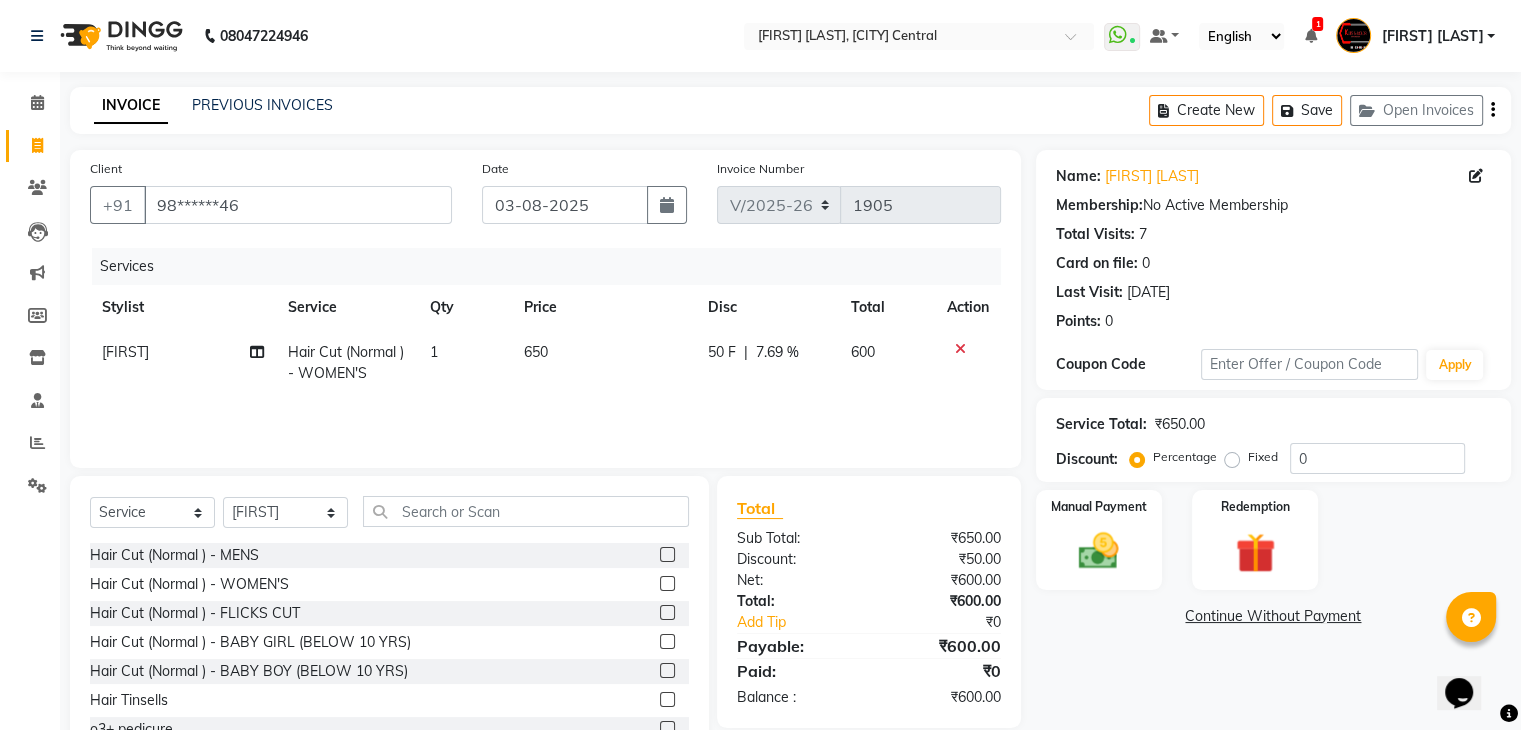 click on "Services Stylist Service Qty Price Disc Total Action [FIRST] Hair Cut (Normal )   -   WOMEN'S 1 650 50 F | 7.69 % 600" 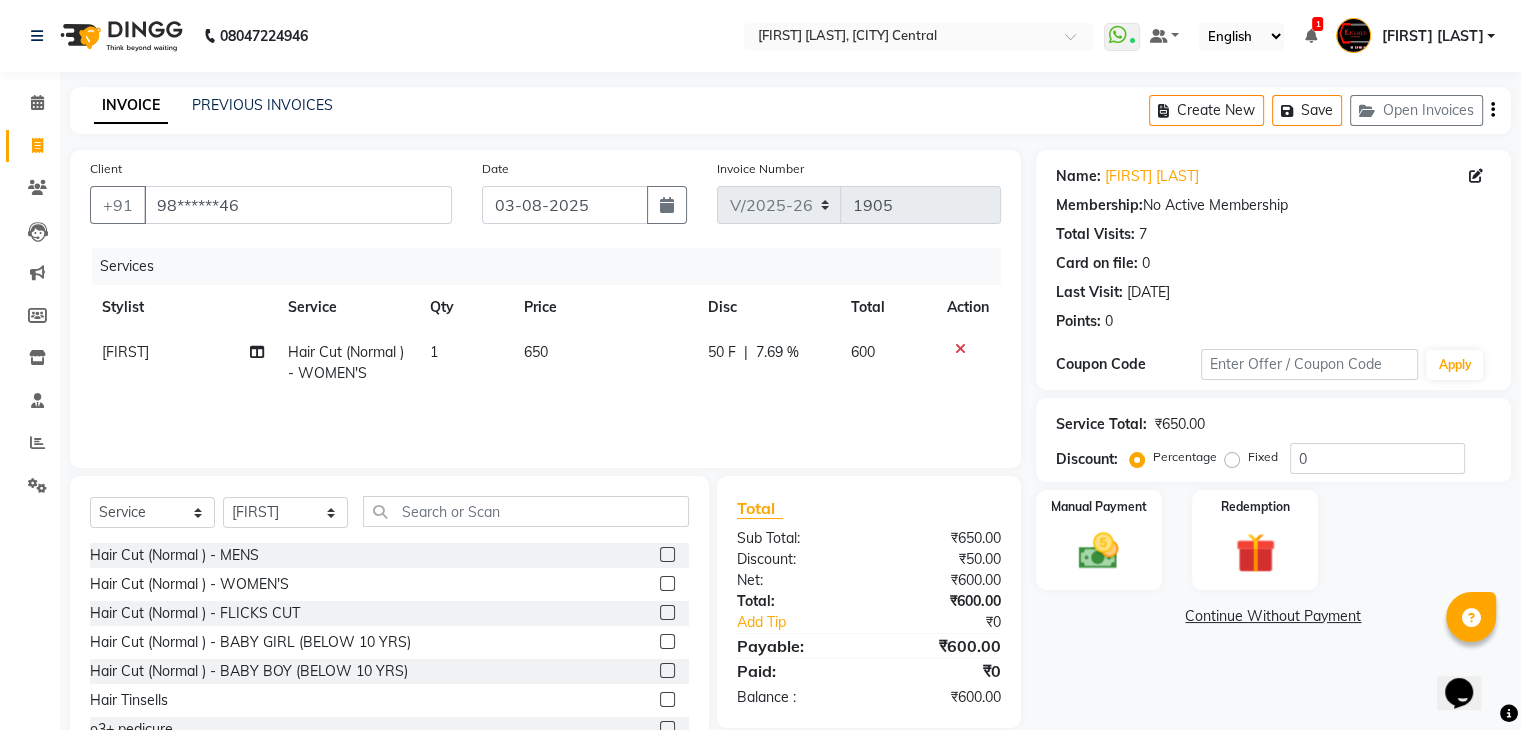 scroll, scrollTop: 72, scrollLeft: 0, axis: vertical 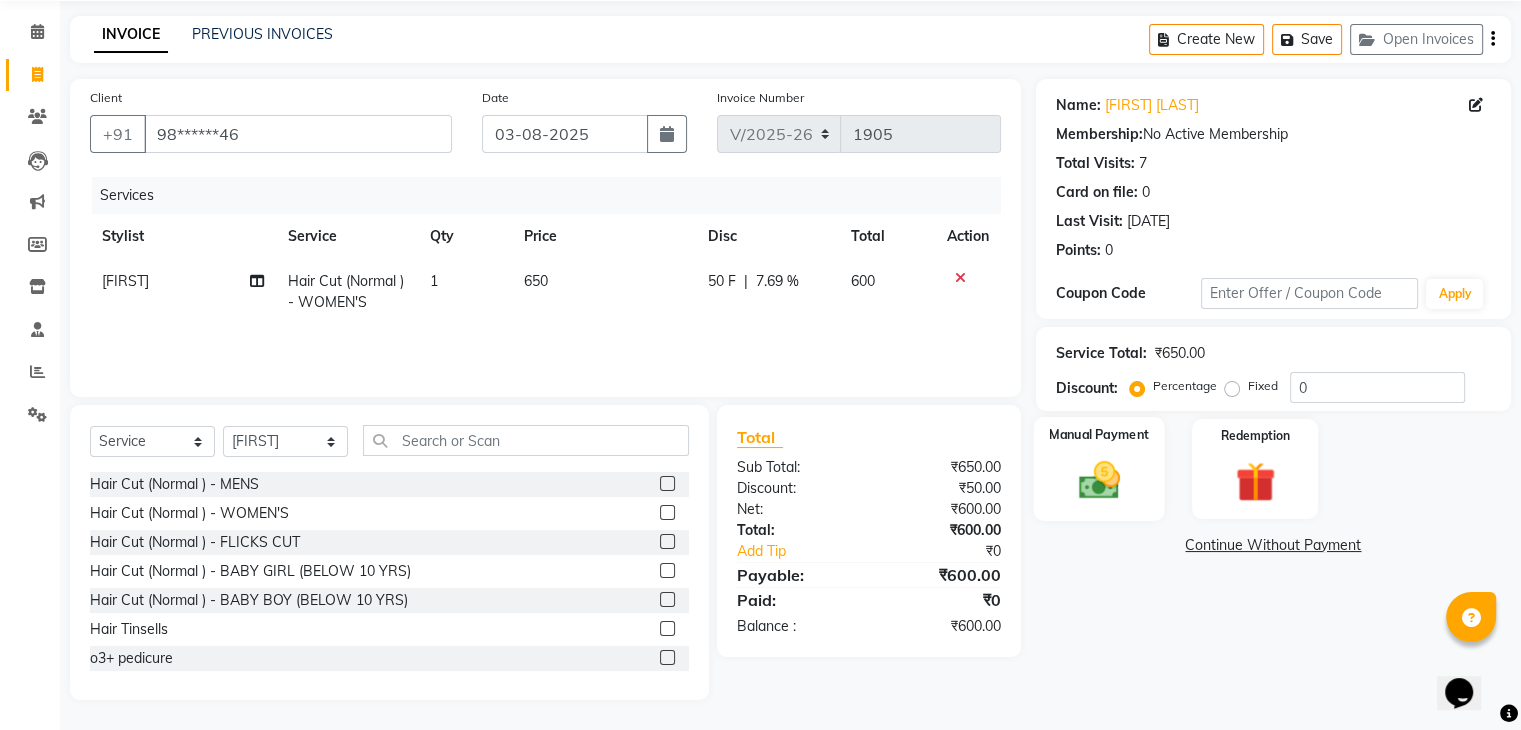 click 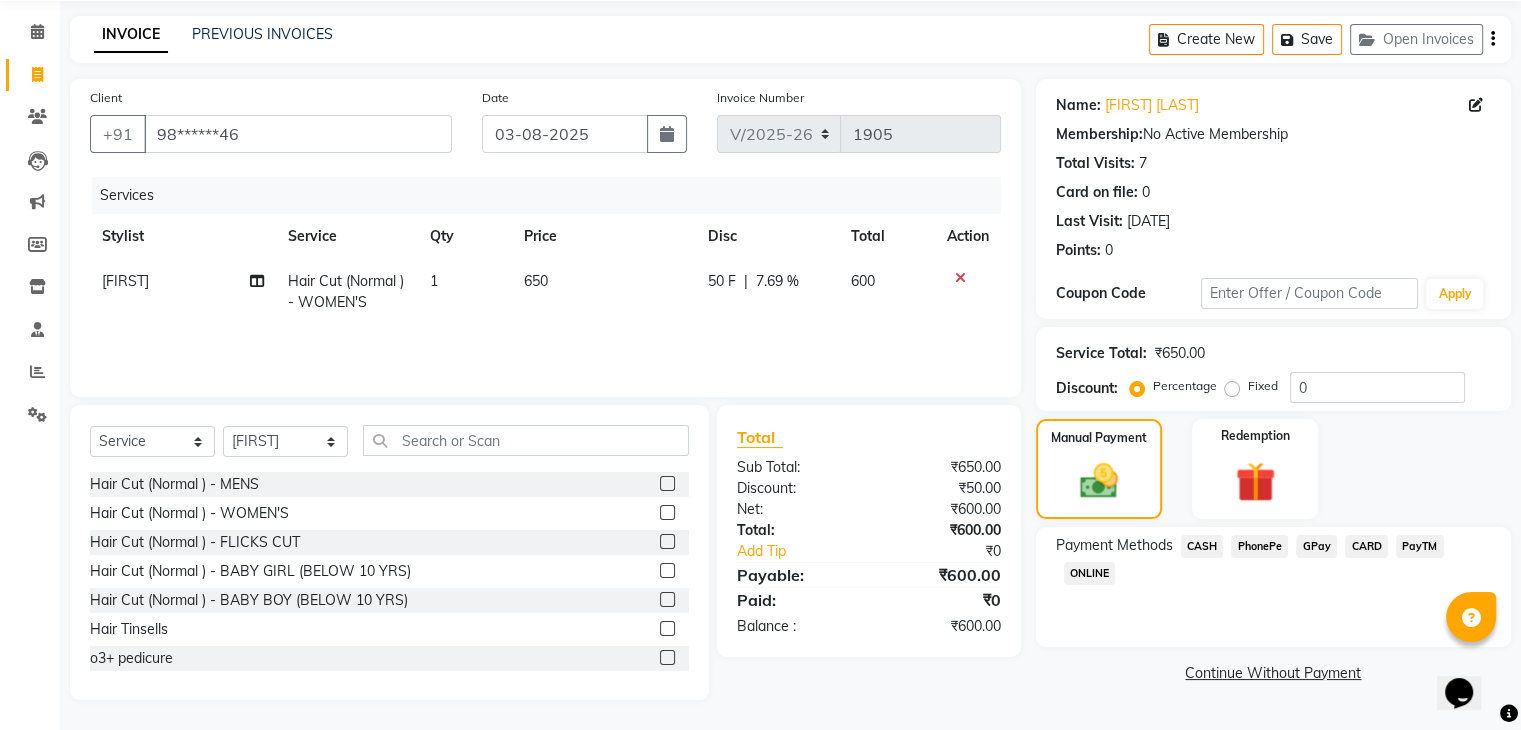 click on "CASH" 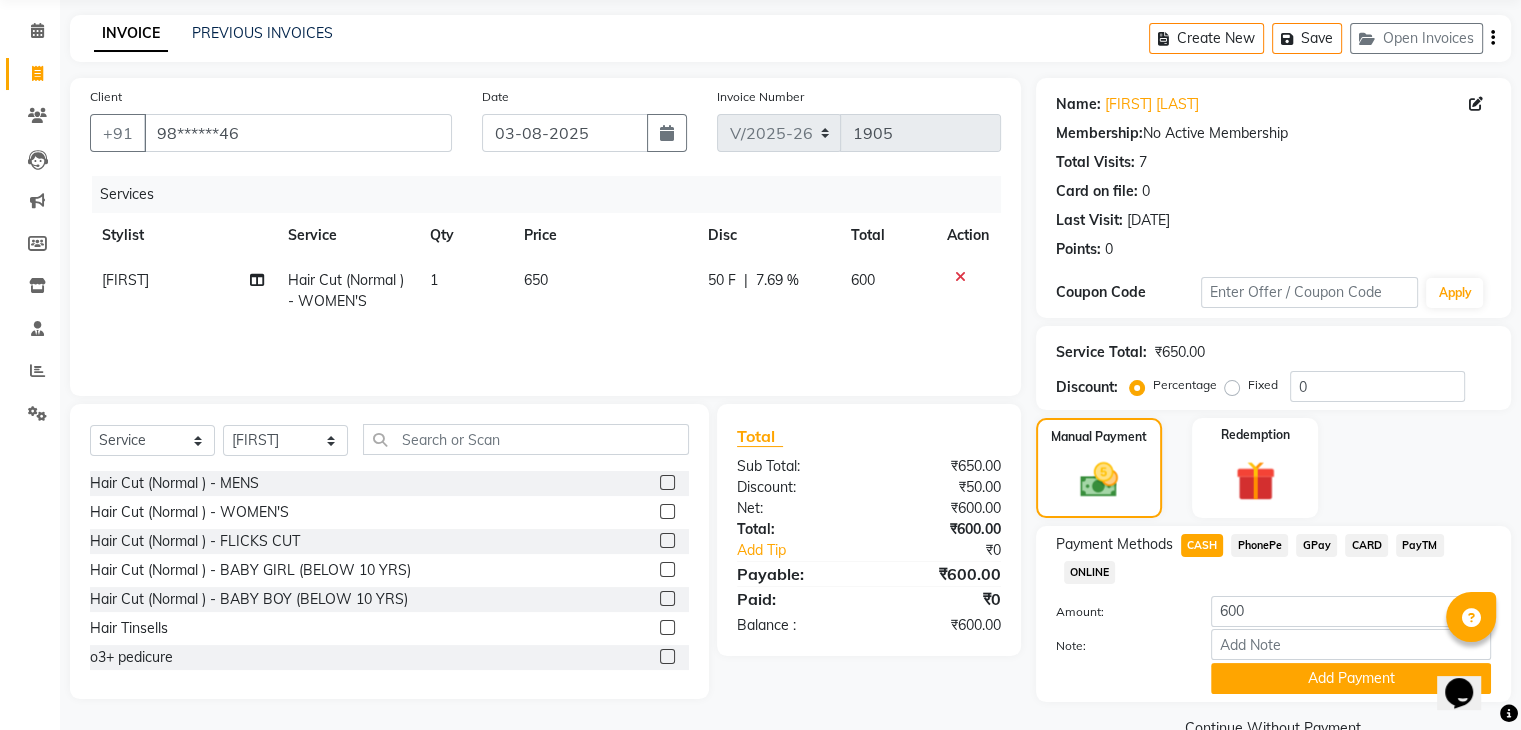 scroll, scrollTop: 117, scrollLeft: 0, axis: vertical 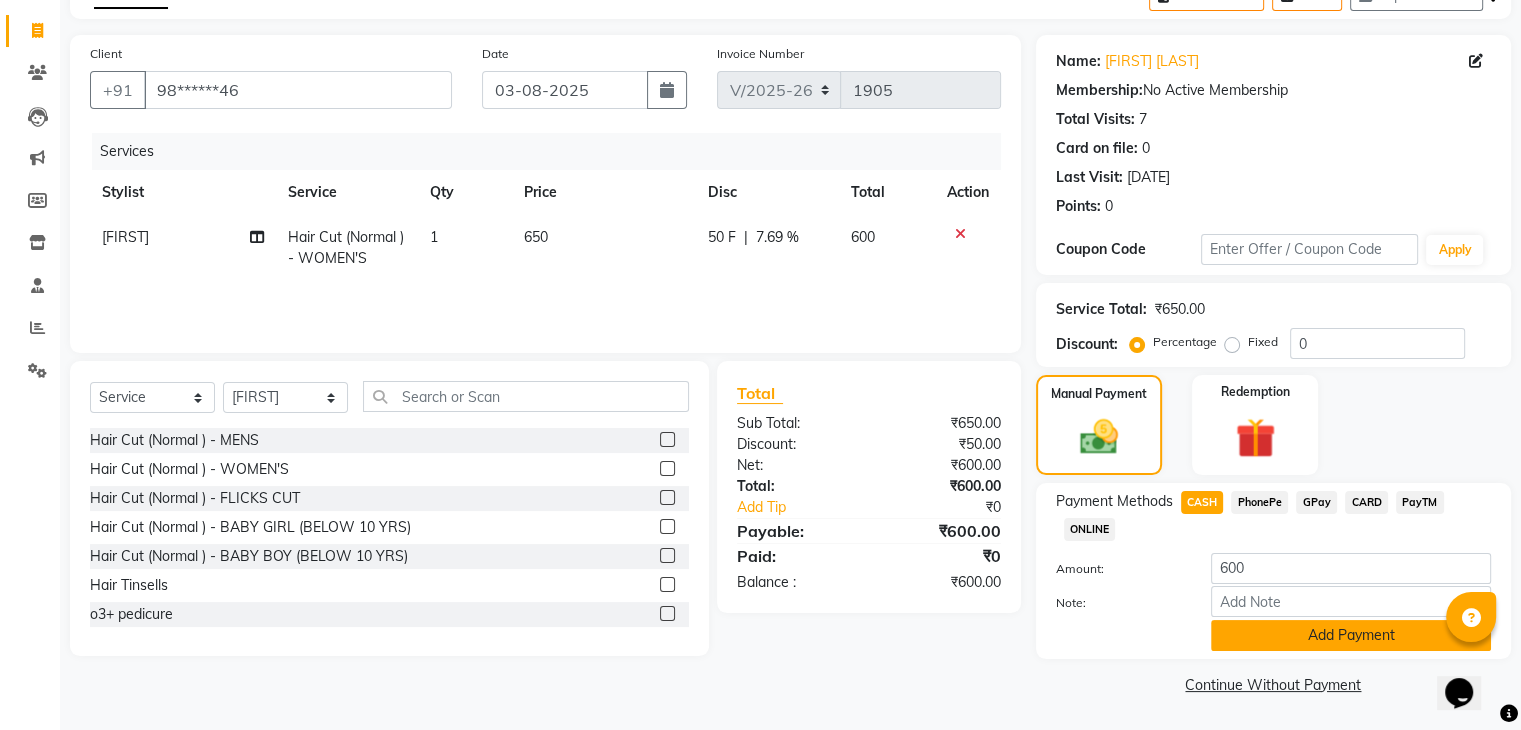 click on "Add Payment" 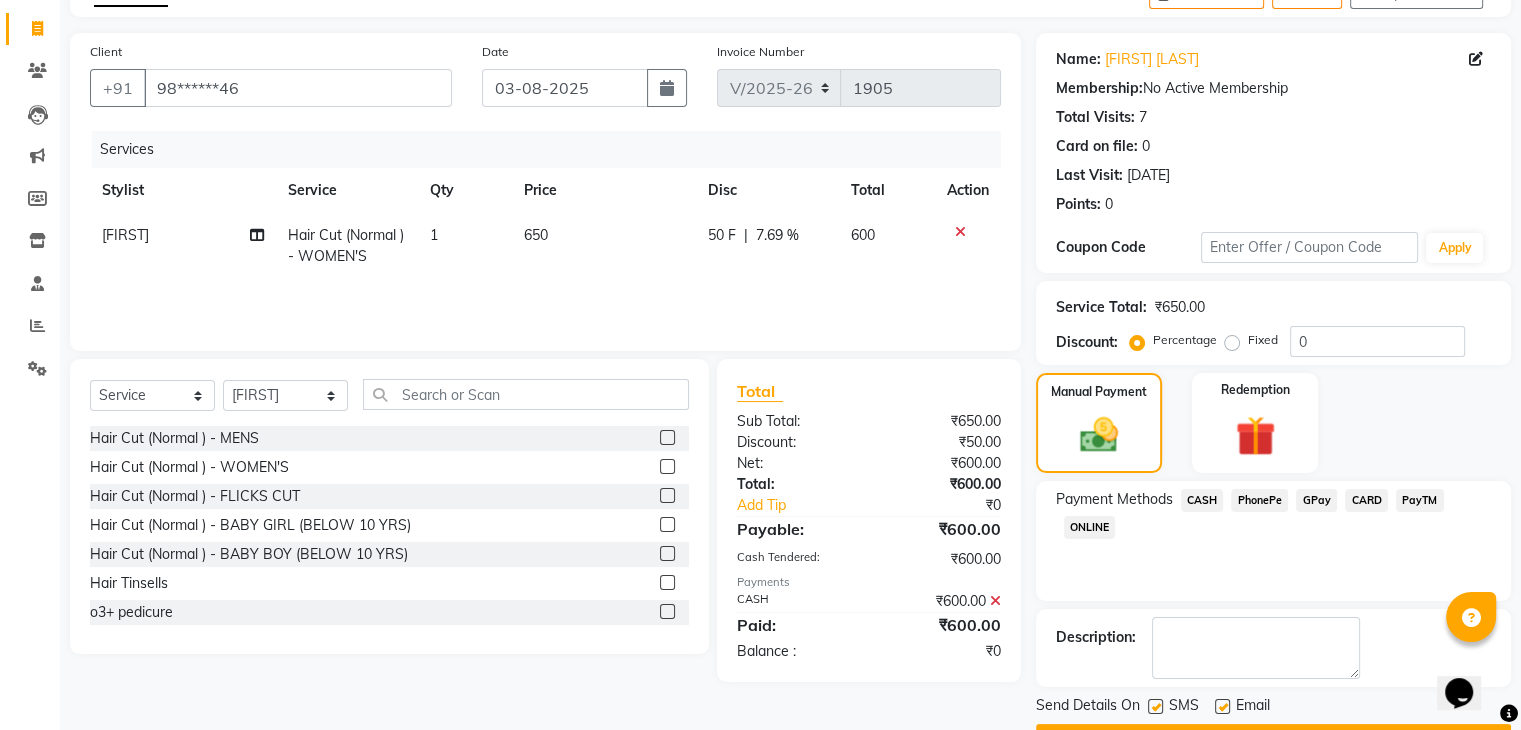 scroll, scrollTop: 171, scrollLeft: 0, axis: vertical 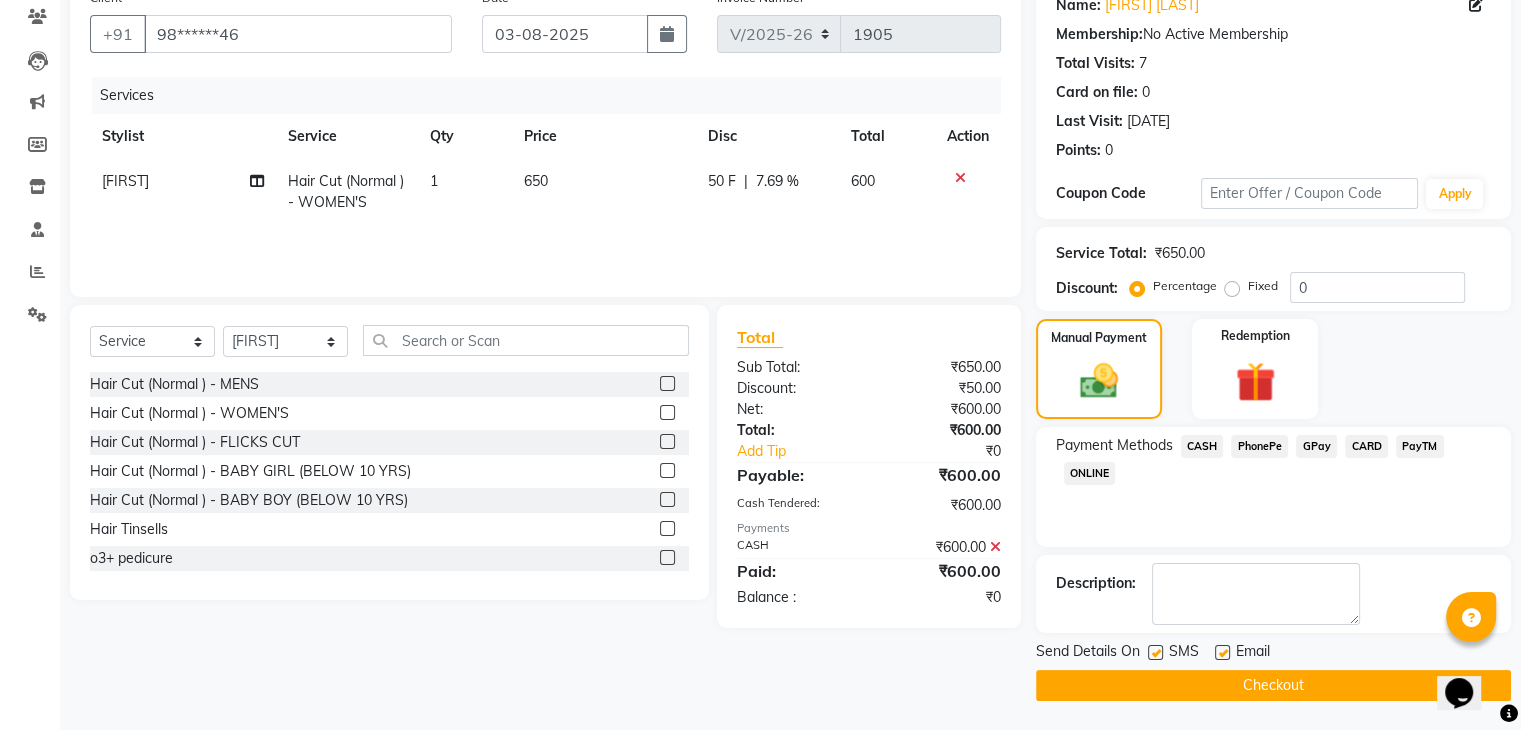 click 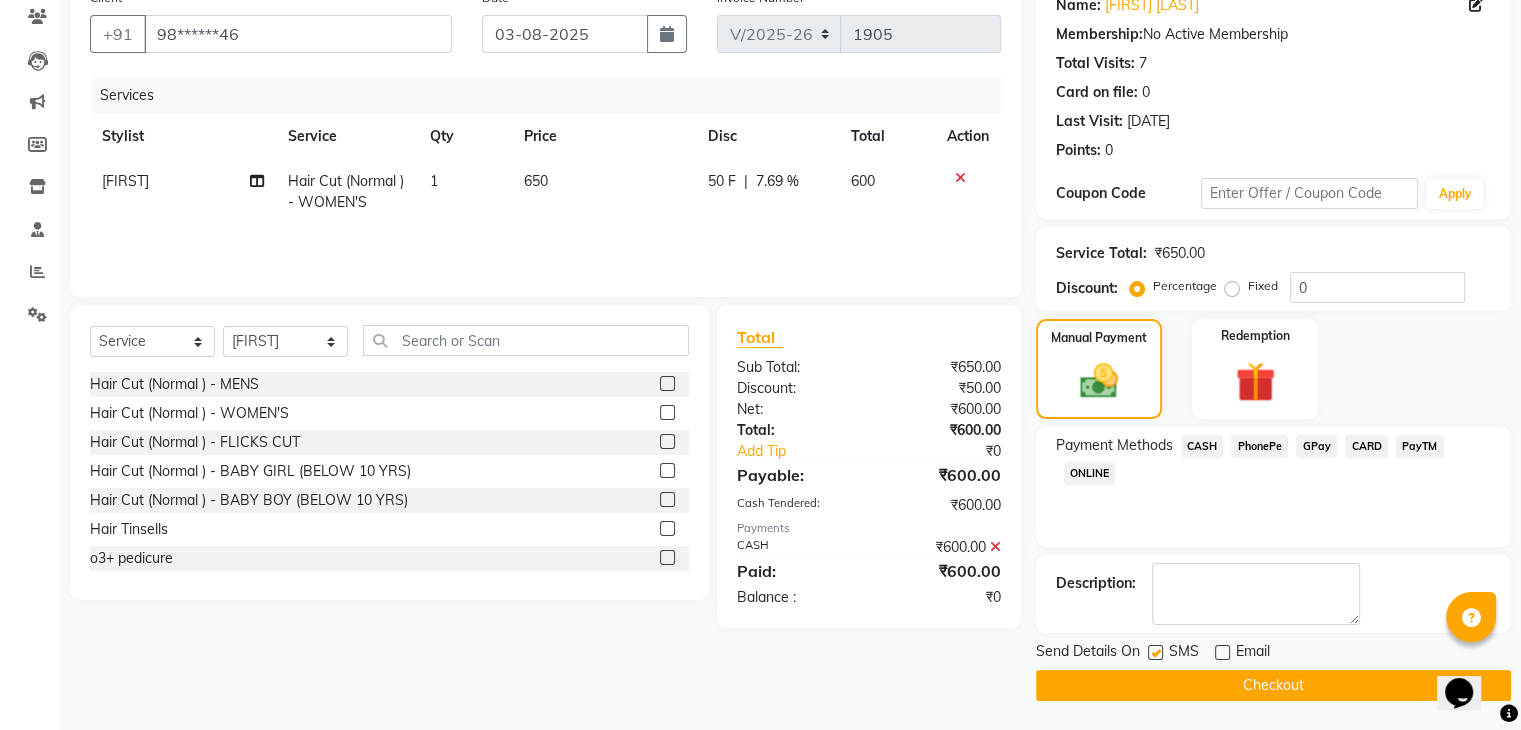 click 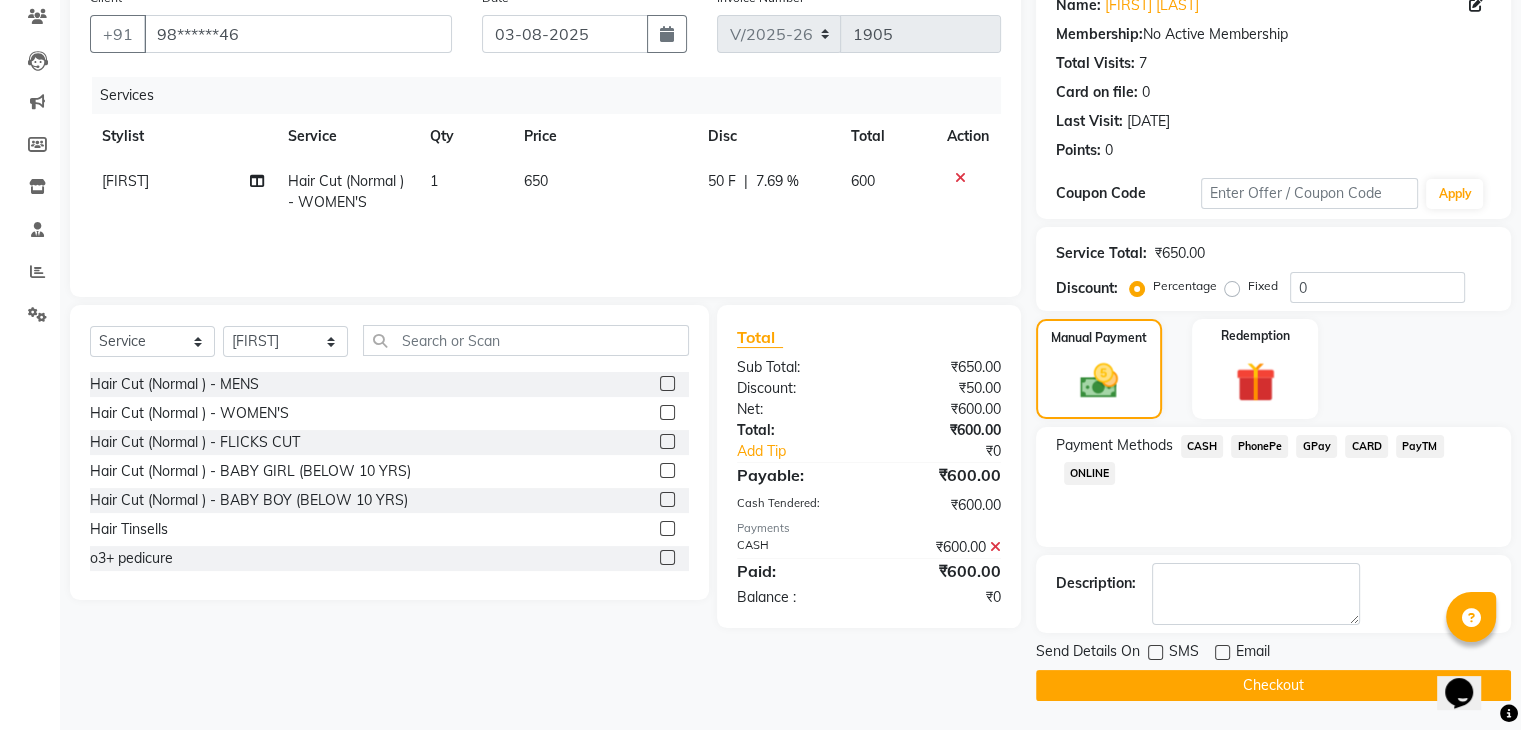 click on "Checkout" 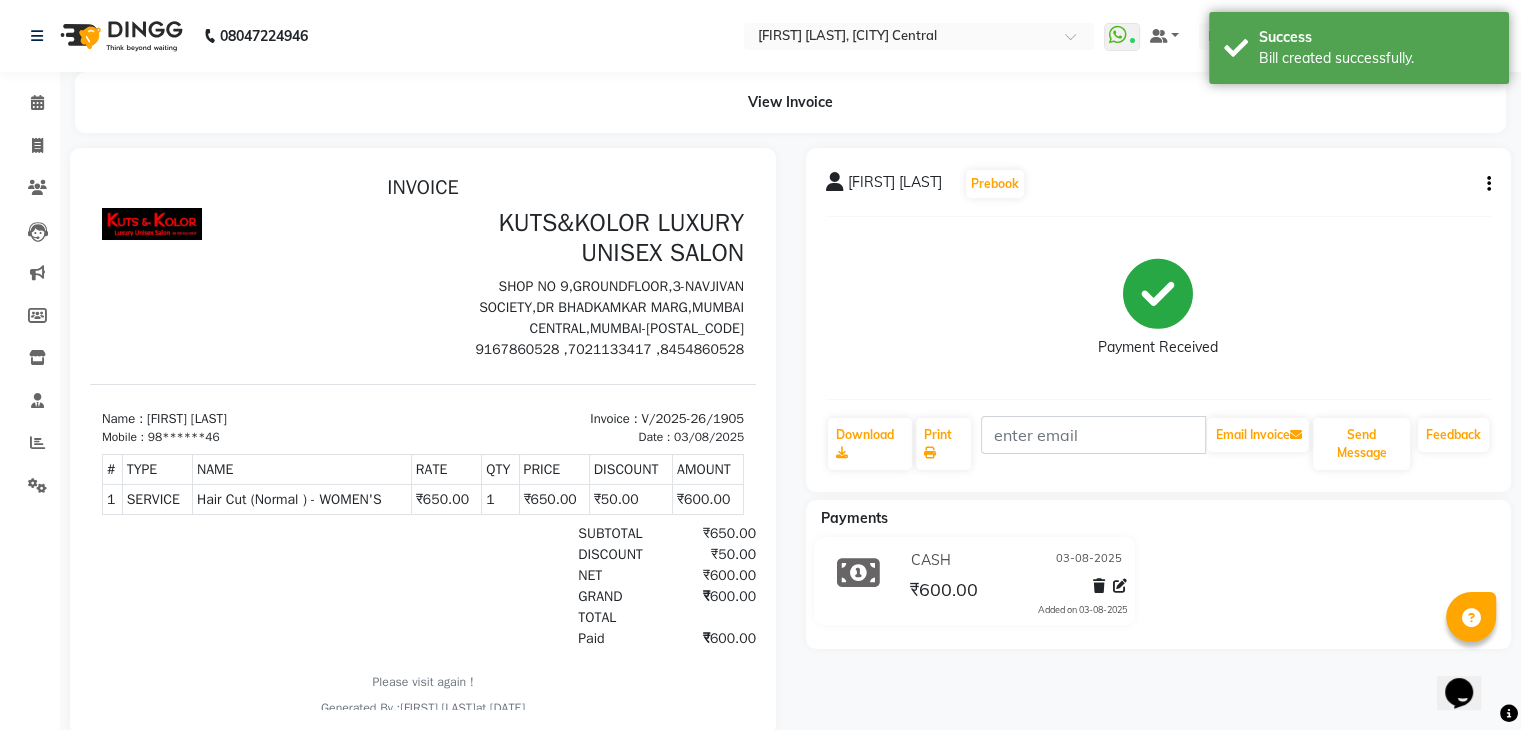 scroll, scrollTop: 0, scrollLeft: 0, axis: both 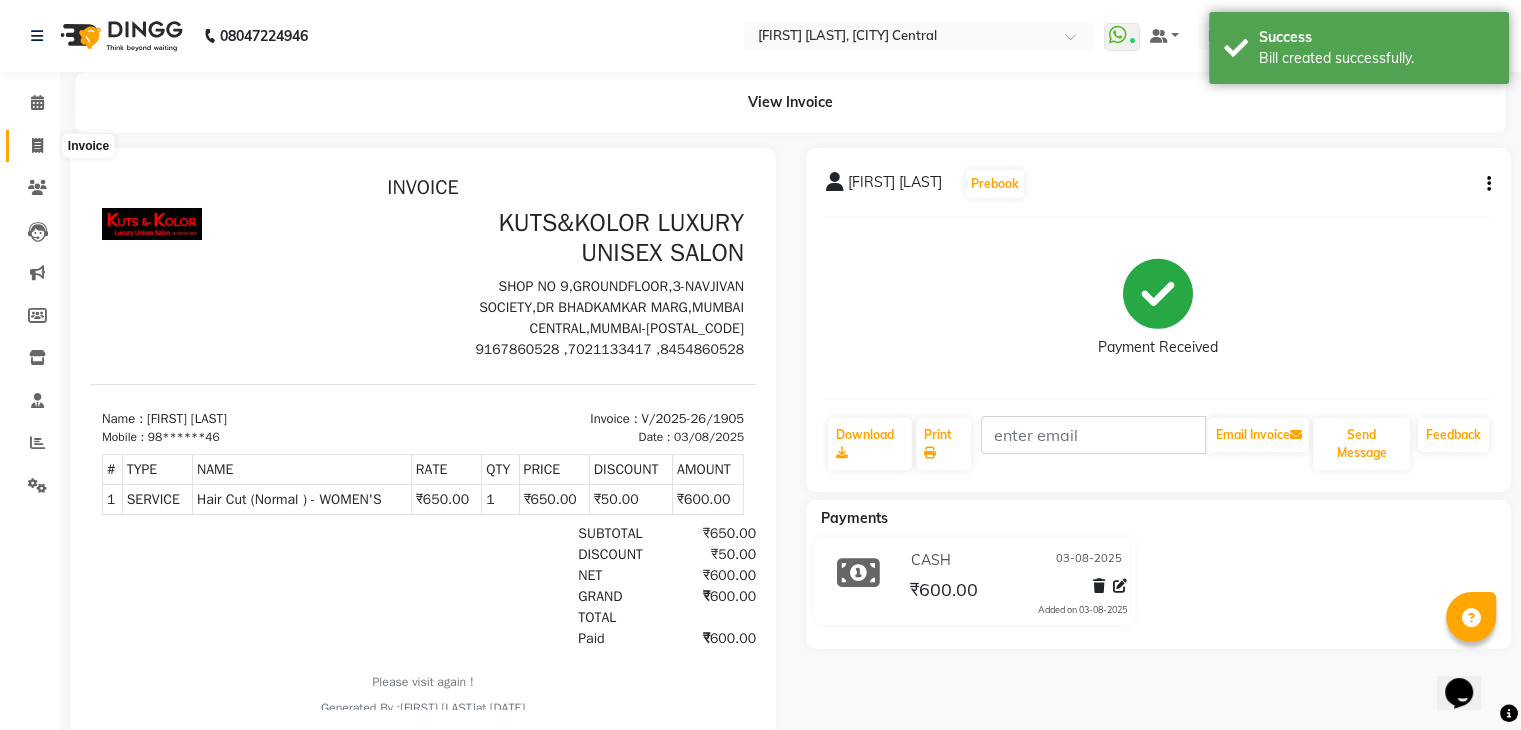 click 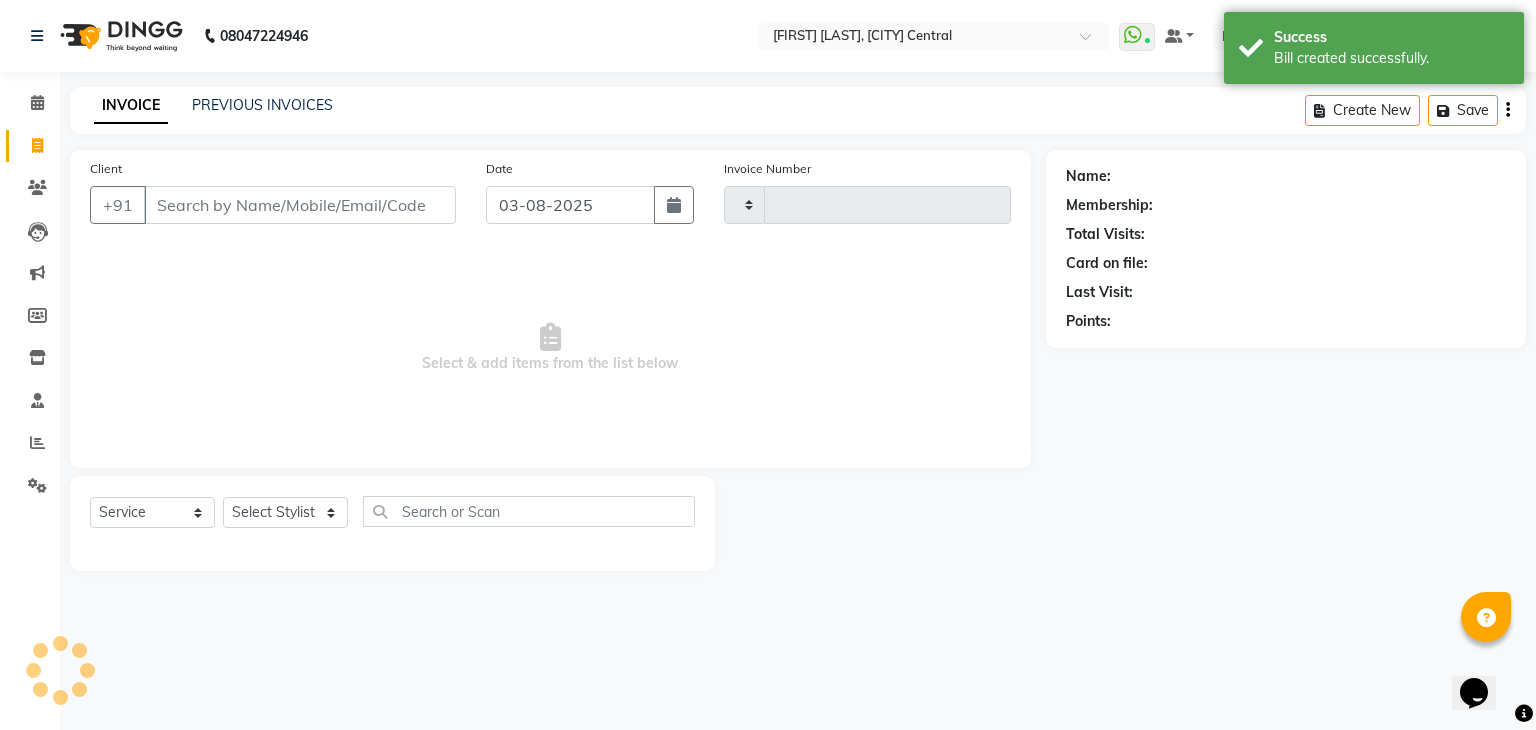 type on "1906" 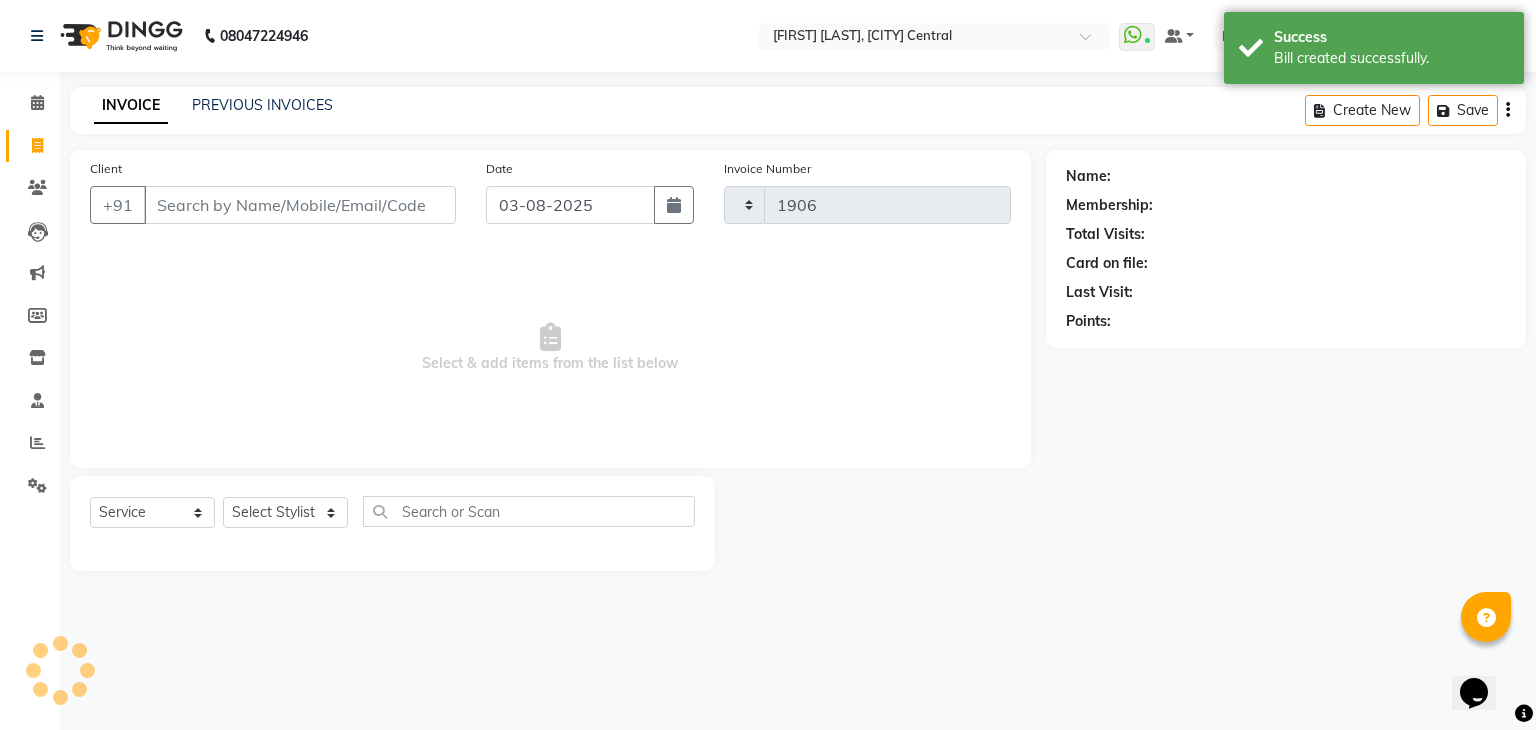 select on "4172" 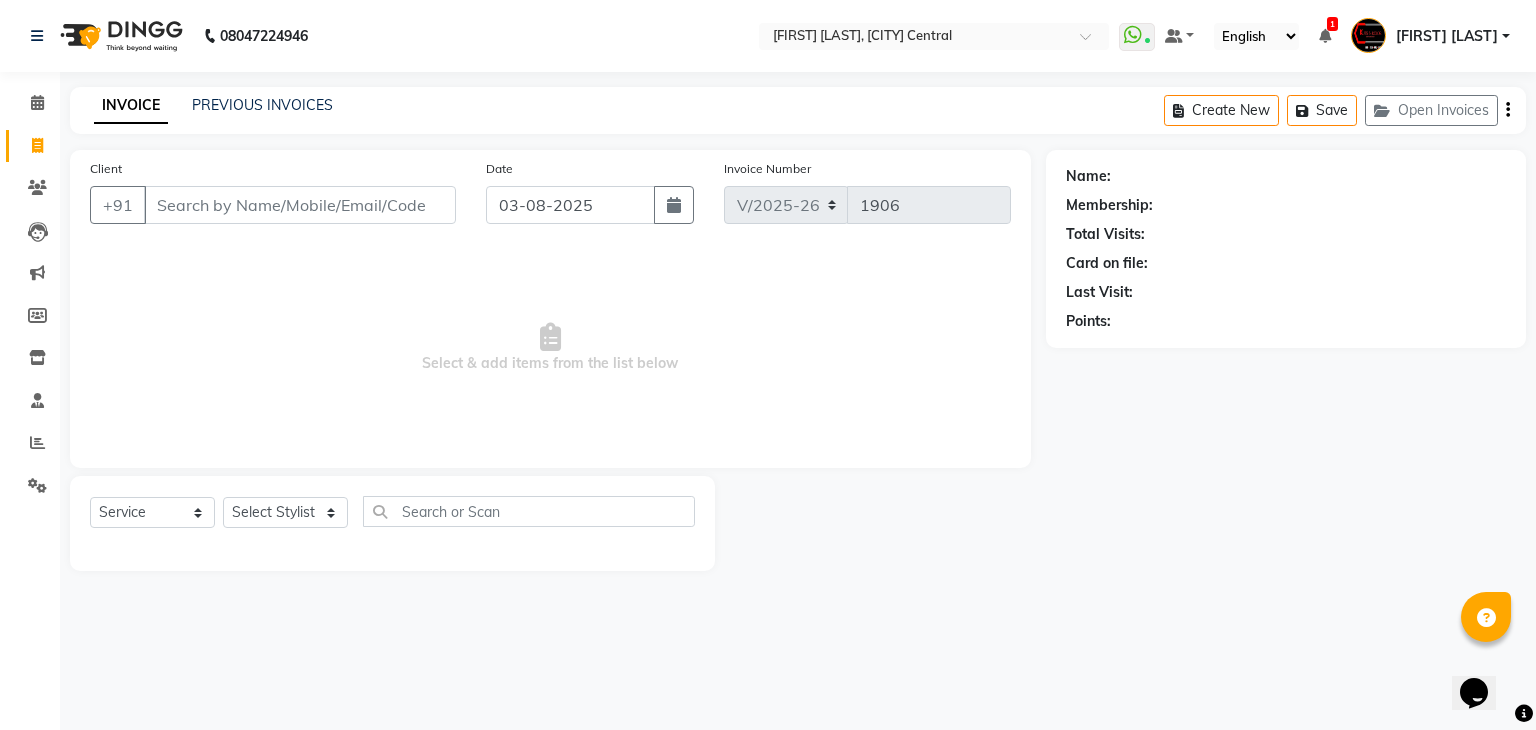 click on "Client" at bounding box center (300, 205) 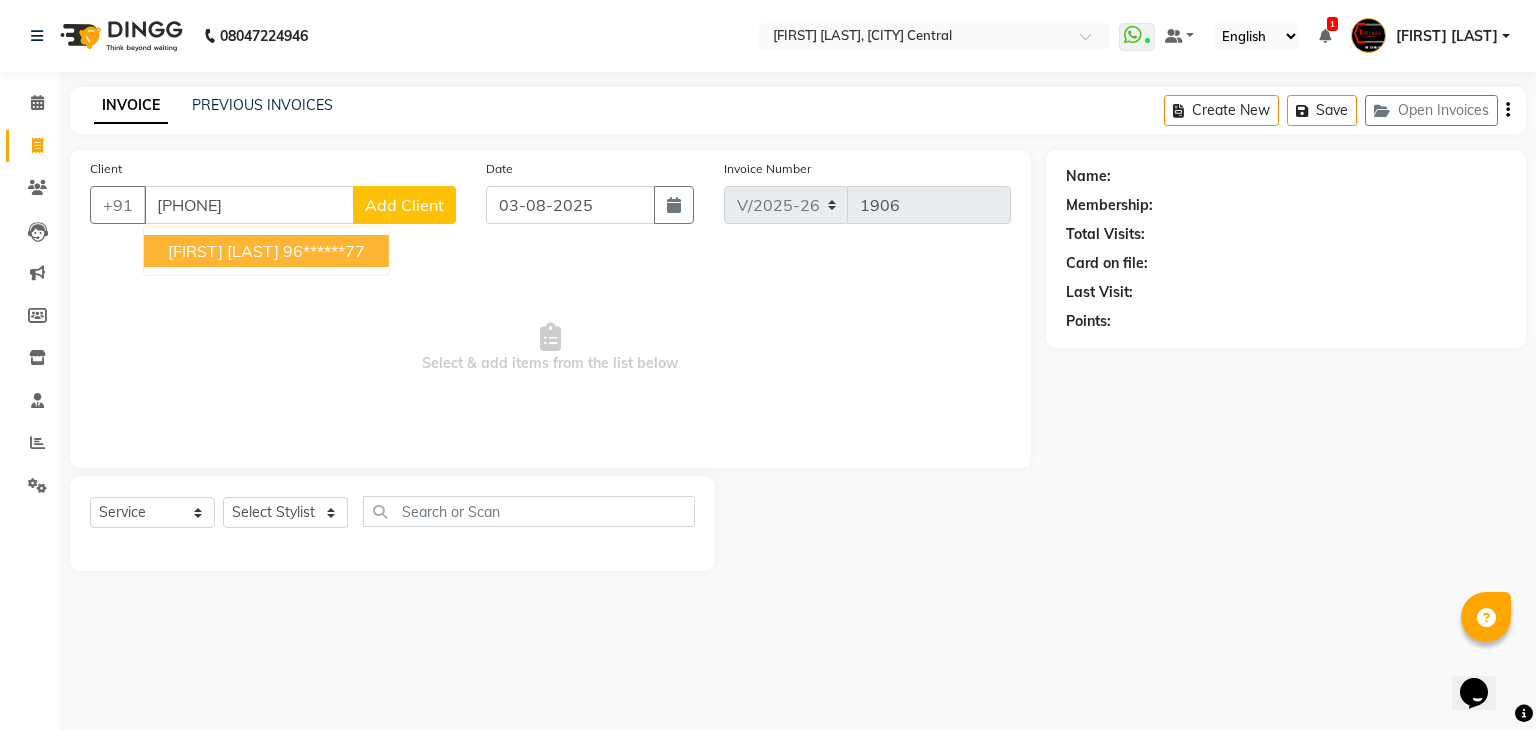 click on "[PHONE]" at bounding box center [249, 205] 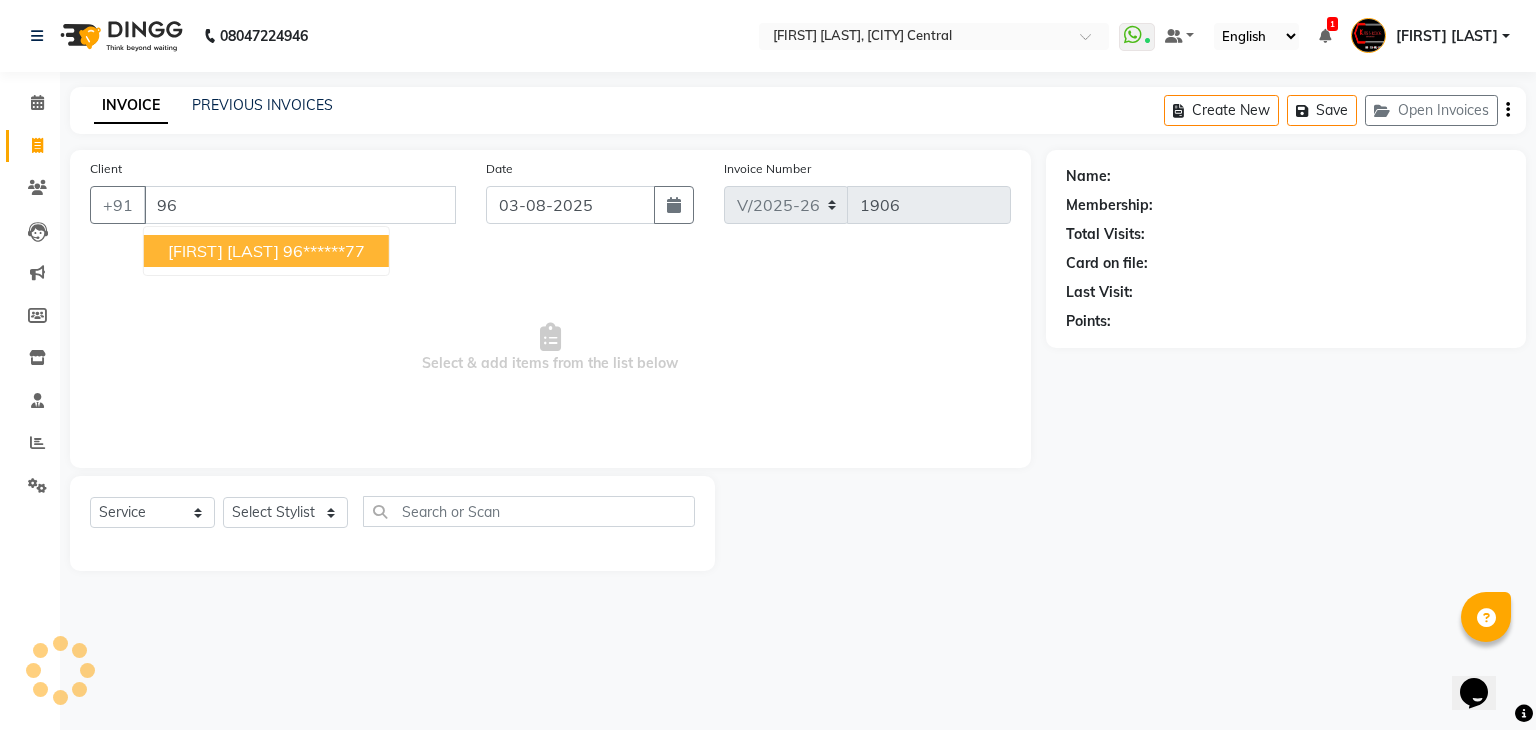 type on "9" 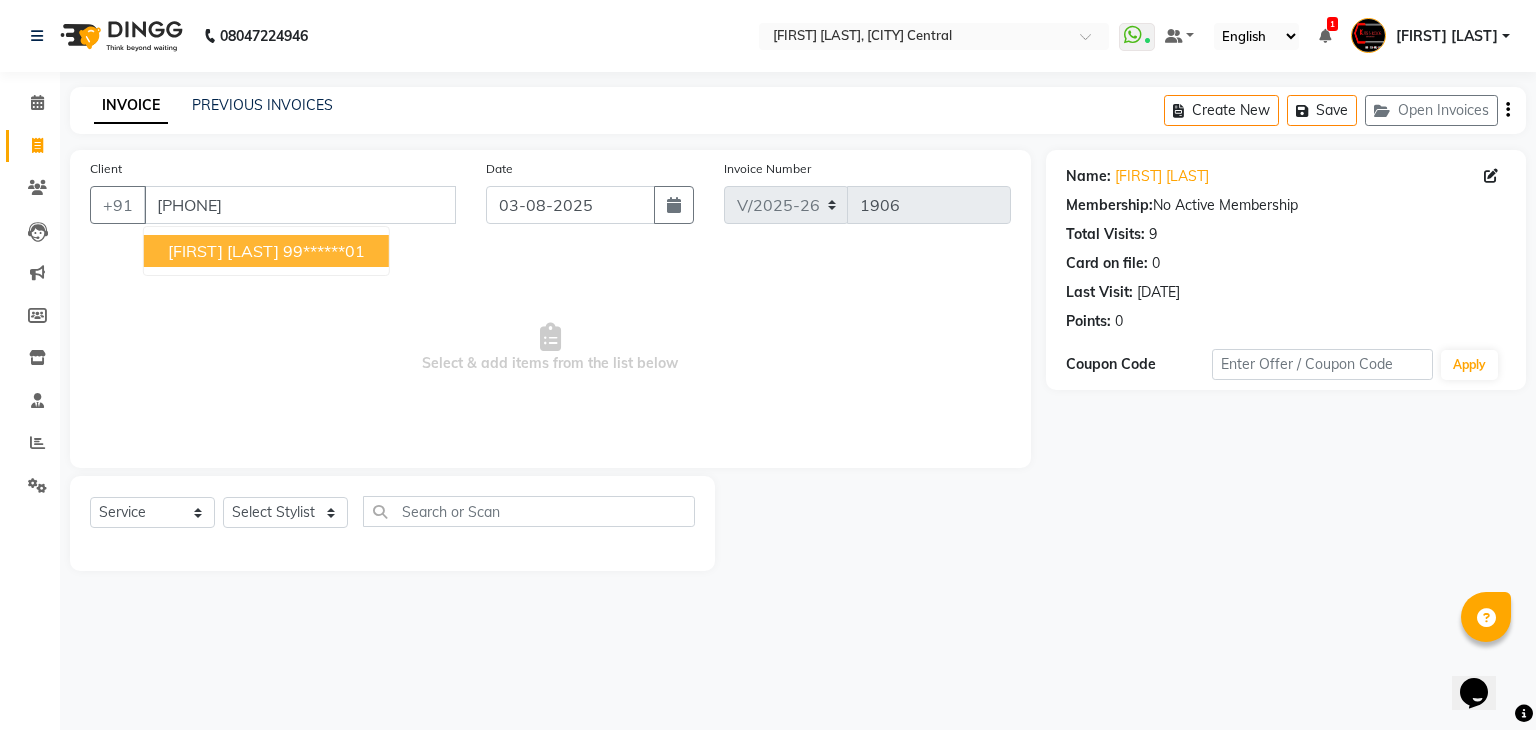 click on "99******01" at bounding box center (324, 251) 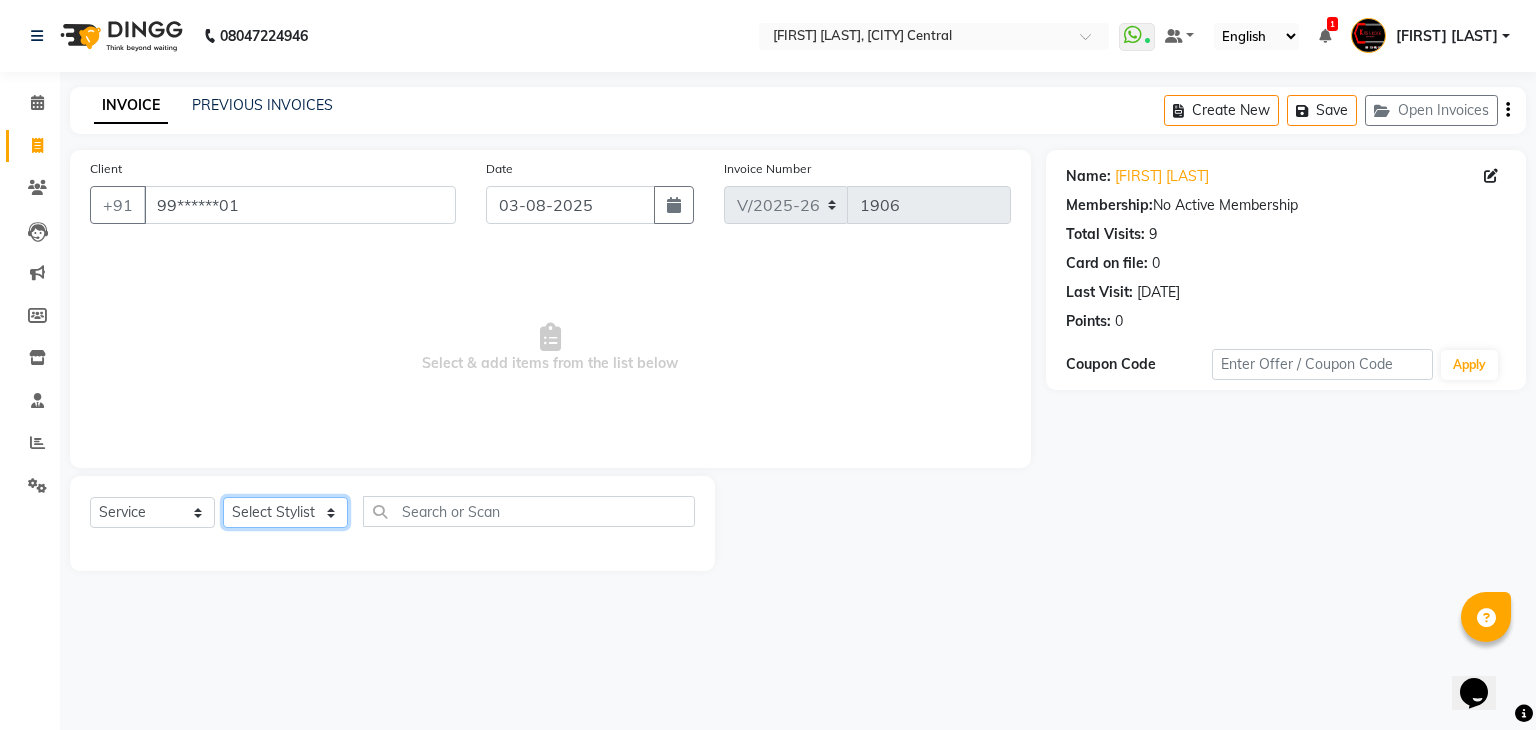 click on "Select Stylist [FIRST] [FIRST] [FIRST] [FIRST] [FIRST] [FIRST] [FIRST] [FIRST] [FIRST] [FIRST] [FIRST] [FIRST] [FIRST] [FIRST] [FIRST] [FIRST] [FIRST]" 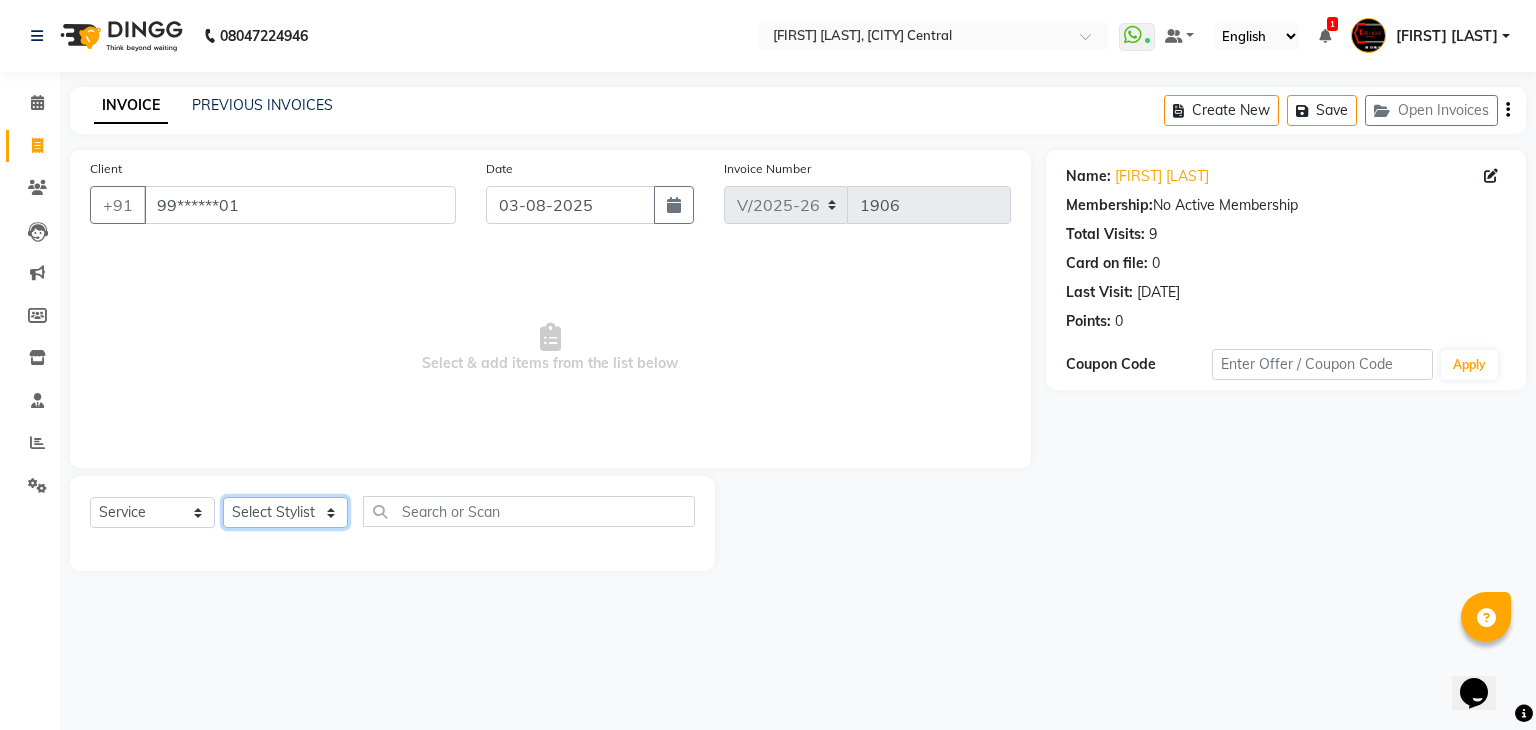 select on "86664" 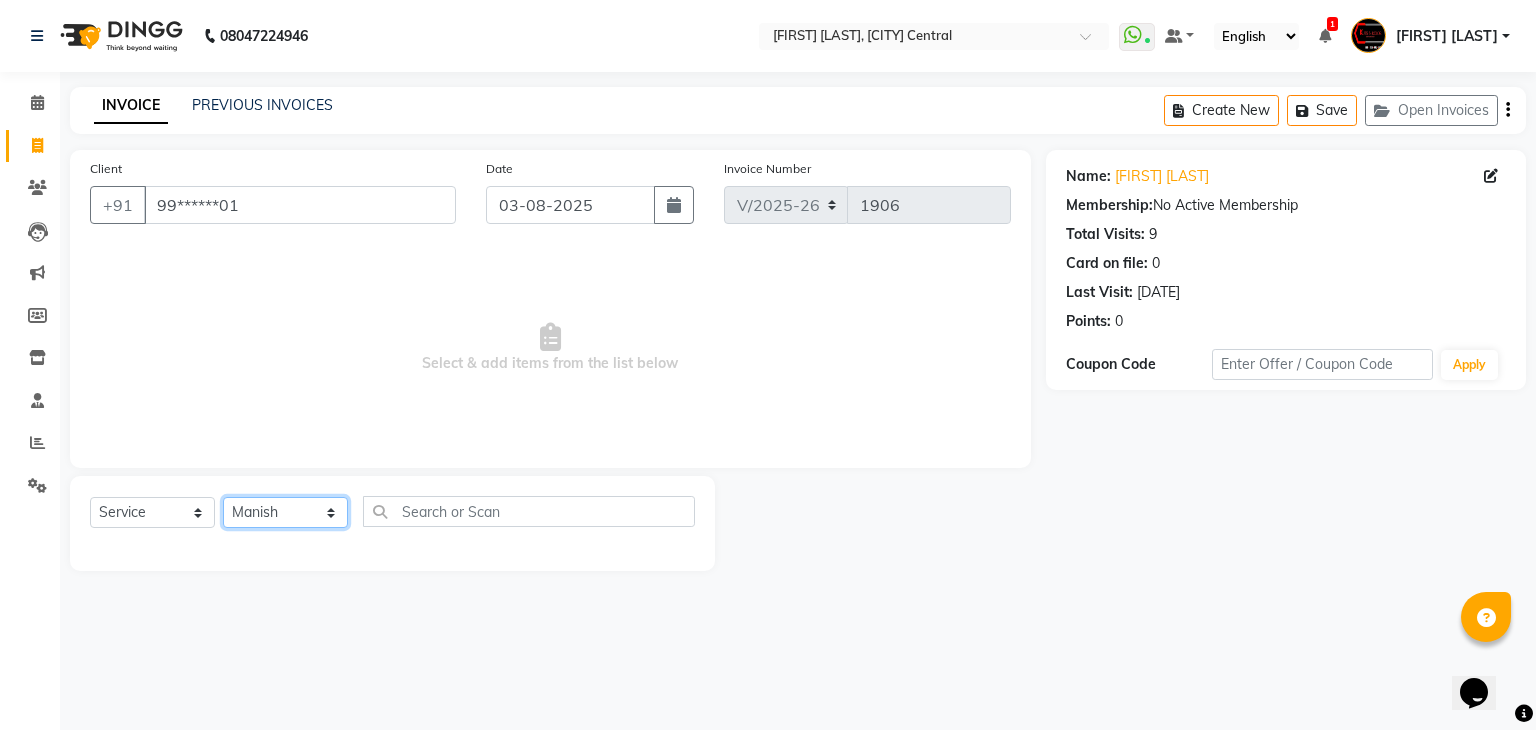 click on "Select Stylist [FIRST] [FIRST] [FIRST] [FIRST] [FIRST] [FIRST] [FIRST] [FIRST] [FIRST] [FIRST] [FIRST] [FIRST] [FIRST] [FIRST] [FIRST] [FIRST] [FIRST]" 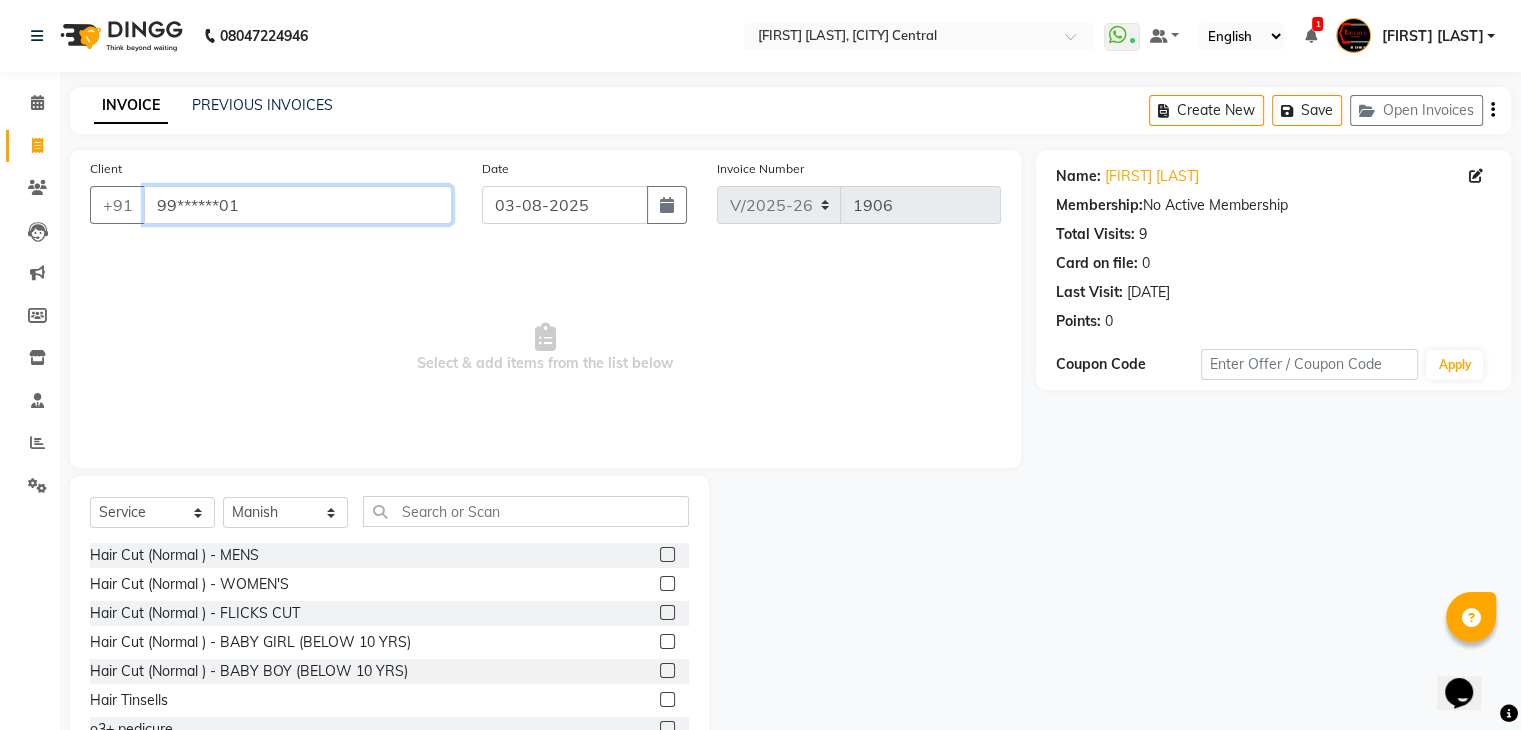 click on "99******01" at bounding box center [298, 205] 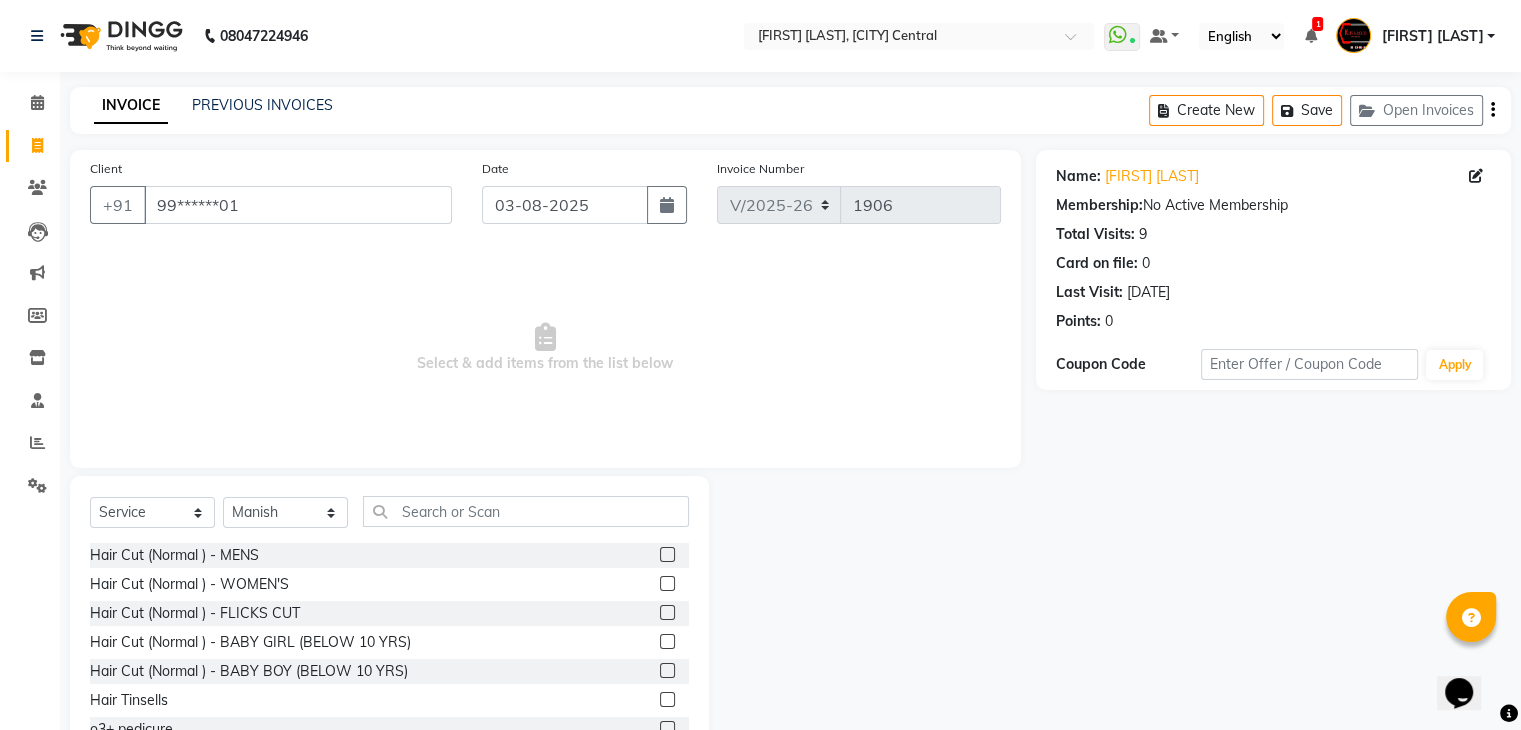 click 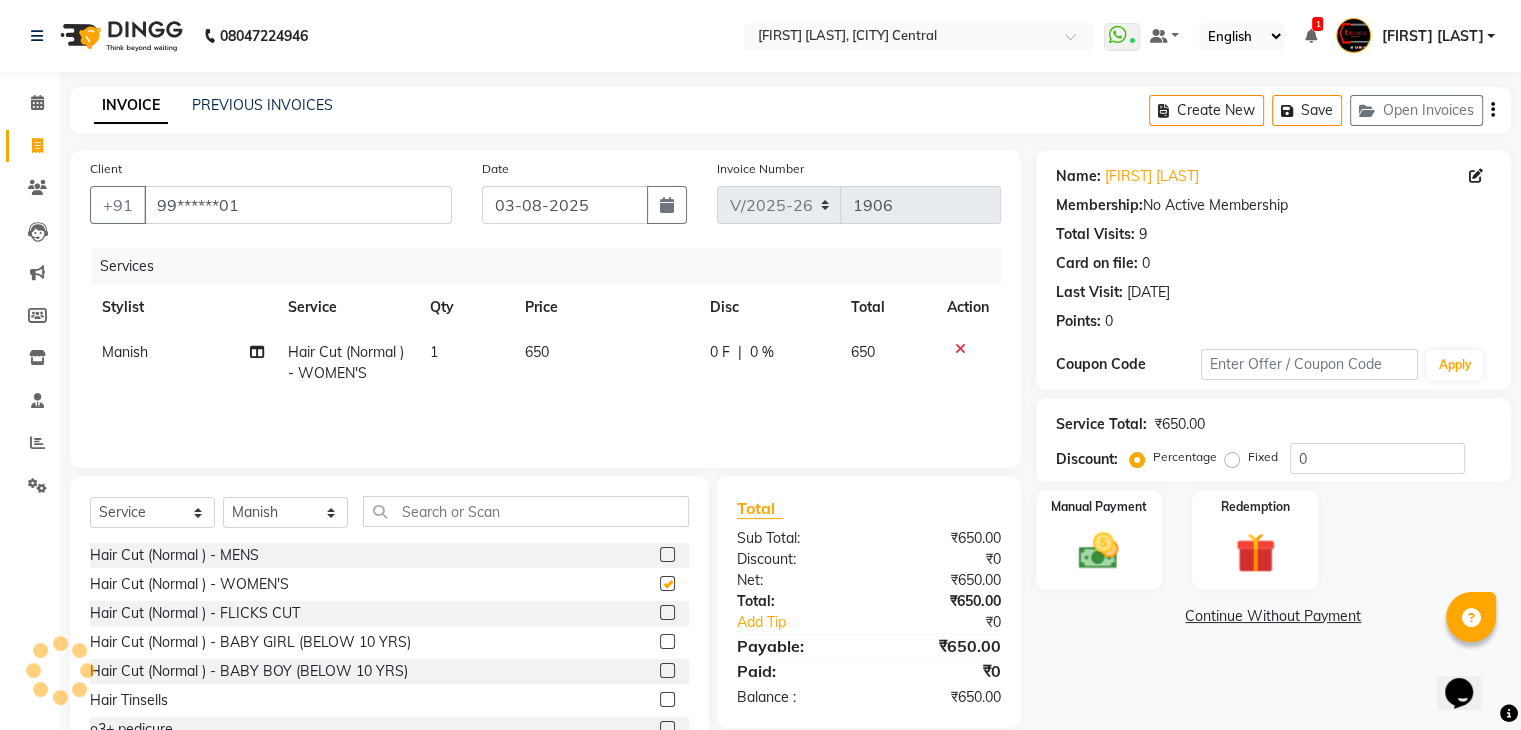 checkbox on "false" 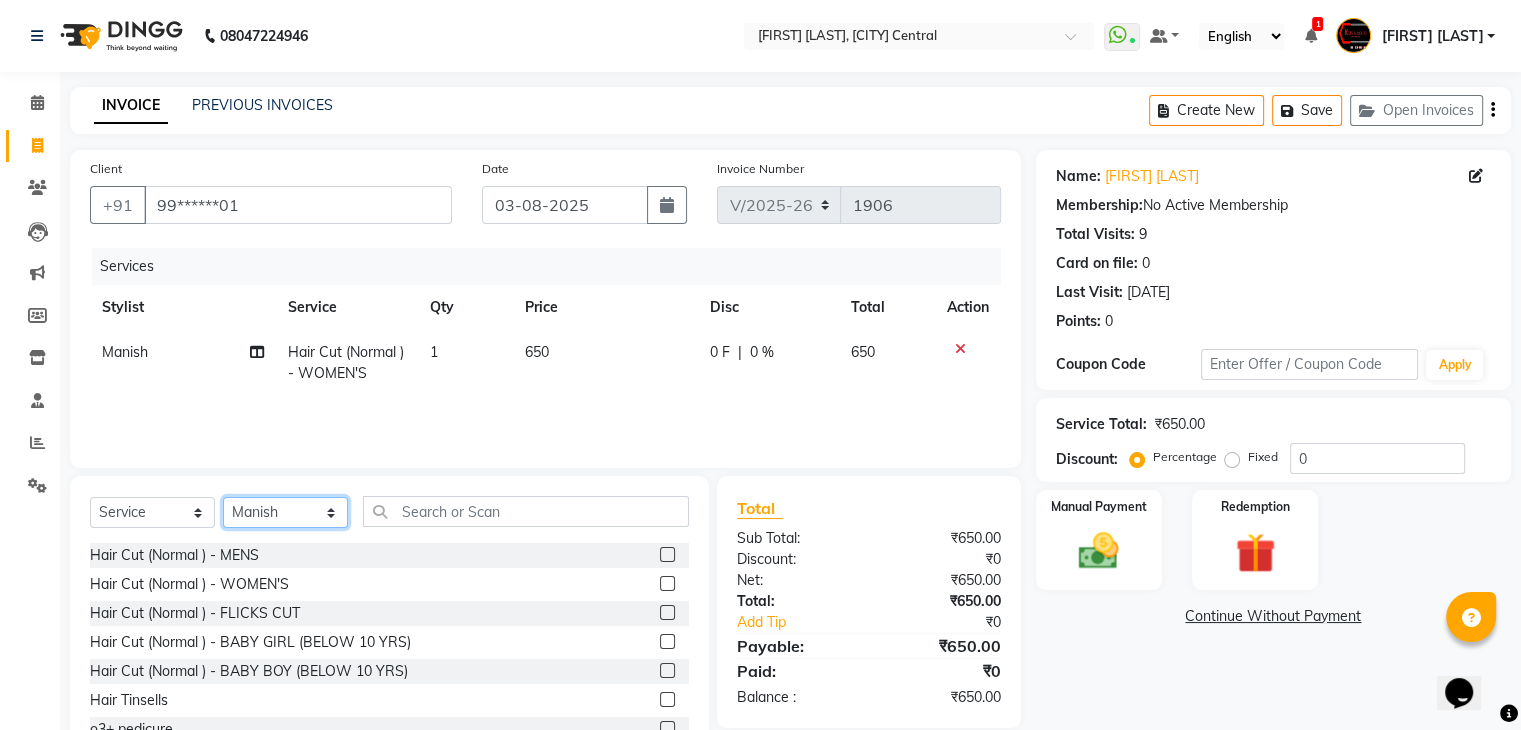 click on "Select Stylist [FIRST] [FIRST] [FIRST] [FIRST] [FIRST] [FIRST] [FIRST] [FIRST] [FIRST] [FIRST] [FIRST] [FIRST] [FIRST] [FIRST] [FIRST] [FIRST] [FIRST]" 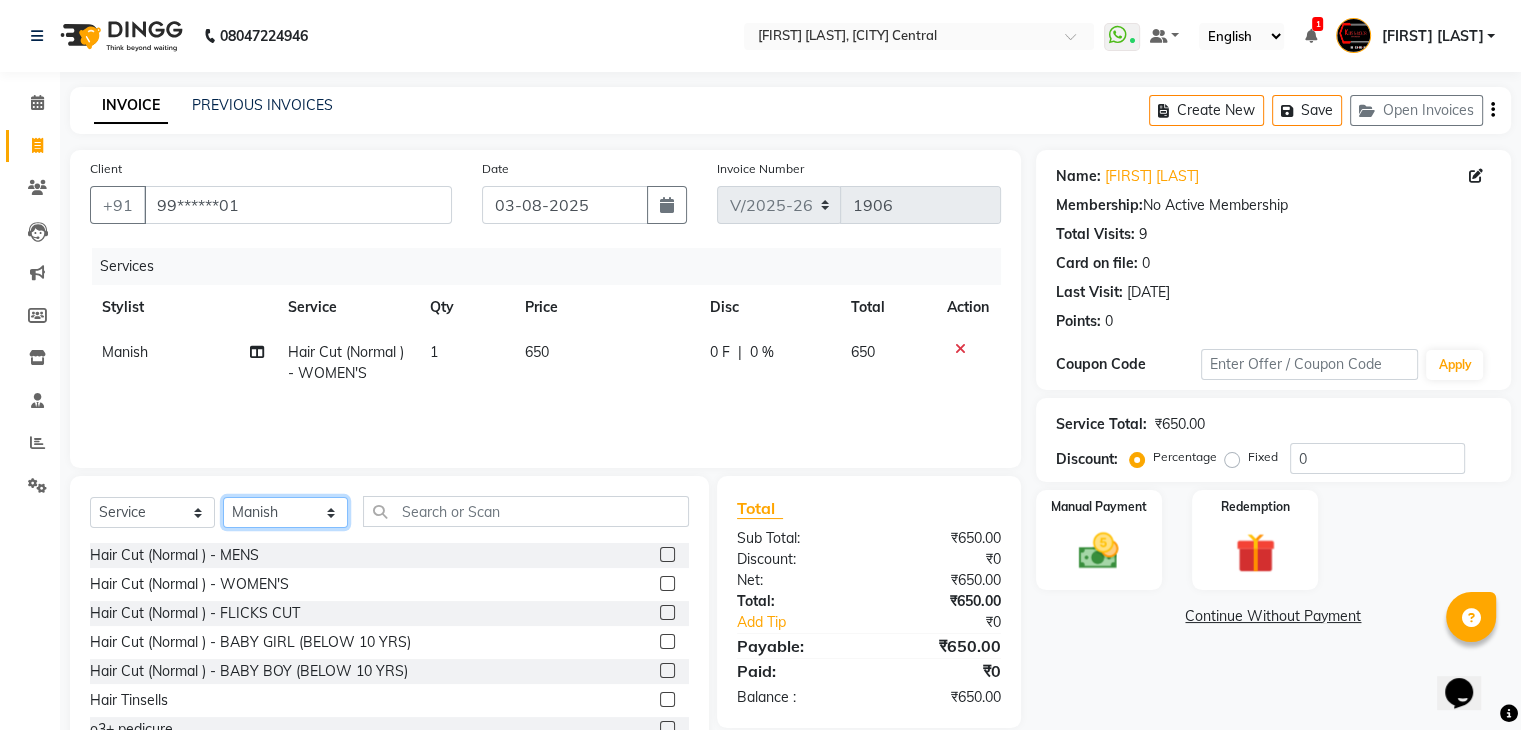 click on "Select Stylist [FIRST] [FIRST] [FIRST] [FIRST] [FIRST] [FIRST] [FIRST] [FIRST] [FIRST] [FIRST] [FIRST] [FIRST] [FIRST] [FIRST] [FIRST] [FIRST] [FIRST]" 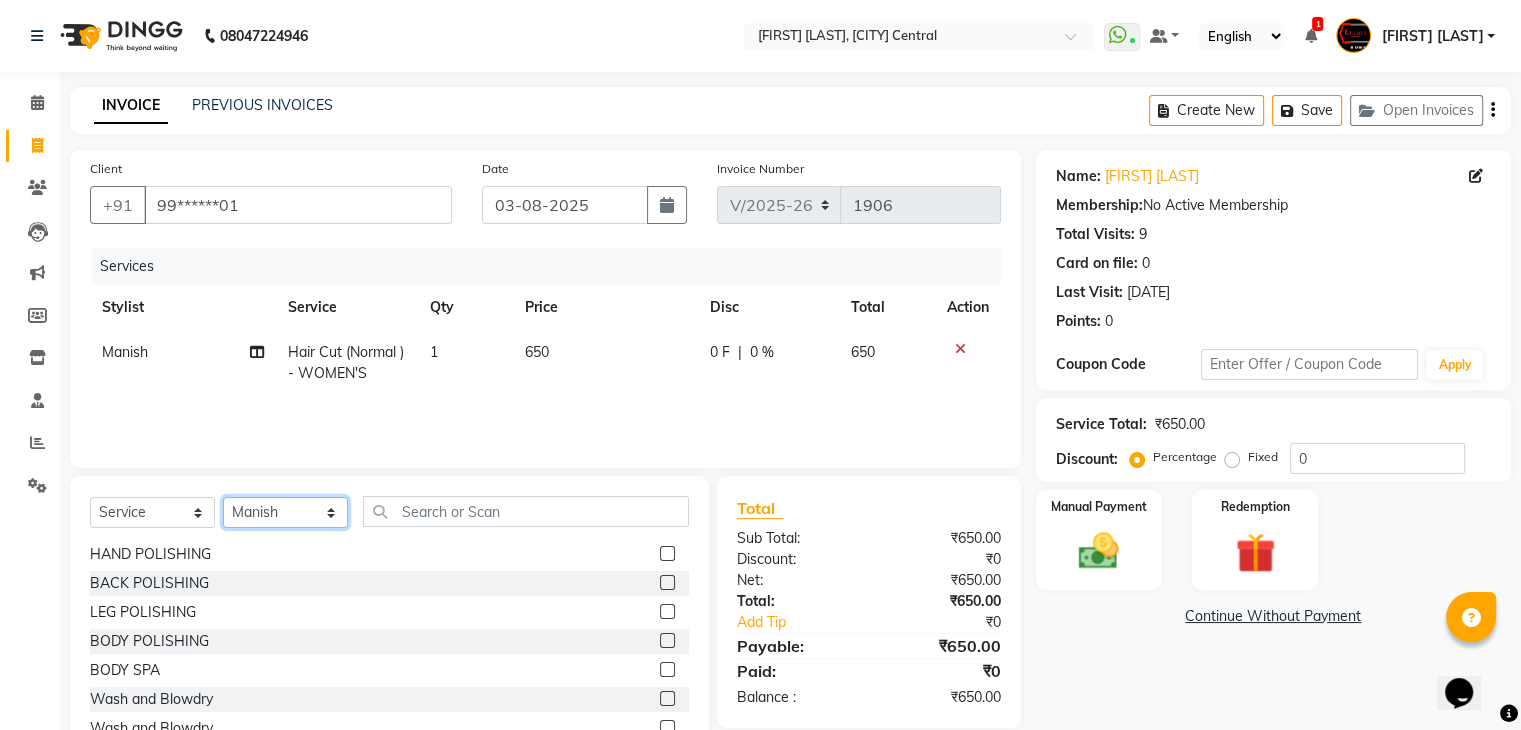 scroll, scrollTop: 216, scrollLeft: 0, axis: vertical 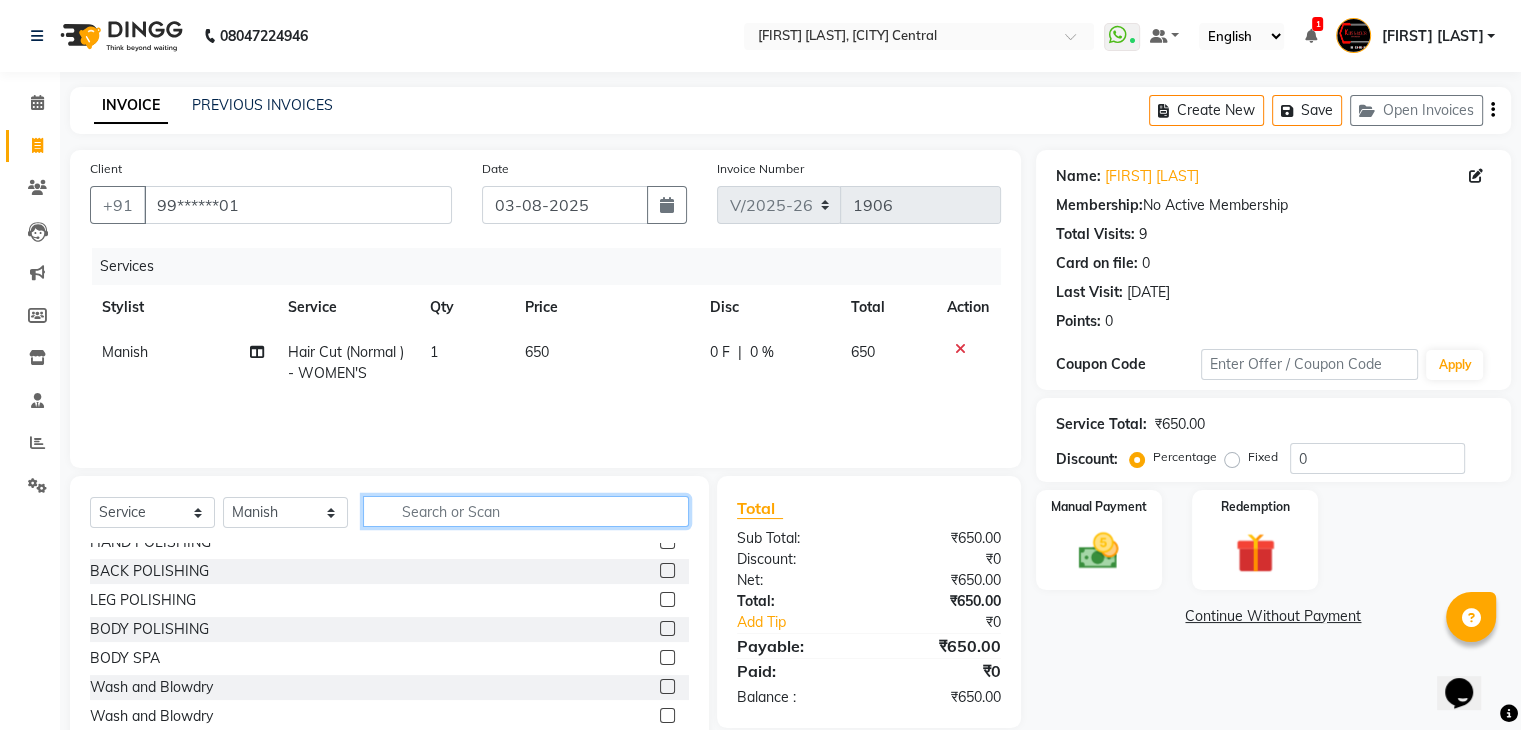click 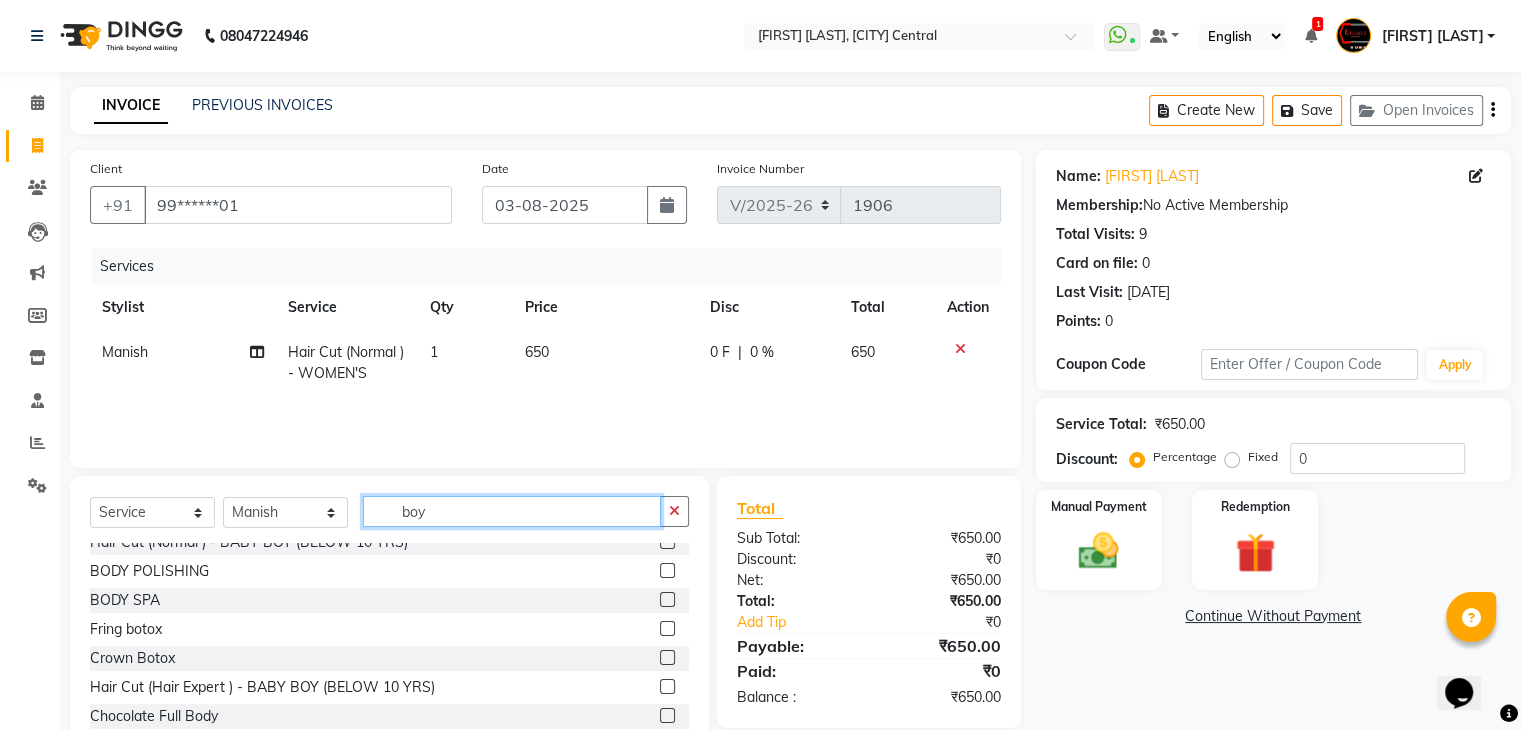 scroll, scrollTop: 0, scrollLeft: 0, axis: both 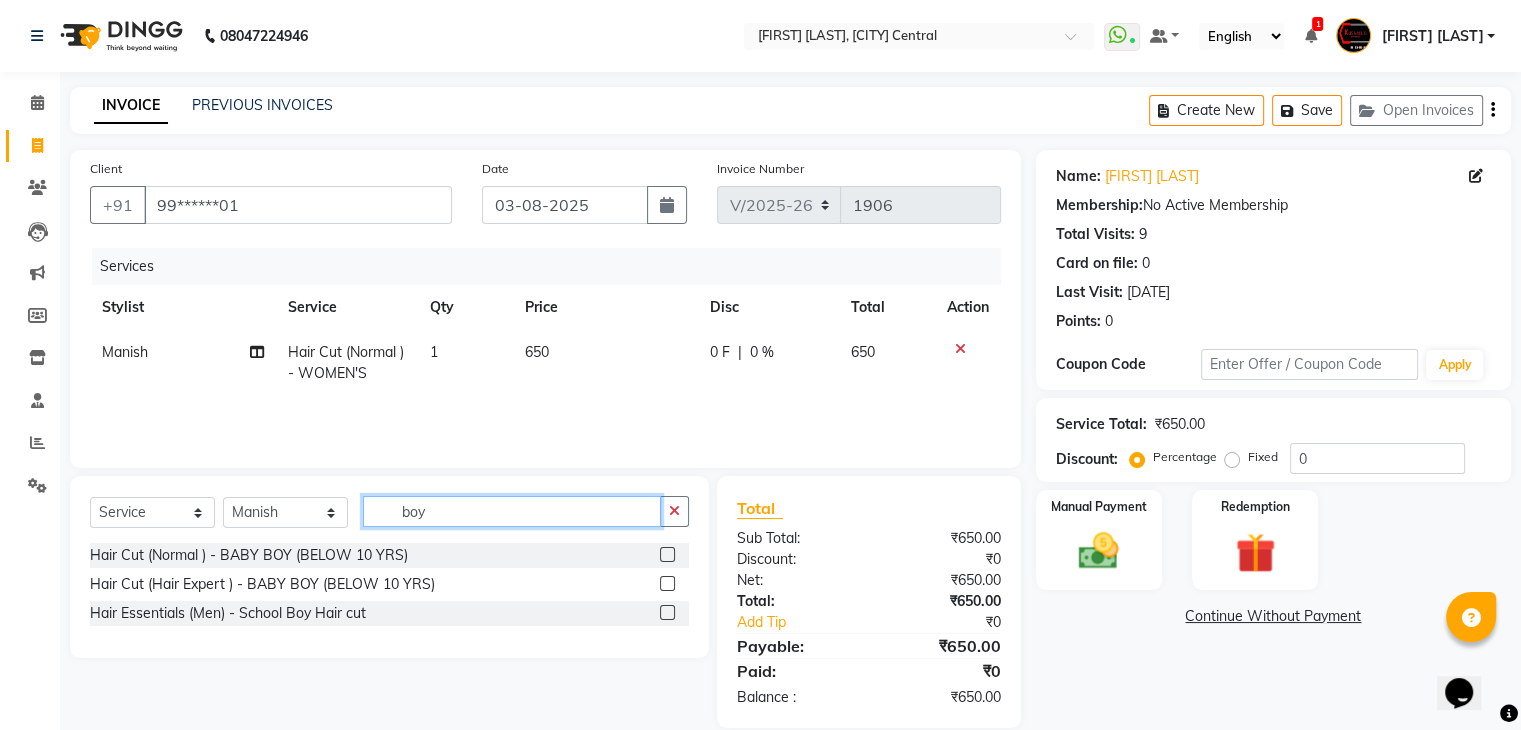 type on "boy" 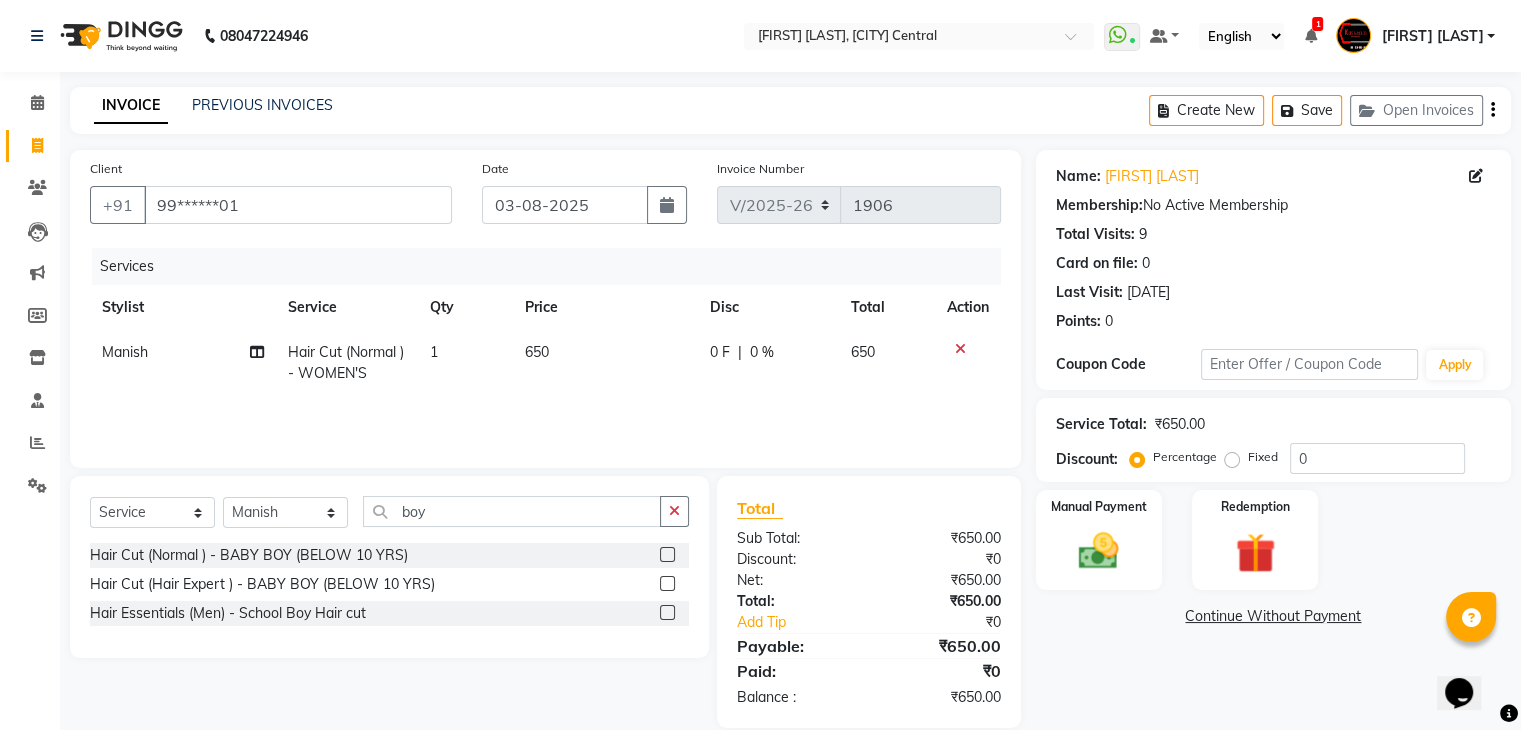 click 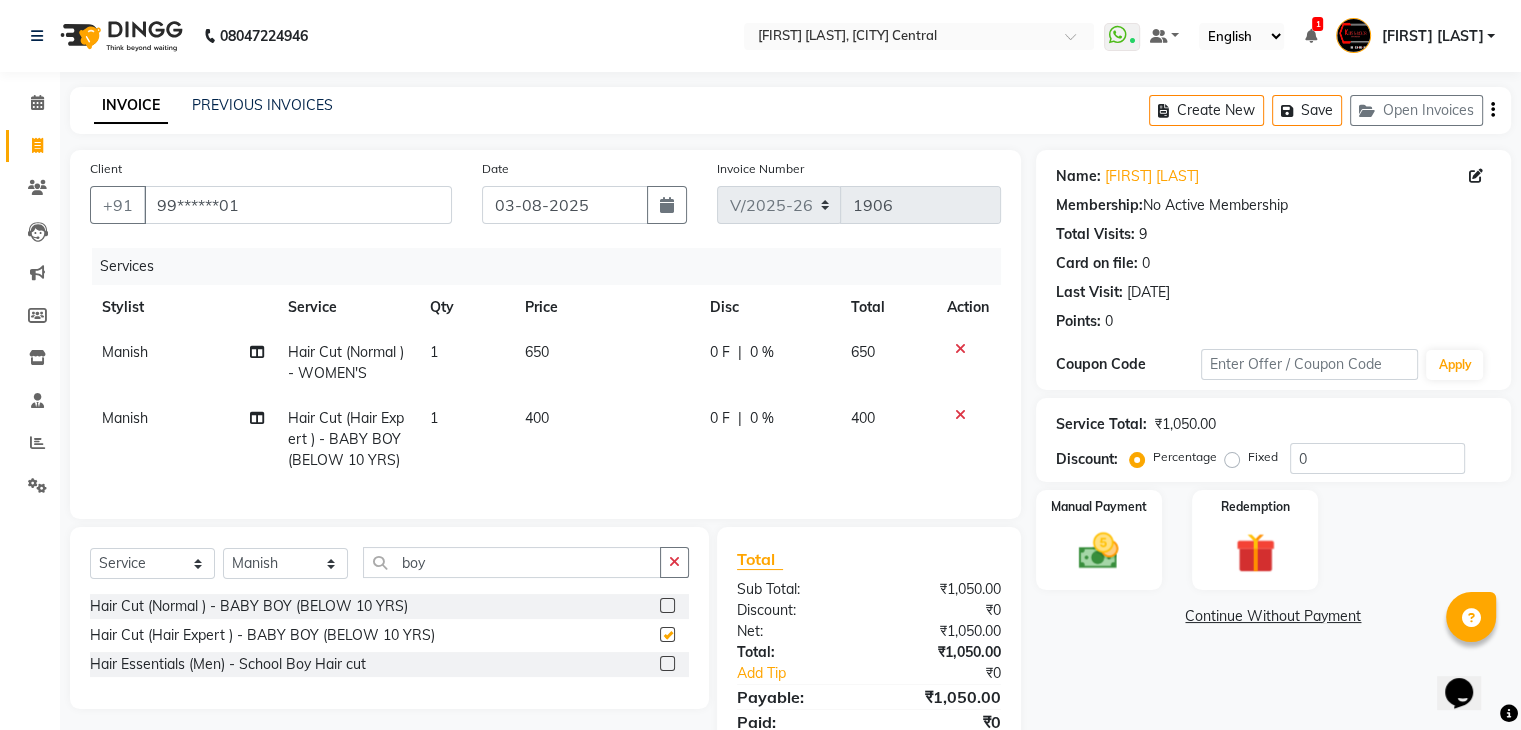checkbox on "false" 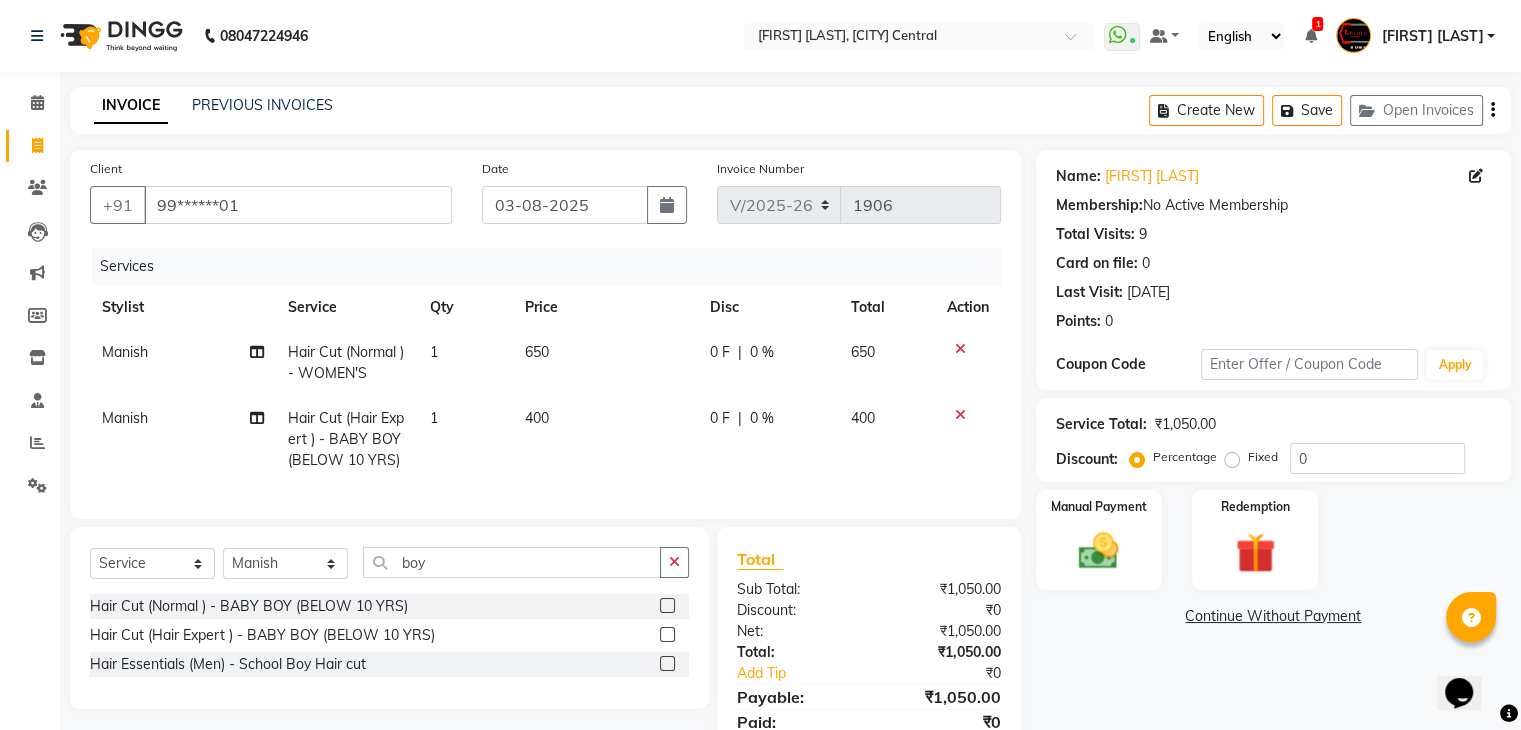 click on "0 F" 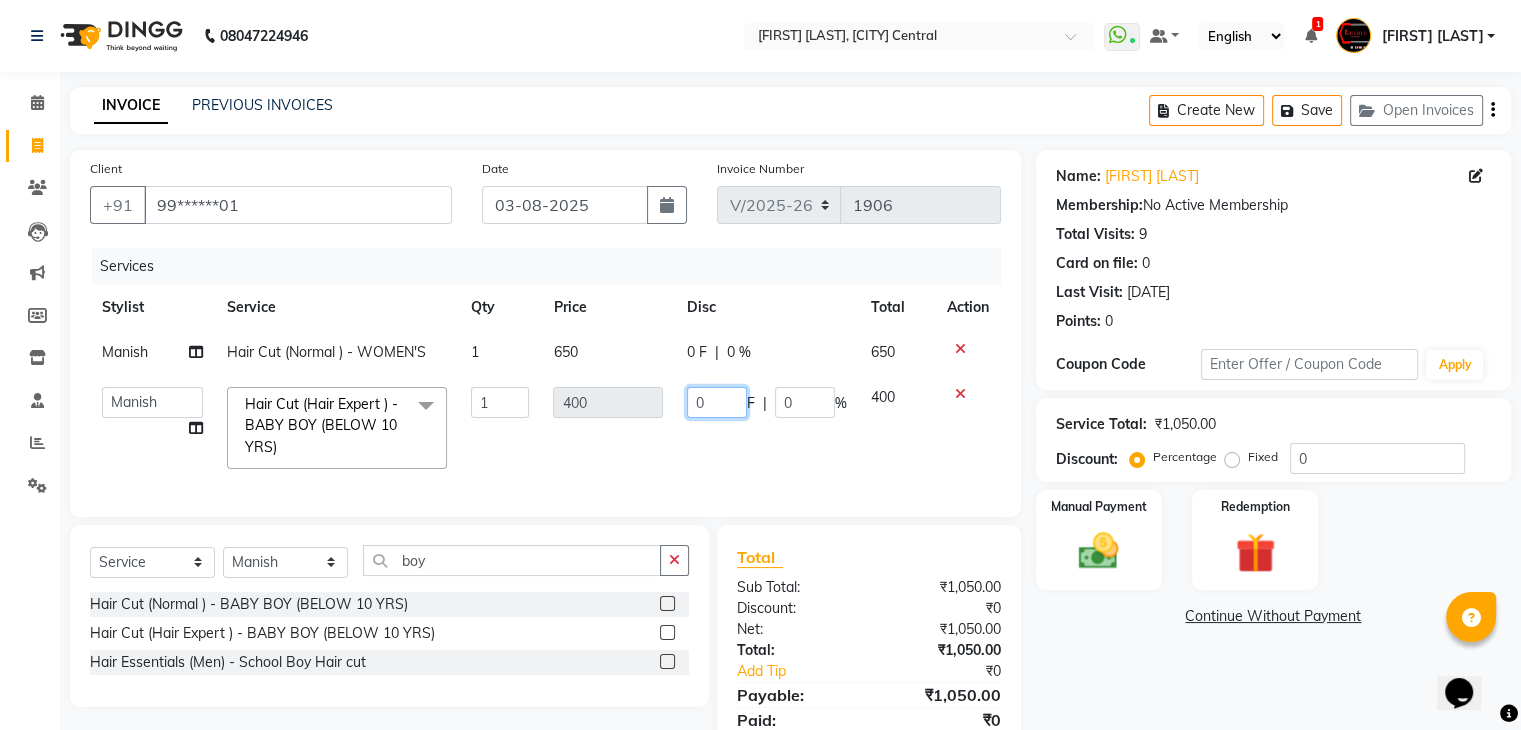 click on "0" 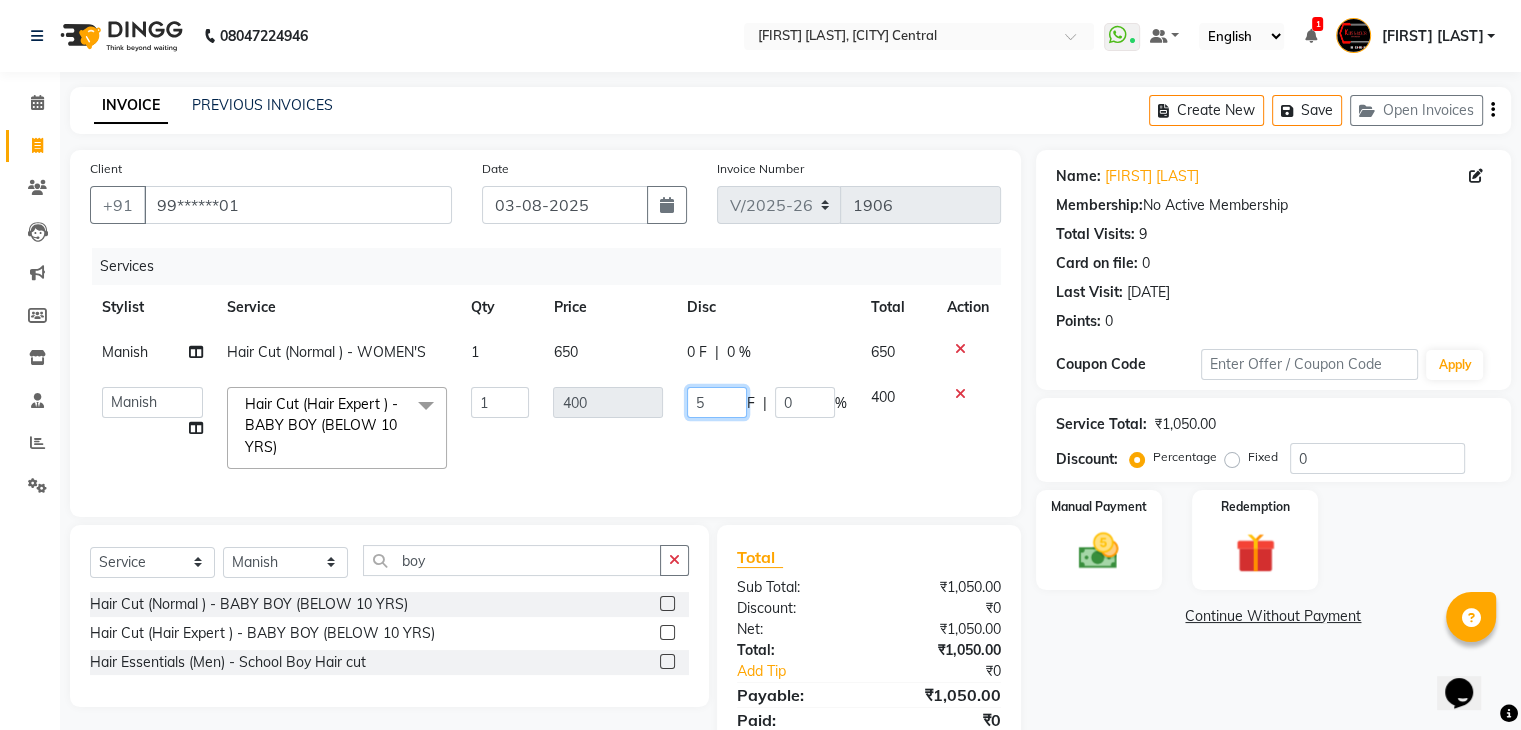 type on "50" 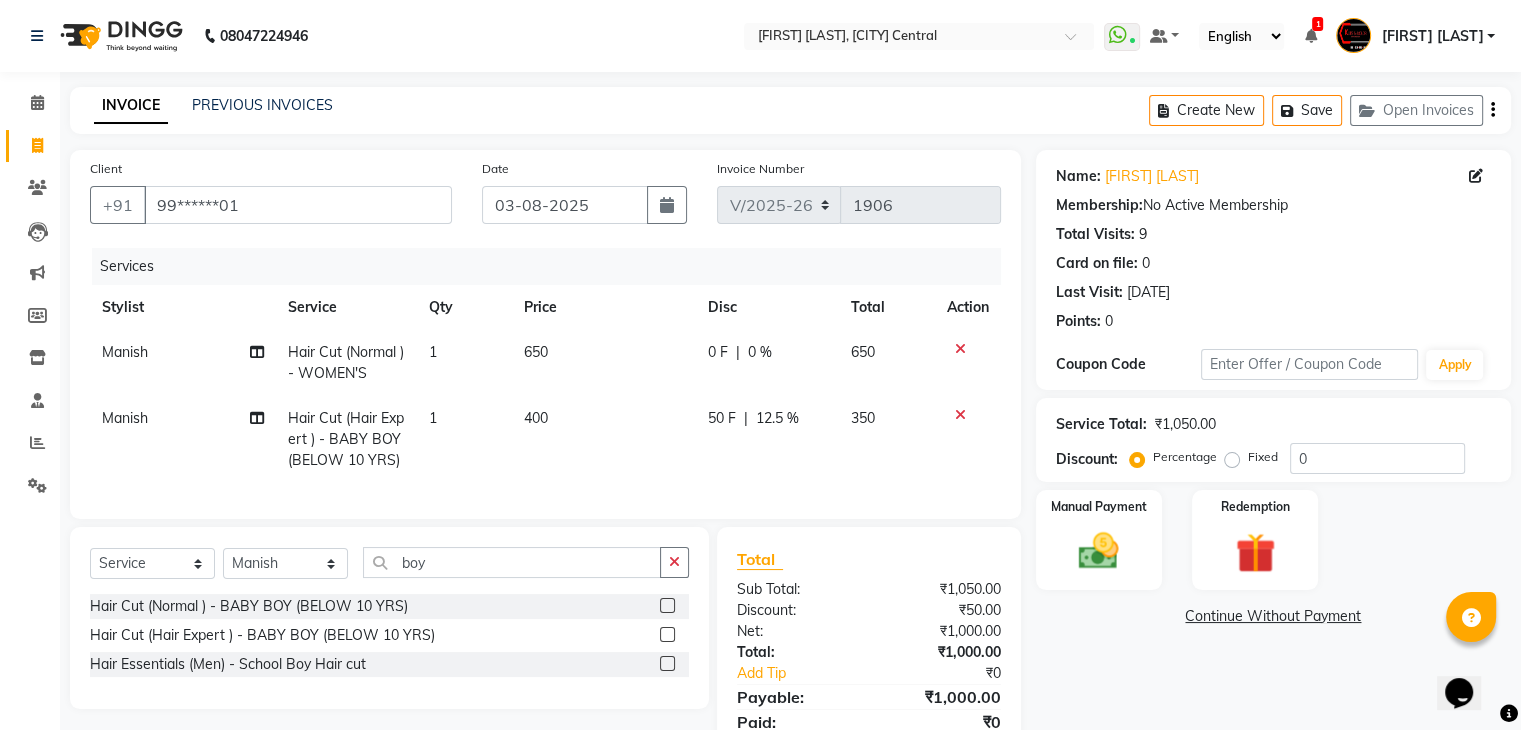 click on "50 F | 12.5 %" 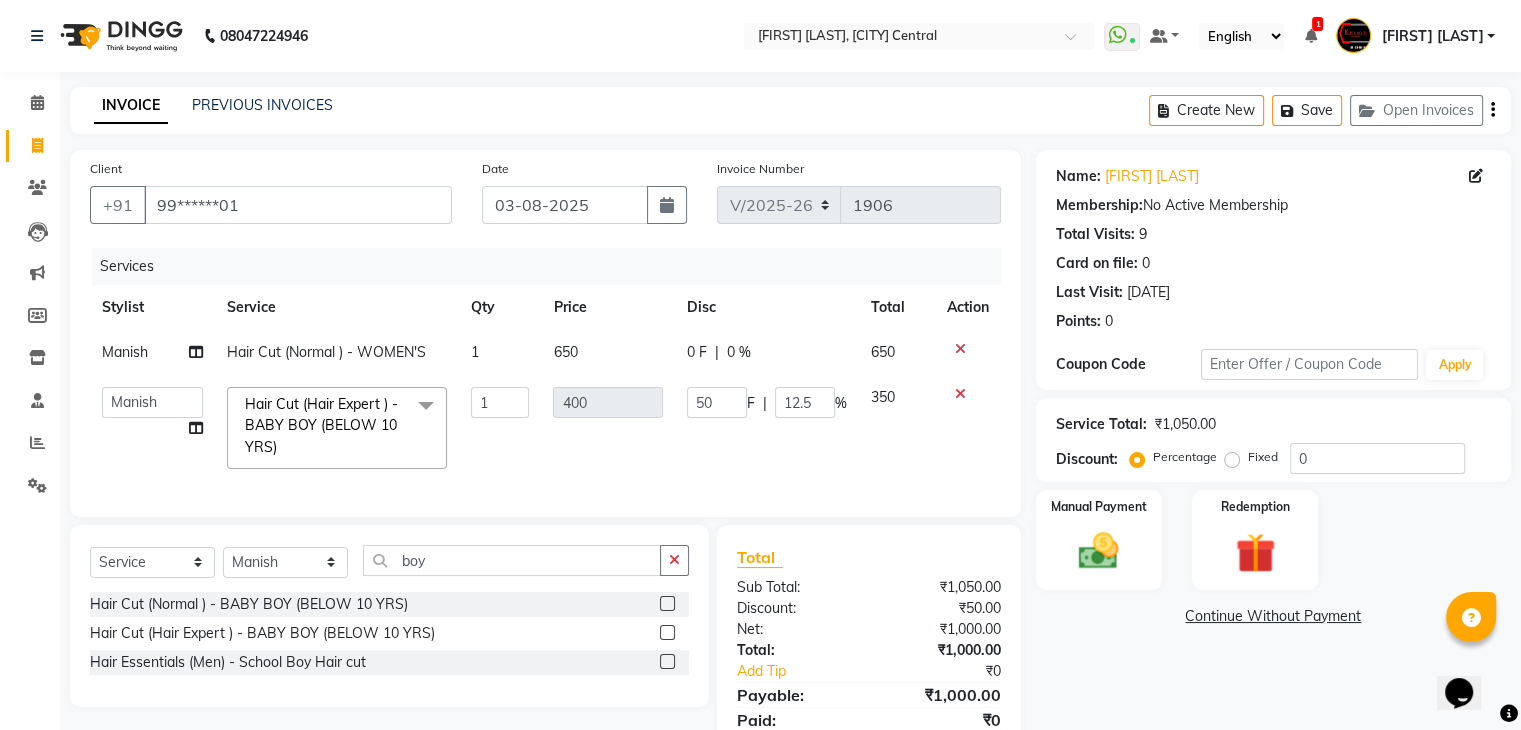 scroll, scrollTop: 92, scrollLeft: 0, axis: vertical 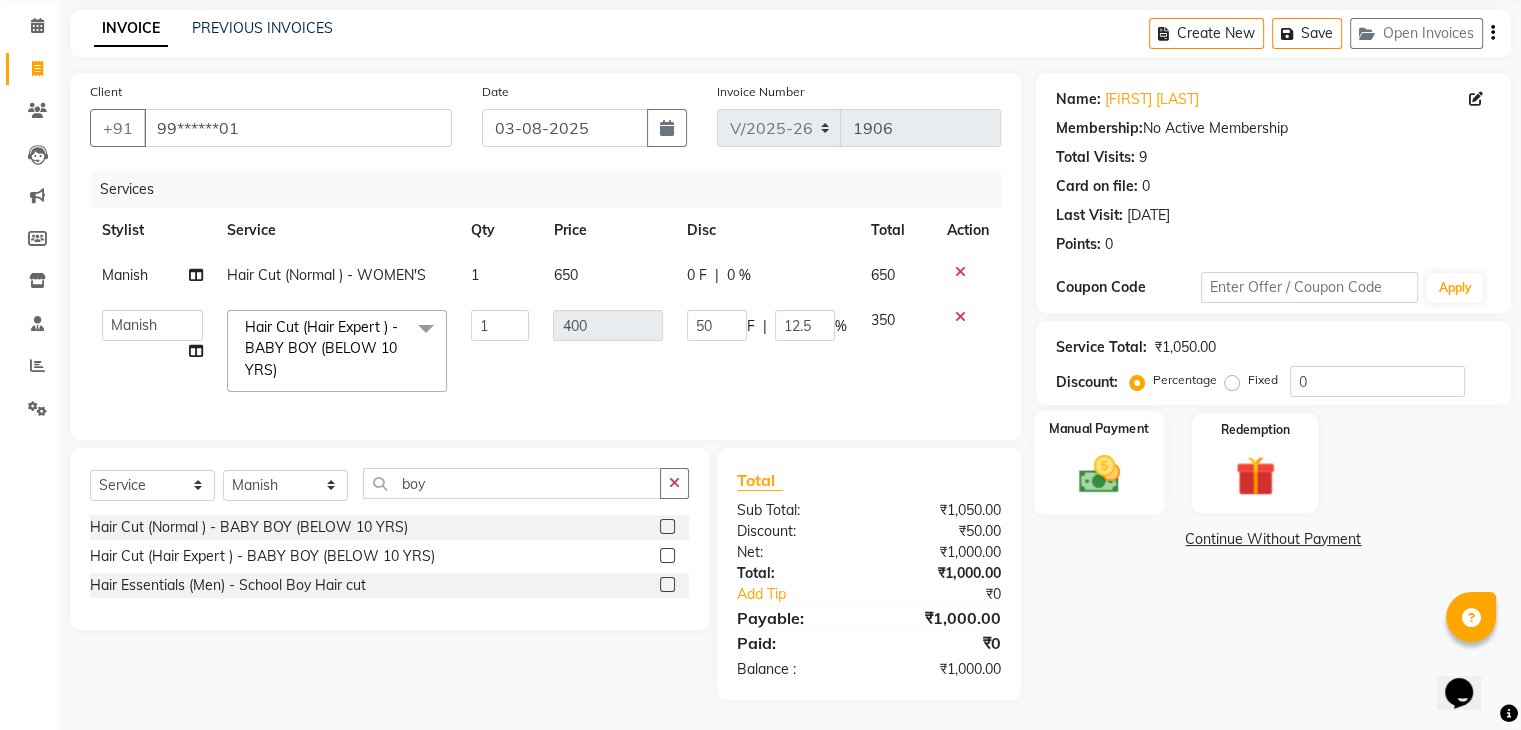click 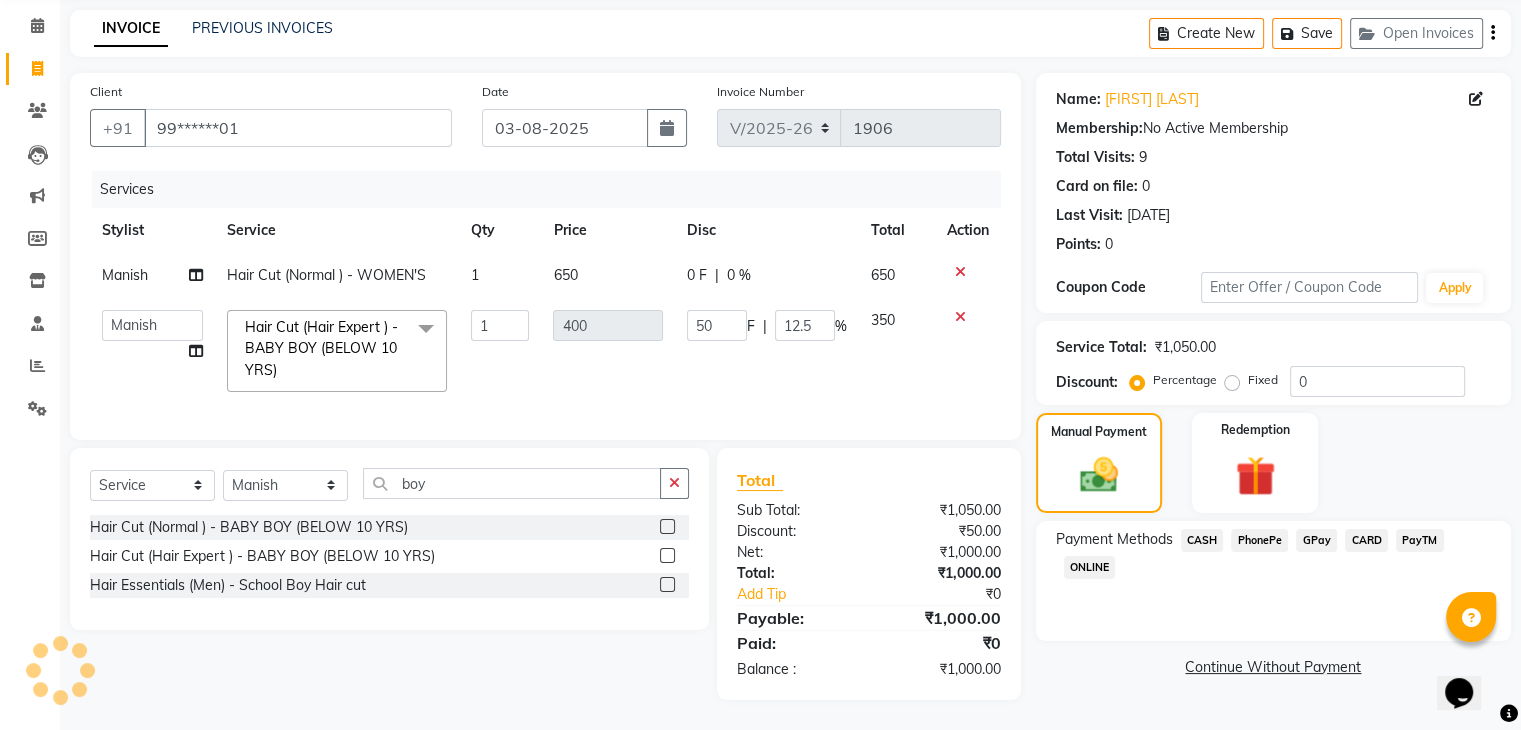 click on "GPay" 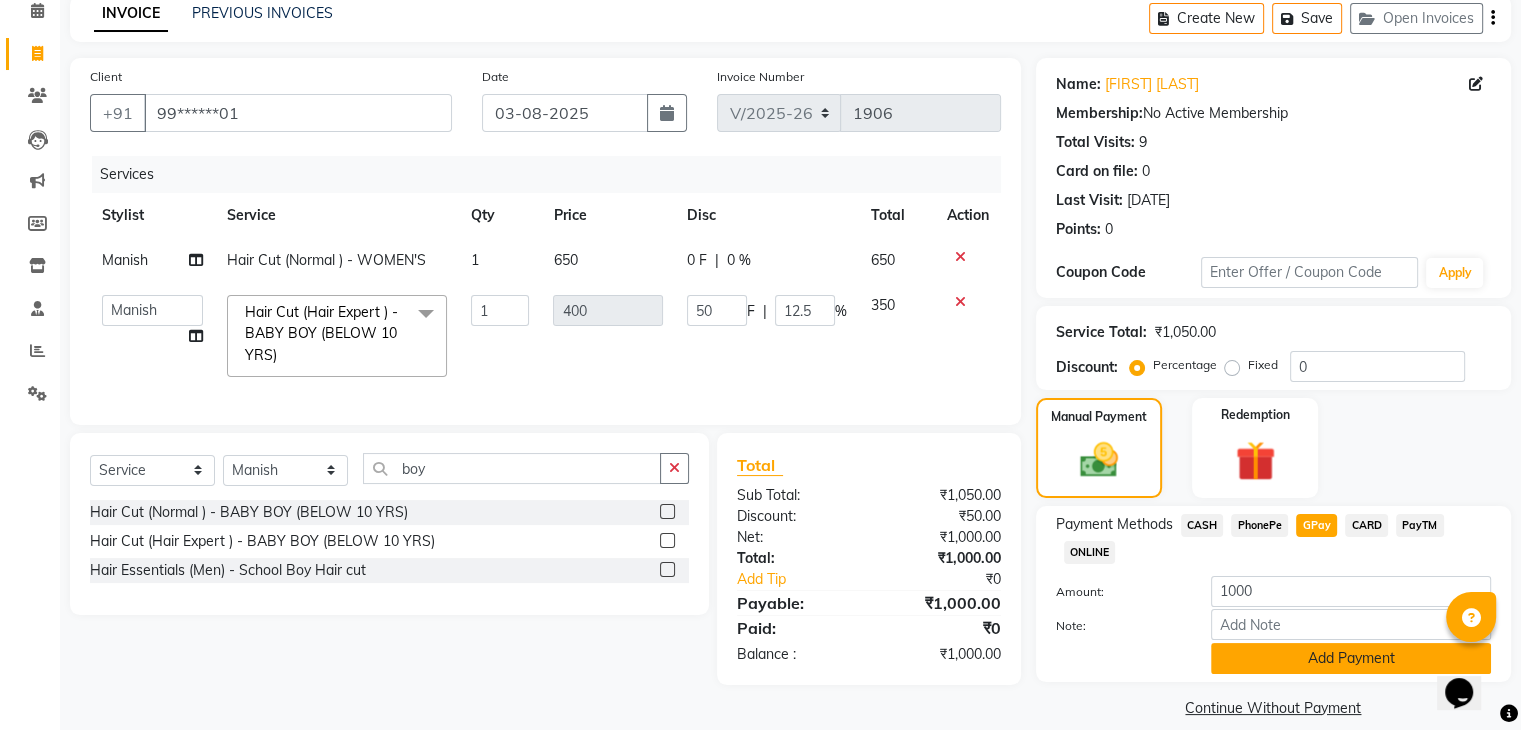 click on "Add Payment" 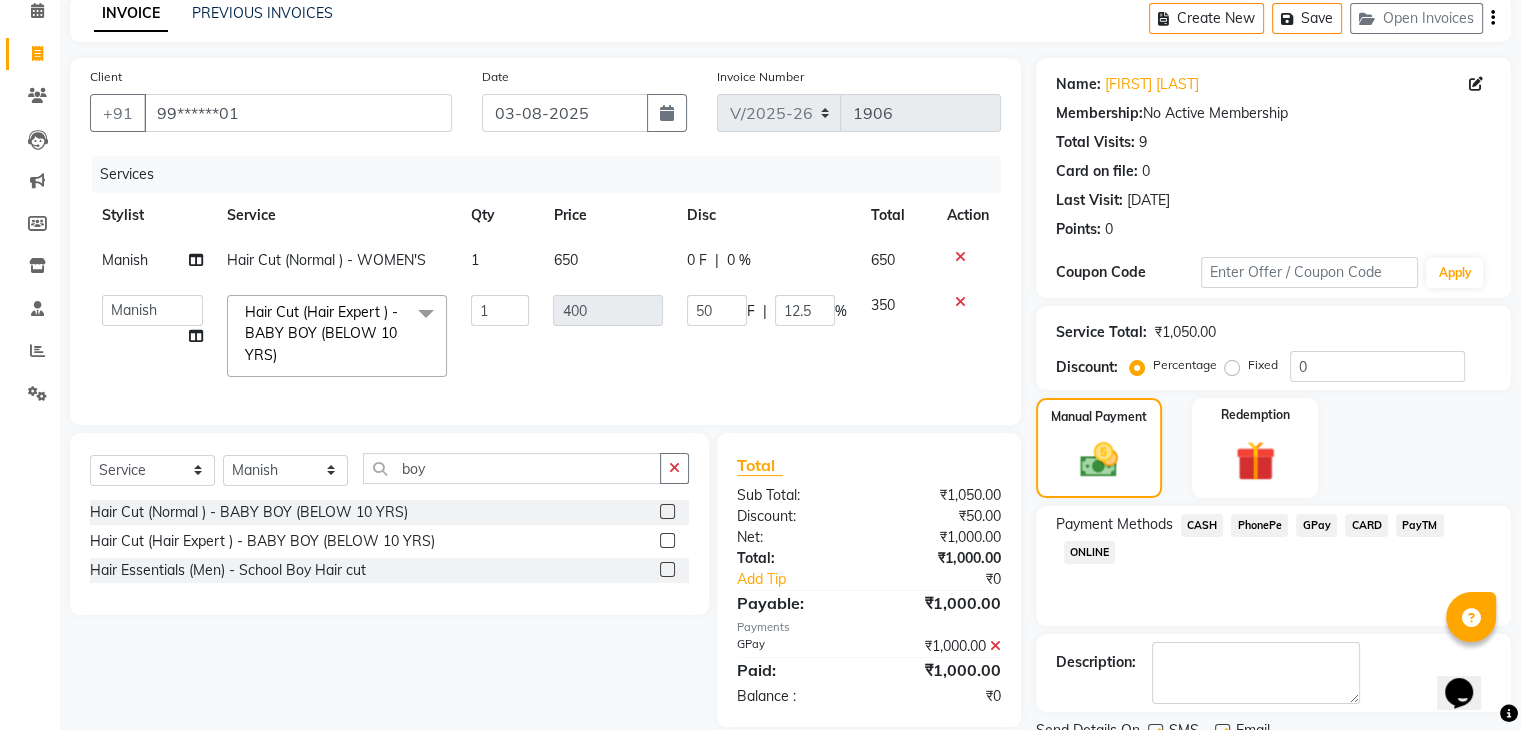 scroll, scrollTop: 171, scrollLeft: 0, axis: vertical 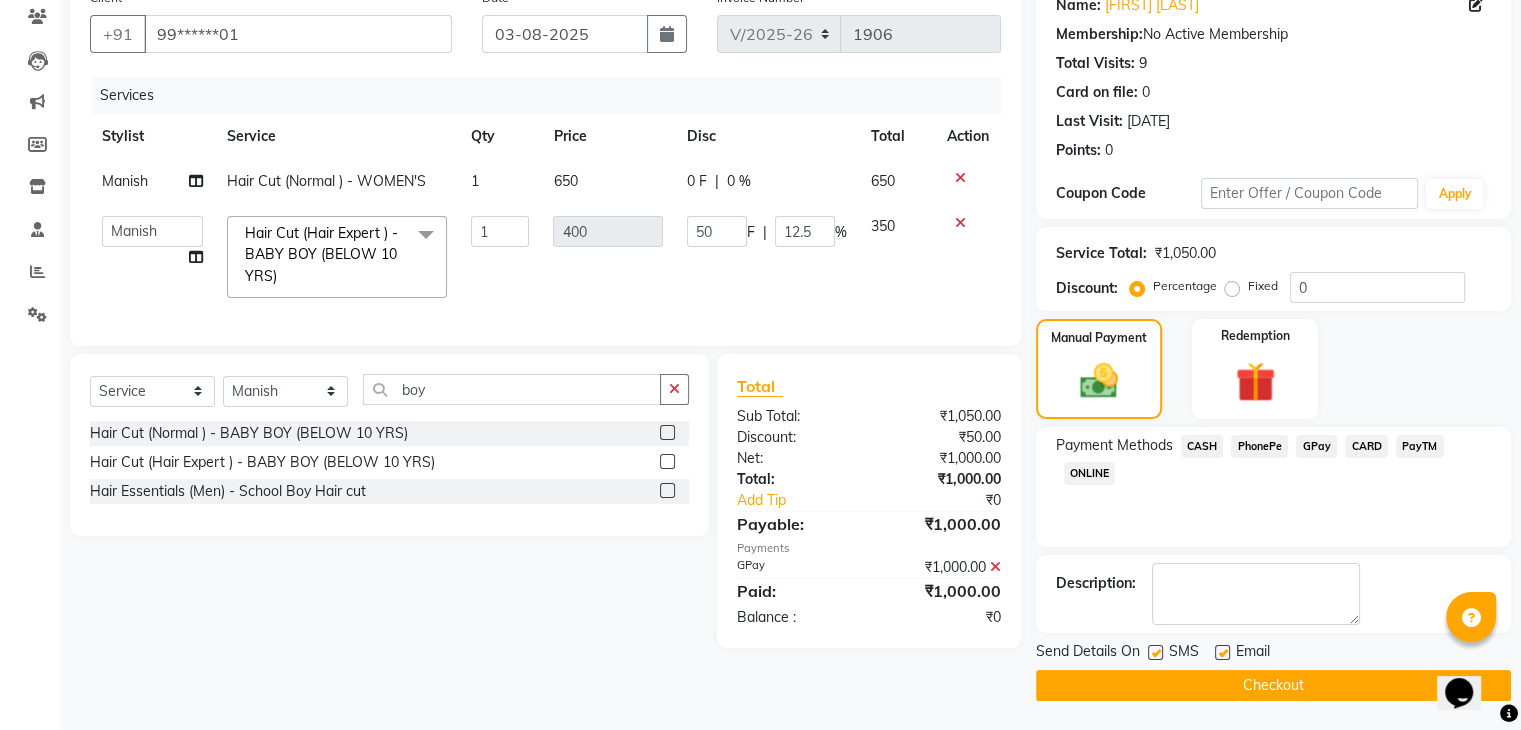 click 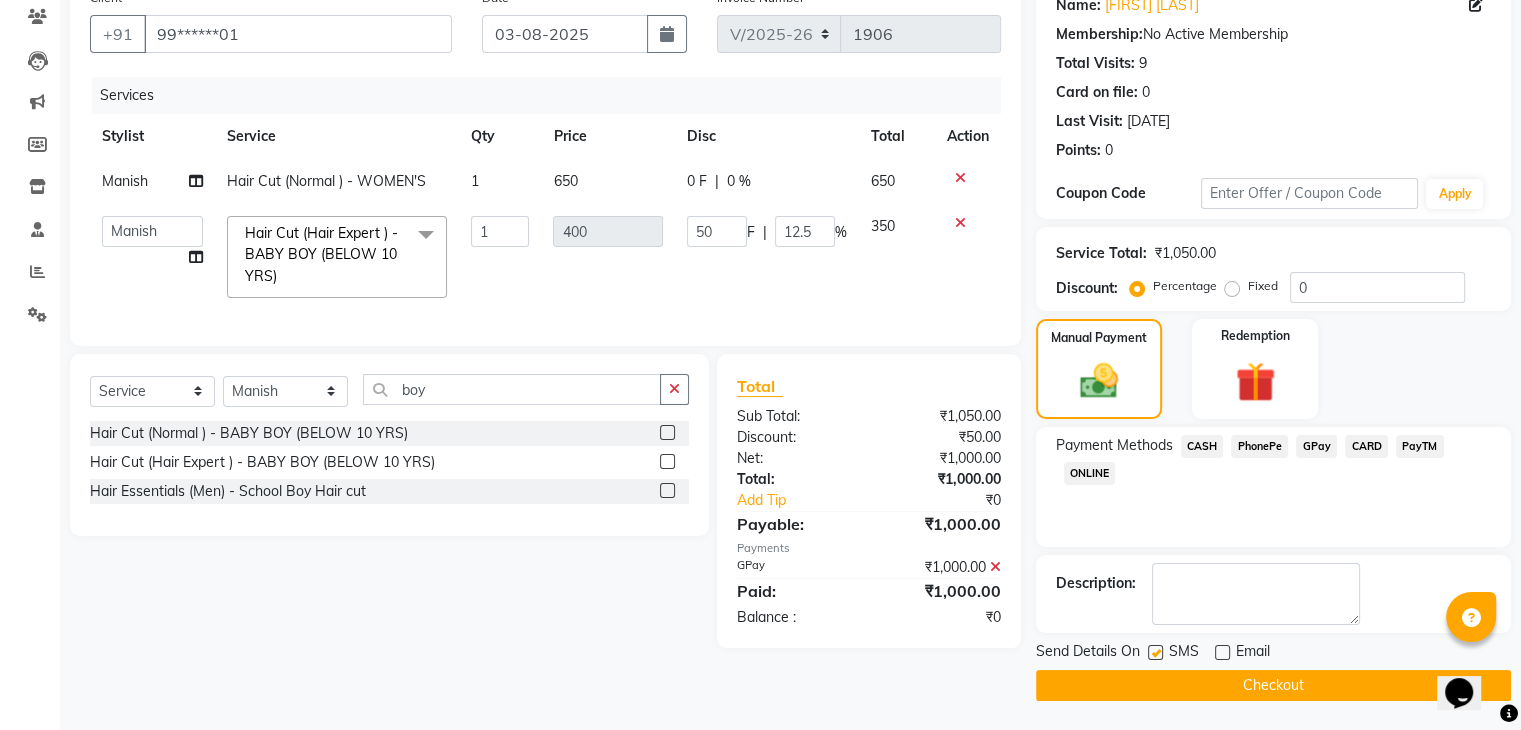 click 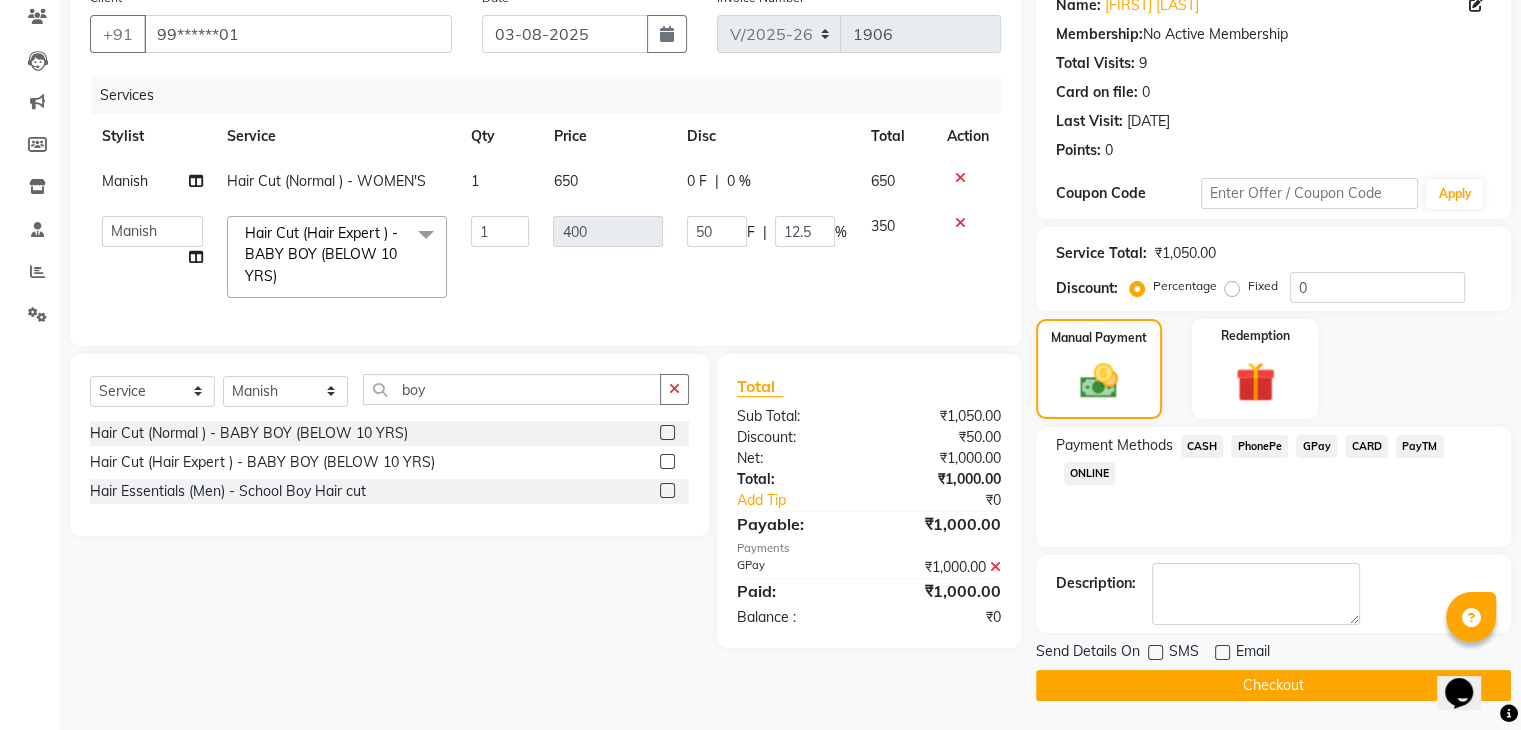 click on "Checkout" 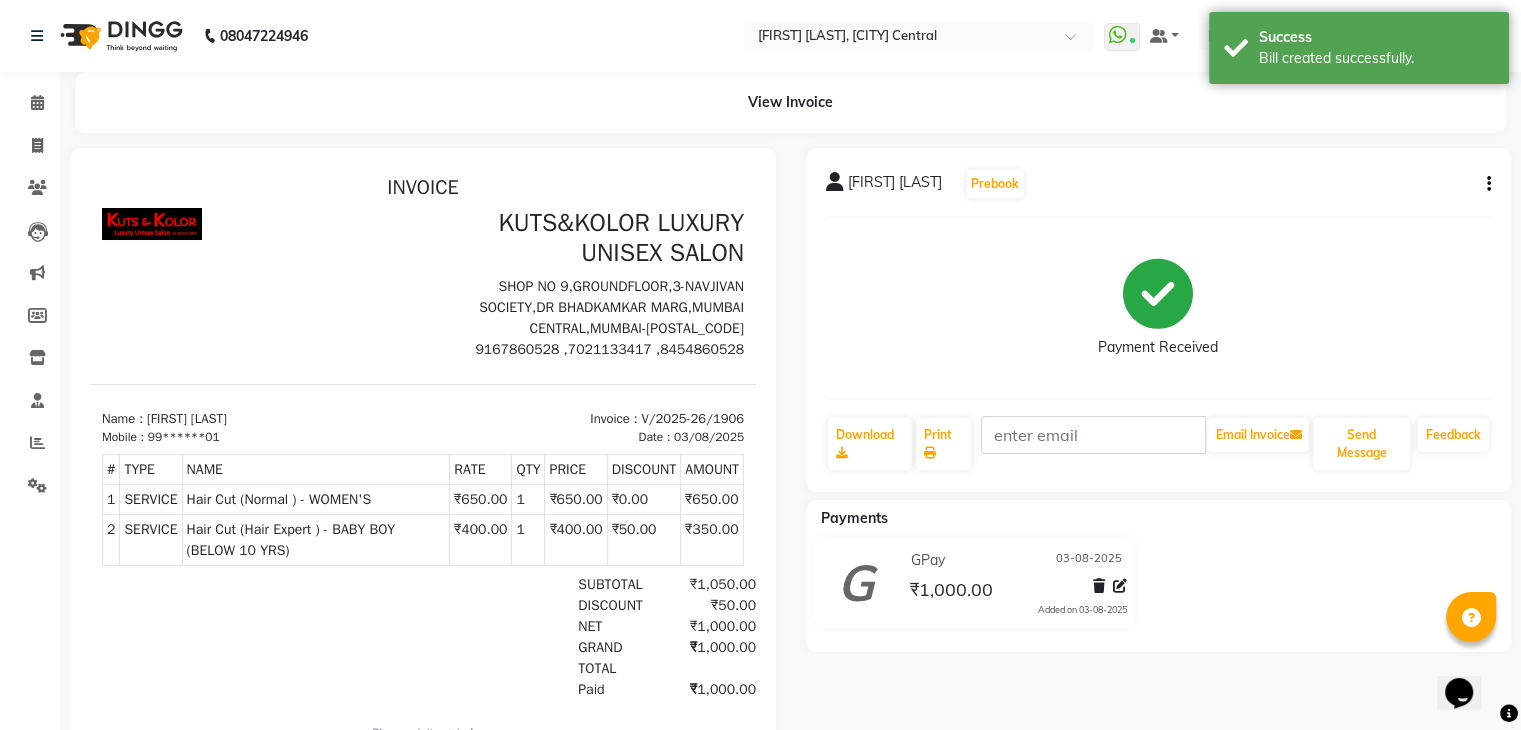 scroll, scrollTop: 0, scrollLeft: 0, axis: both 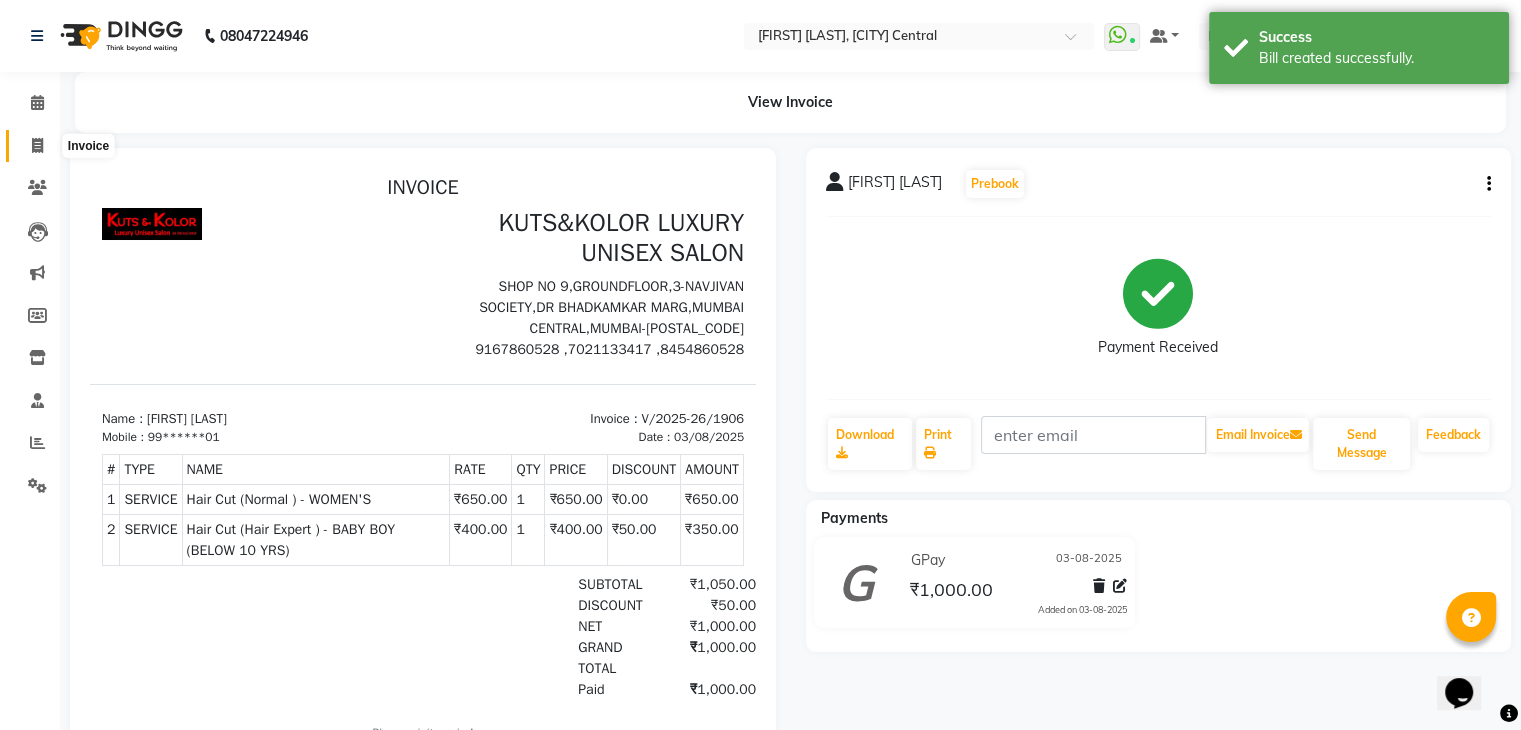 click 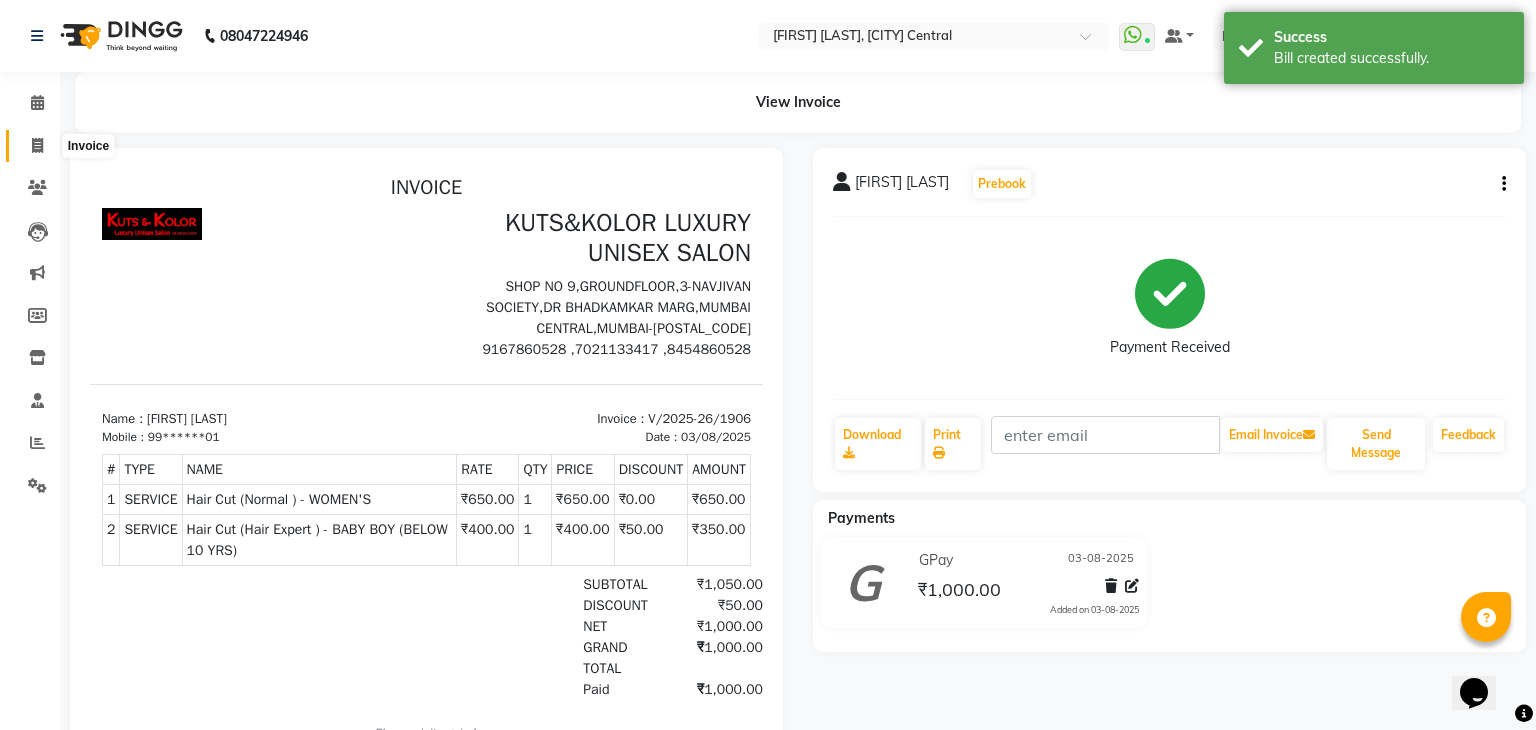 select on "service" 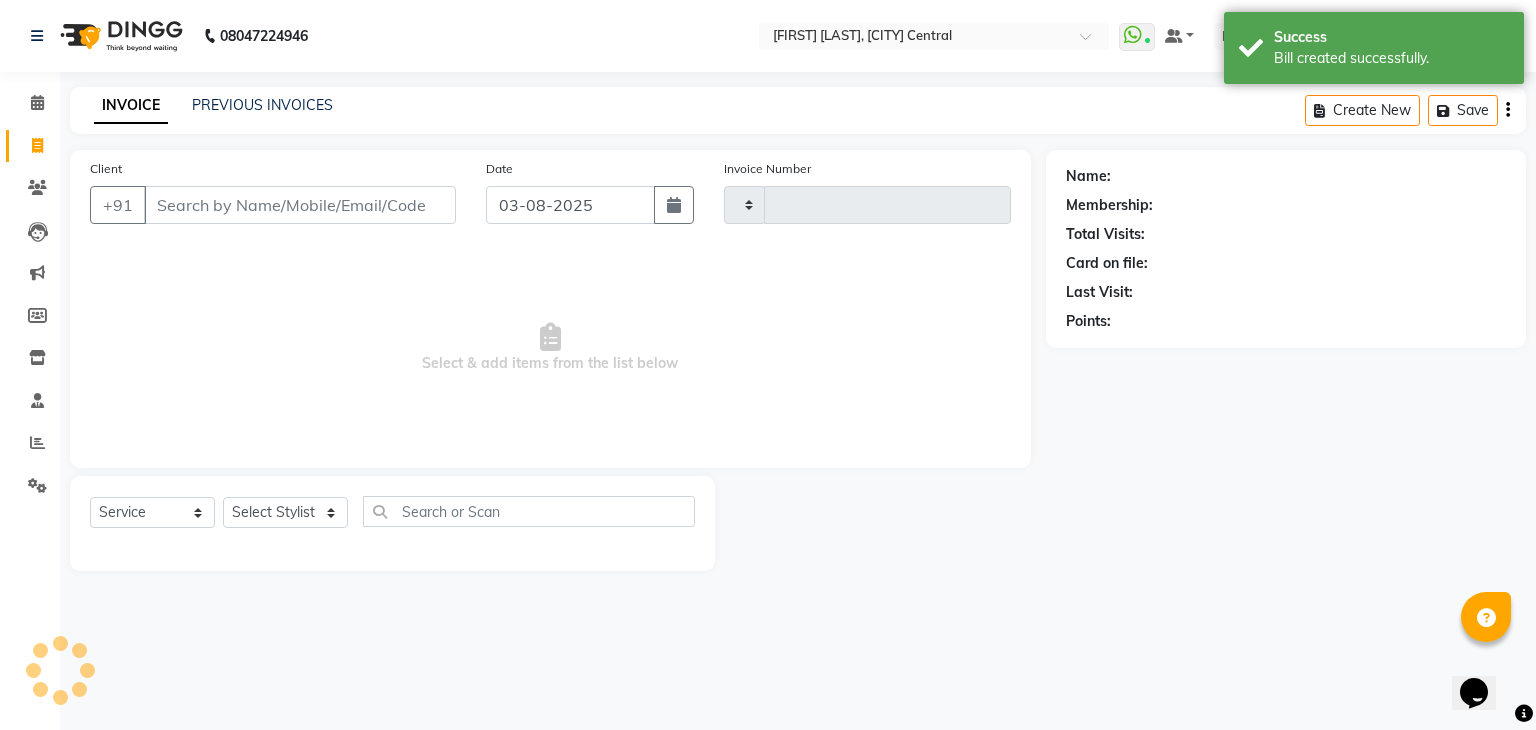 type on "1907" 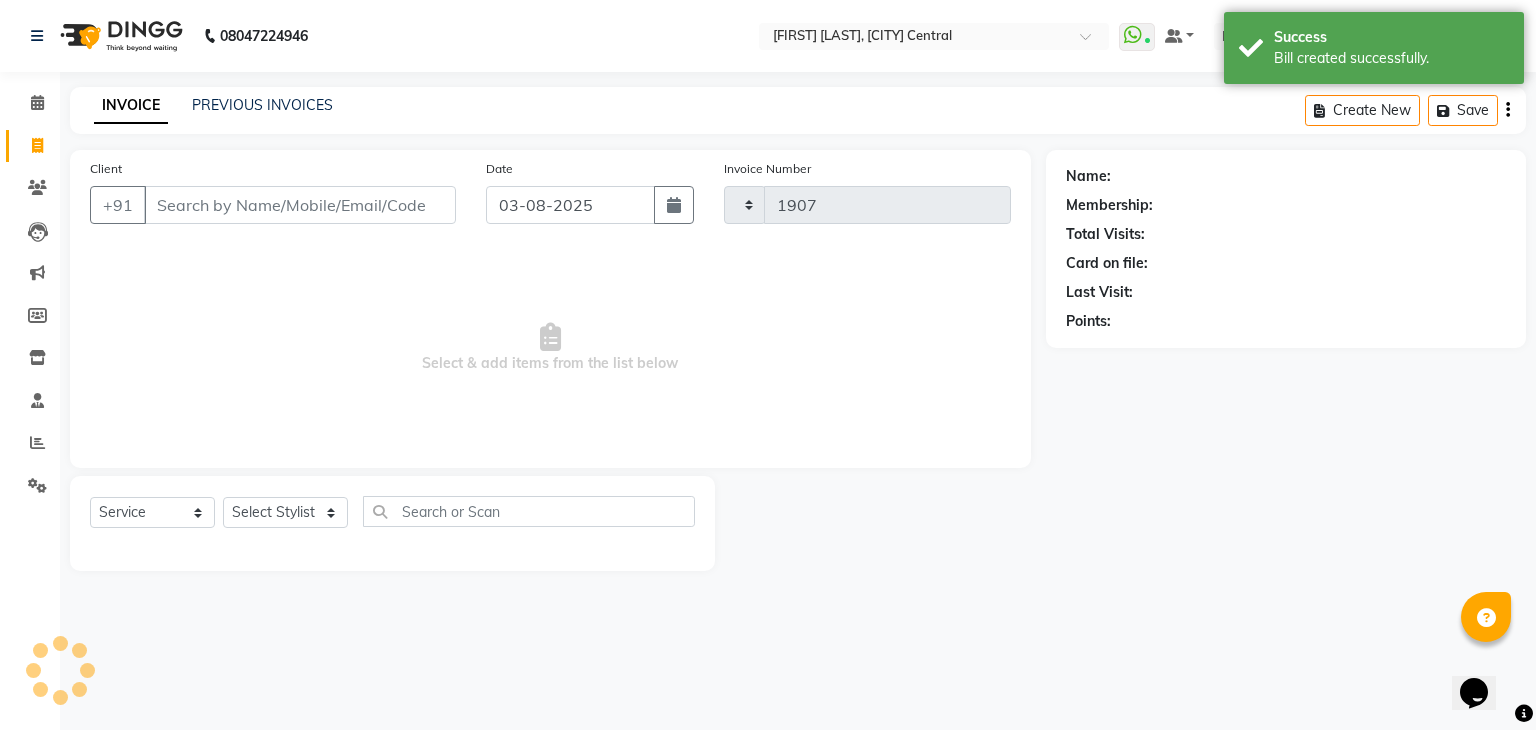 select on "4172" 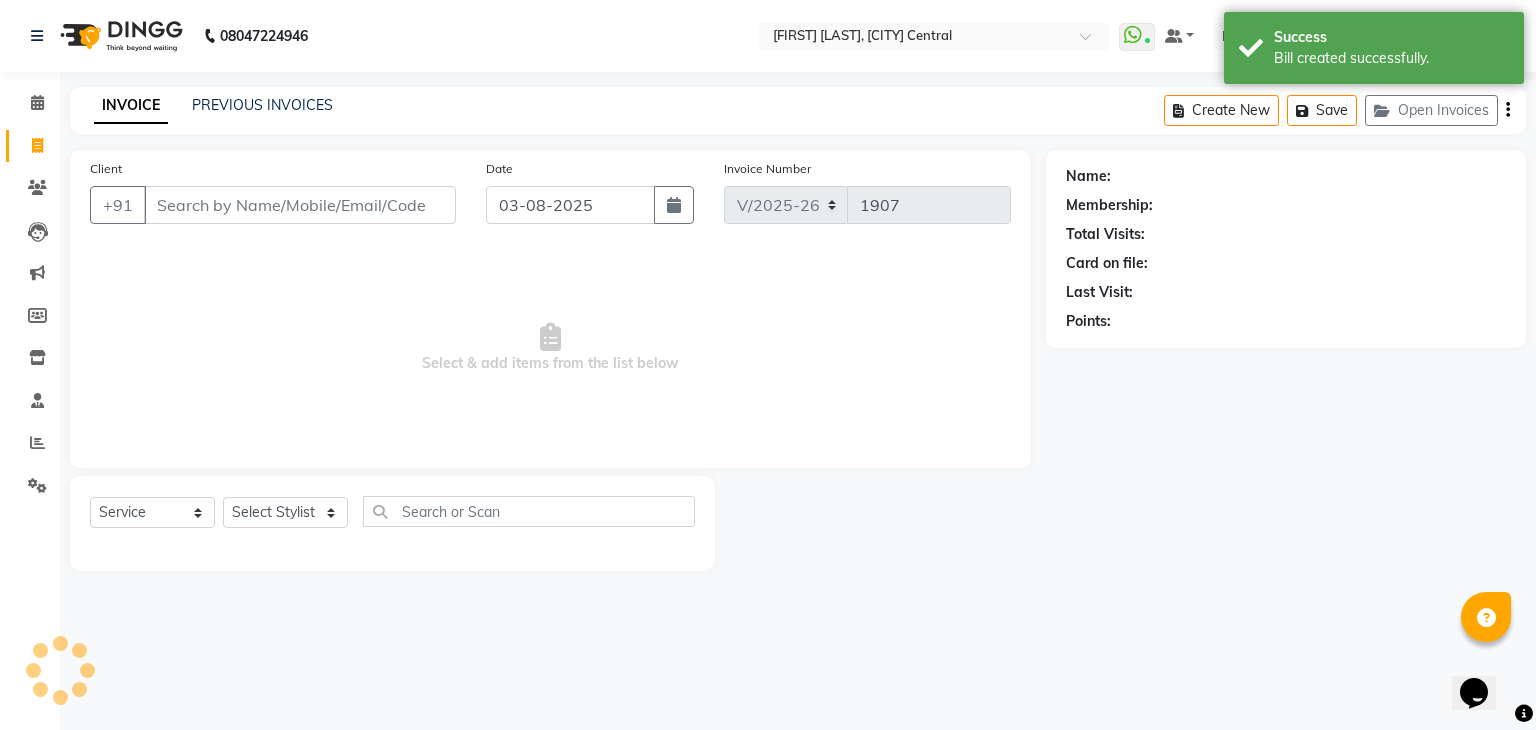 click on "Client" at bounding box center [300, 205] 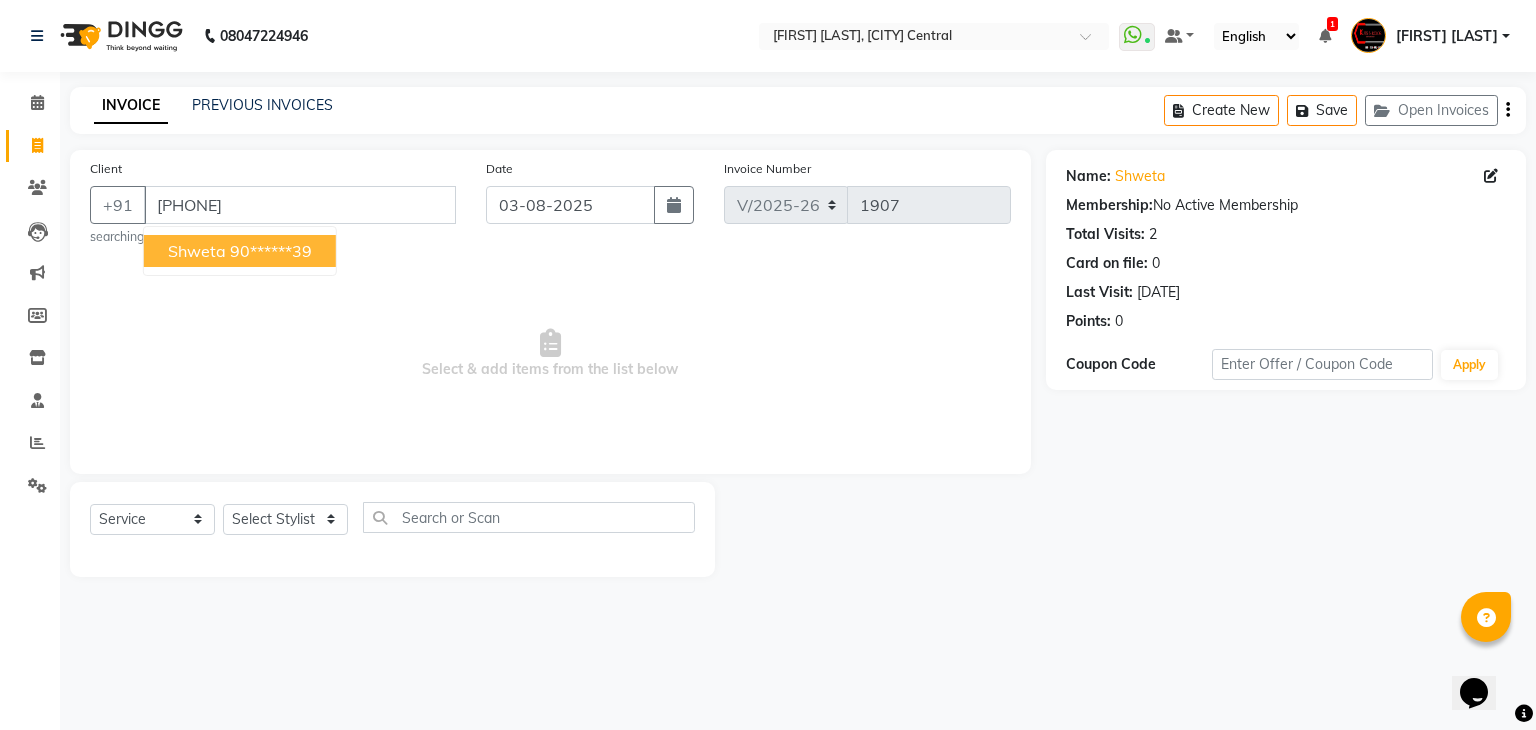 click on "90******39" at bounding box center [271, 251] 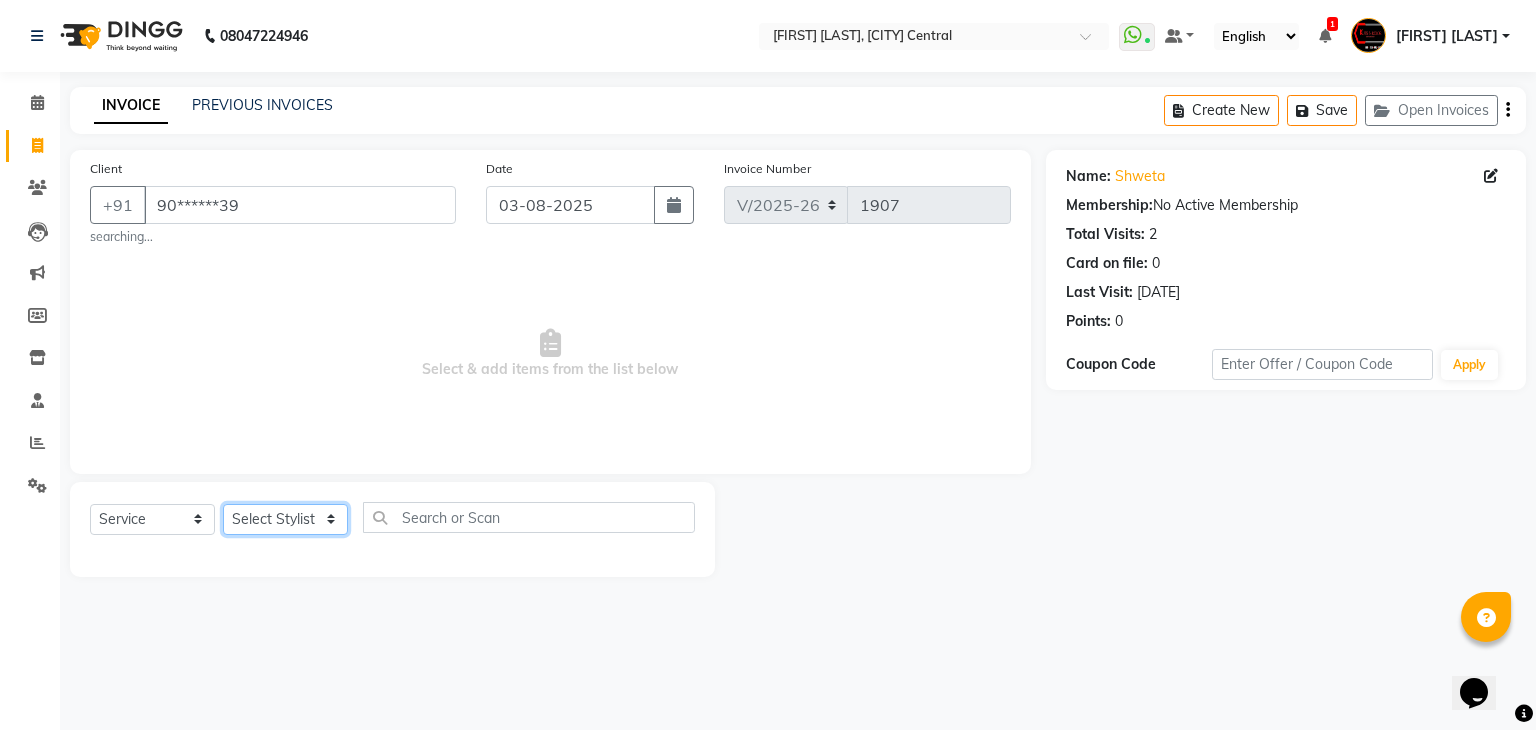 click on "Select Stylist [FIRST] [FIRST] [FIRST] [FIRST] [FIRST] [FIRST] [FIRST] [FIRST] [FIRST] [FIRST] [FIRST] [FIRST] [FIRST] [FIRST] [FIRST] [FIRST] [FIRST]" 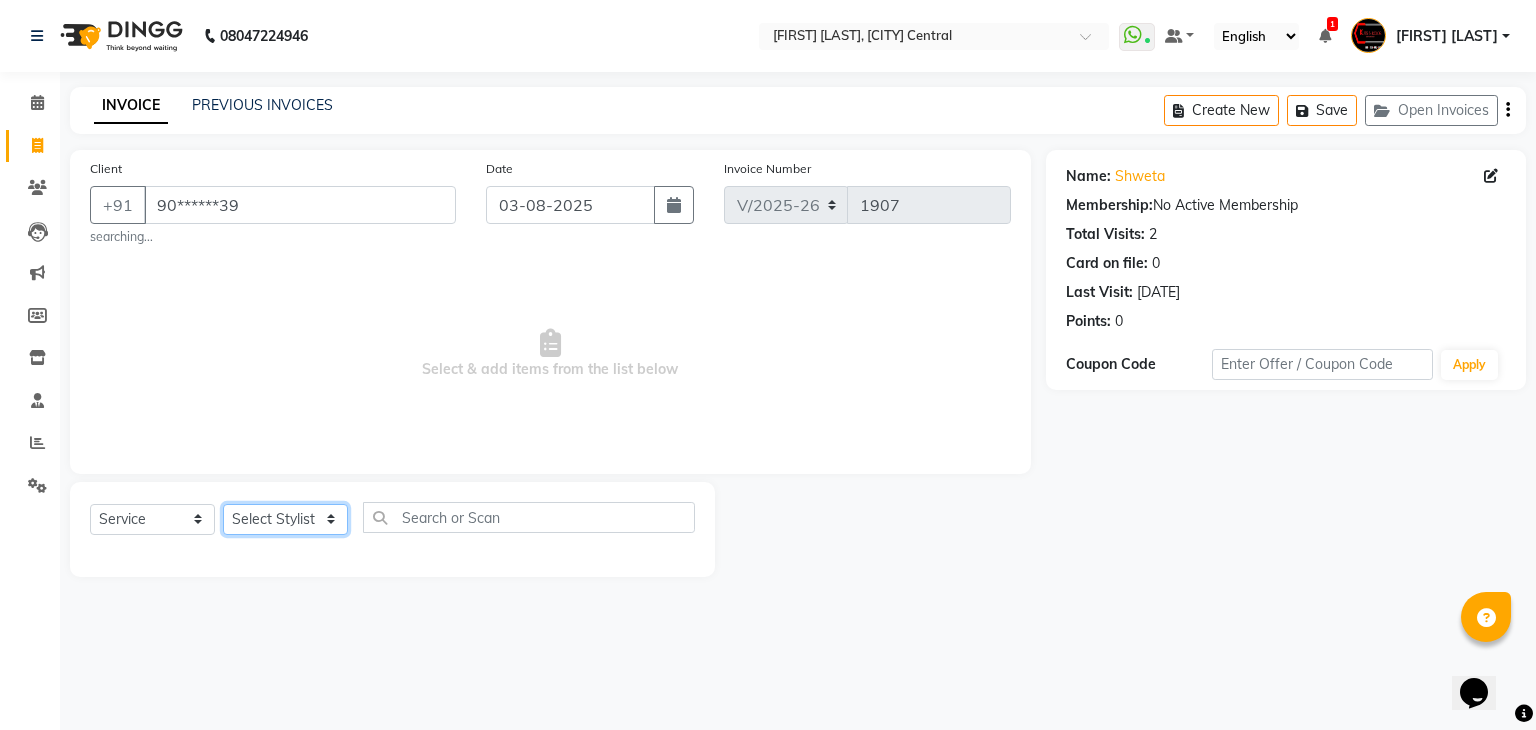 select on "75468" 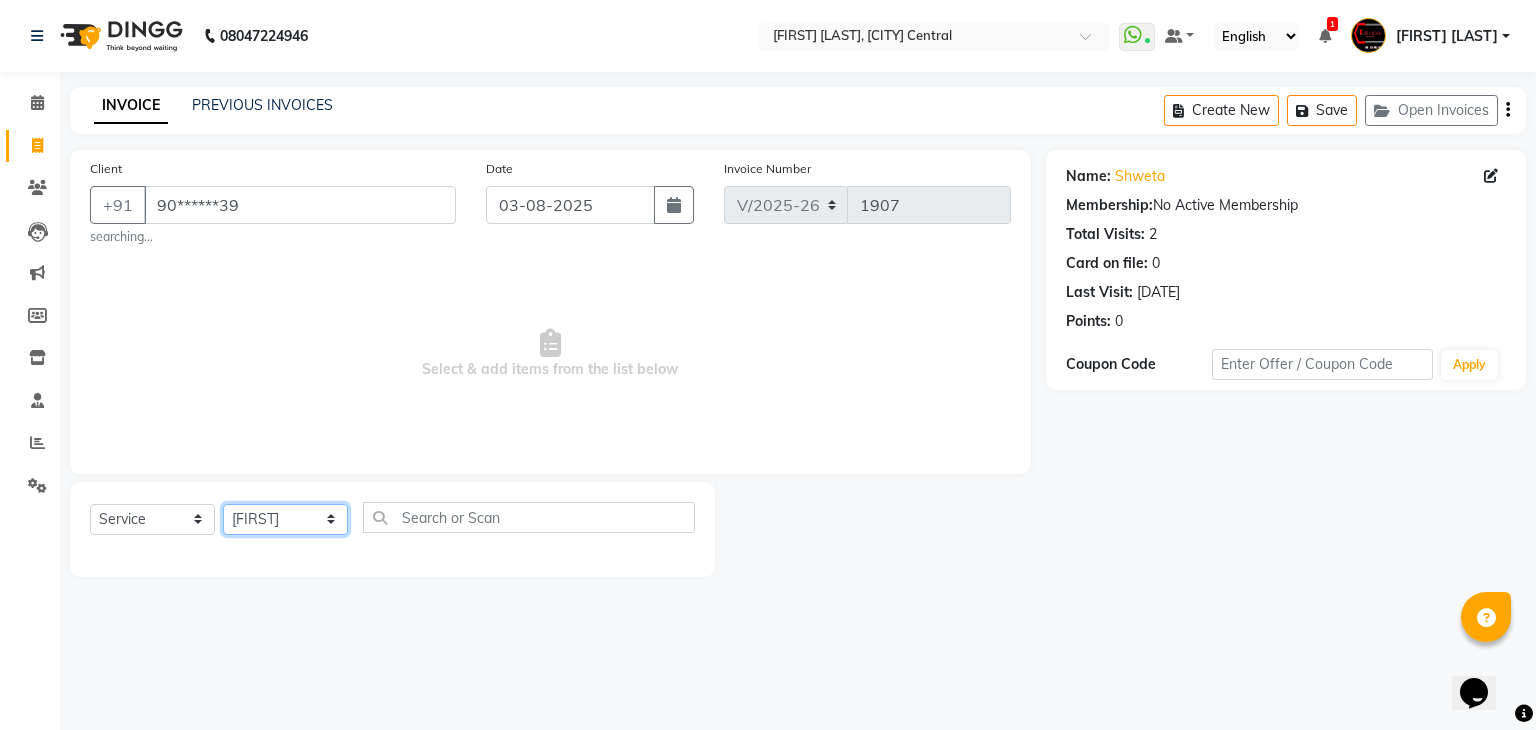 click on "Select Stylist [FIRST] [FIRST] [FIRST] [FIRST] [FIRST] [FIRST] [FIRST] [FIRST] [FIRST] [FIRST] [FIRST] [FIRST] [FIRST] [FIRST] [FIRST] [FIRST] [FIRST]" 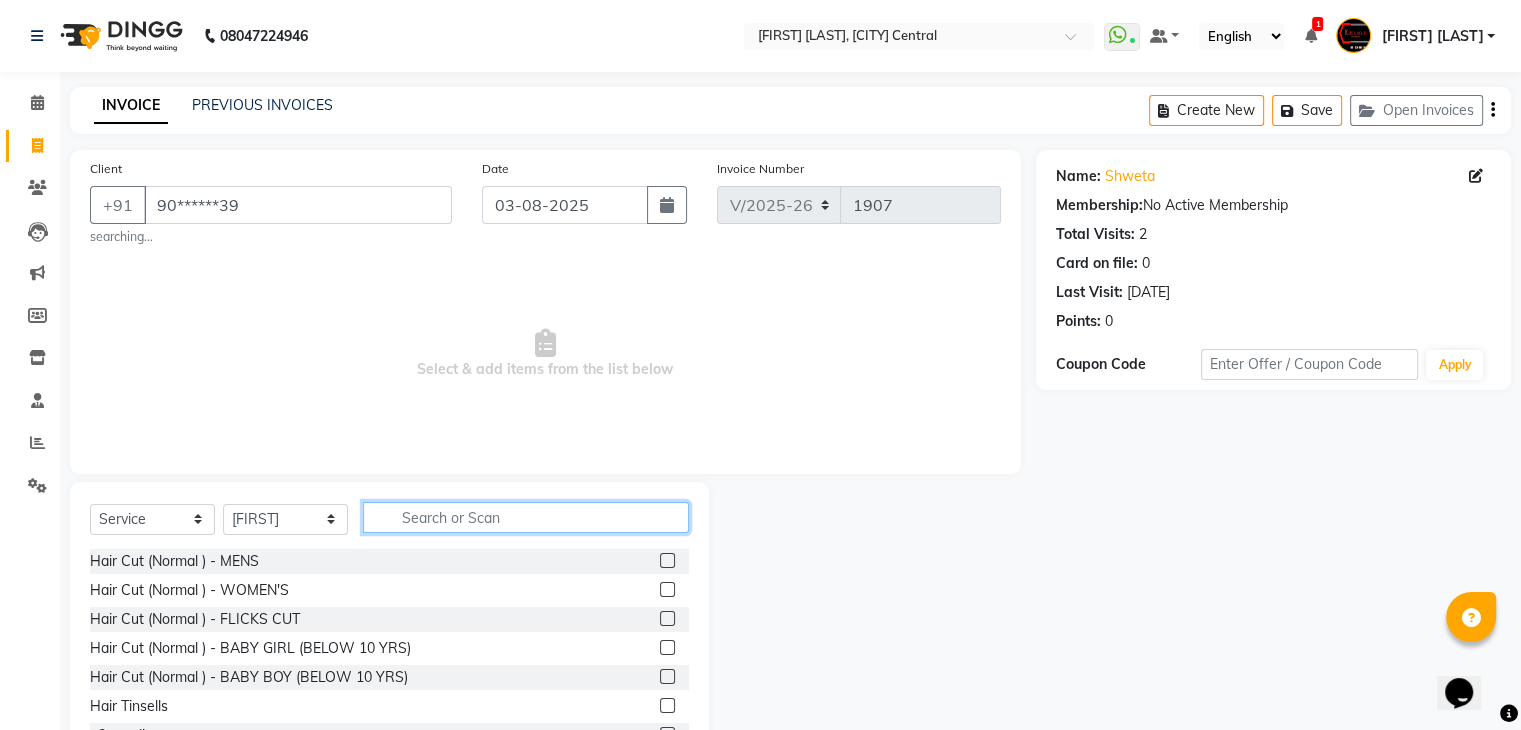 click 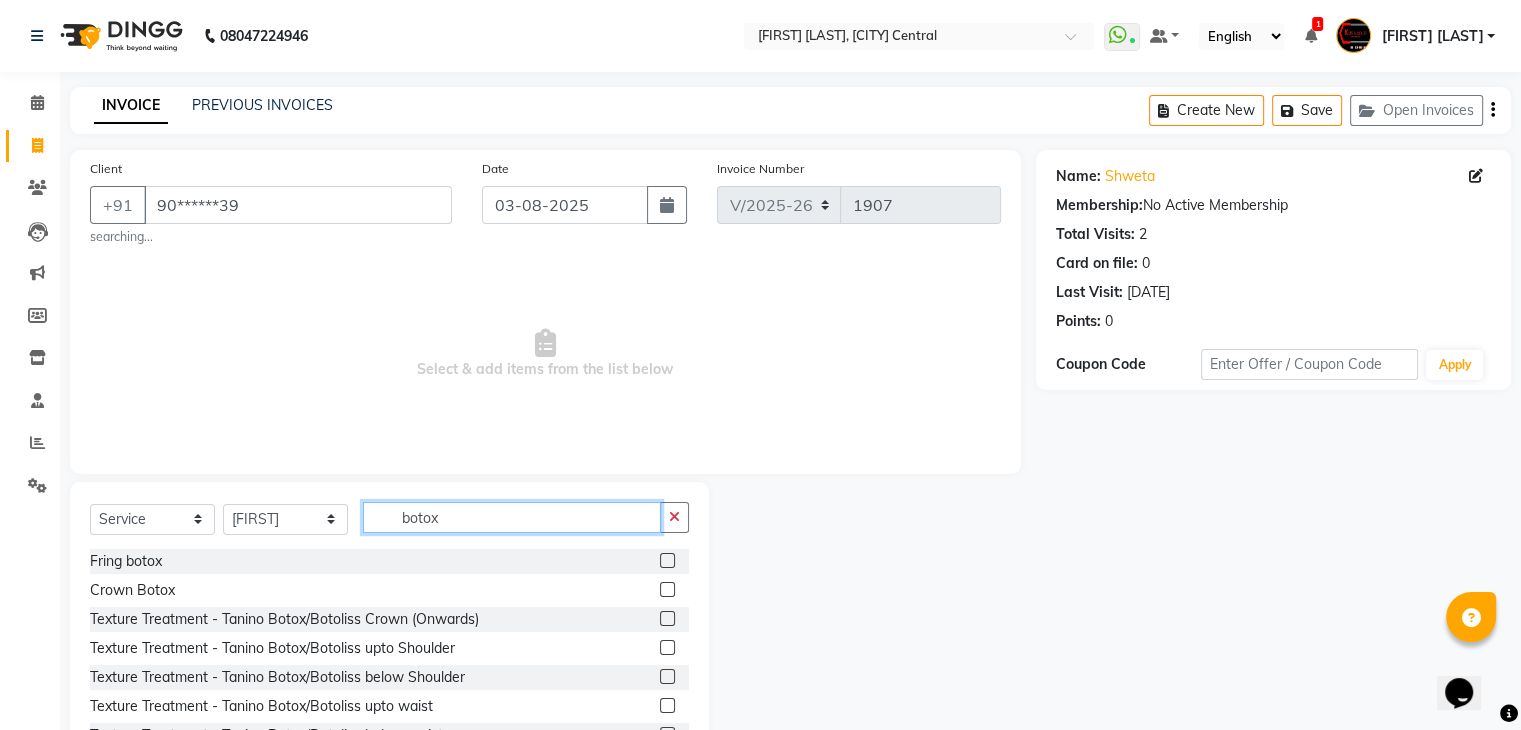 type on "botox" 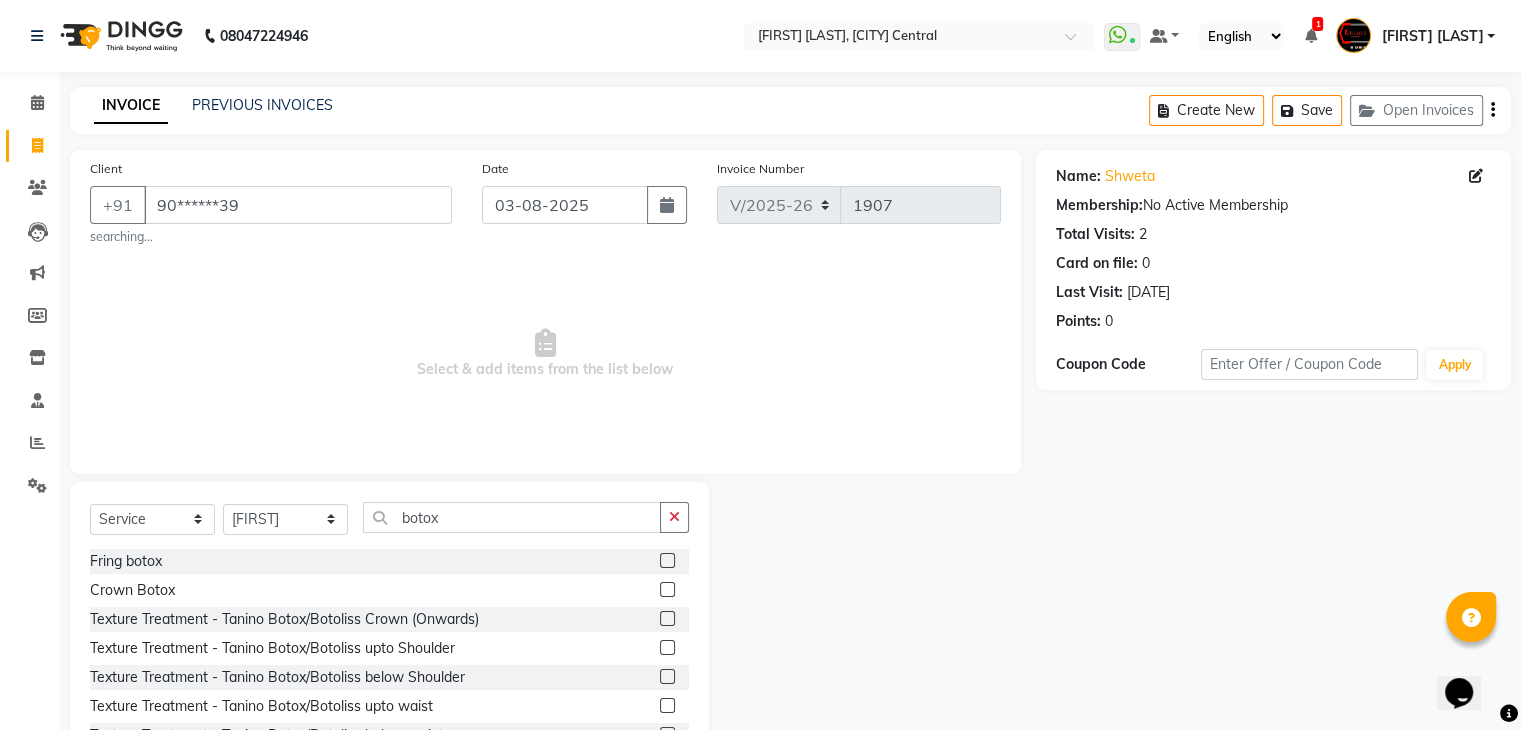 click 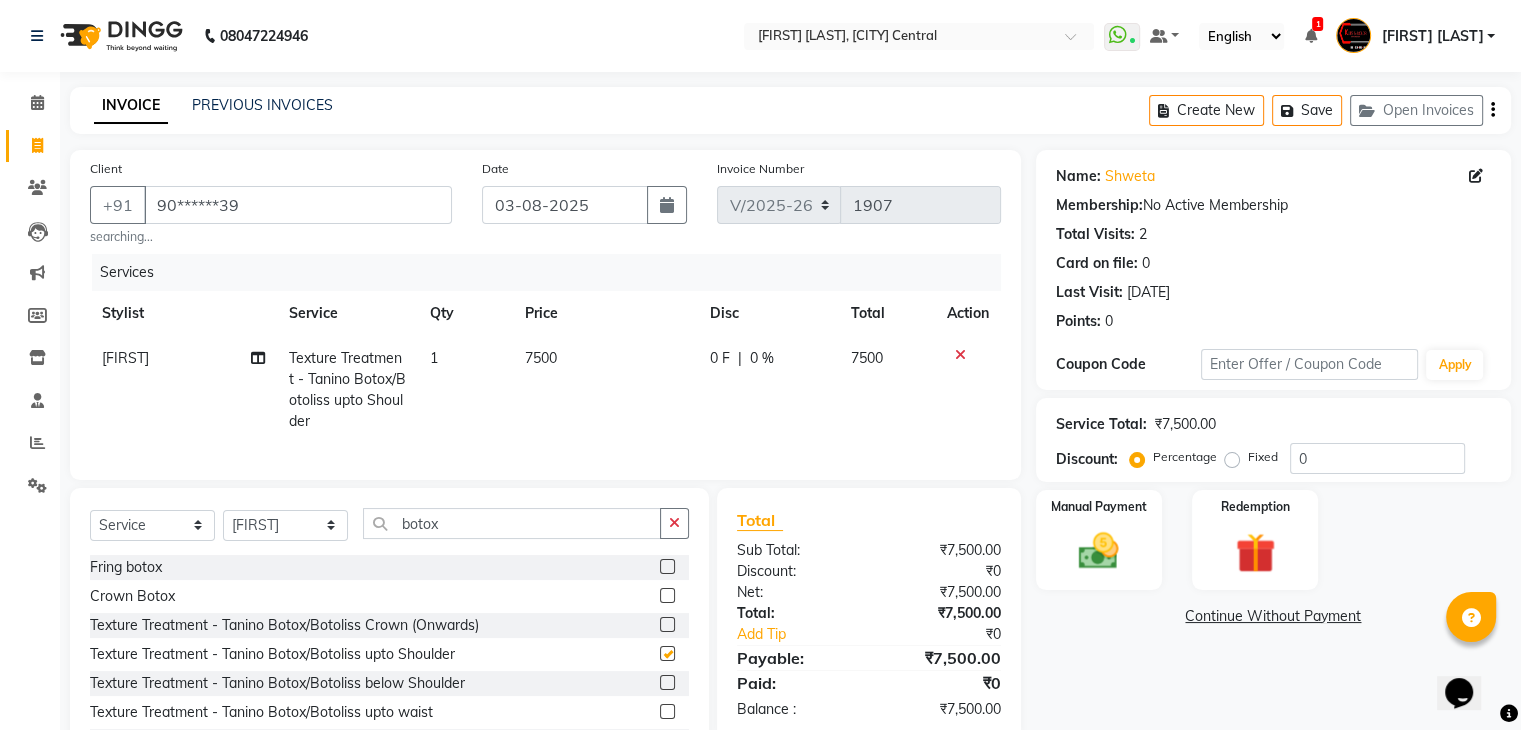 checkbox on "false" 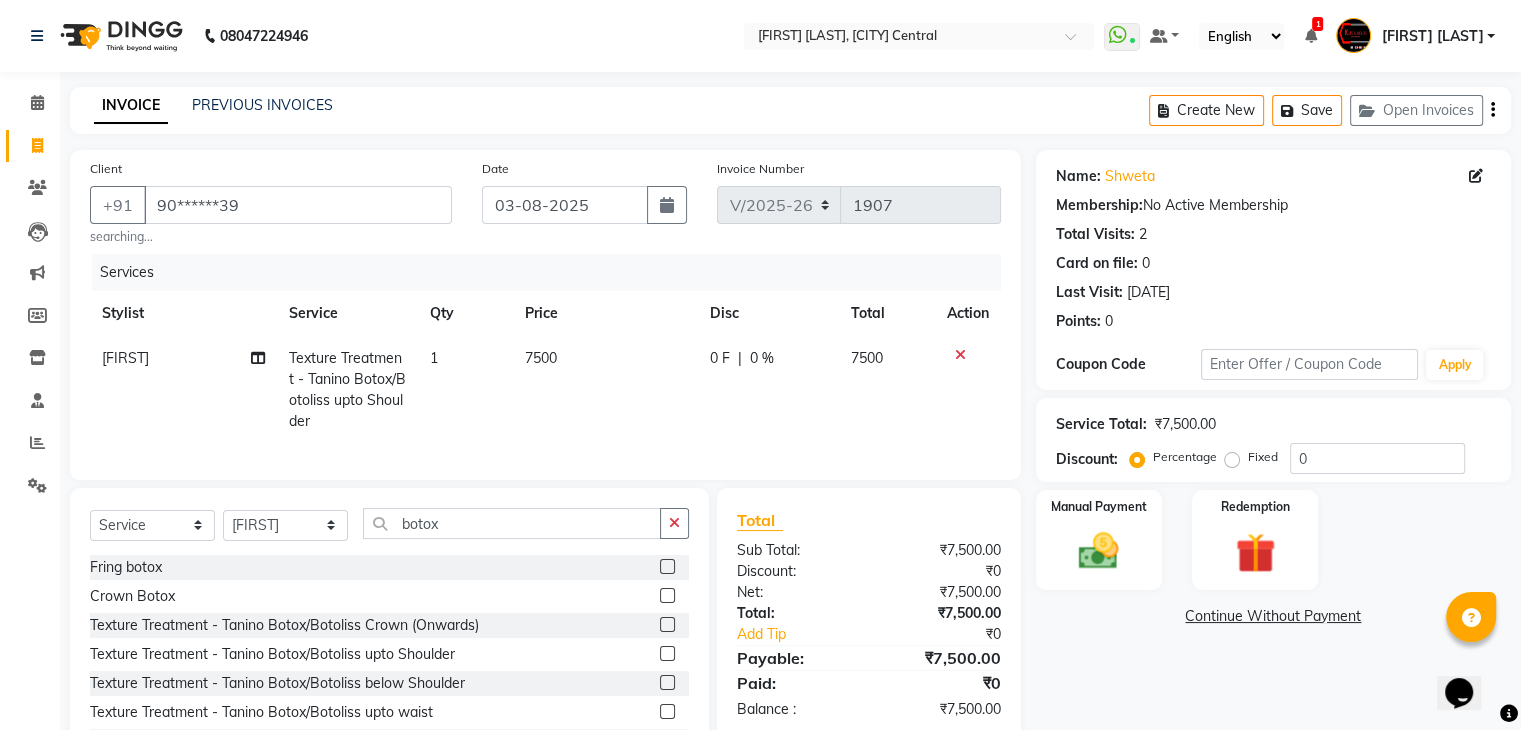 click on "0 F" 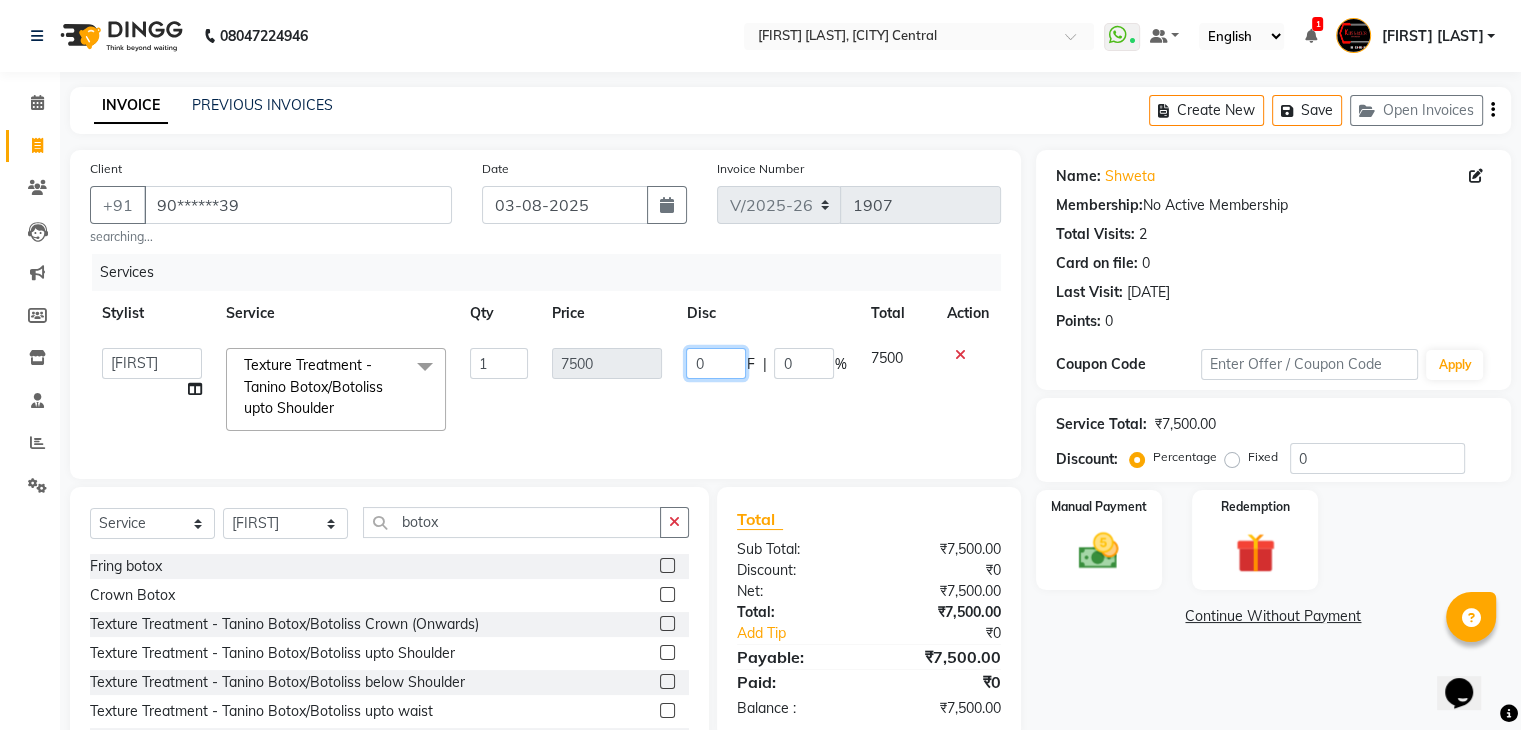click on "0" 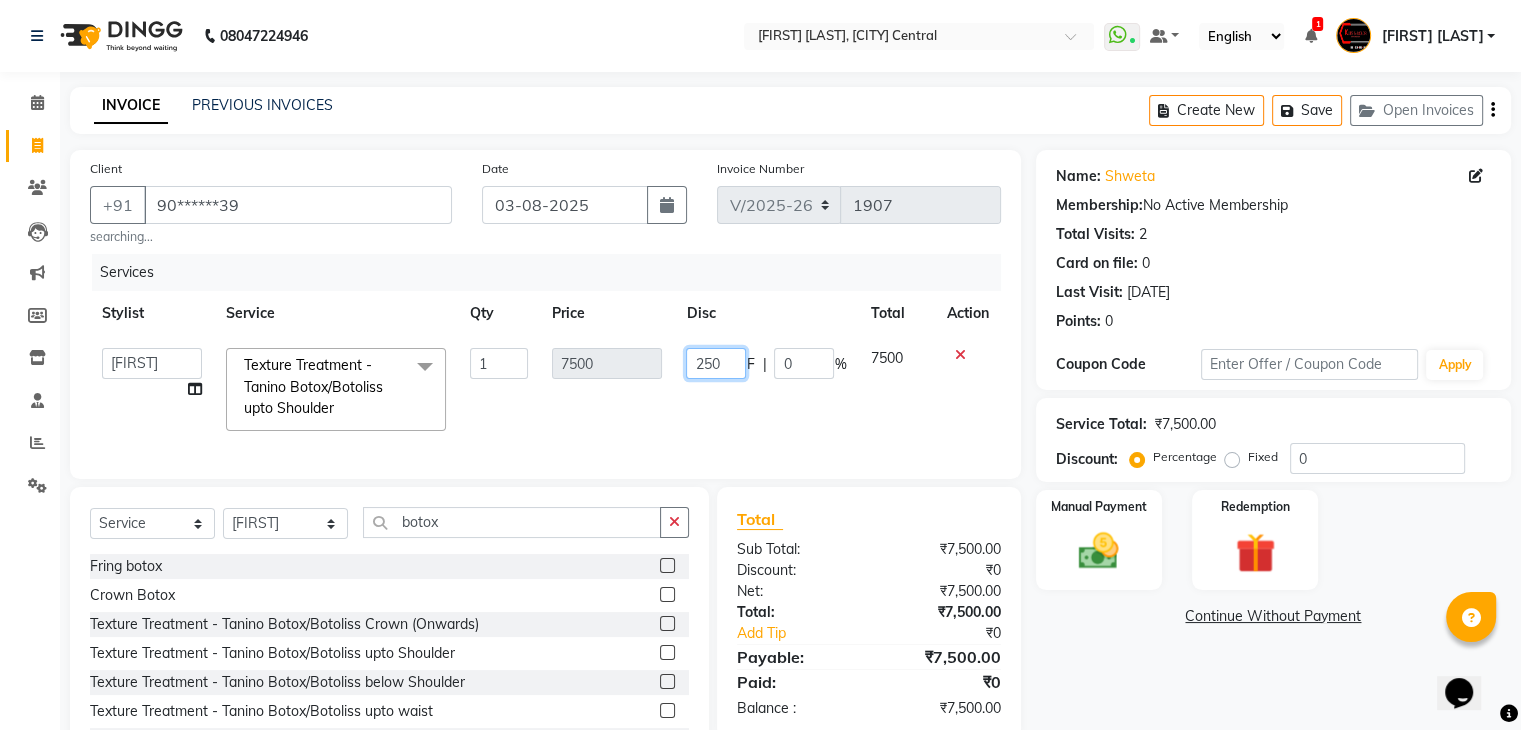 type on "2500" 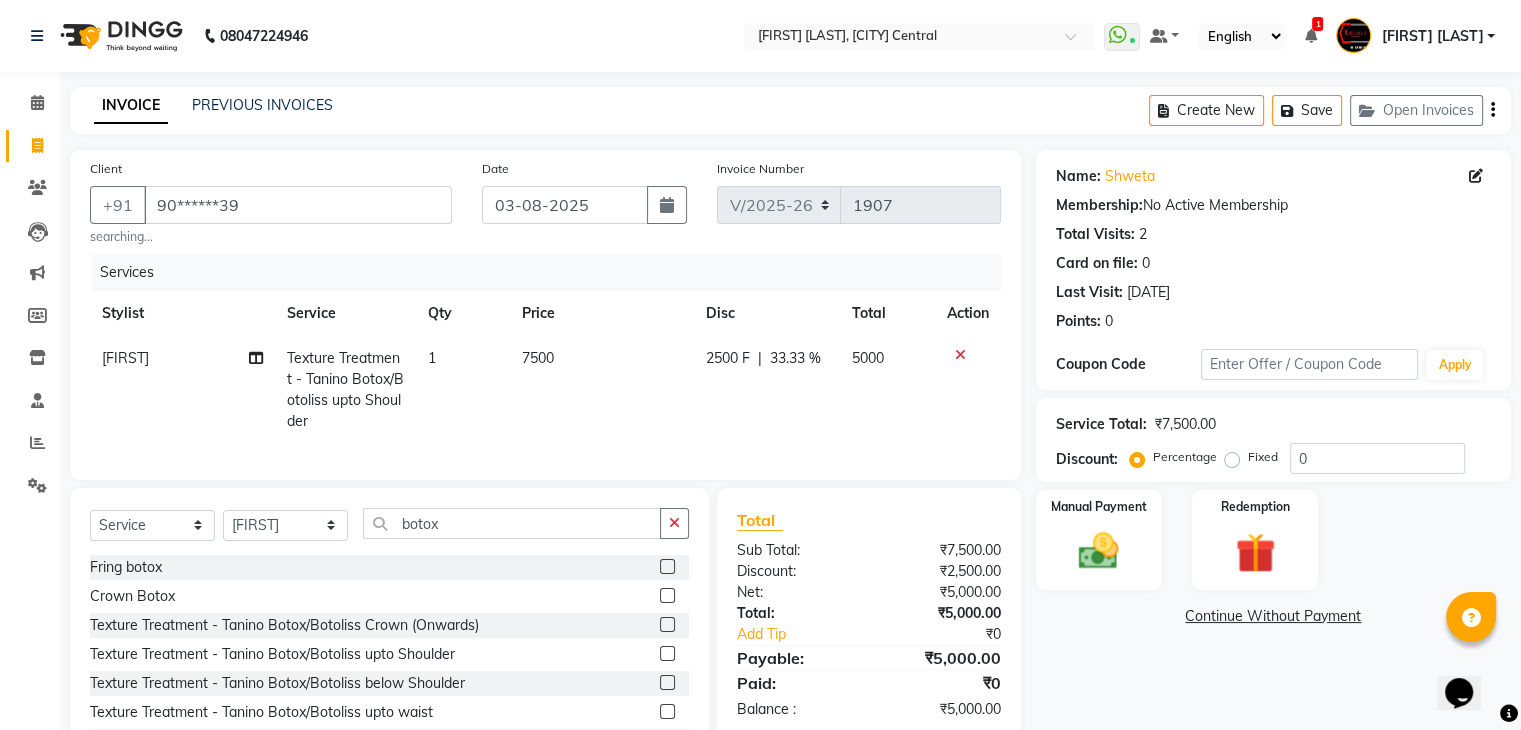 click on "2500 F | 33.33 %" 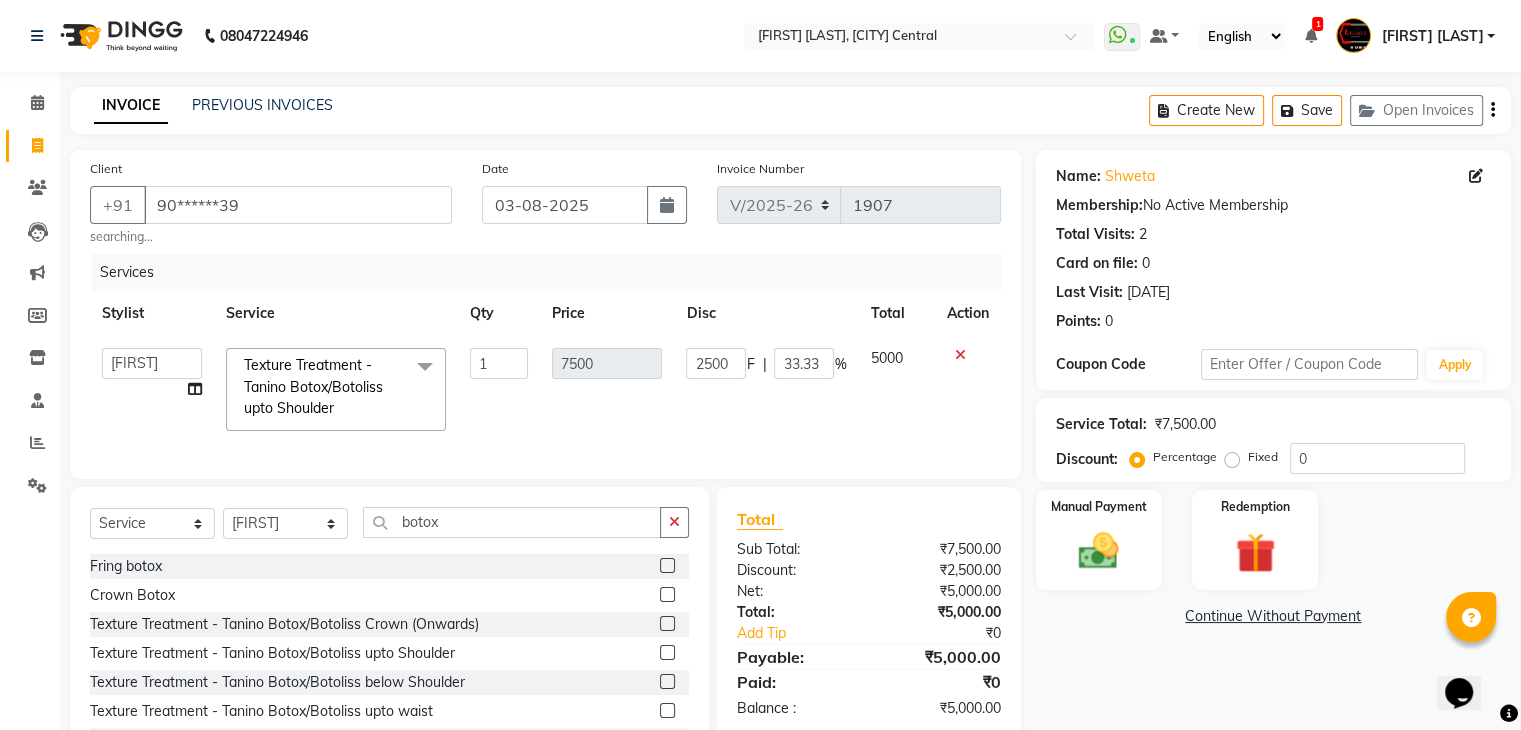 scroll, scrollTop: 97, scrollLeft: 0, axis: vertical 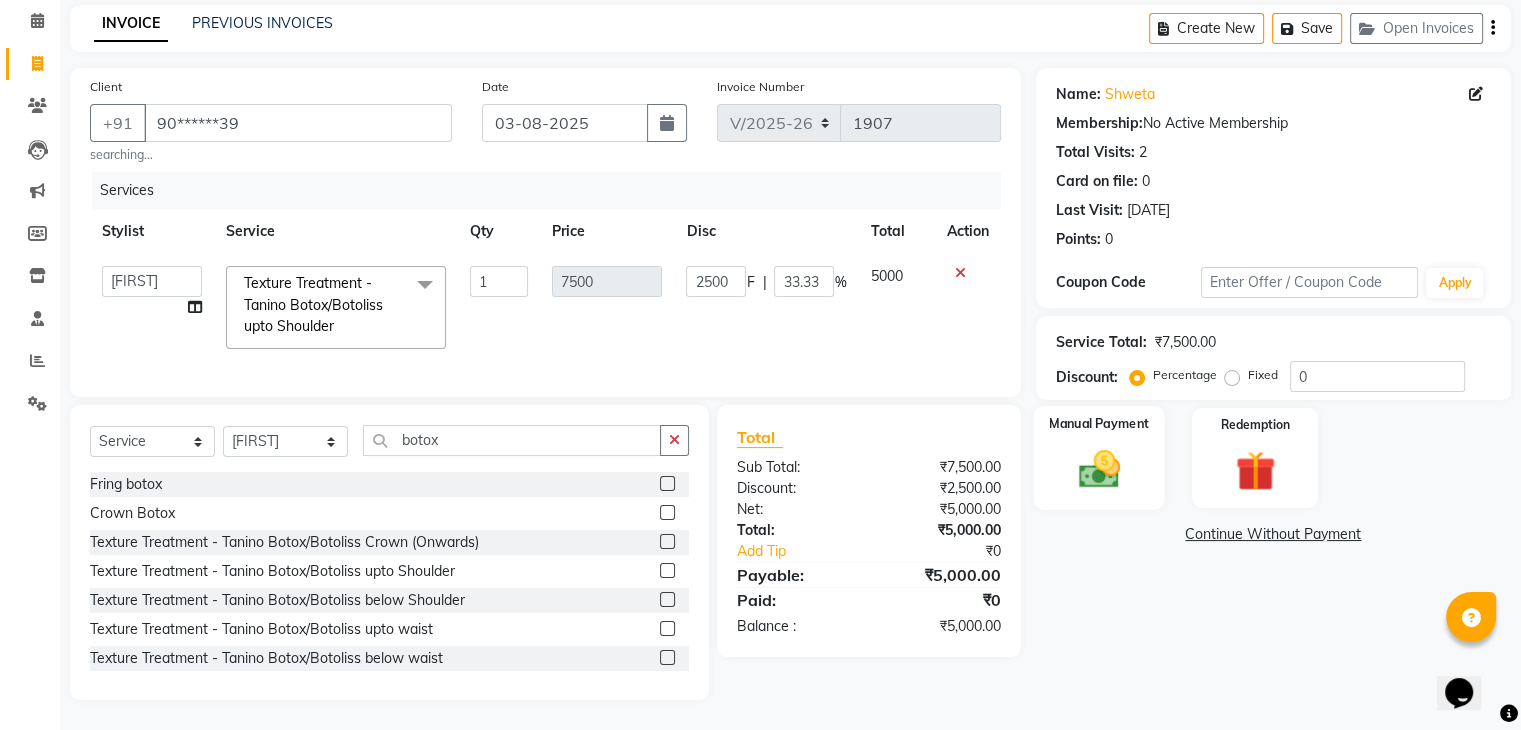 click 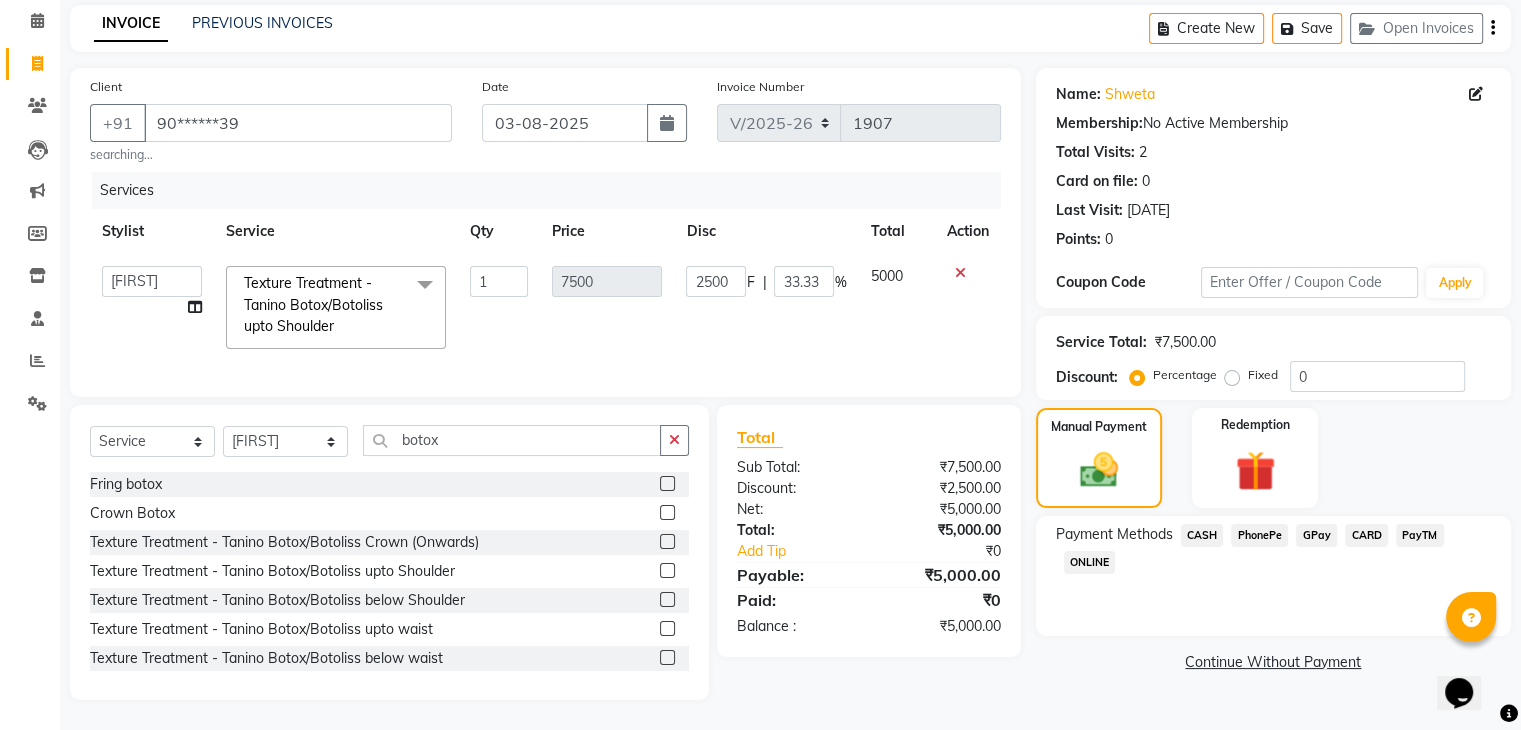 click on "GPay" 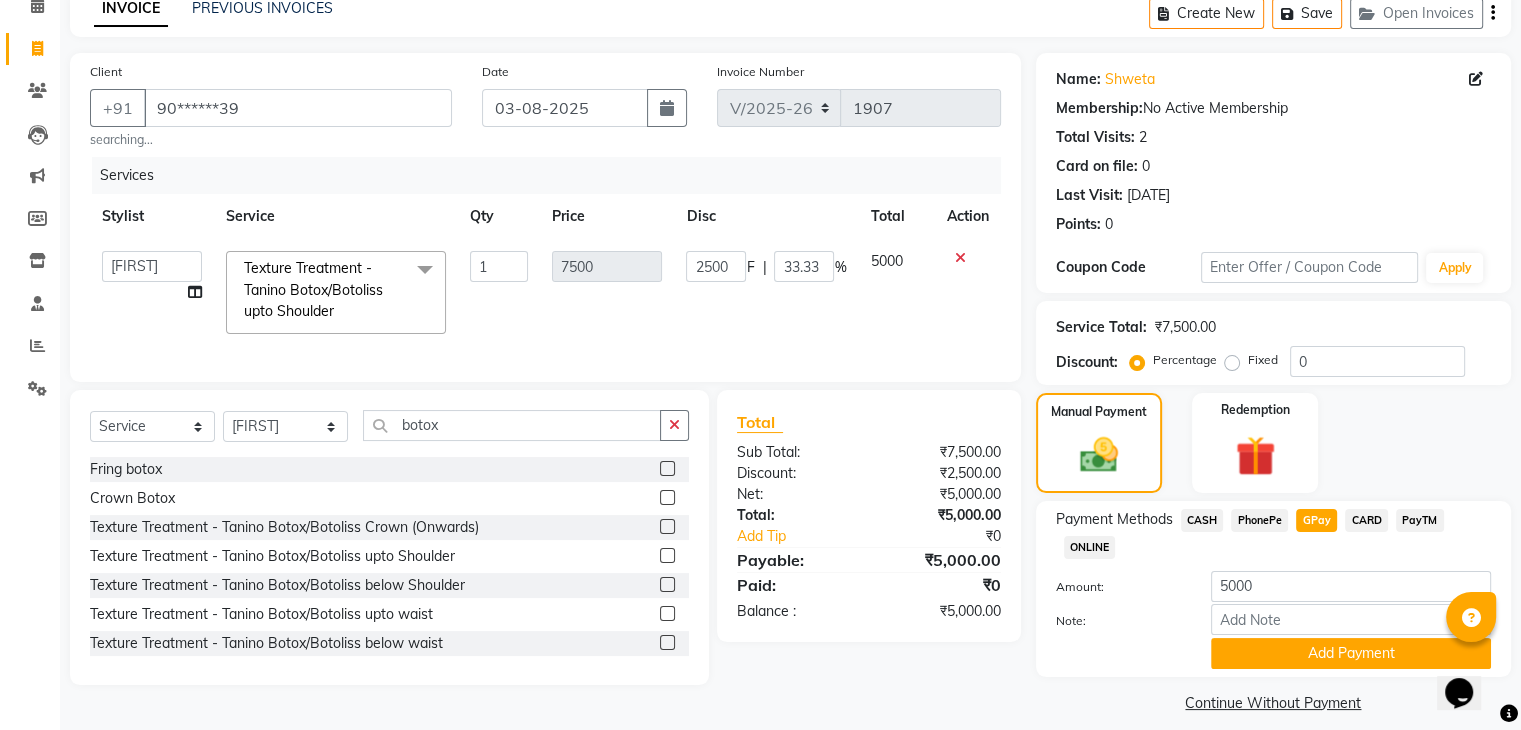 scroll, scrollTop: 117, scrollLeft: 0, axis: vertical 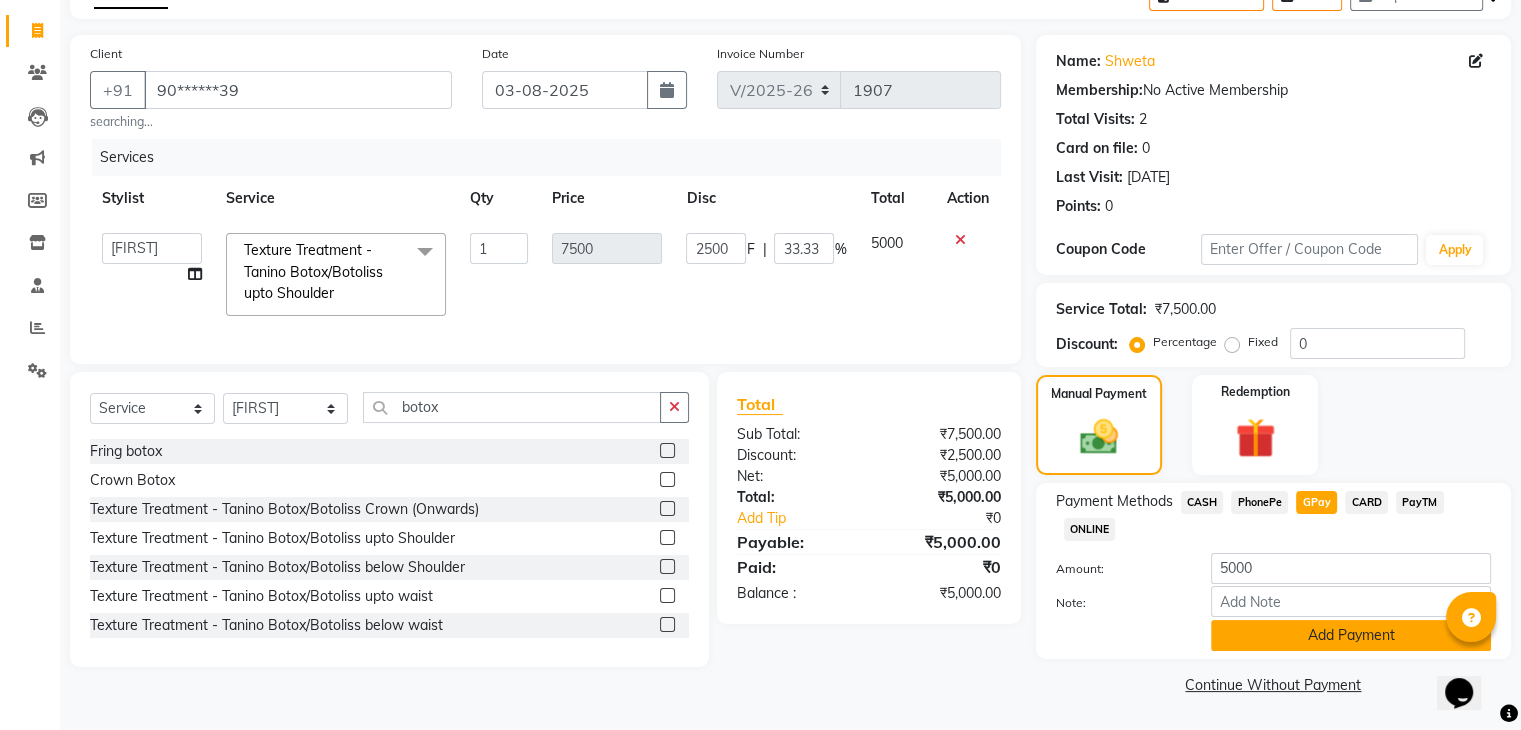 click on "Add Payment" 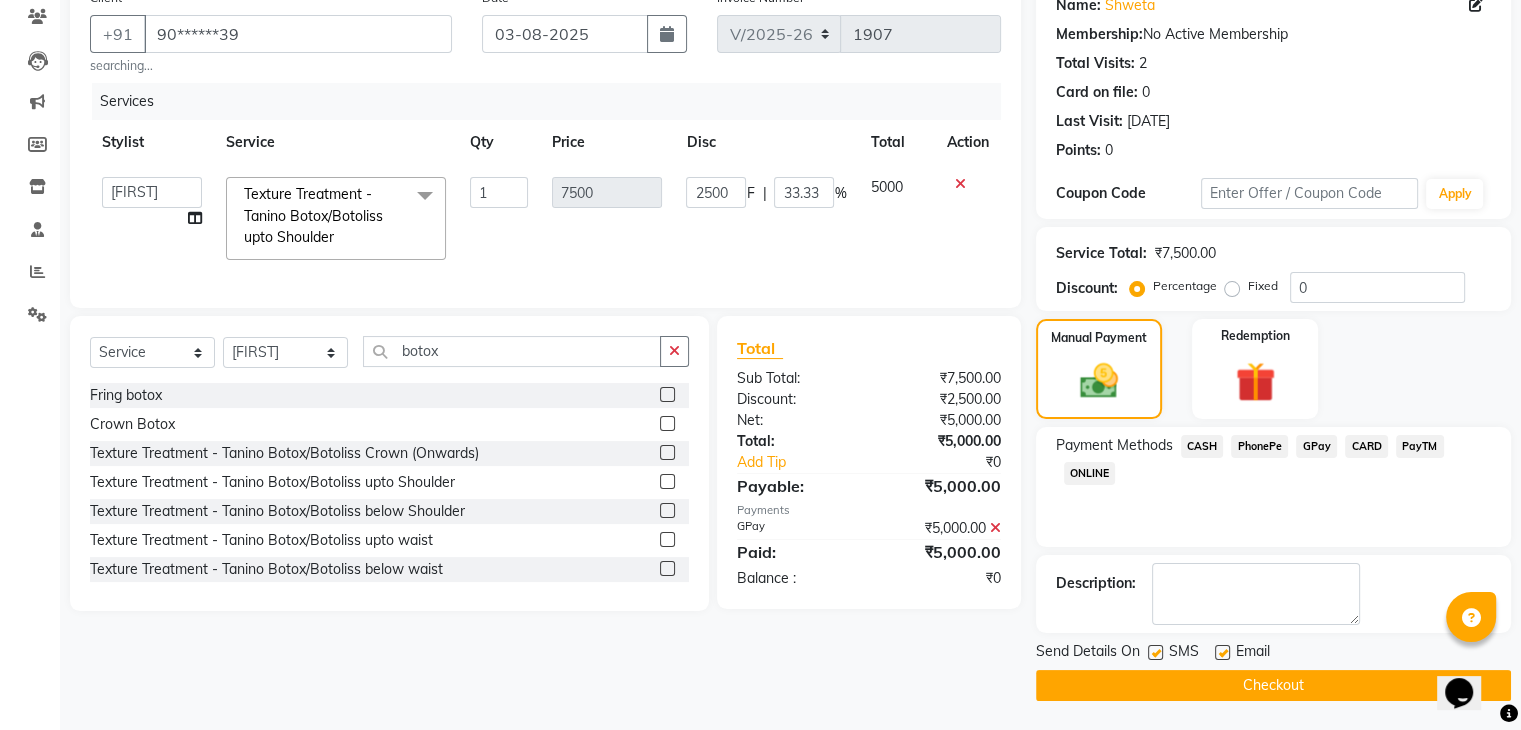 scroll, scrollTop: 170, scrollLeft: 0, axis: vertical 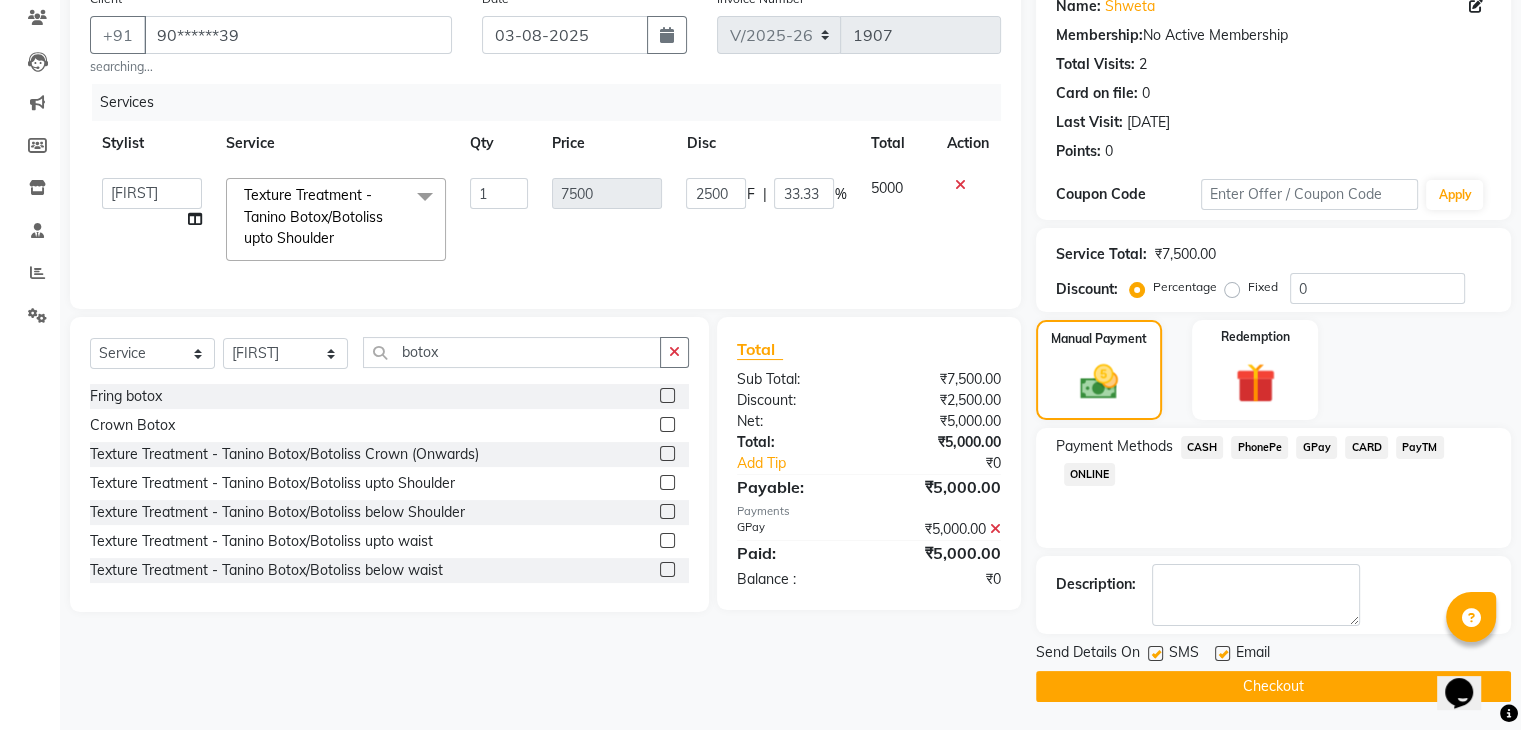 click 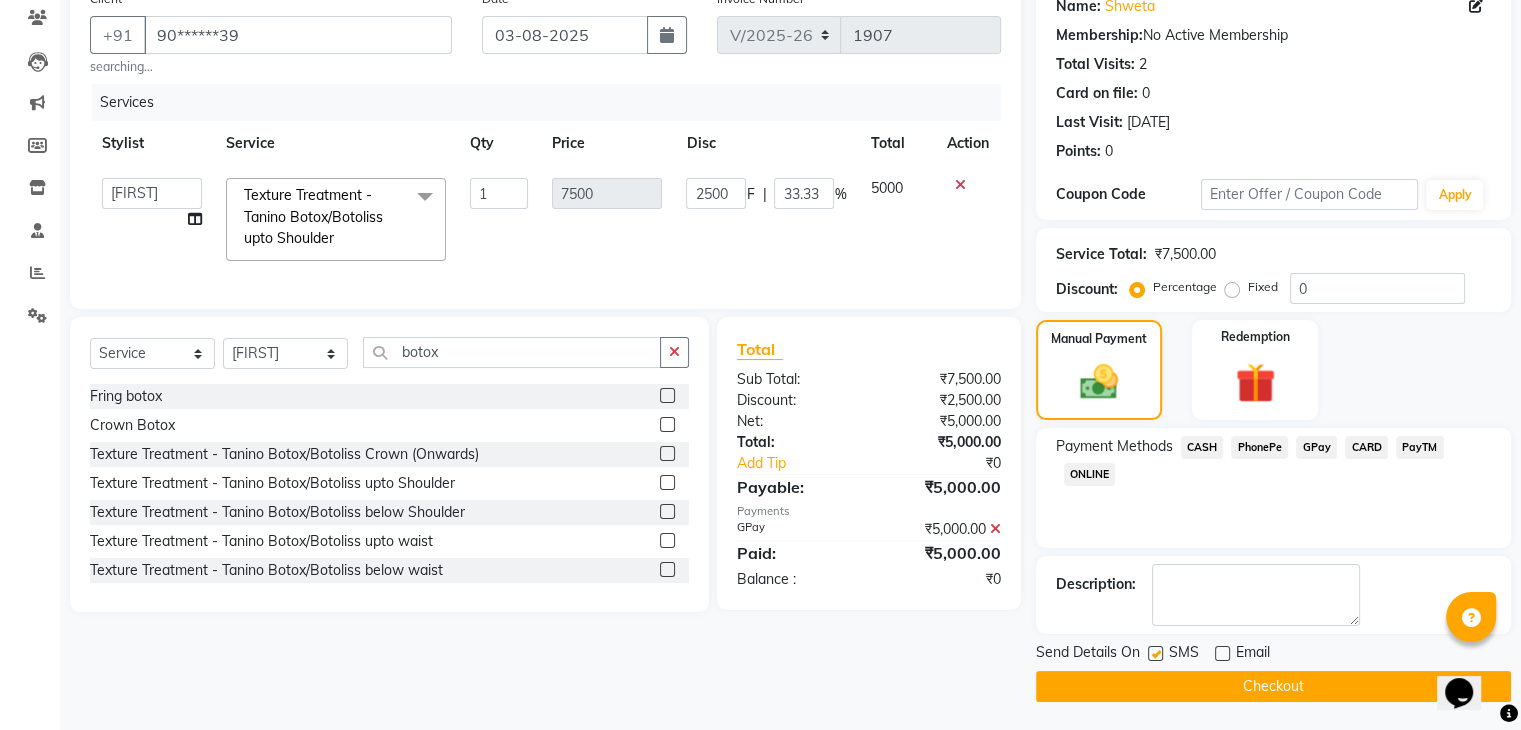 click 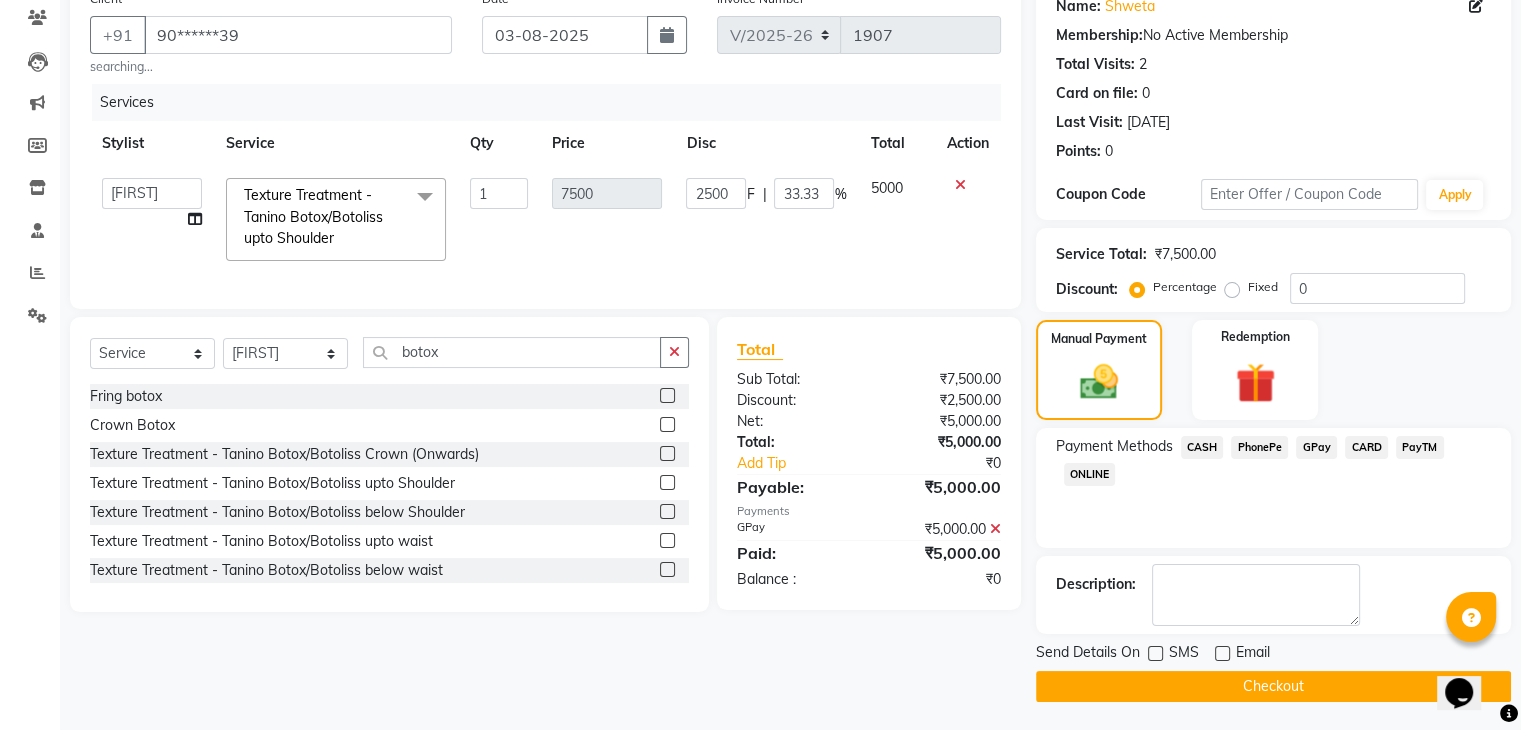 click on "Checkout" 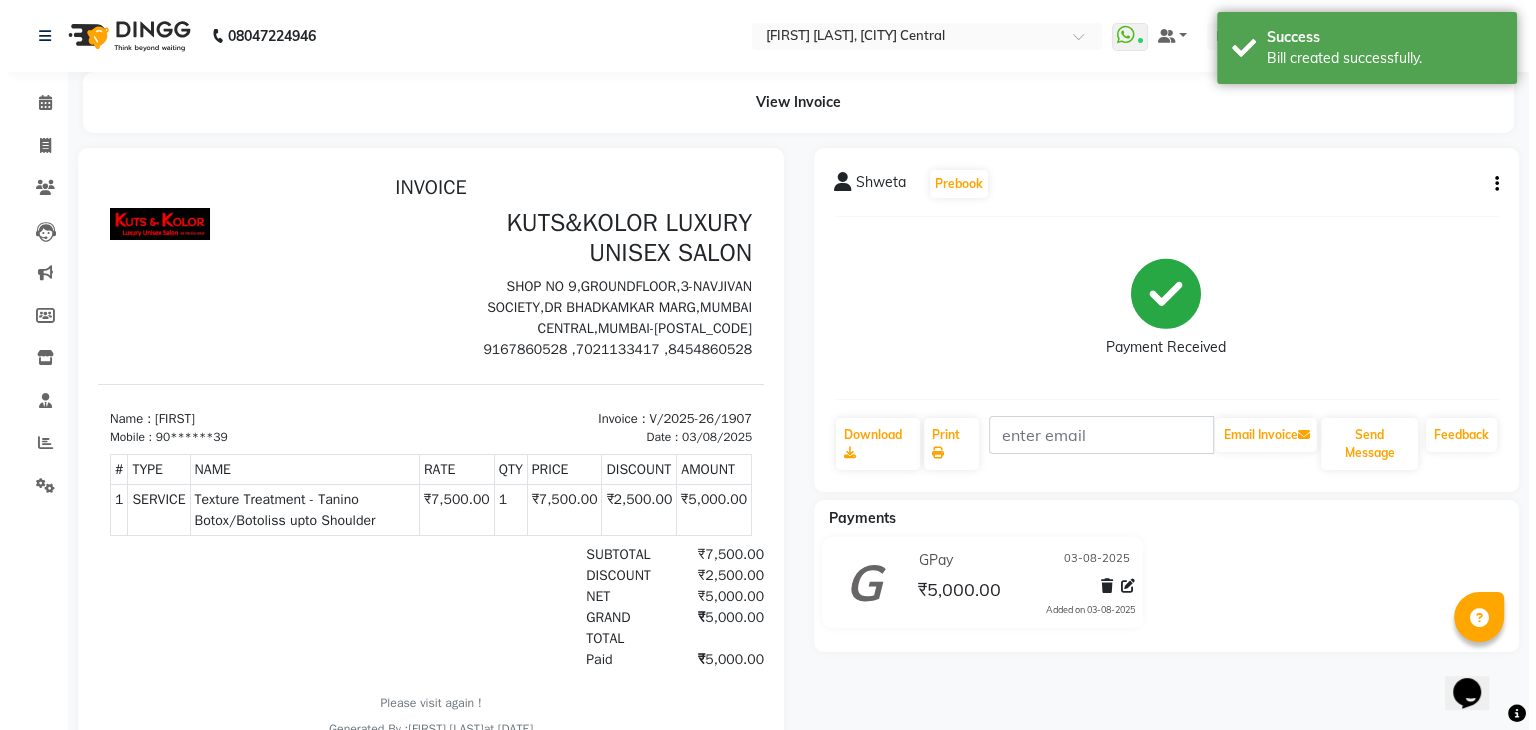 scroll, scrollTop: 0, scrollLeft: 0, axis: both 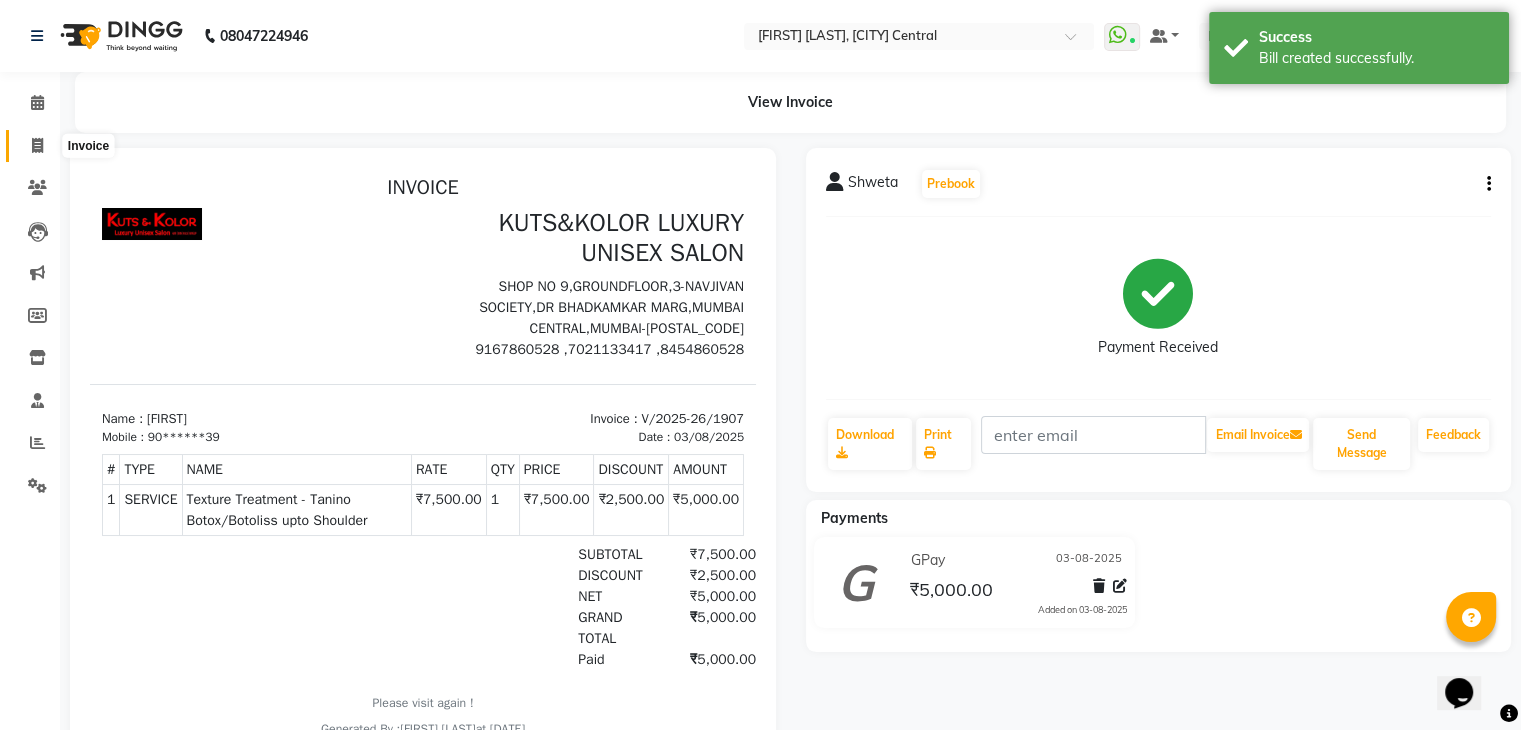 click 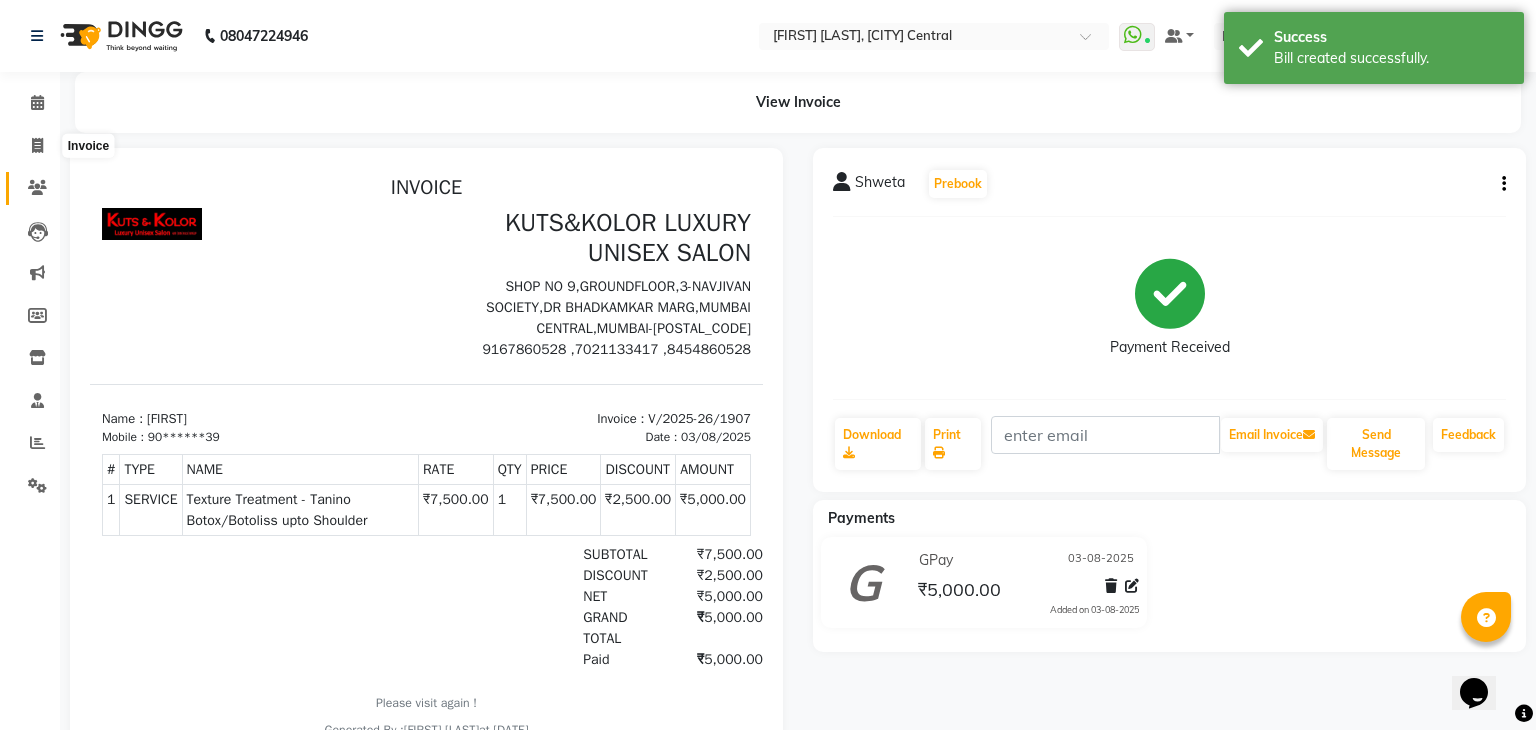 select on "4172" 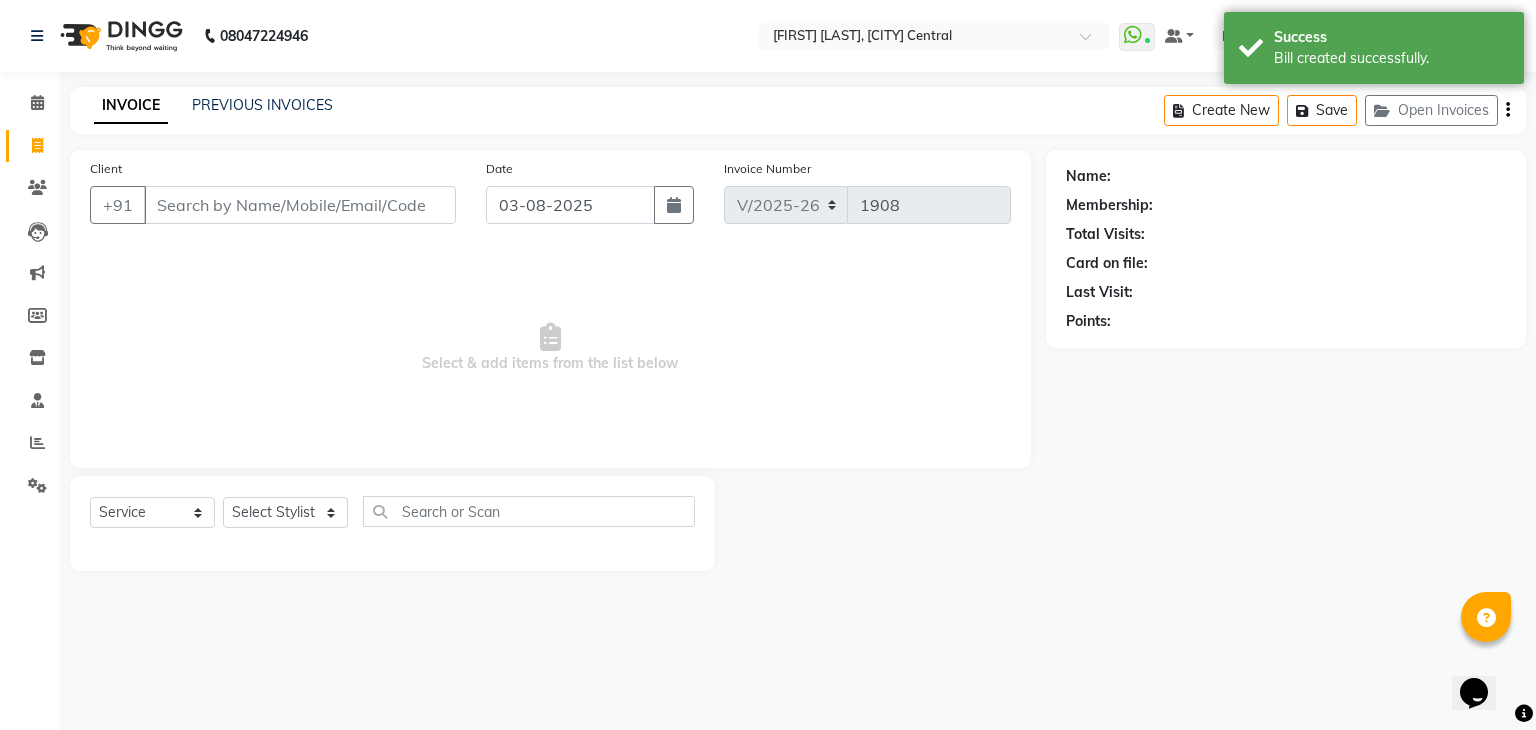click on "Client" at bounding box center [300, 205] 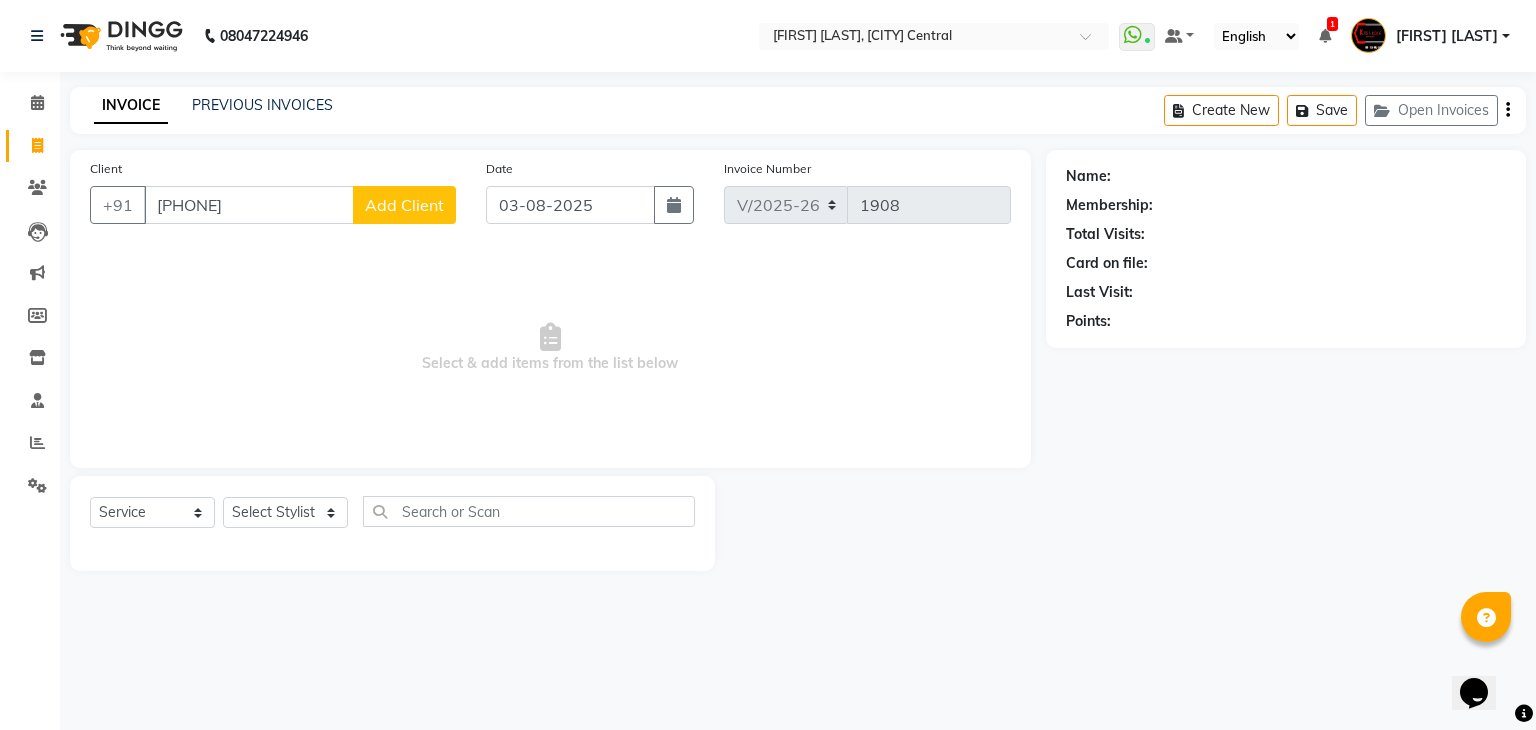 type on "[PHONE]" 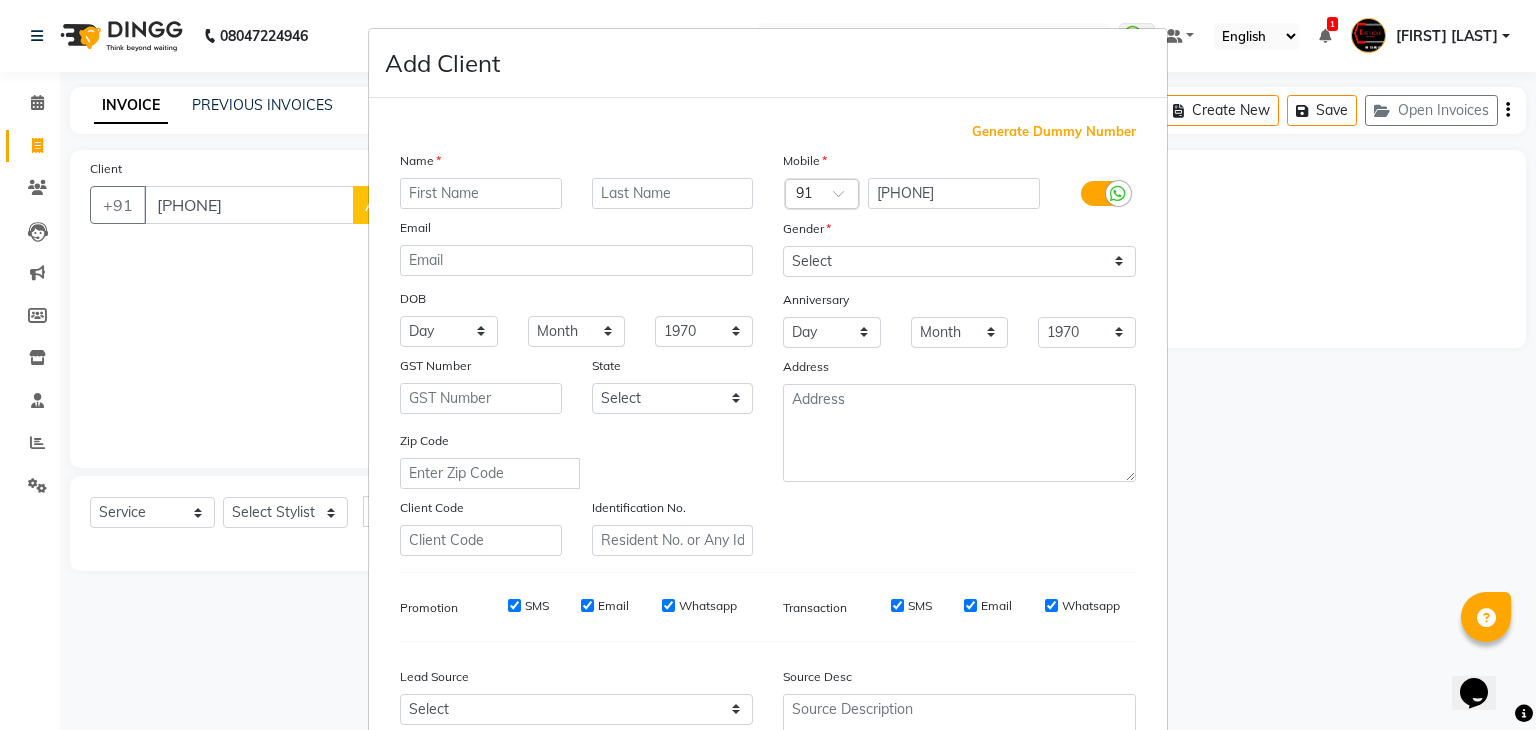 click at bounding box center (481, 193) 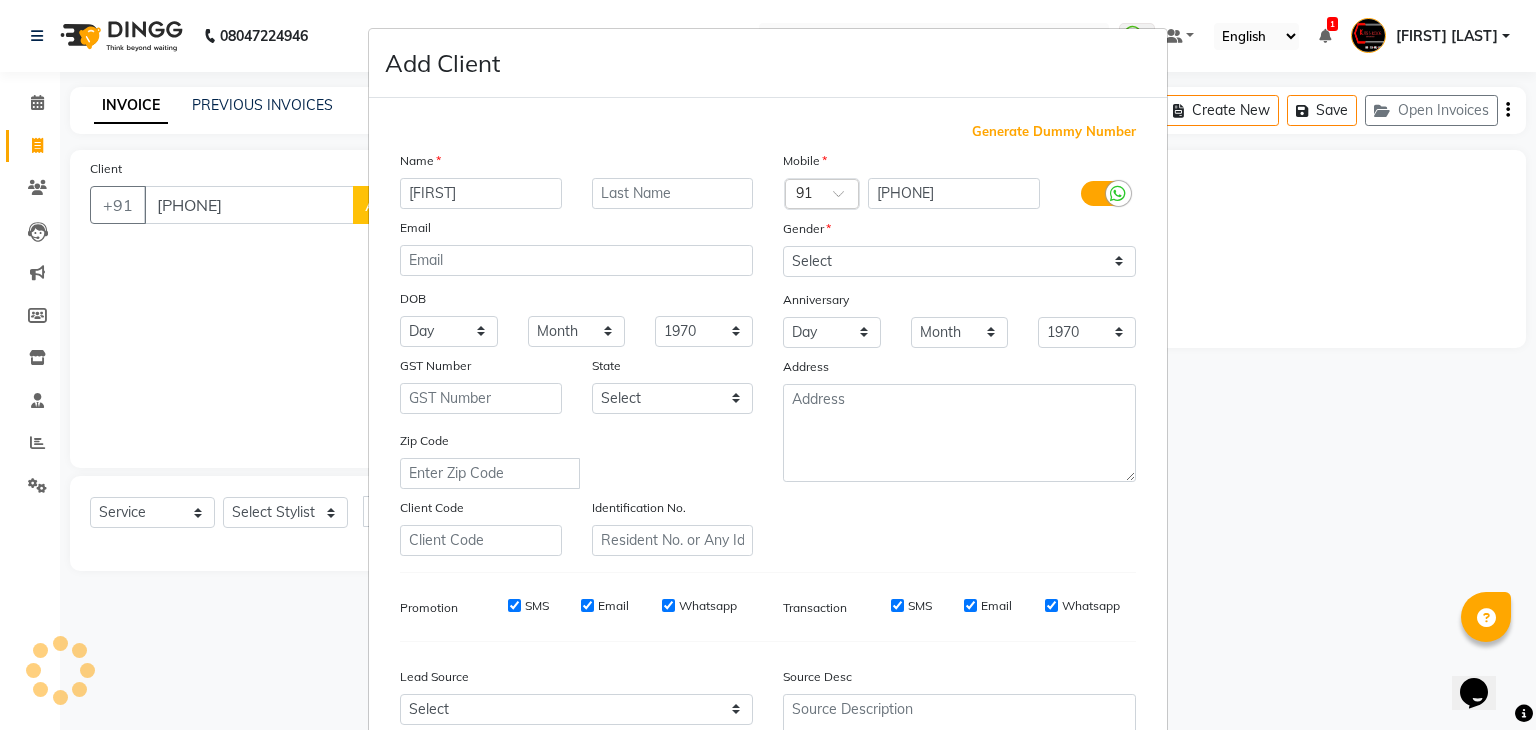 type on "[FIRST]" 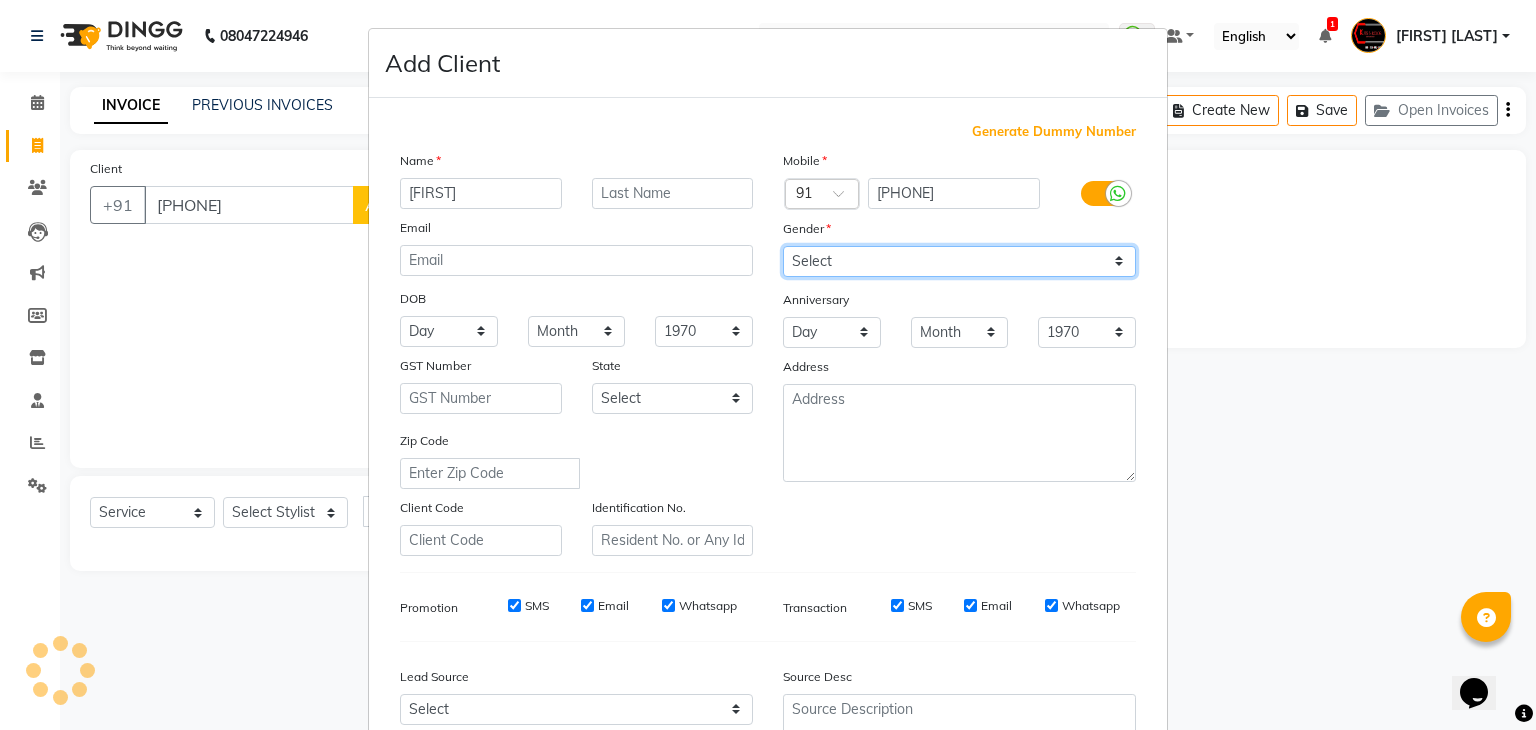 click on "Select Male Female Other Prefer Not To Say" at bounding box center [959, 261] 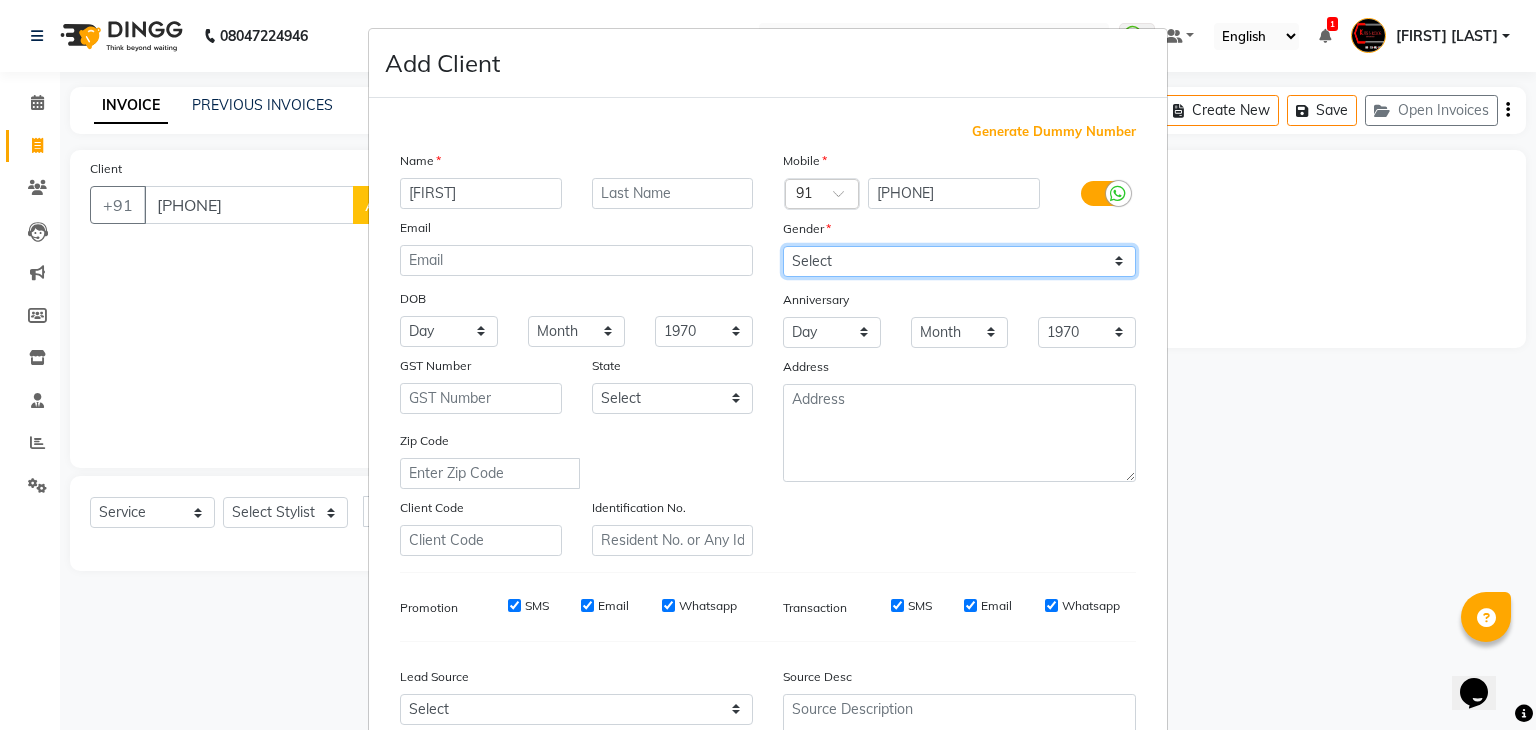 select on "female" 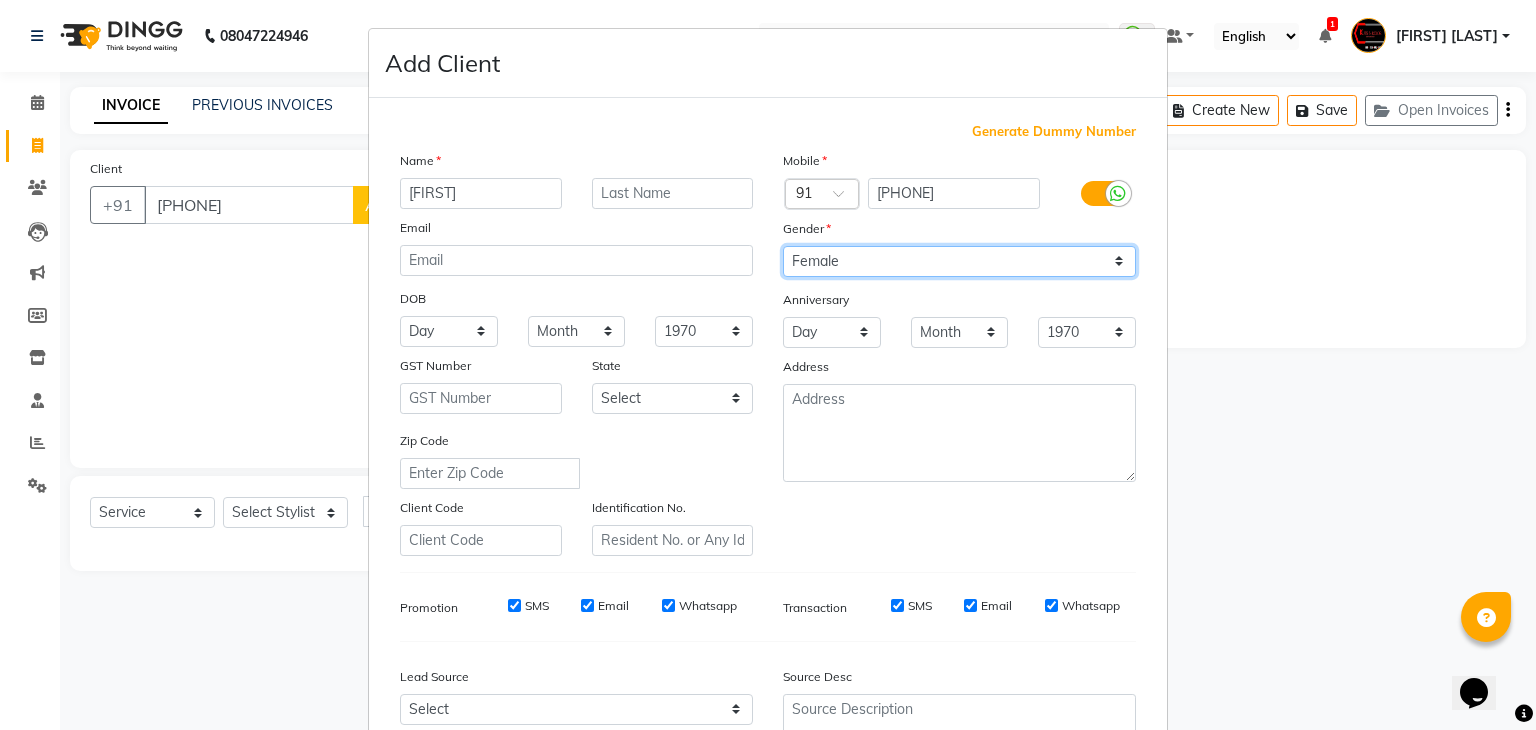 click on "Select Male Female Other Prefer Not To Say" at bounding box center [959, 261] 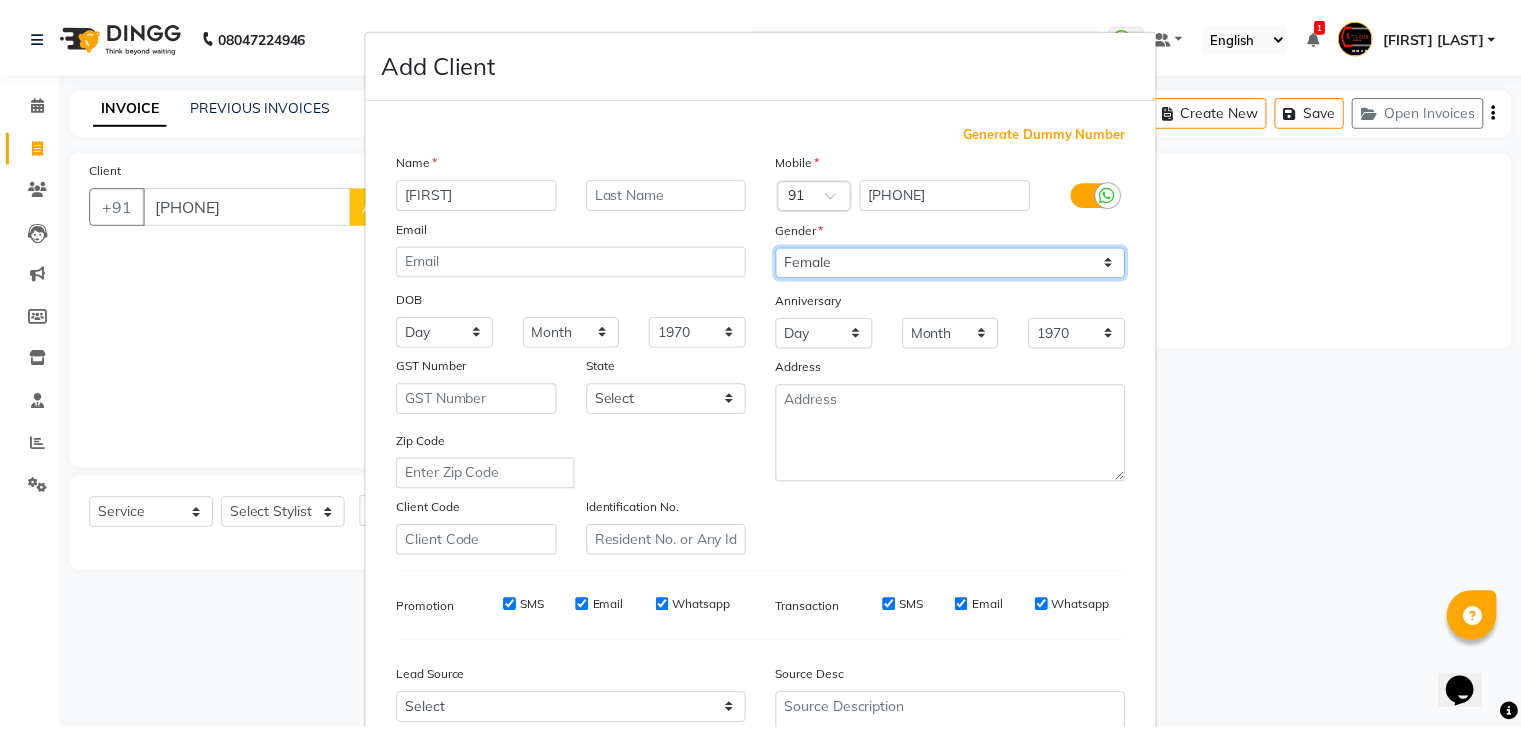 scroll, scrollTop: 203, scrollLeft: 0, axis: vertical 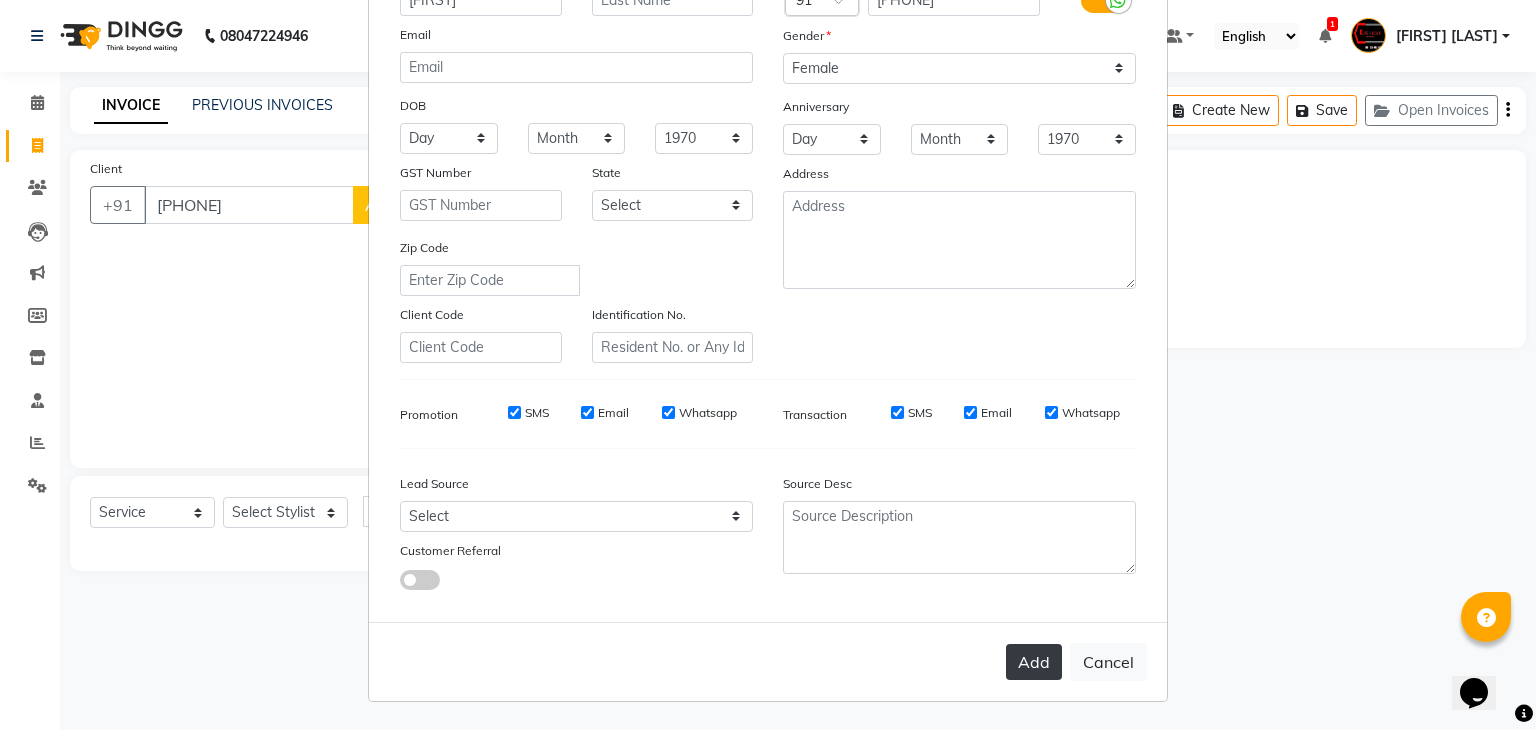 click on "Add" at bounding box center (1034, 662) 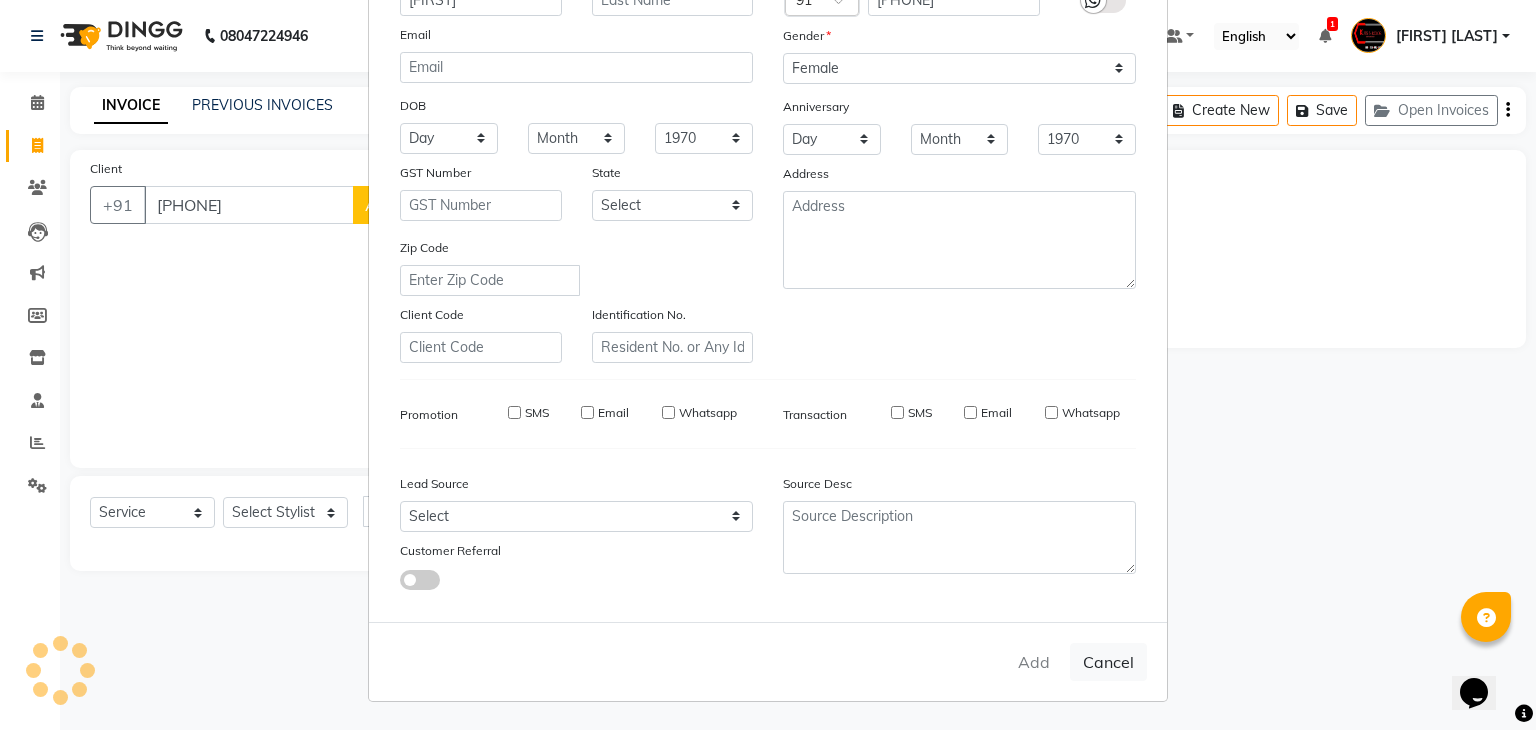type on "87******89" 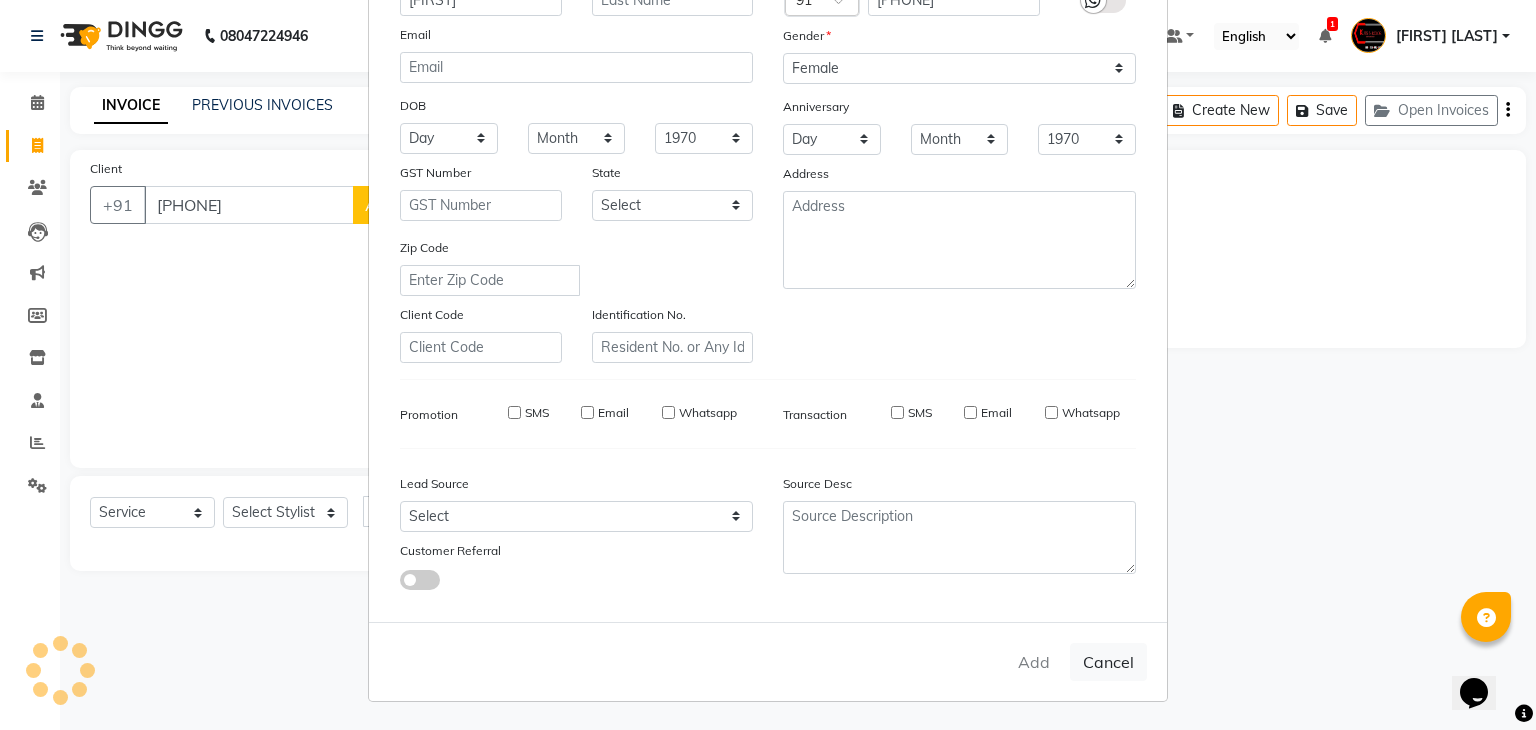 type 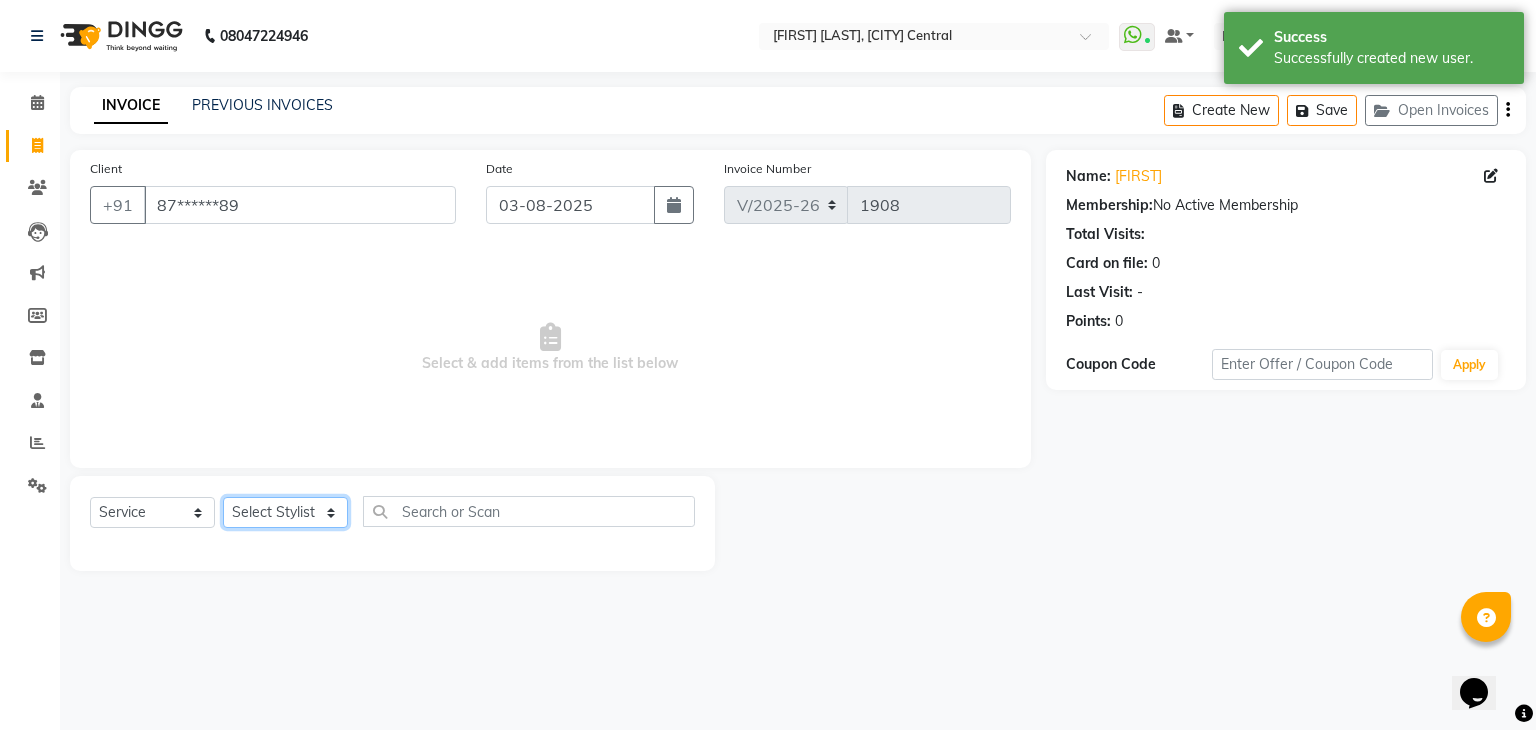 click on "Select Stylist [FIRST] [FIRST] [FIRST] [FIRST] [FIRST] [FIRST] [FIRST] [FIRST] [FIRST] [FIRST] [FIRST] [FIRST] [FIRST] [FIRST] [FIRST] [FIRST] [FIRST]" 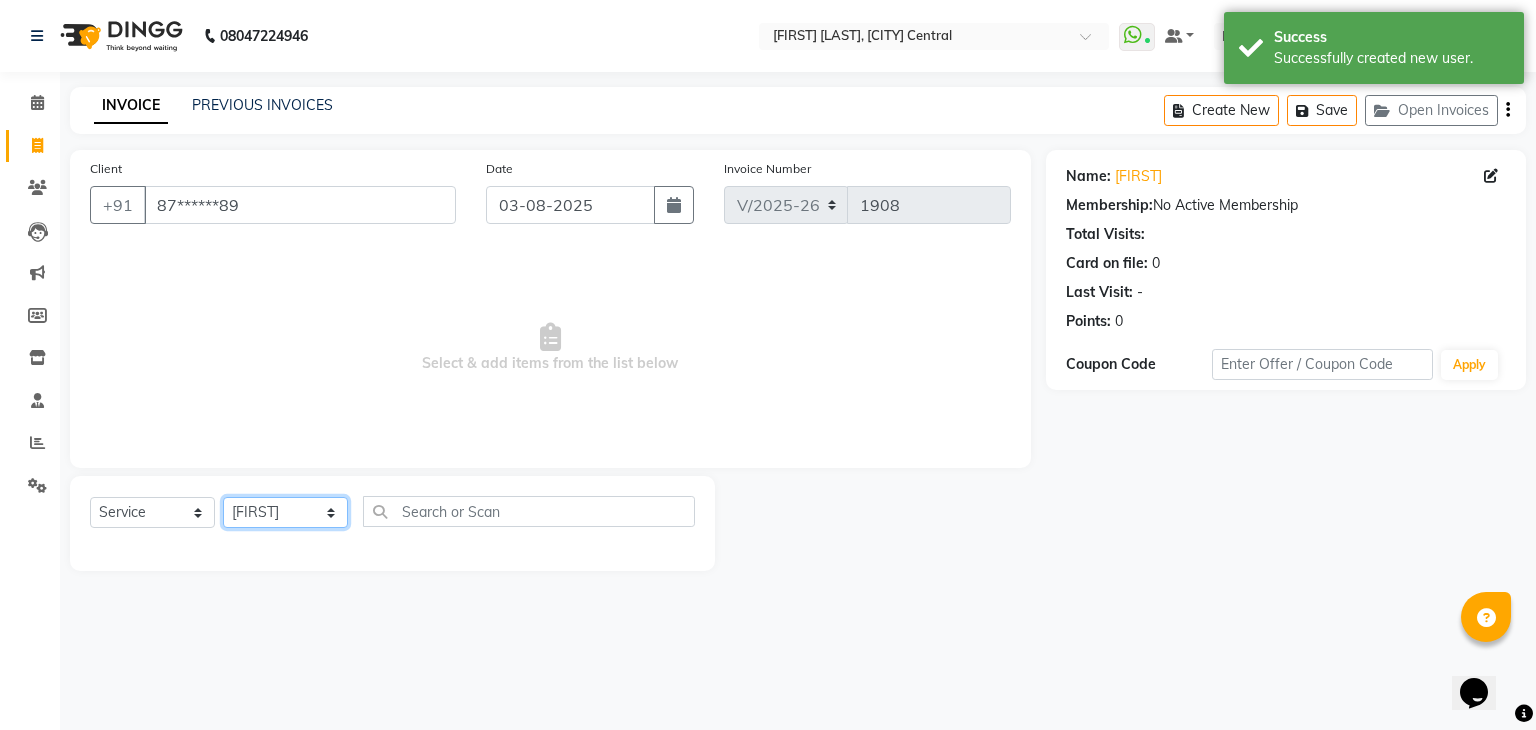 click on "Select Stylist [FIRST] [FIRST] [FIRST] [FIRST] [FIRST] [FIRST] [FIRST] [FIRST] [FIRST] [FIRST] [FIRST] [FIRST] [FIRST] [FIRST] [FIRST] [FIRST] [FIRST]" 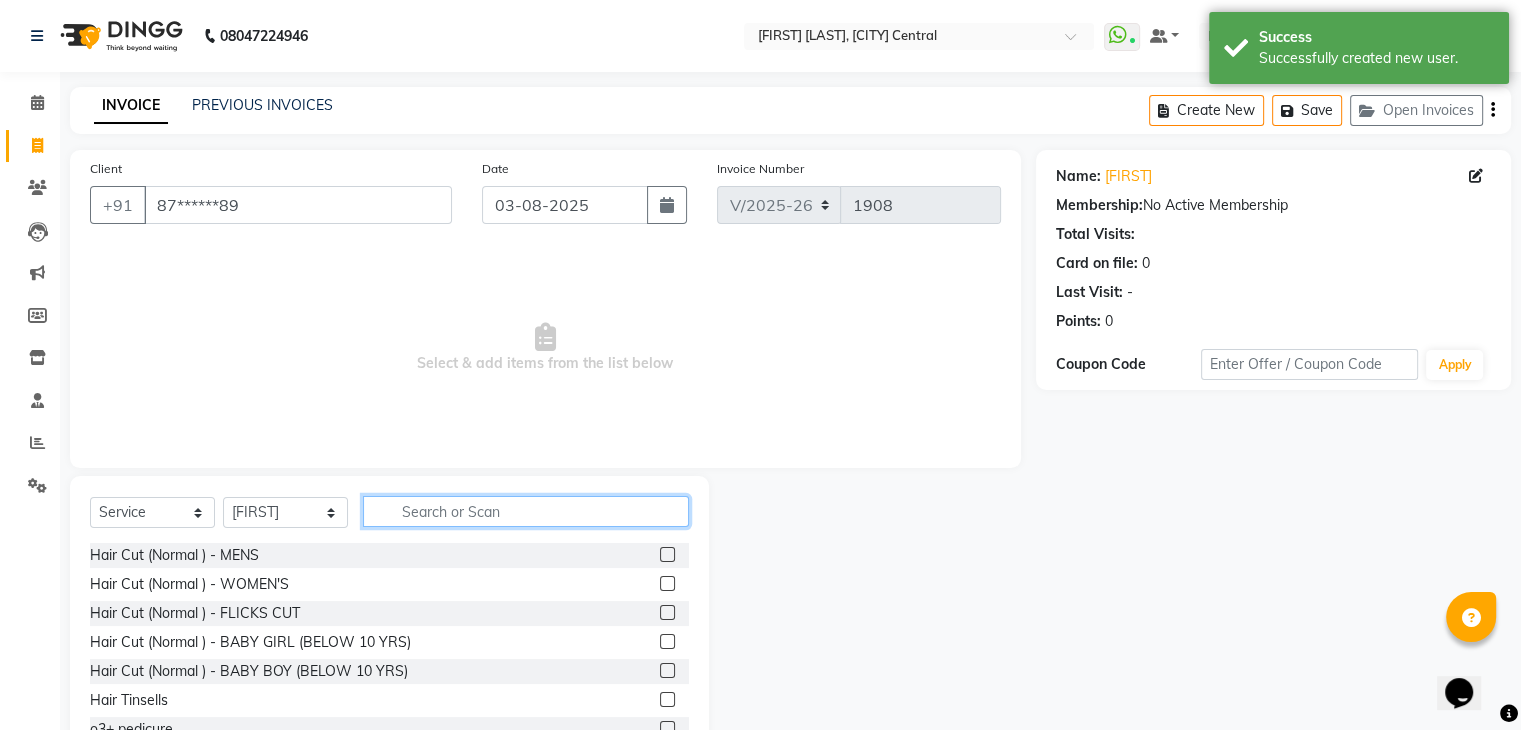 click 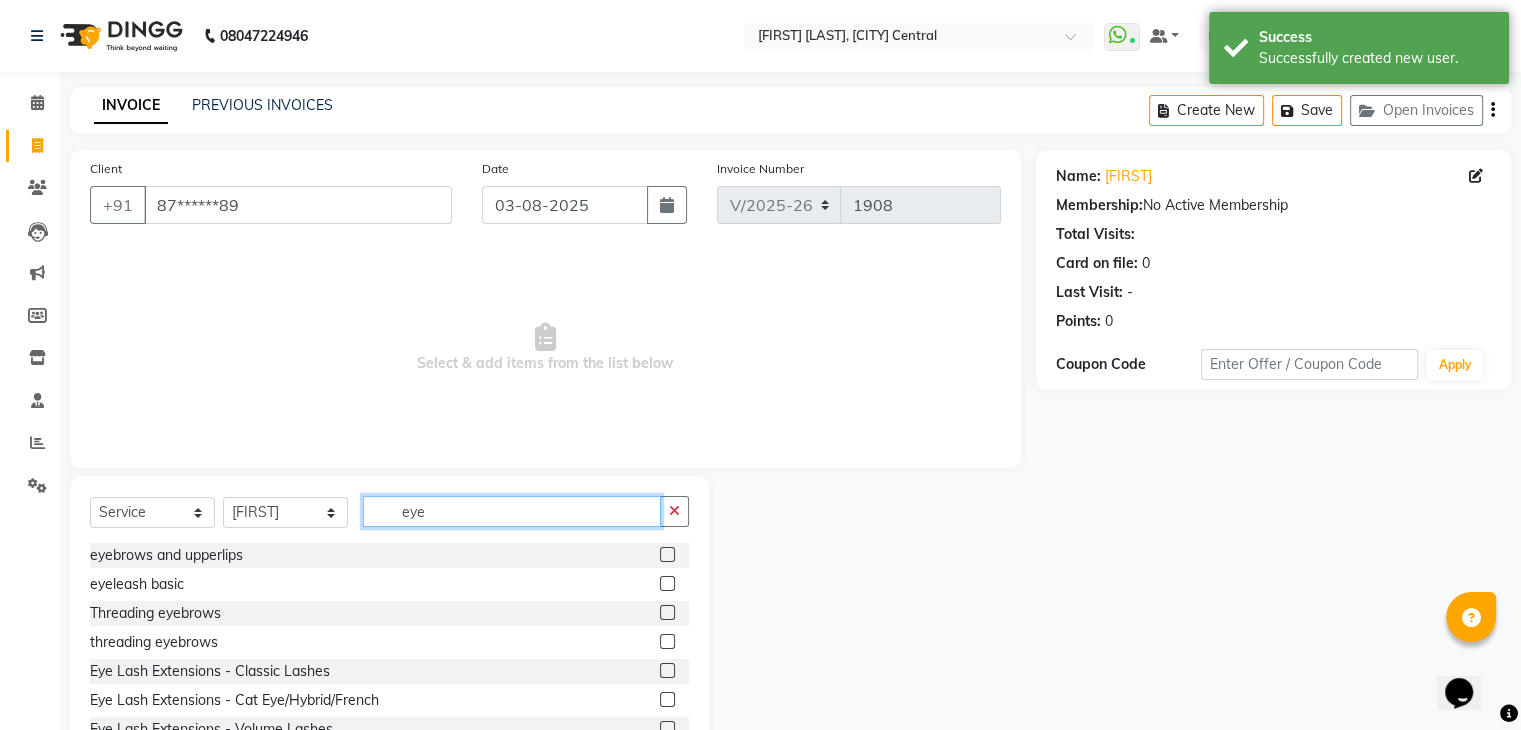 type on "eye" 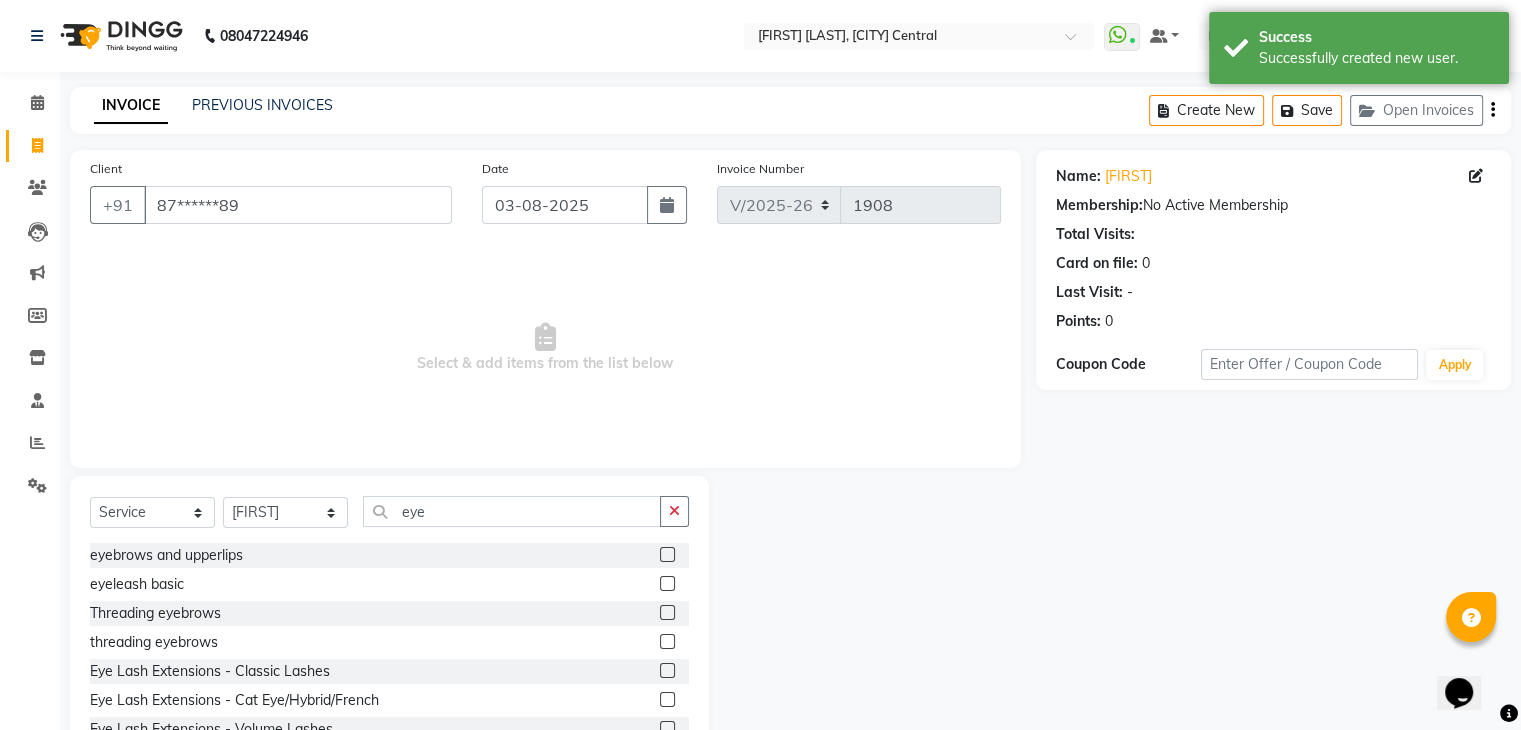 click 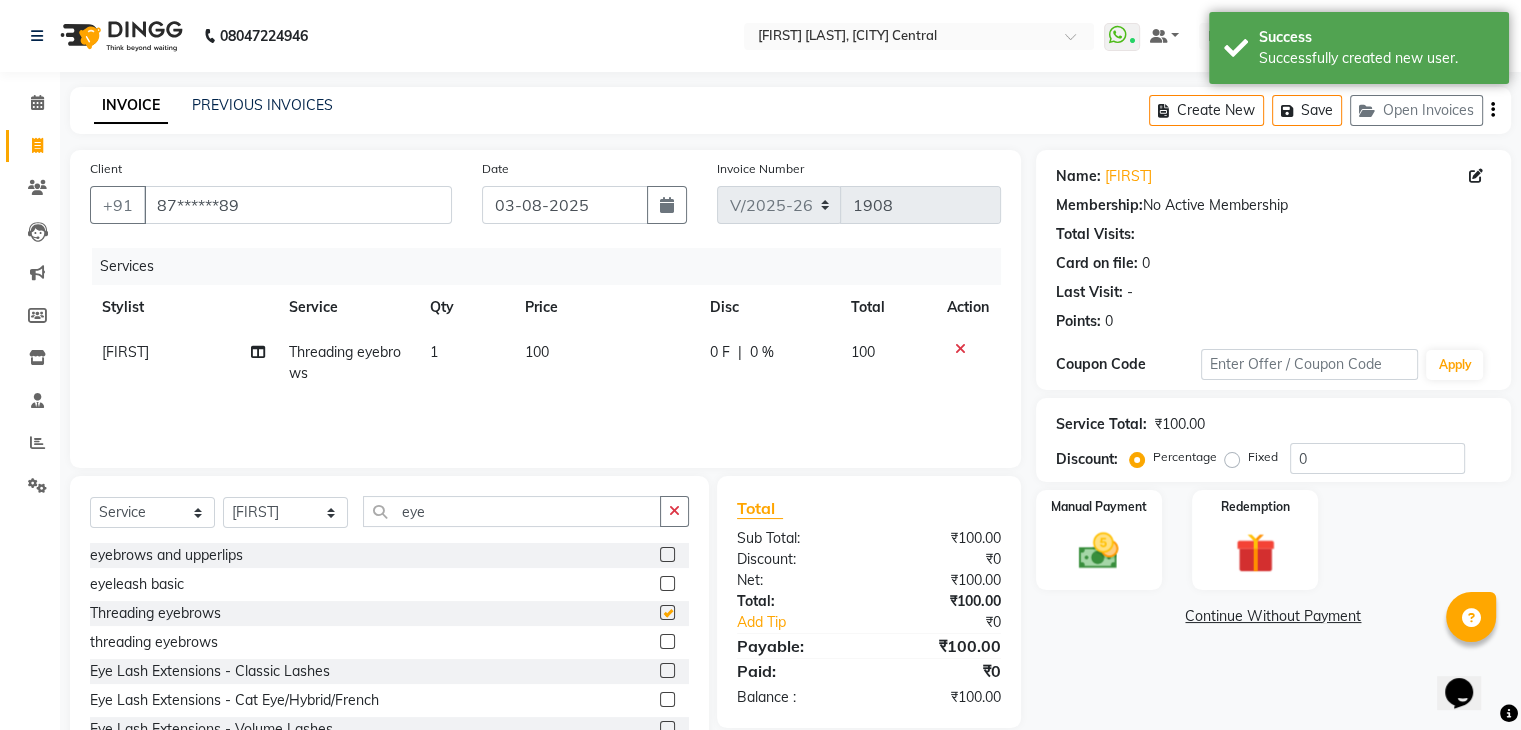 checkbox on "false" 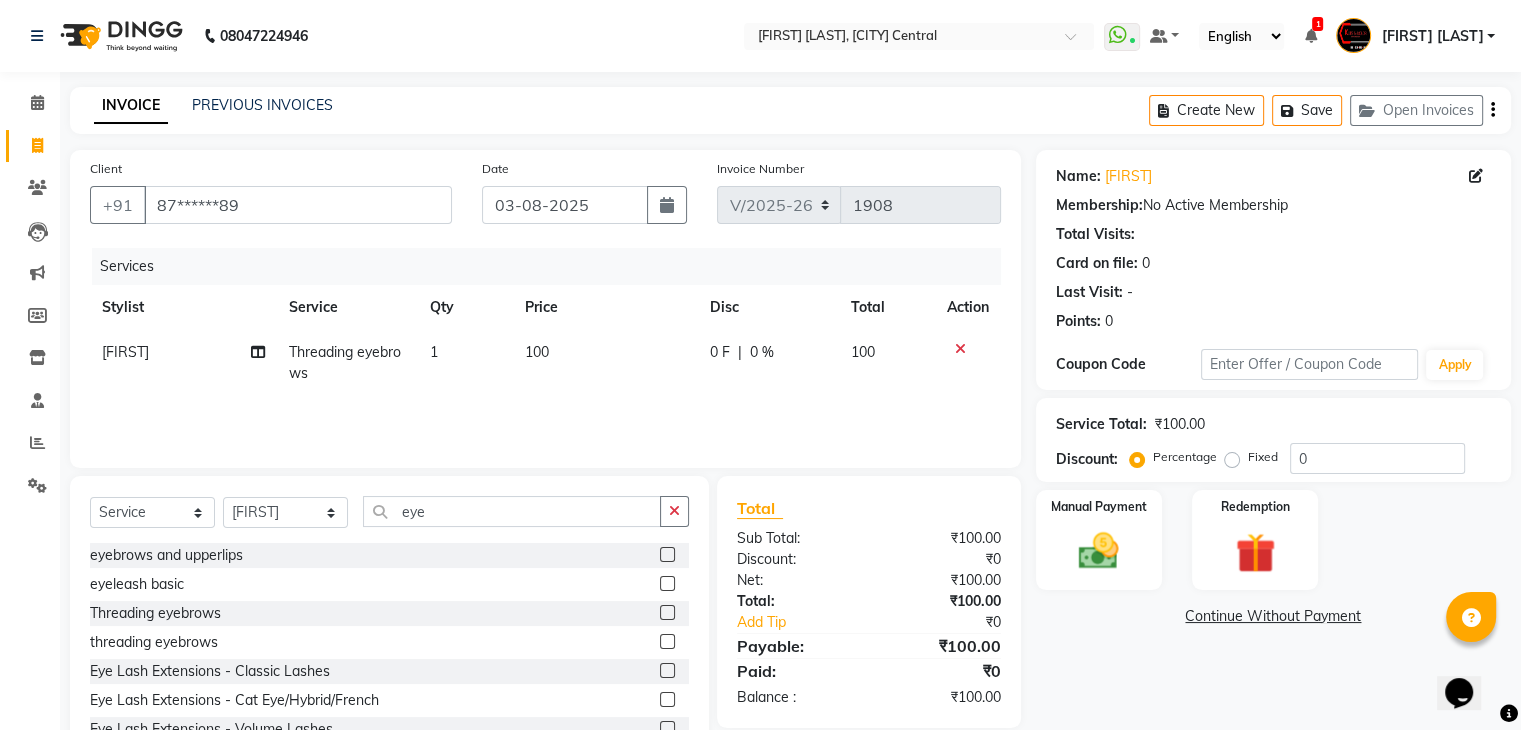 click on "0 F" 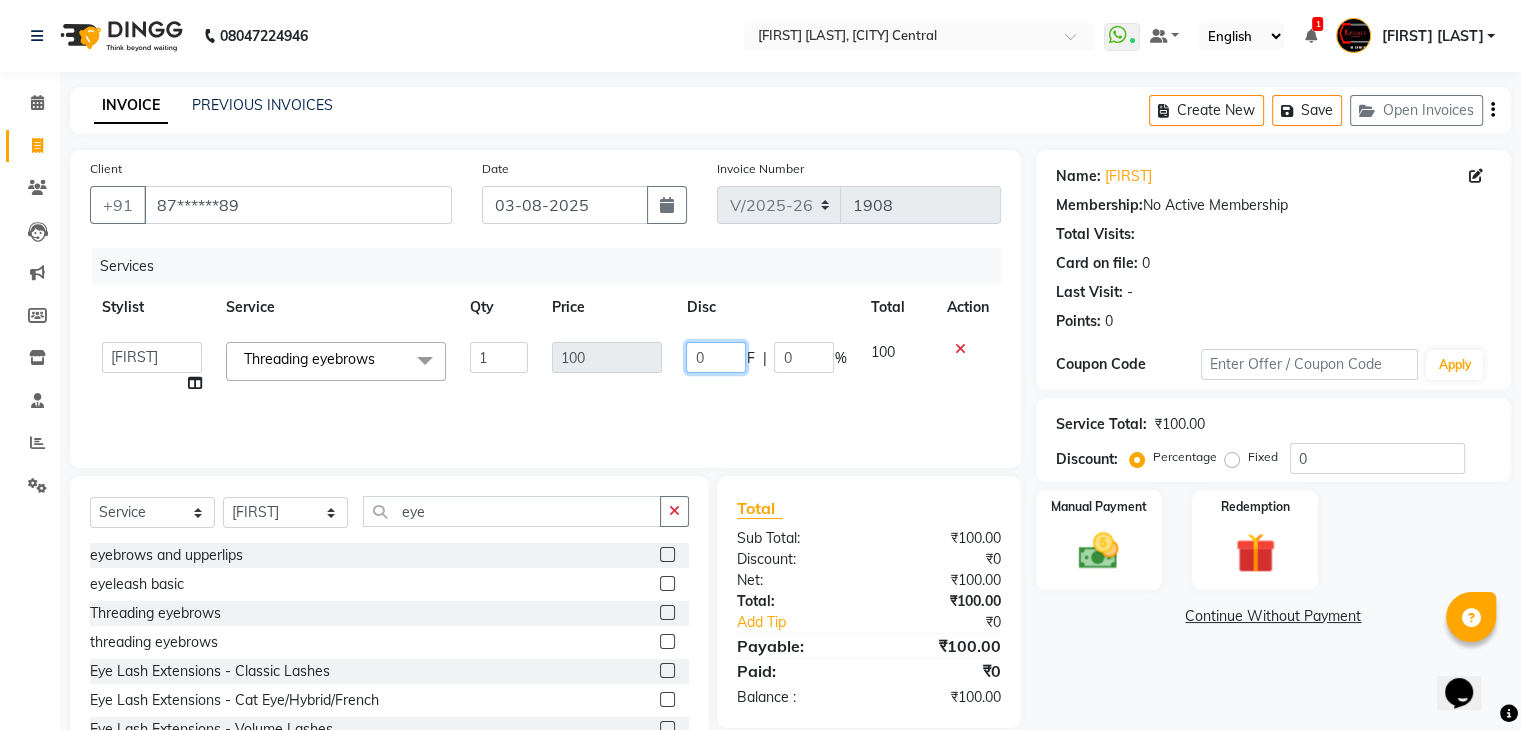 click on "0" 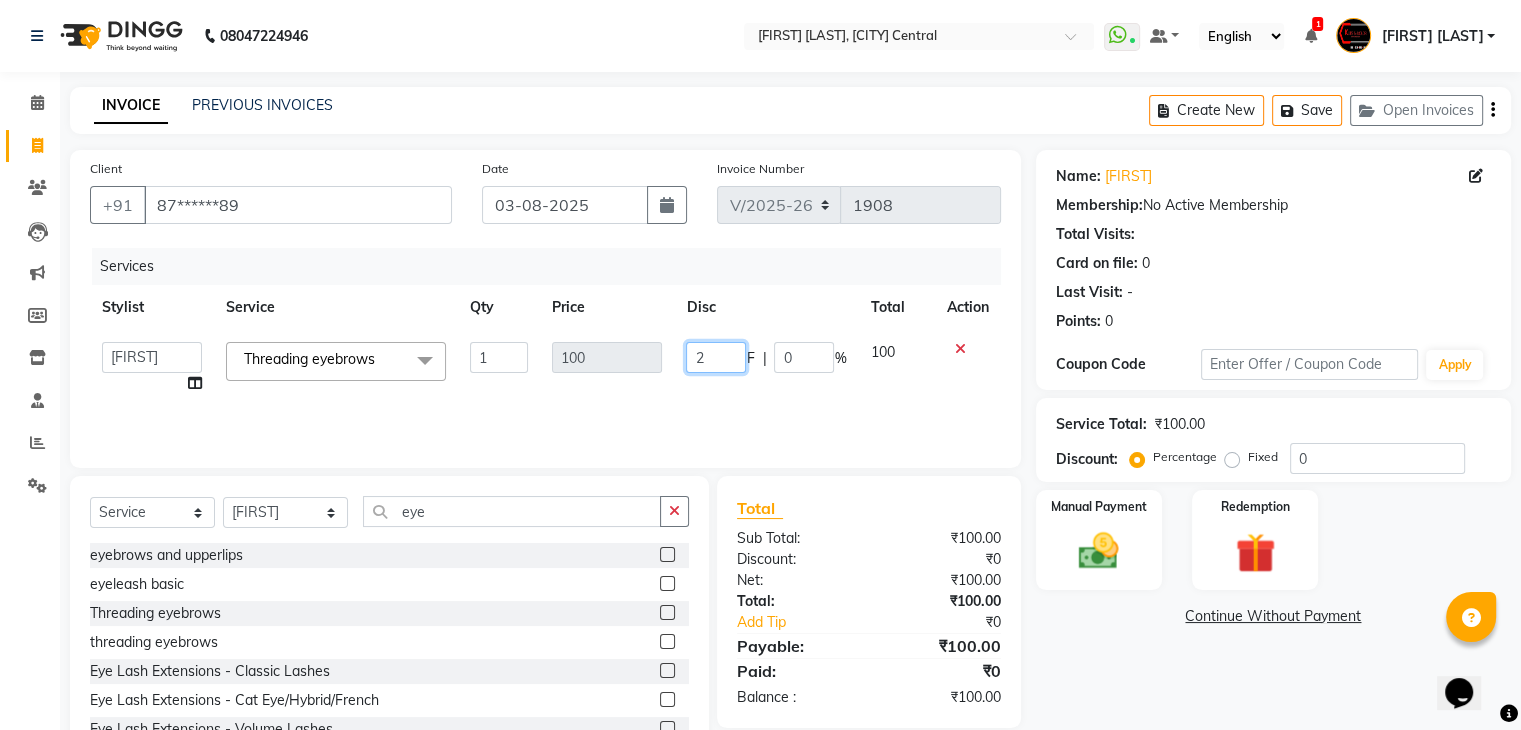 type on "20" 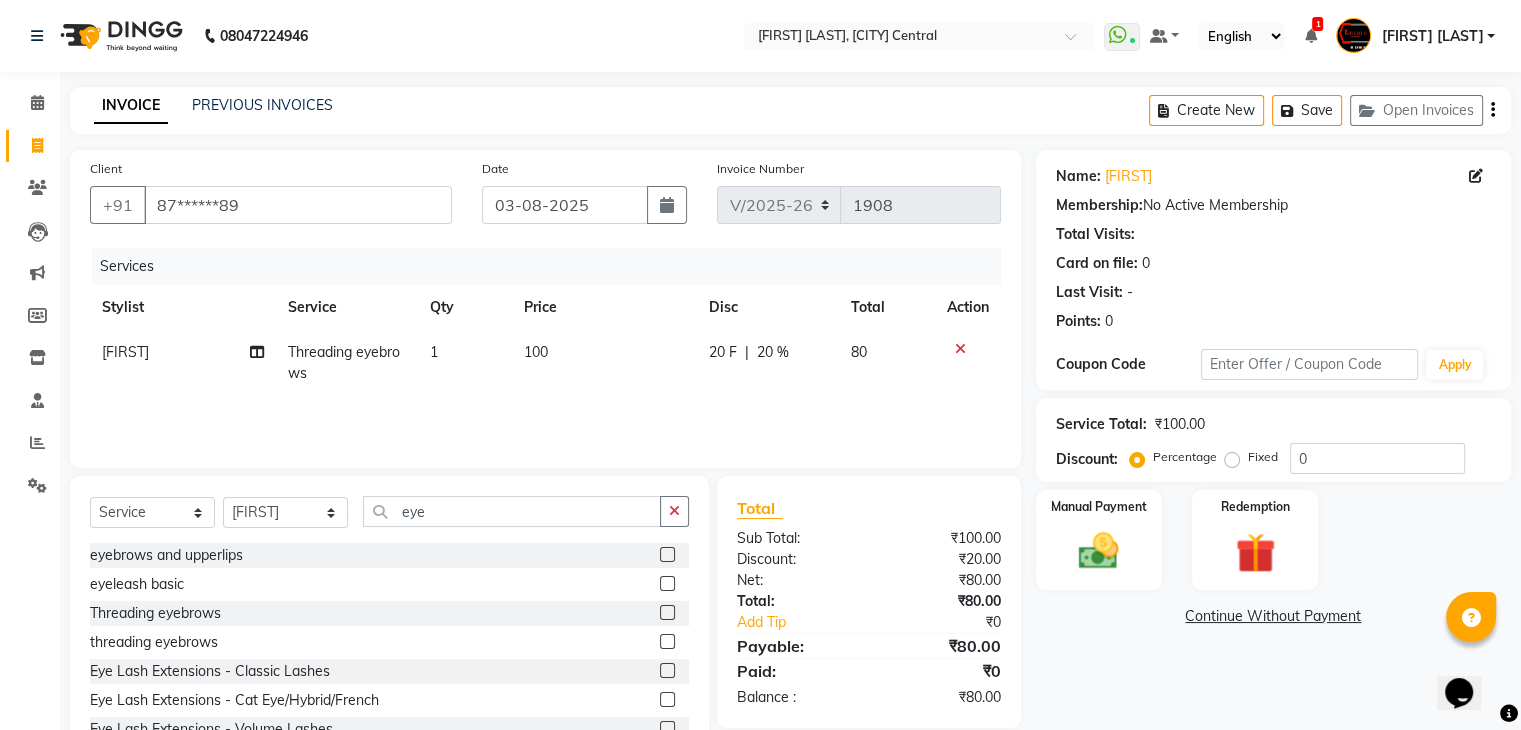 click on "Services Stylist Service Qty Price Disc Total Action [FIRST] Threading eyebrows 1 100 20 F | 20 % 80" 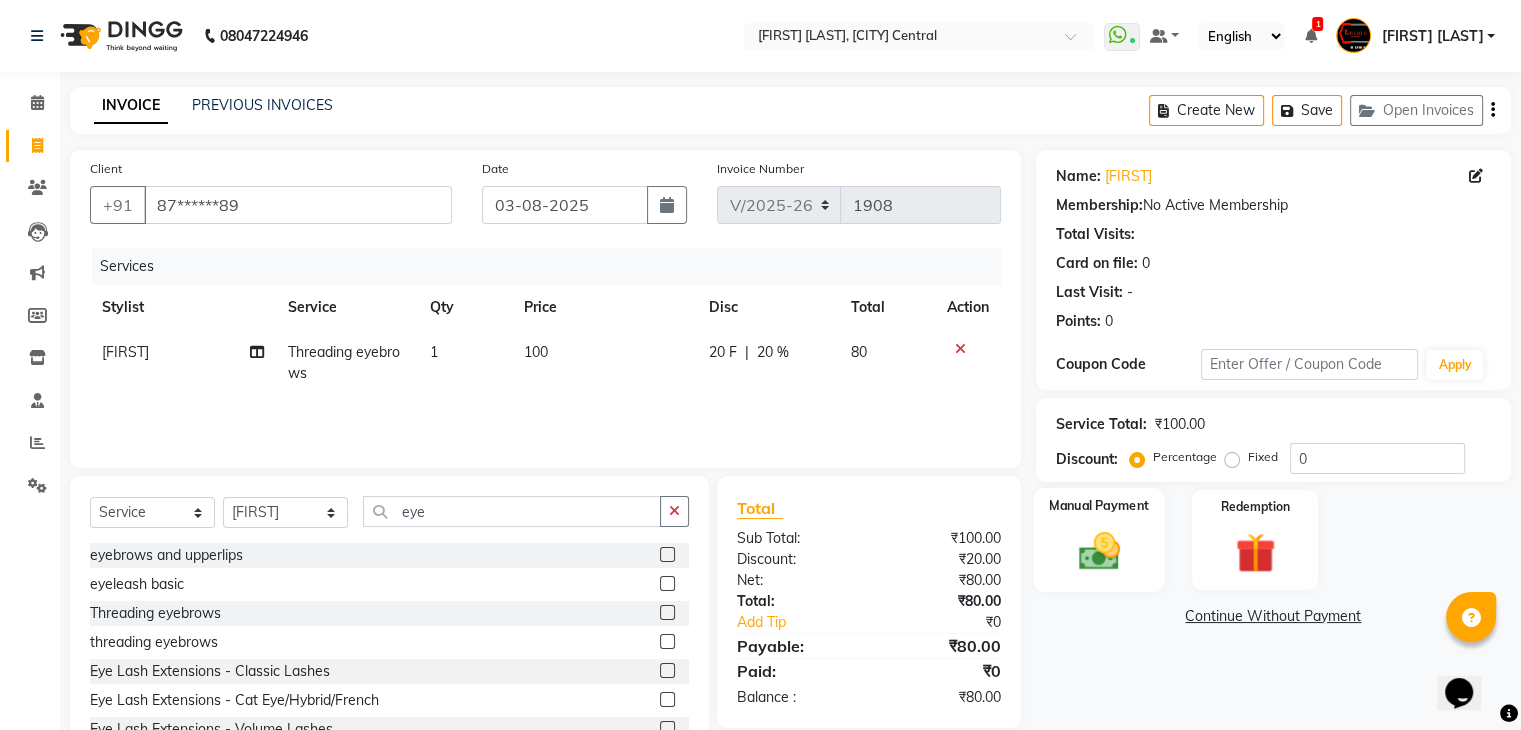 click 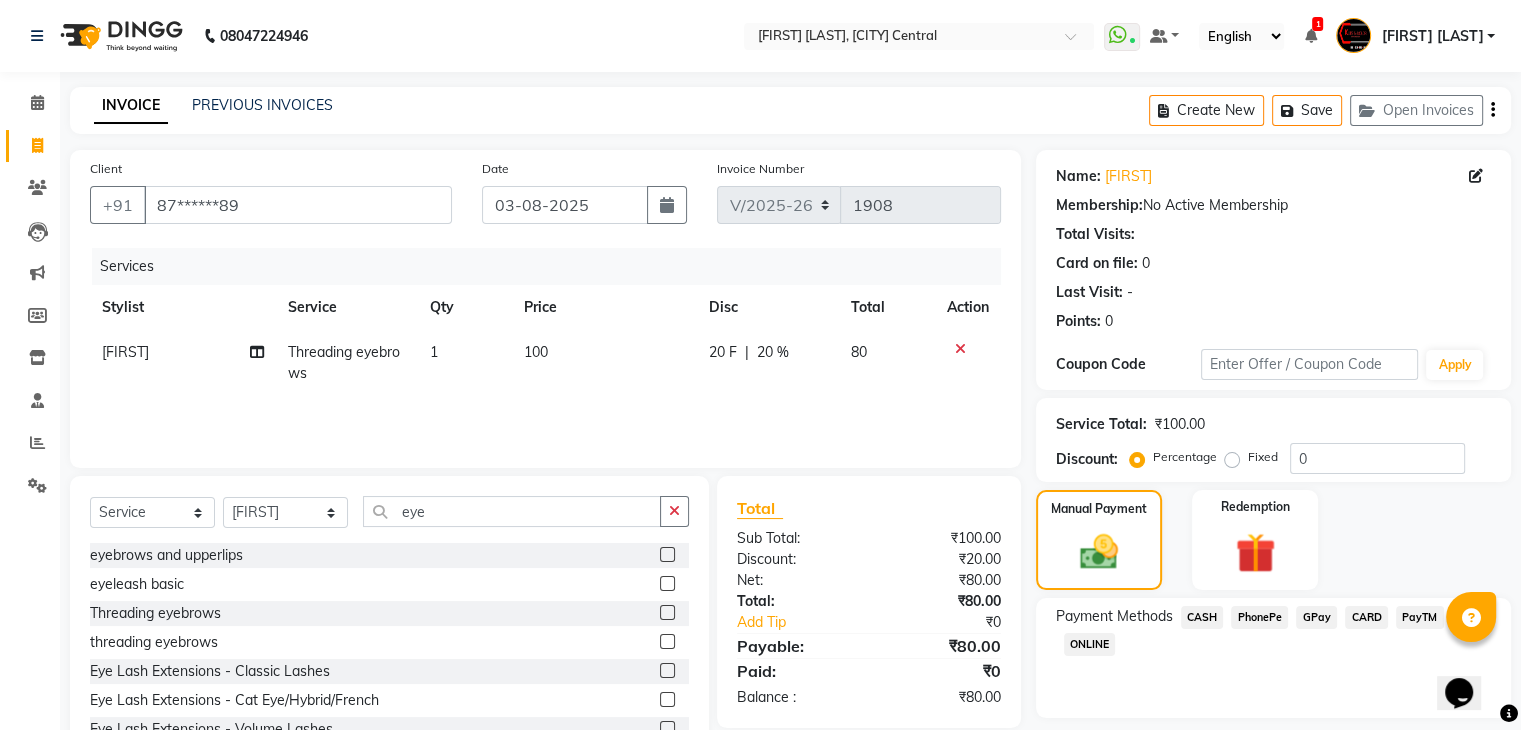 scroll, scrollTop: 72, scrollLeft: 0, axis: vertical 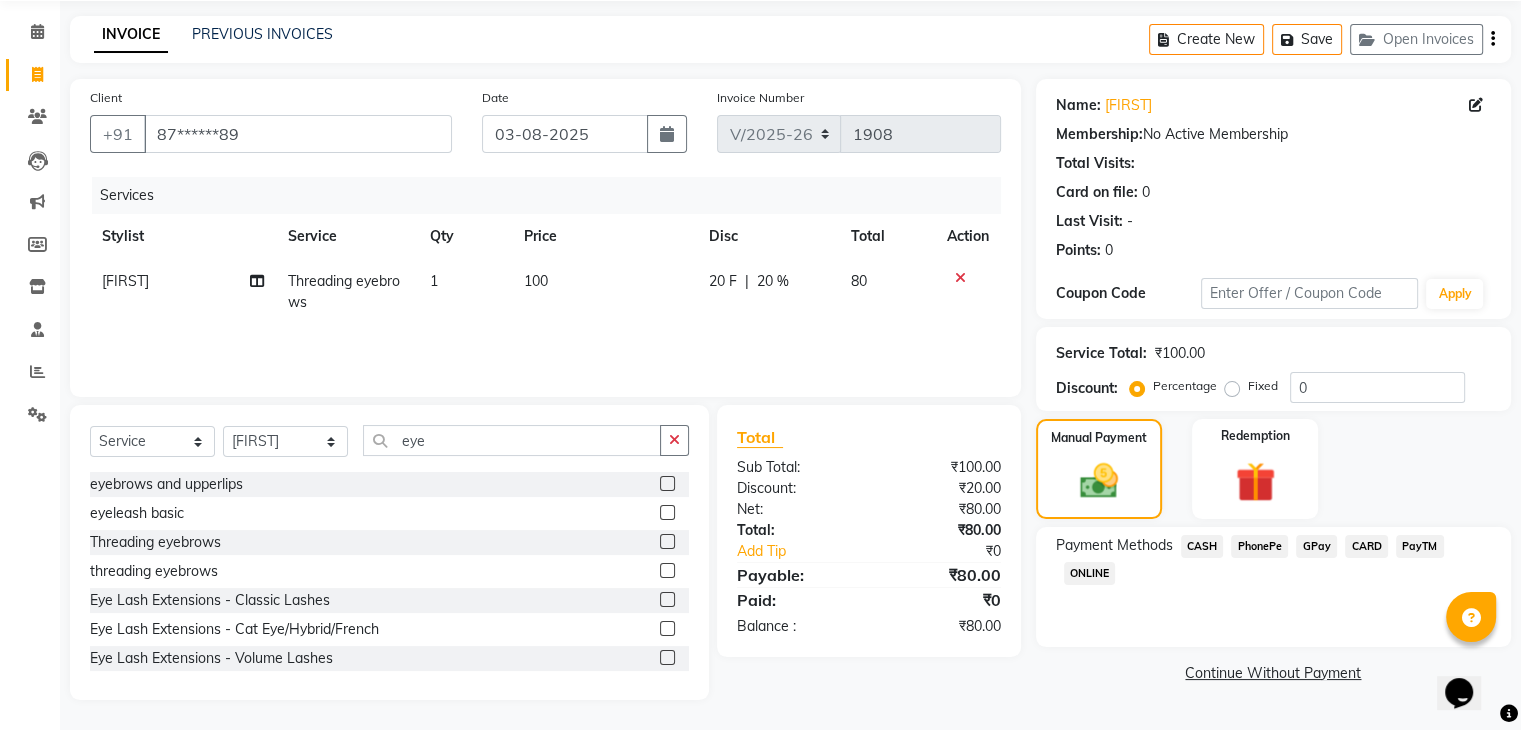 click on "GPay" 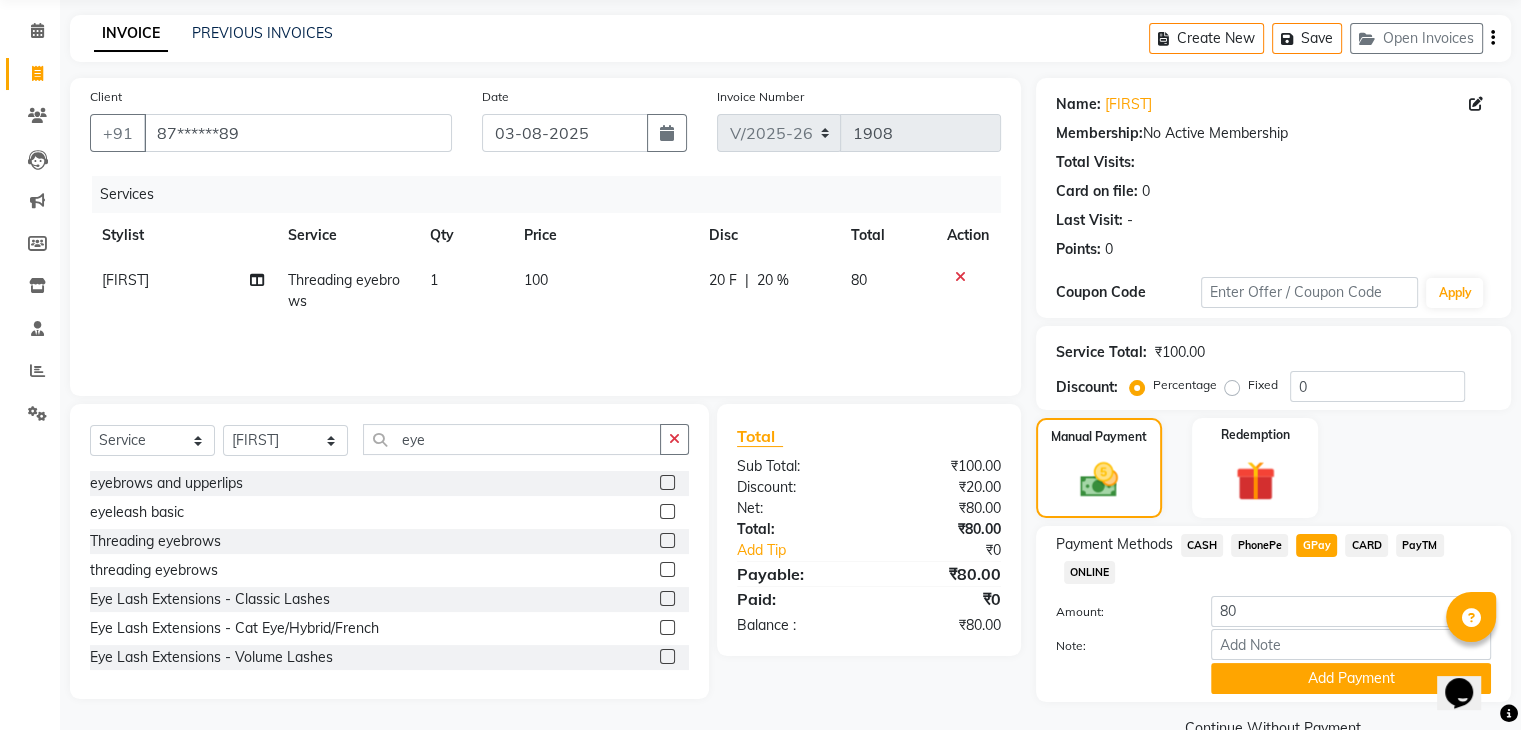 scroll, scrollTop: 117, scrollLeft: 0, axis: vertical 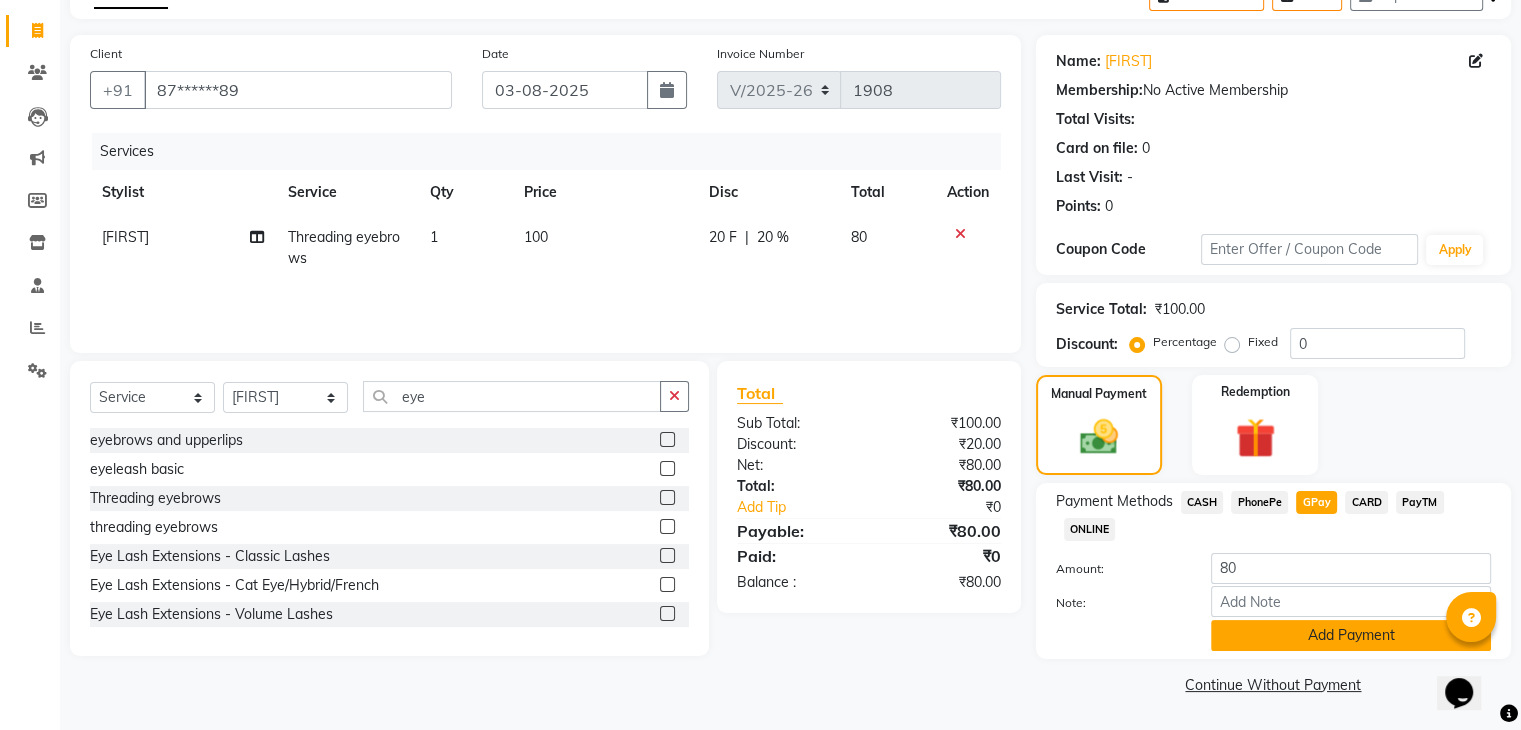 click on "Add Payment" 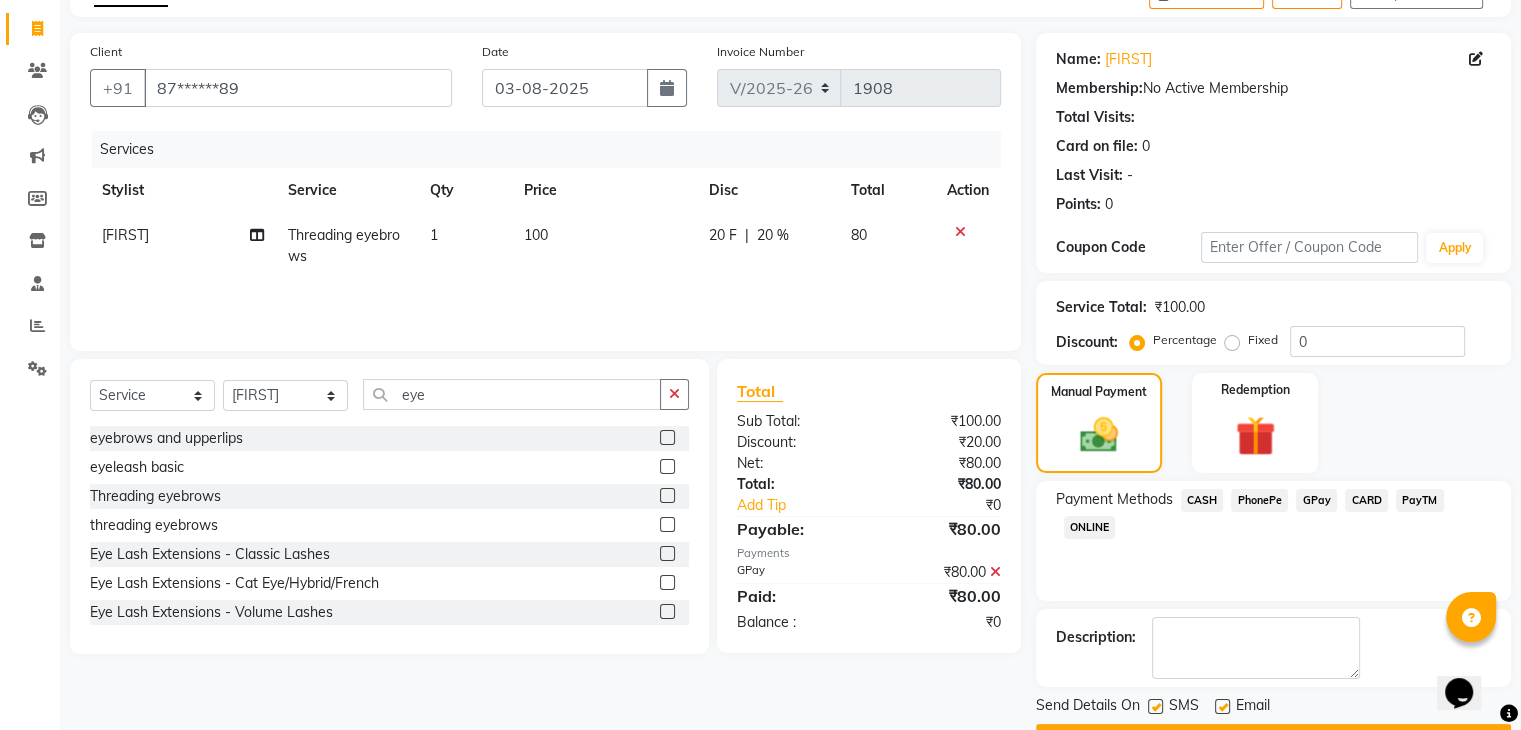 scroll, scrollTop: 171, scrollLeft: 0, axis: vertical 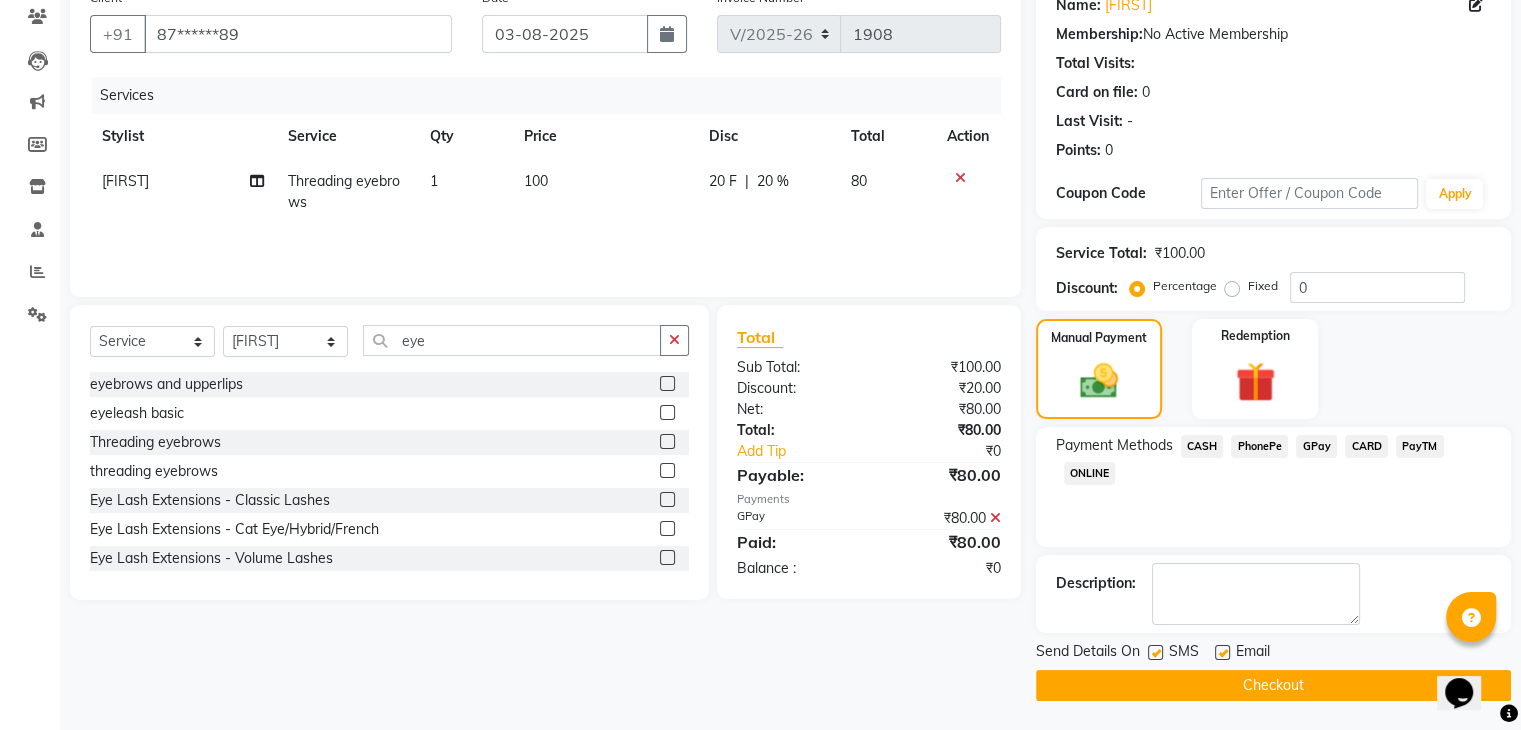 click 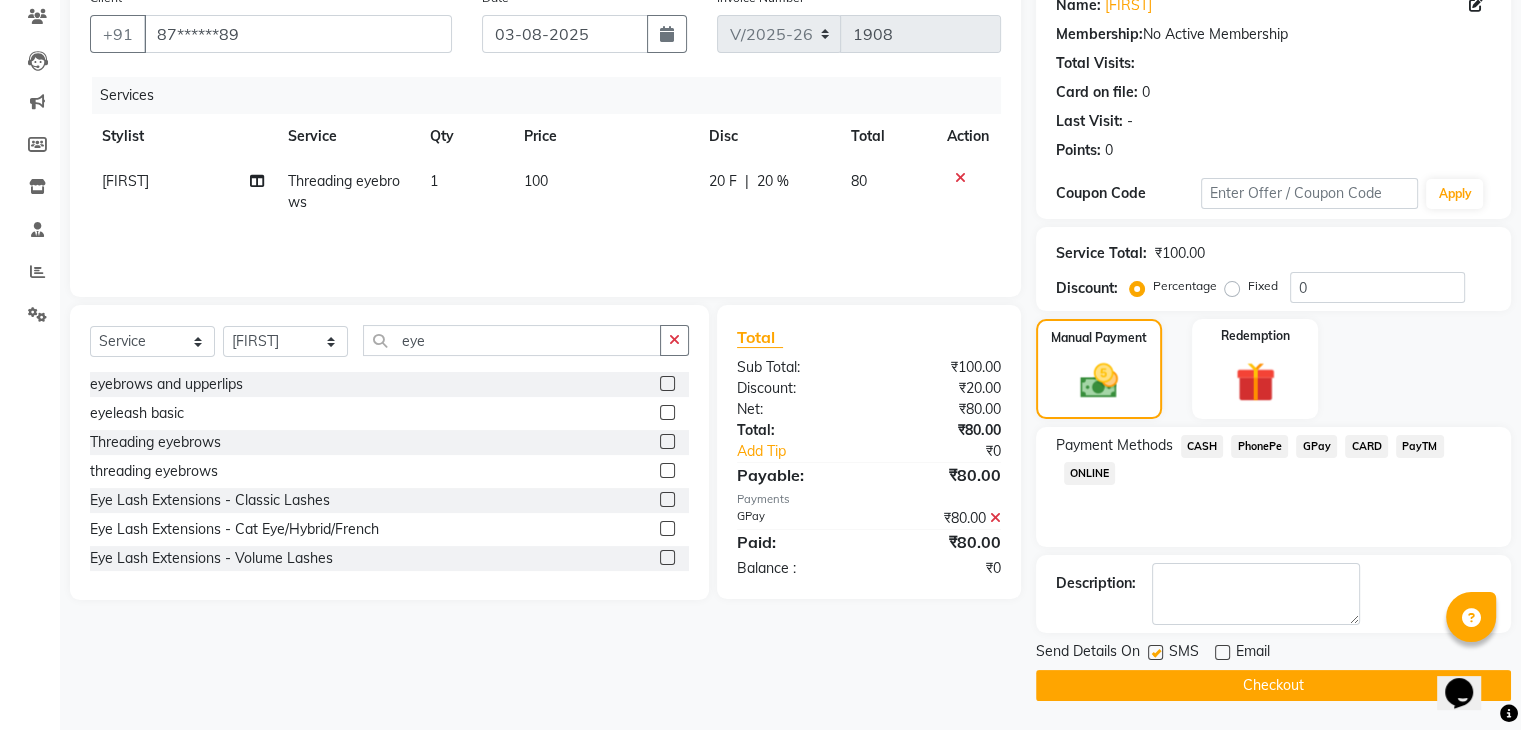 click 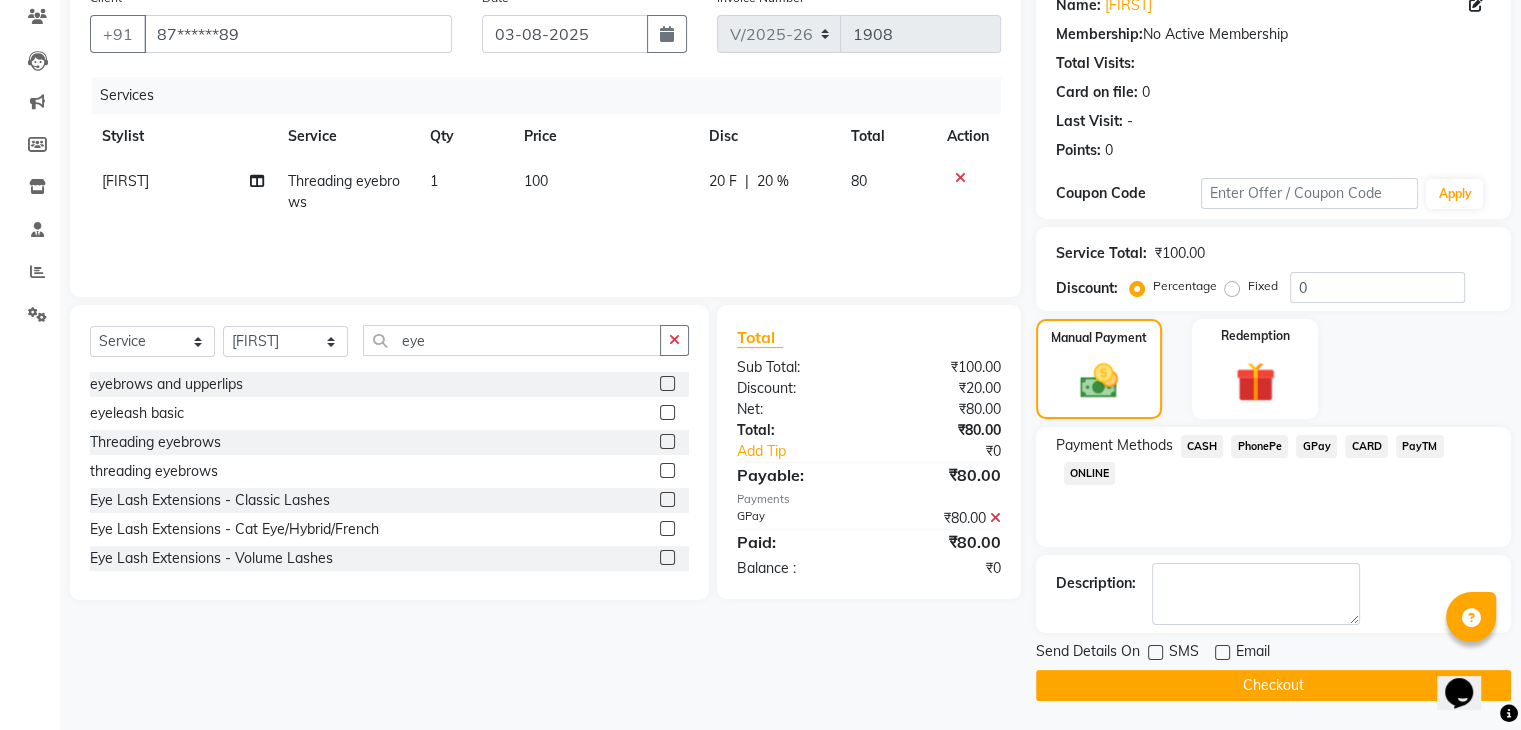 click on "Checkout" 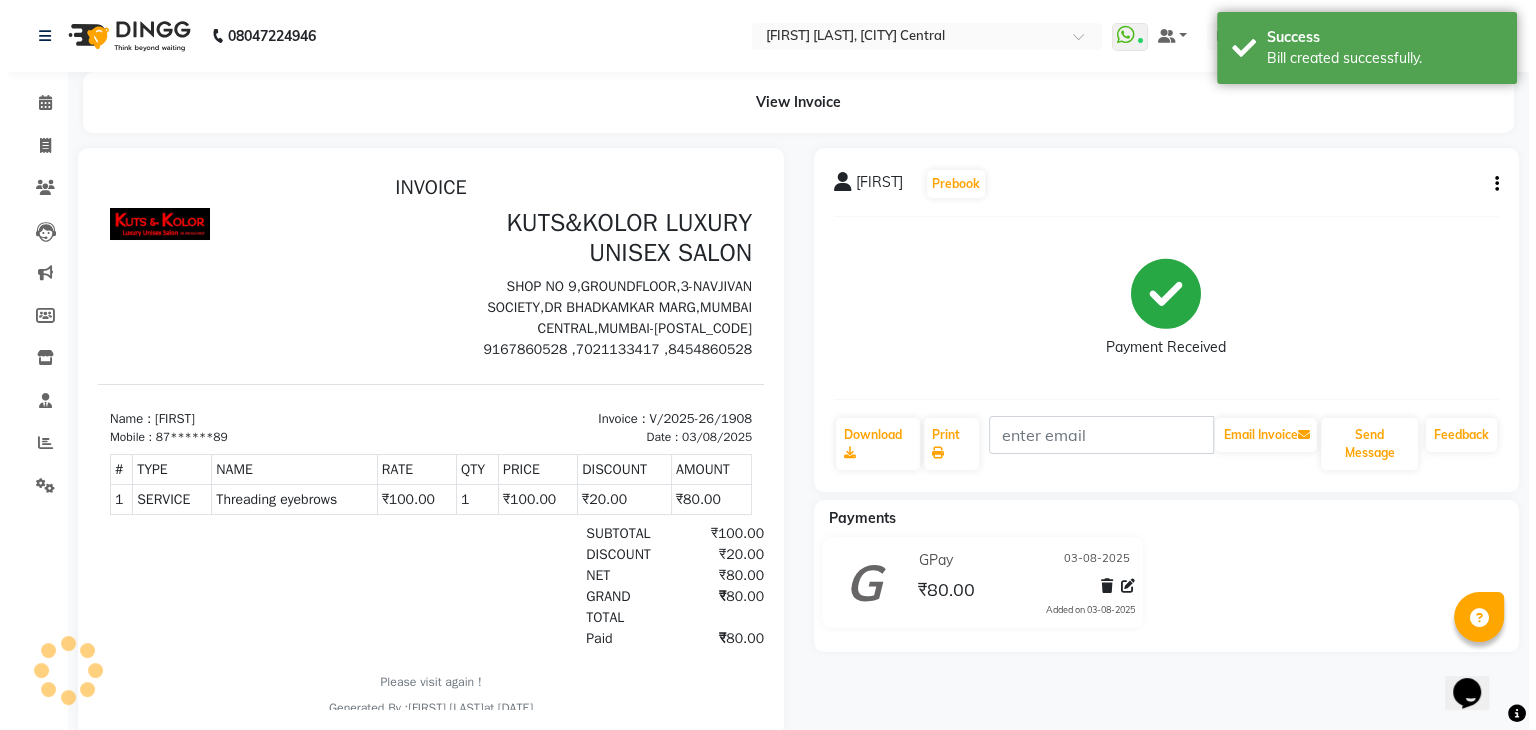 scroll, scrollTop: 0, scrollLeft: 0, axis: both 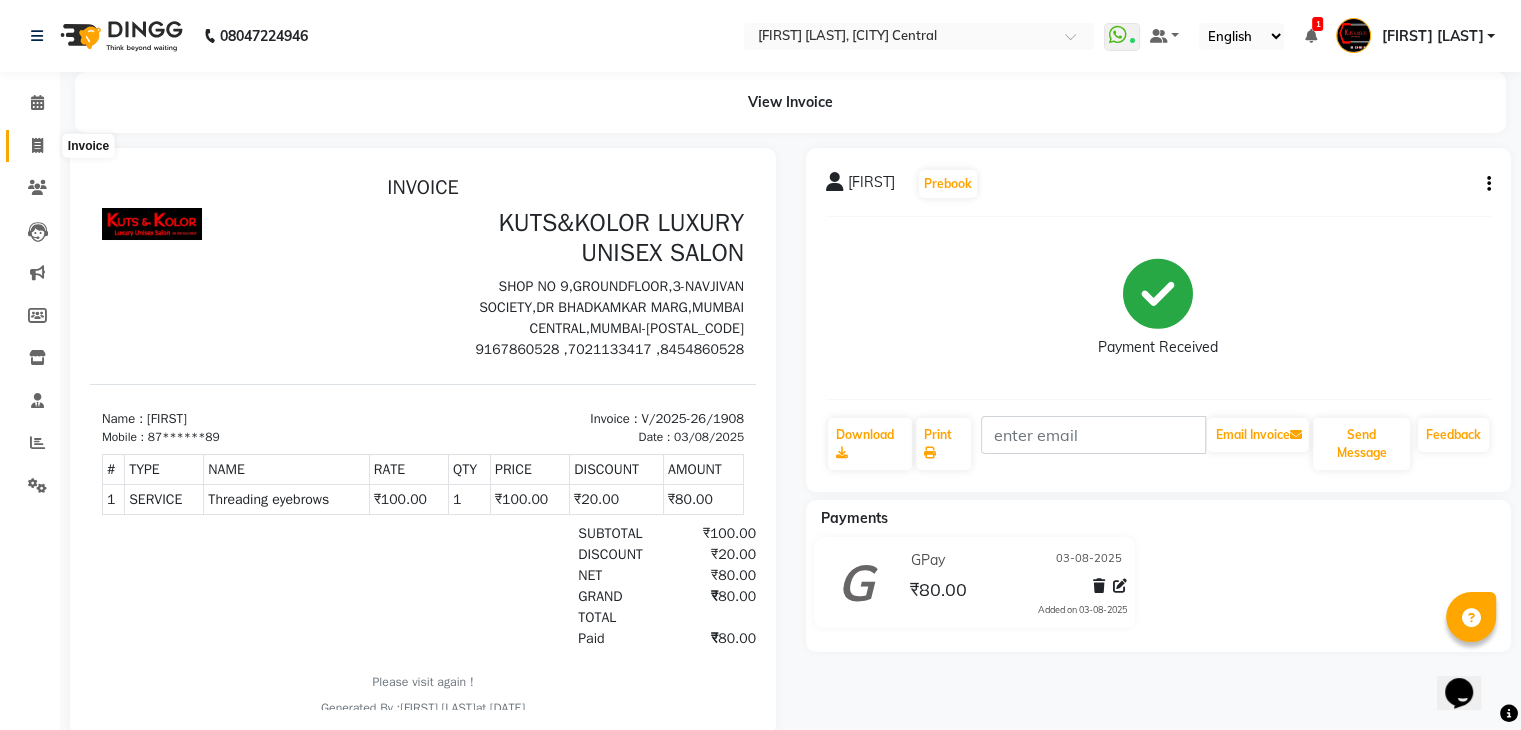 click 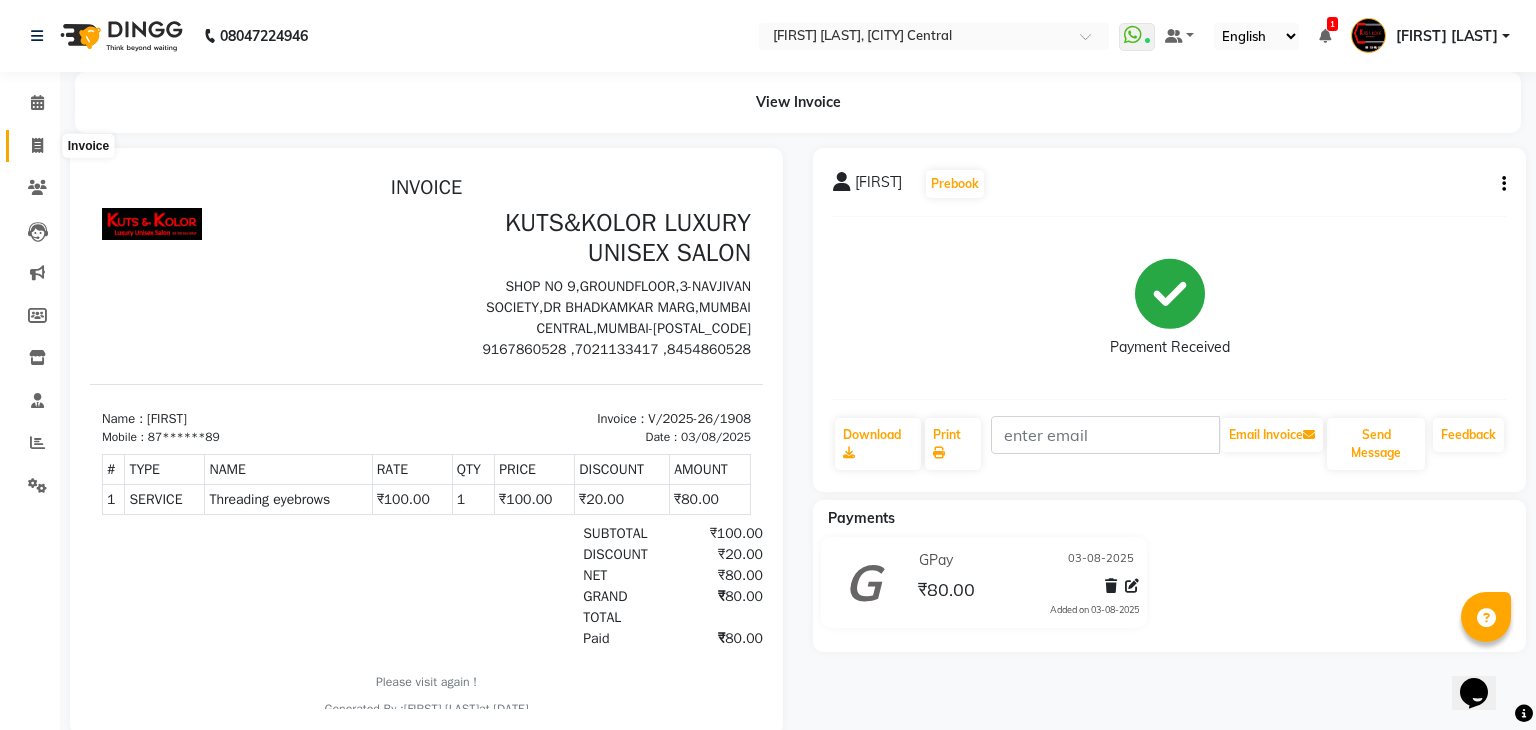 select on "4172" 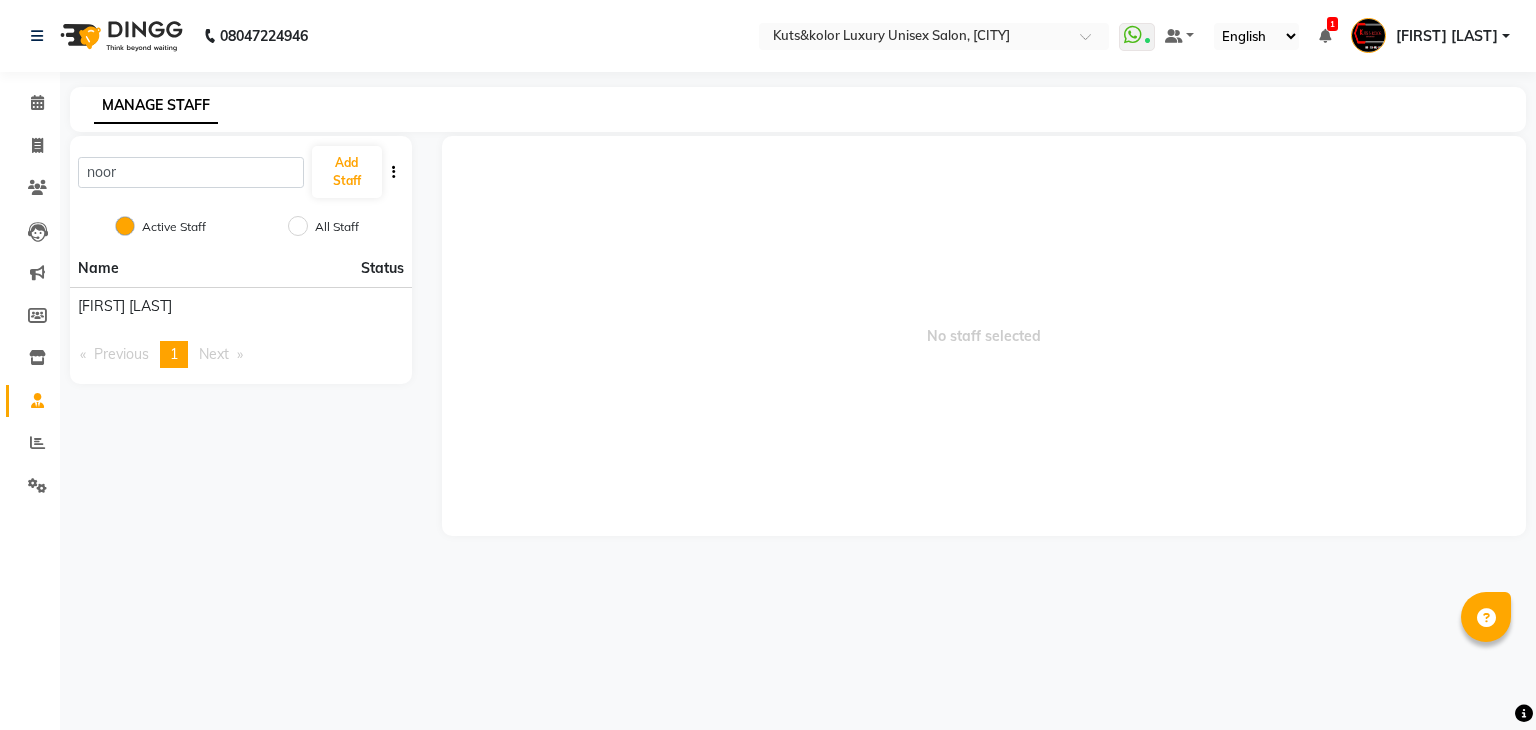 scroll, scrollTop: 0, scrollLeft: 0, axis: both 